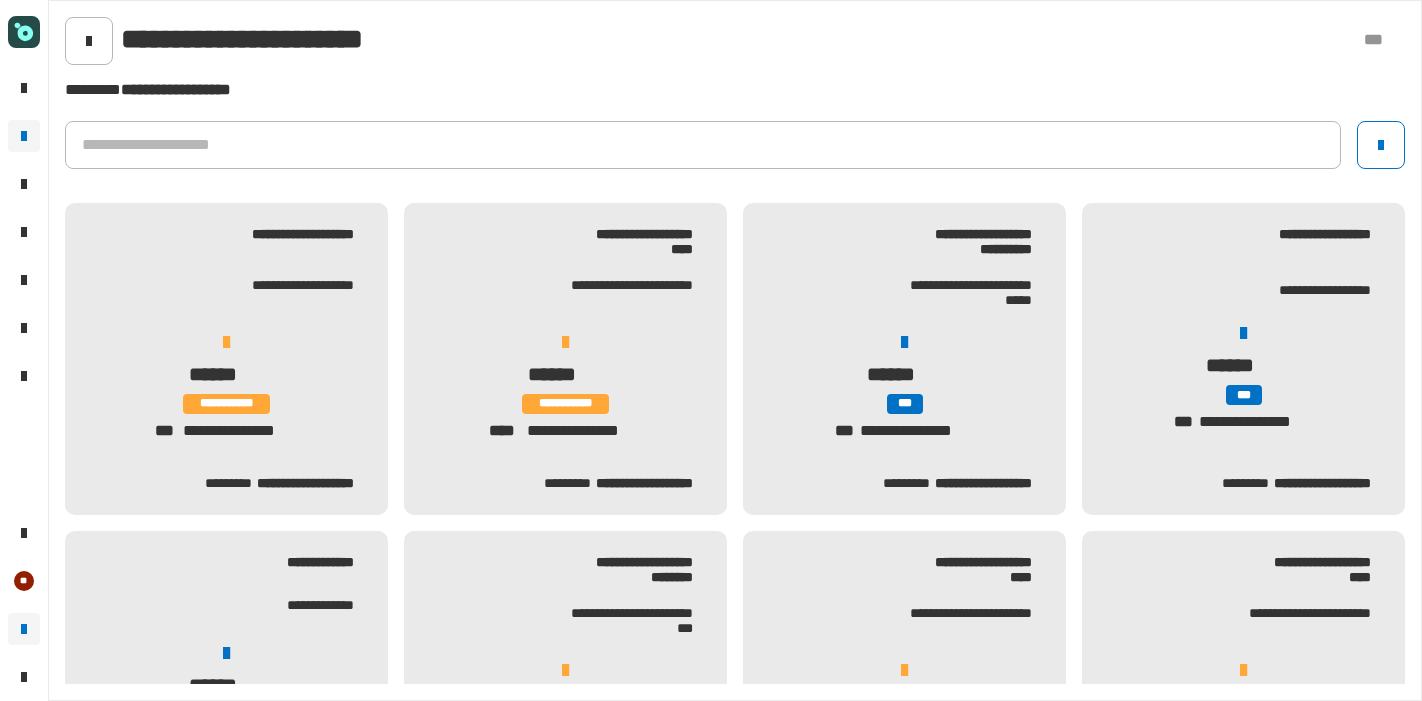 scroll, scrollTop: 0, scrollLeft: 0, axis: both 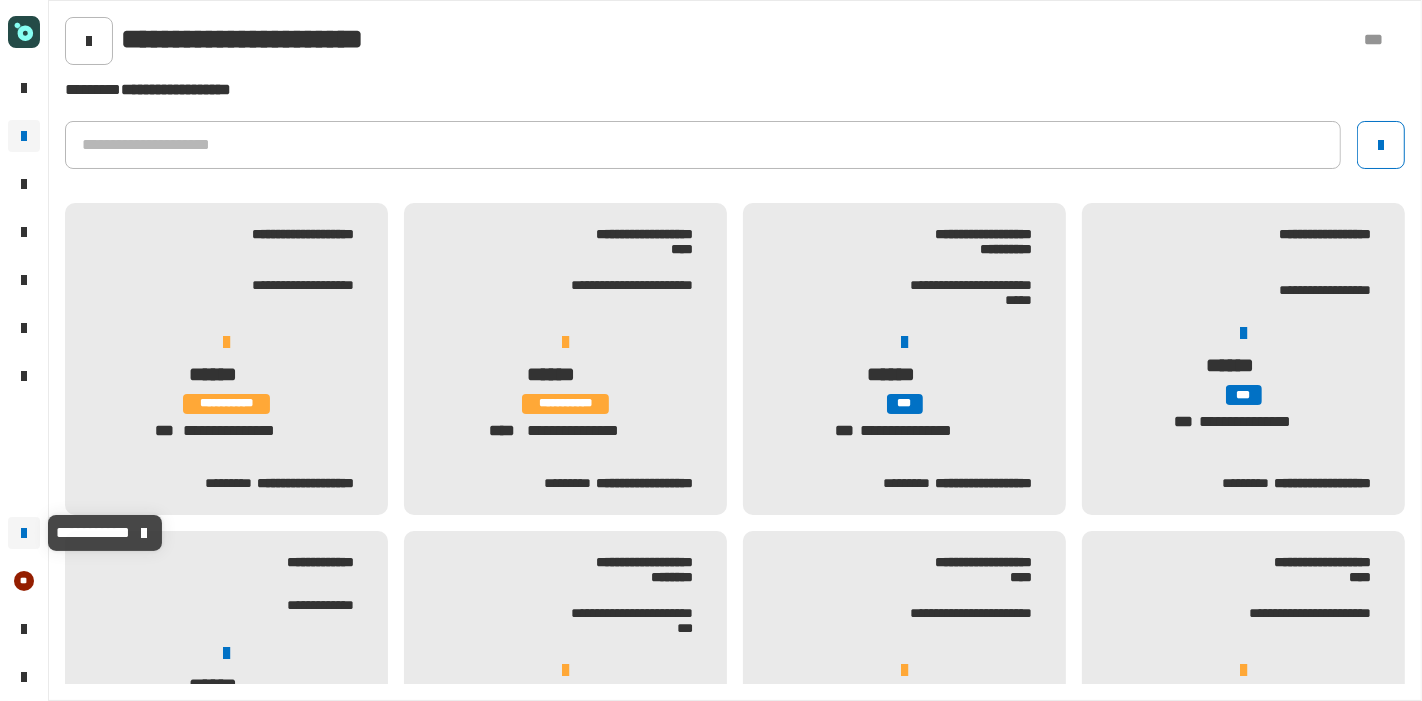 click 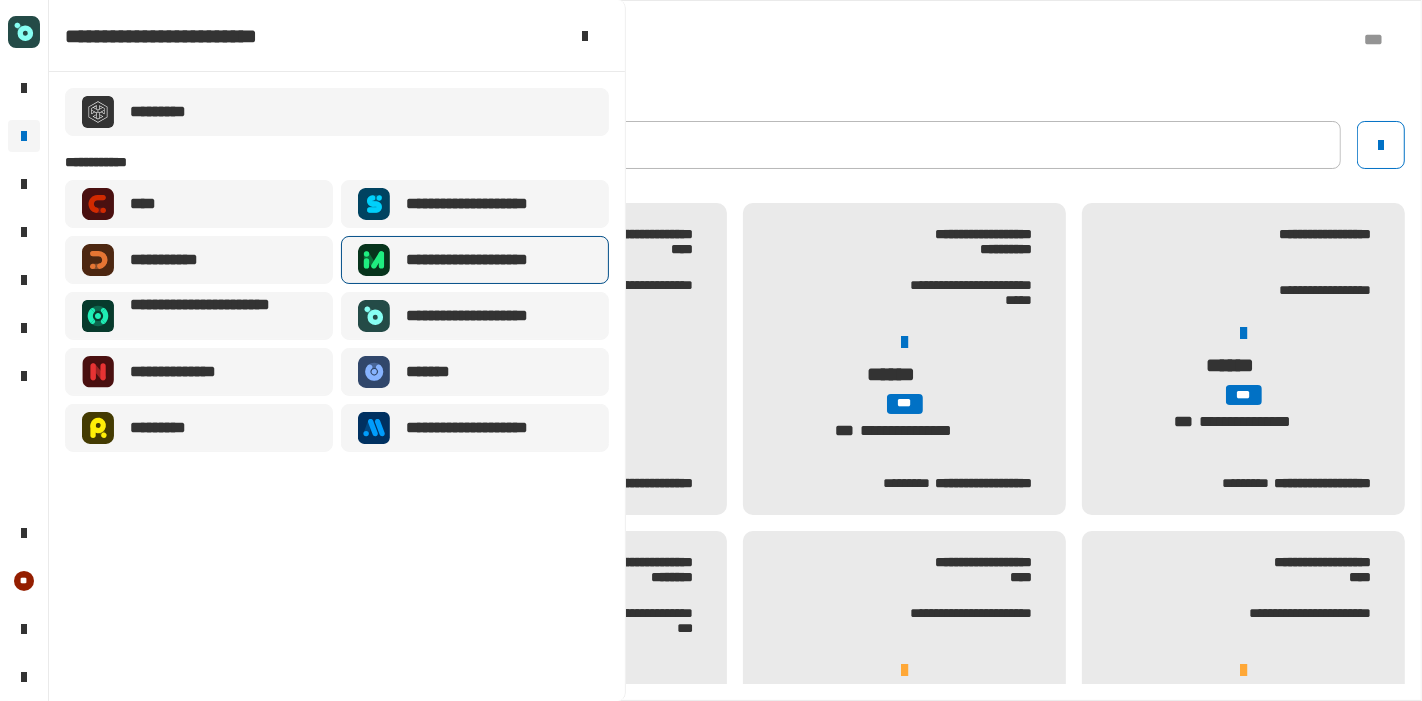 click on "**********" at bounding box center (490, 260) 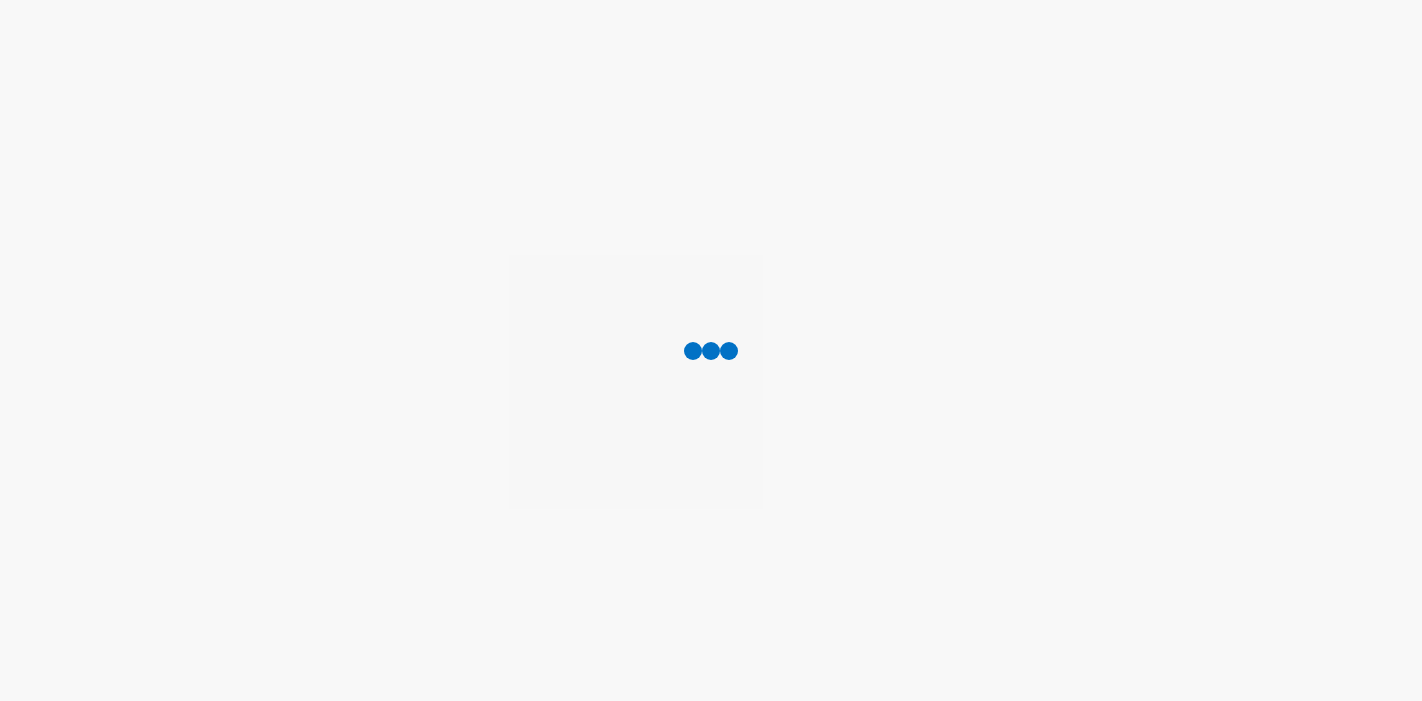 scroll, scrollTop: 0, scrollLeft: 0, axis: both 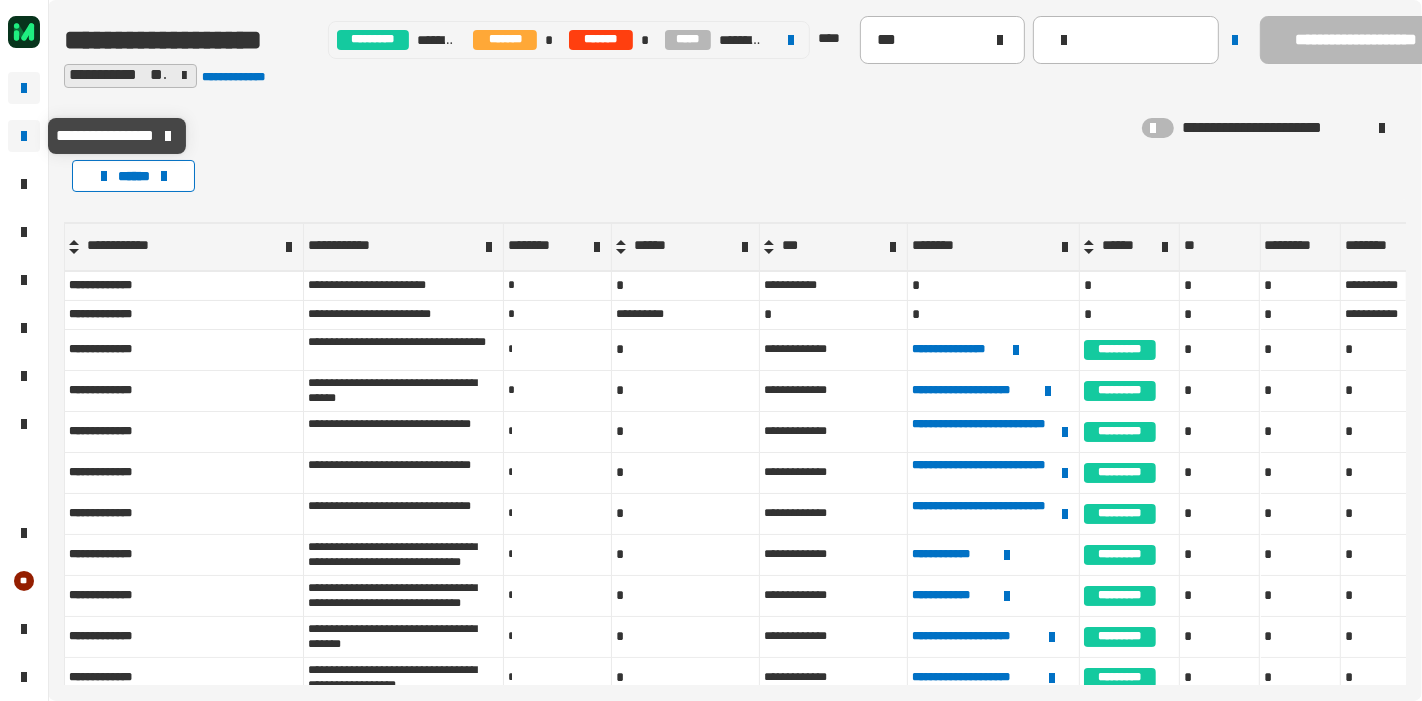 click 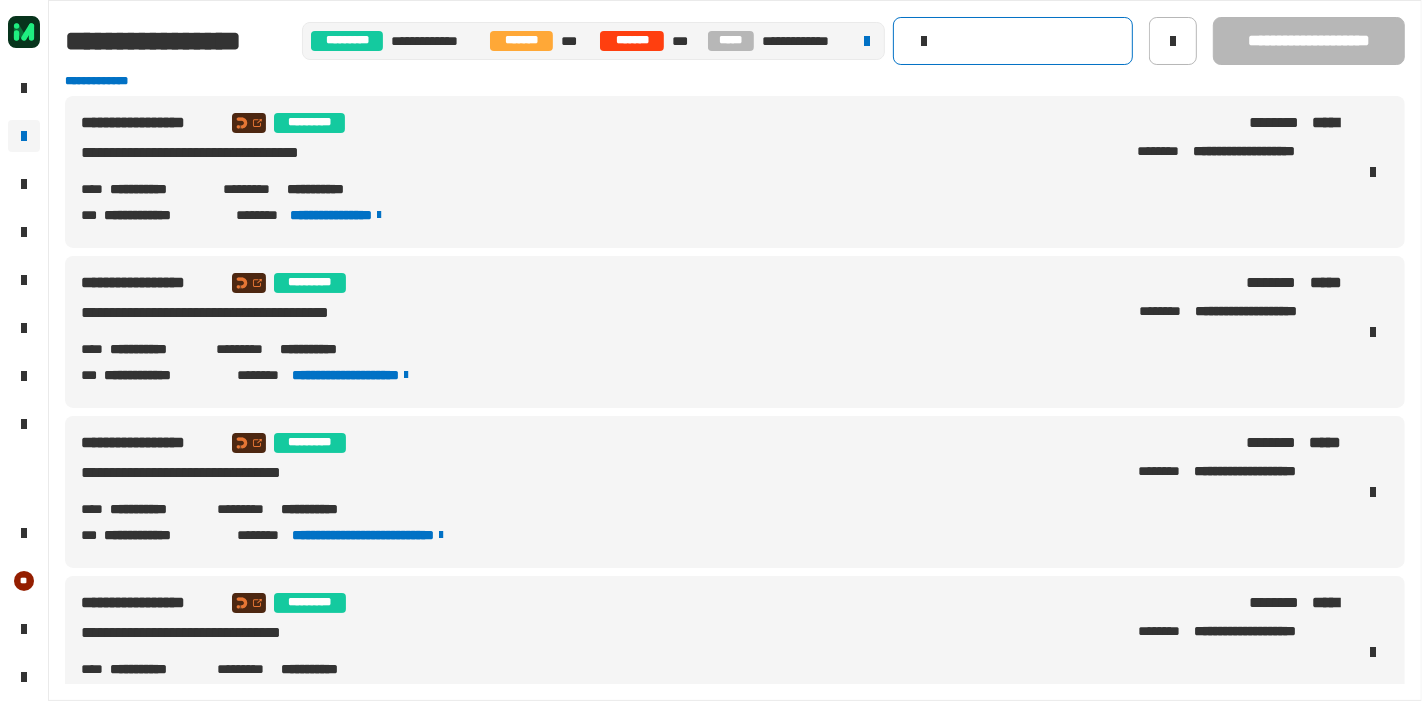 click 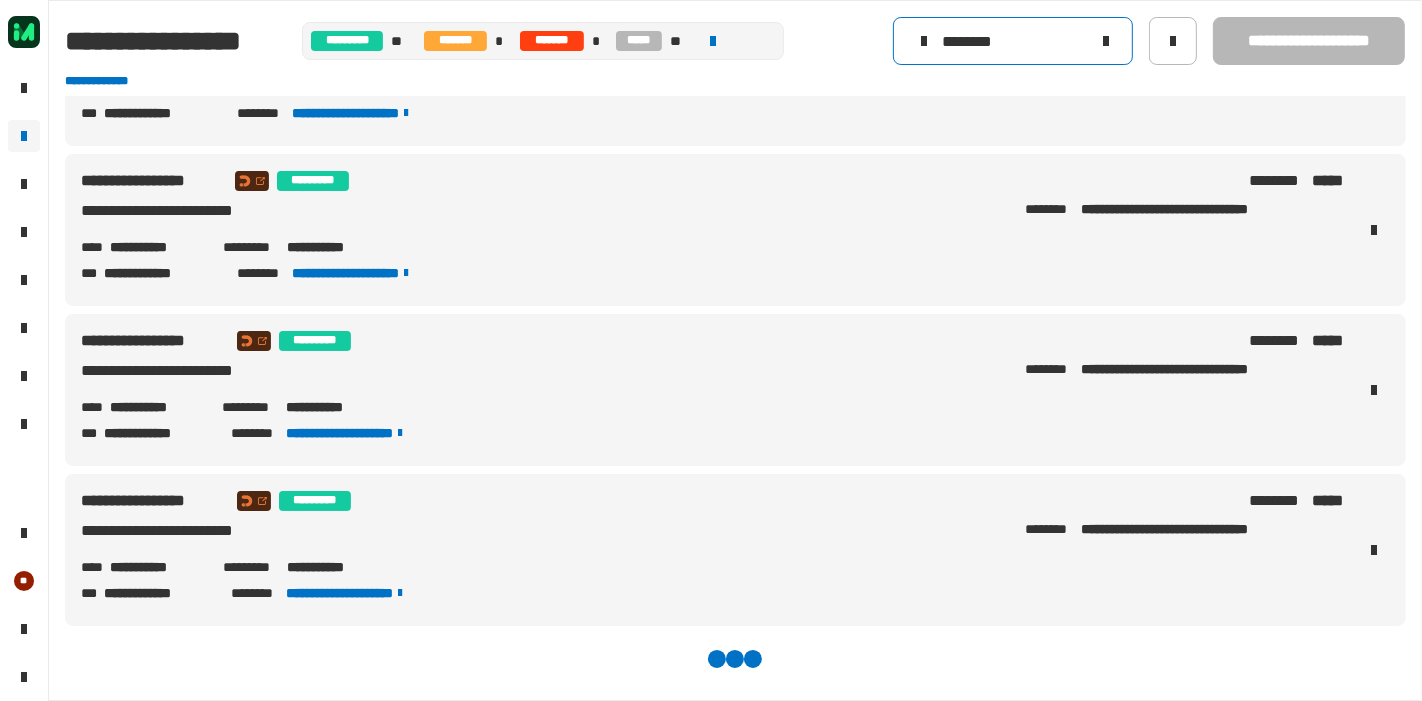 scroll, scrollTop: 1055, scrollLeft: 0, axis: vertical 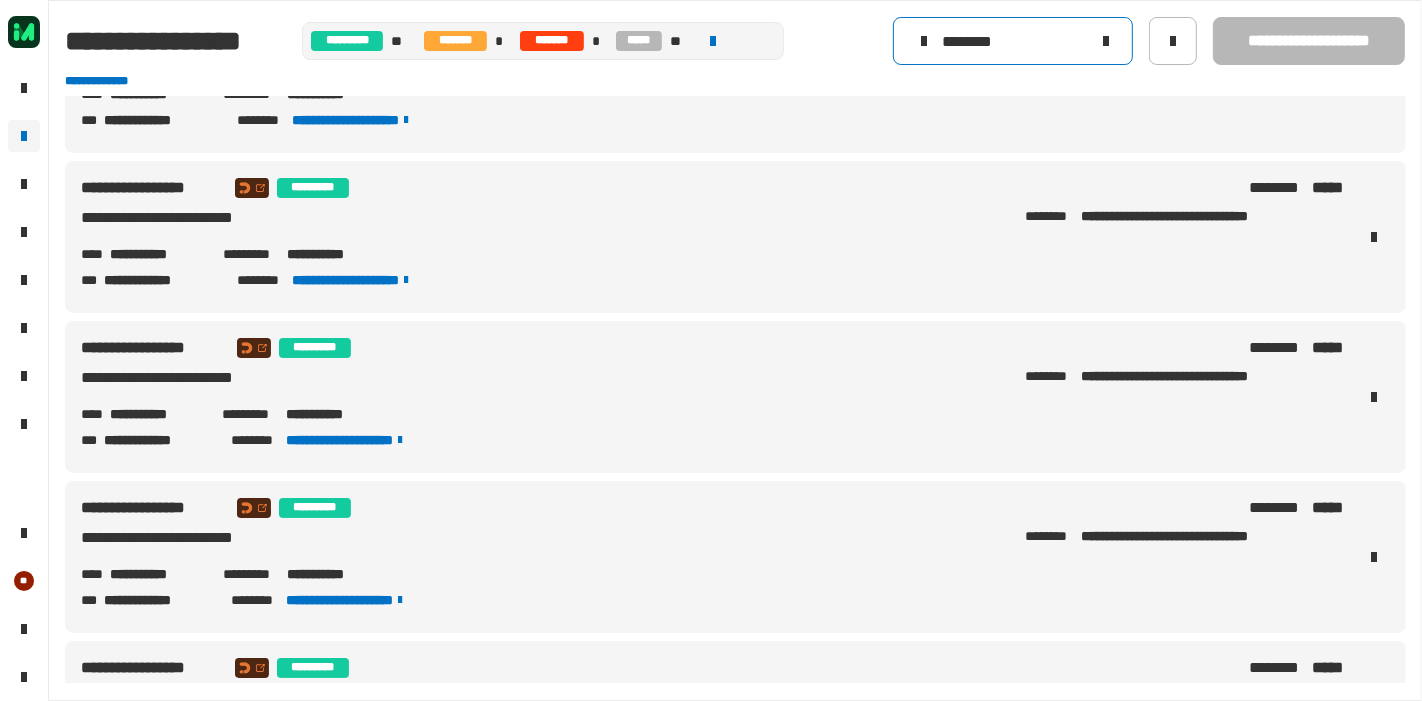 drag, startPoint x: 1048, startPoint y: 34, endPoint x: 837, endPoint y: 54, distance: 211.94576 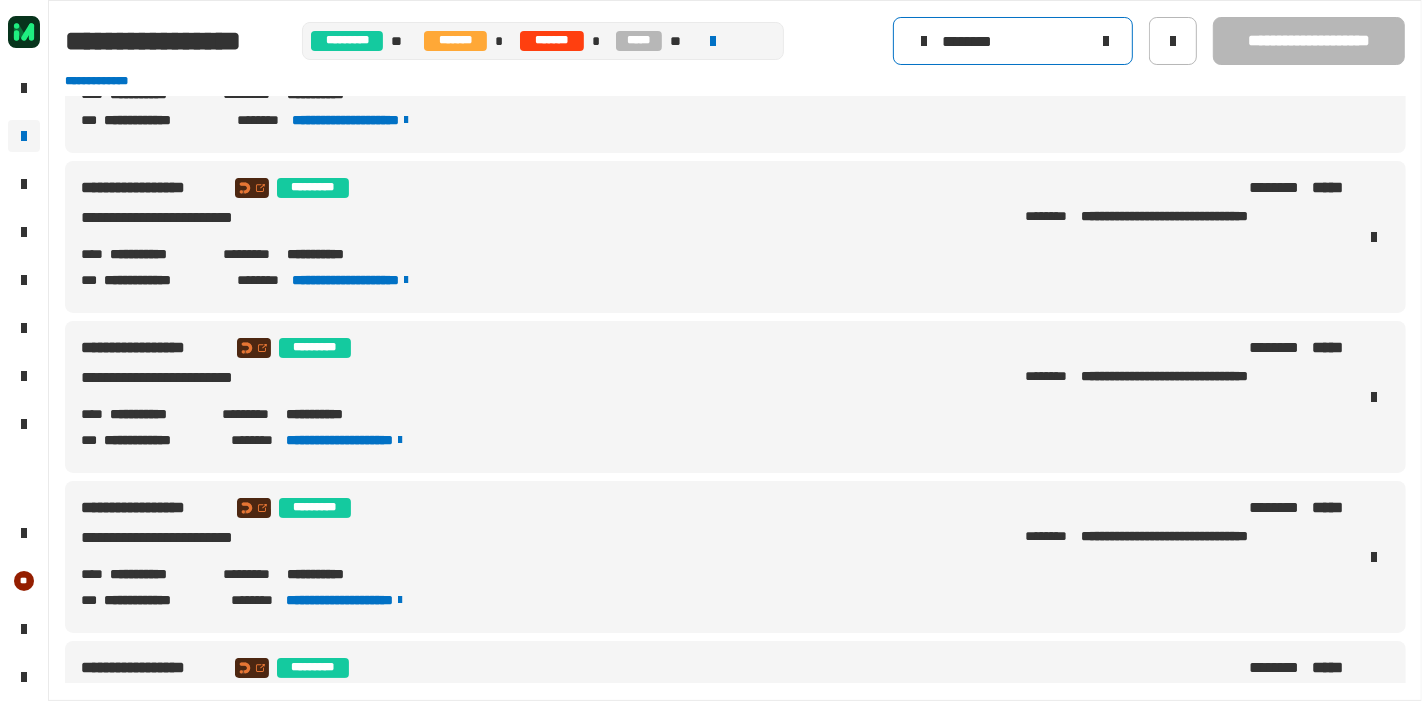 paste 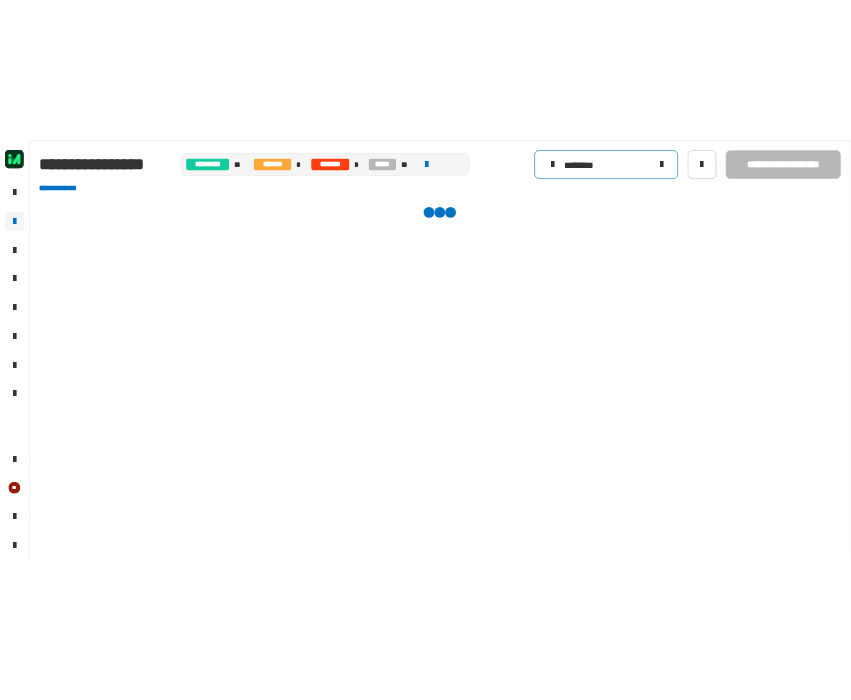 scroll, scrollTop: 0, scrollLeft: 0, axis: both 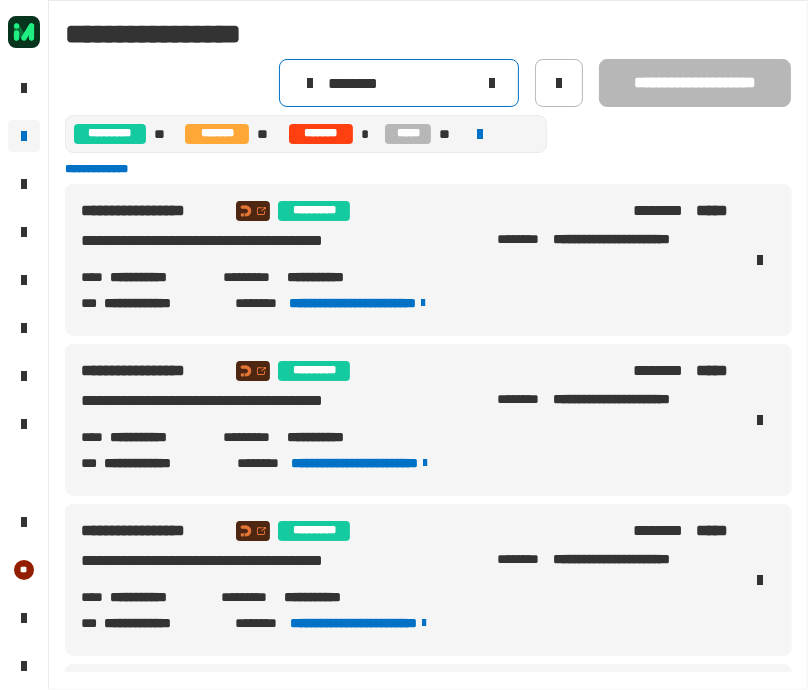 type on "********" 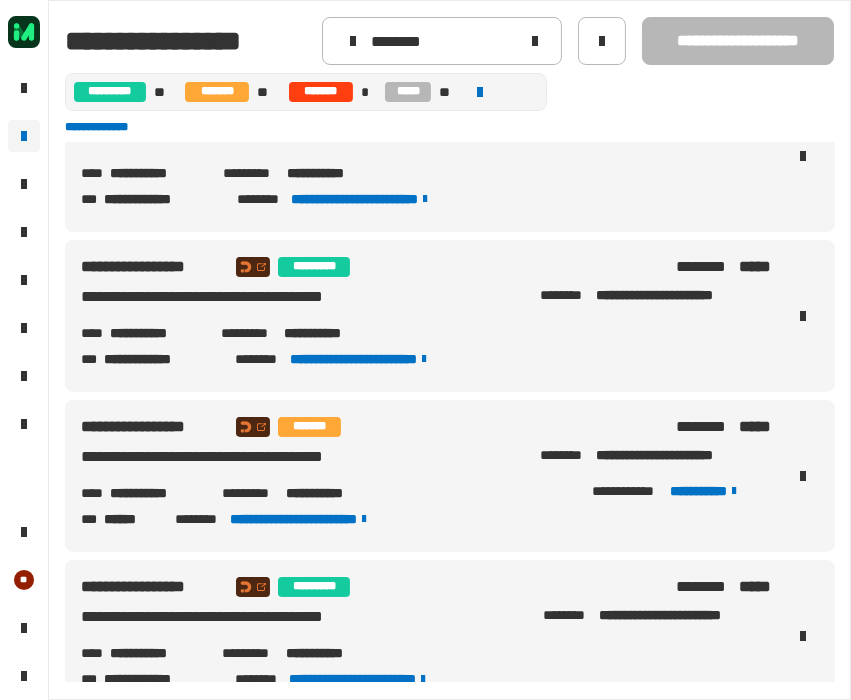 scroll, scrollTop: 333, scrollLeft: 0, axis: vertical 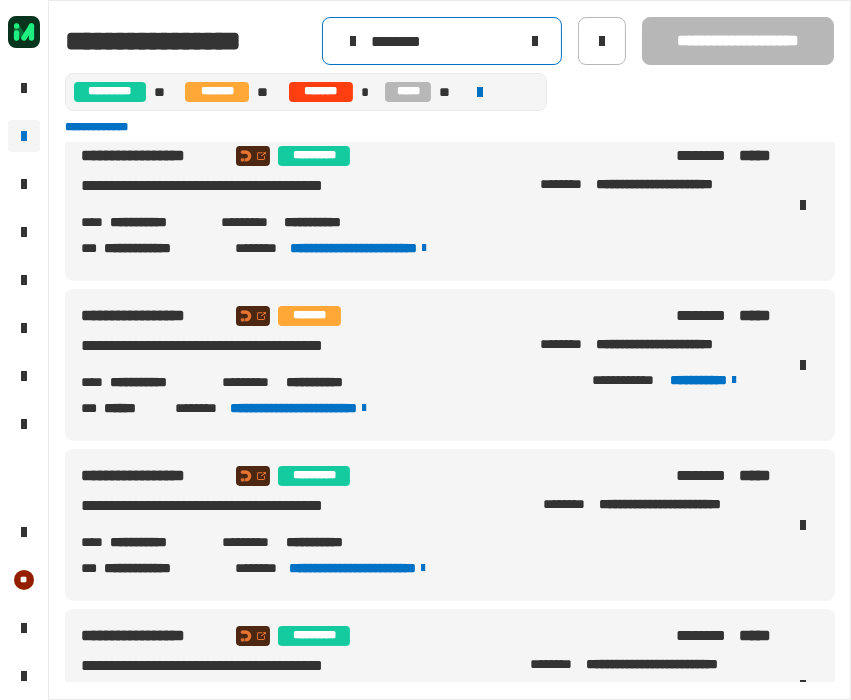 click 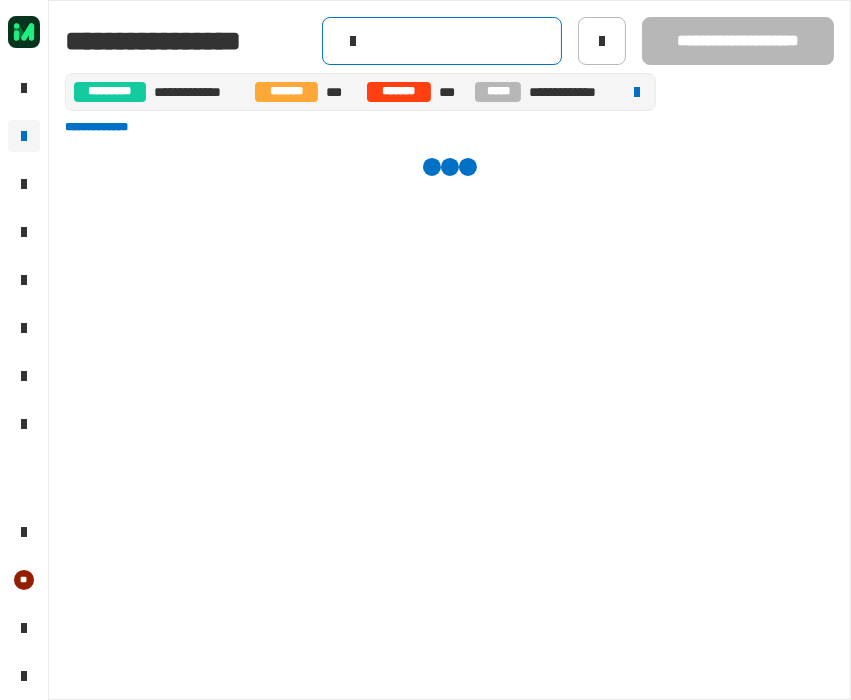 scroll, scrollTop: 0, scrollLeft: 0, axis: both 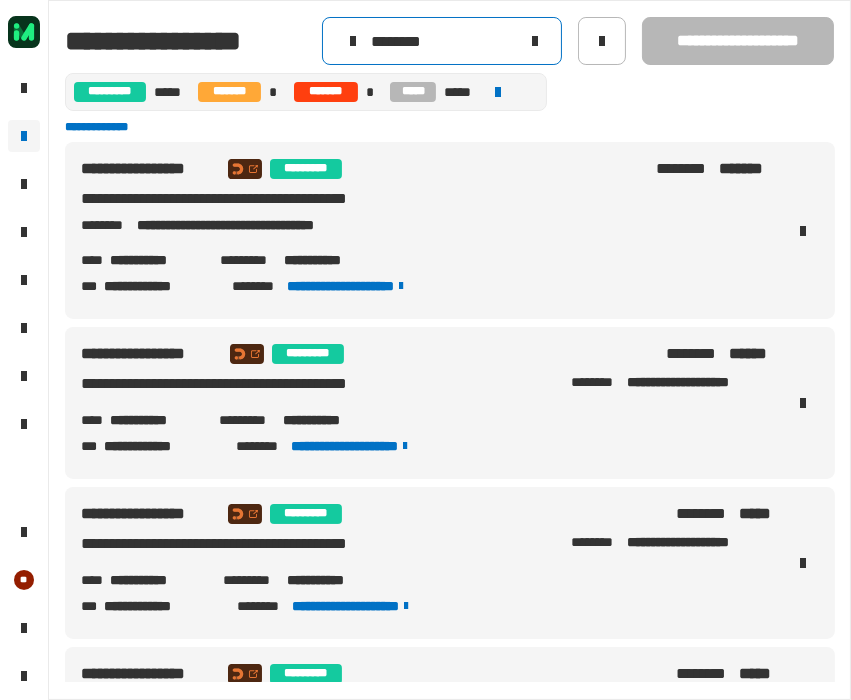 type on "********" 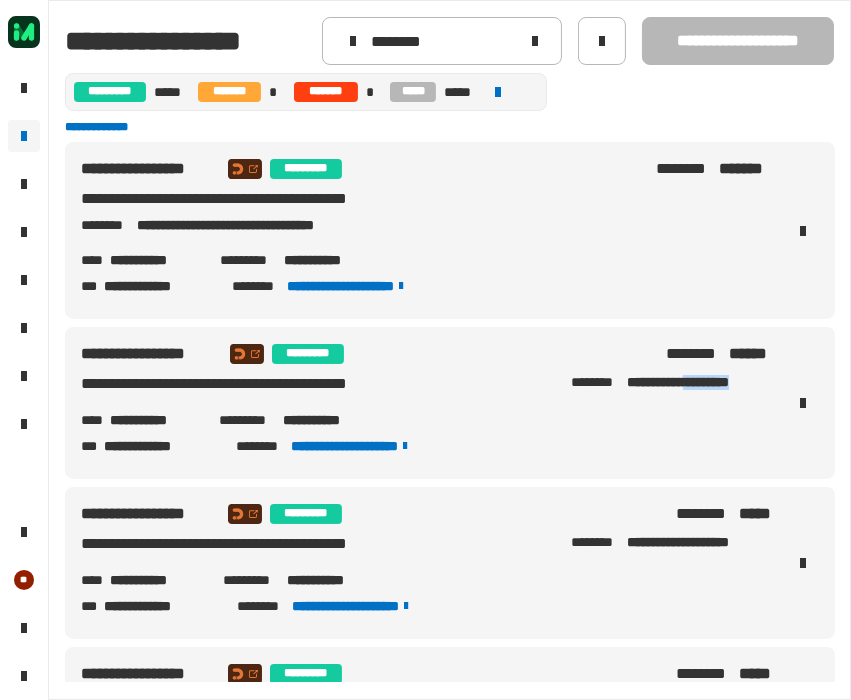 drag, startPoint x: 681, startPoint y: 390, endPoint x: 745, endPoint y: 393, distance: 64.070274 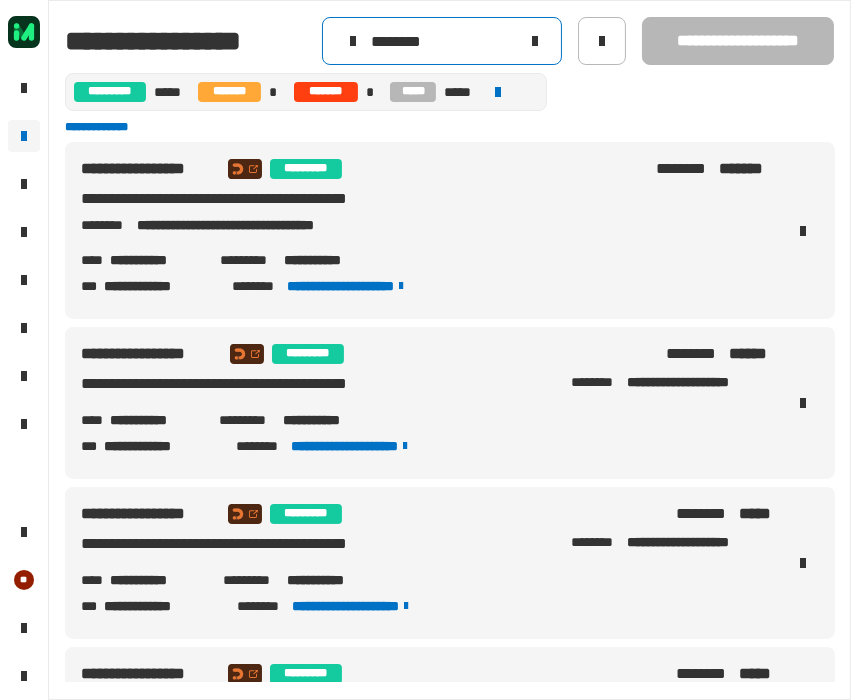 click 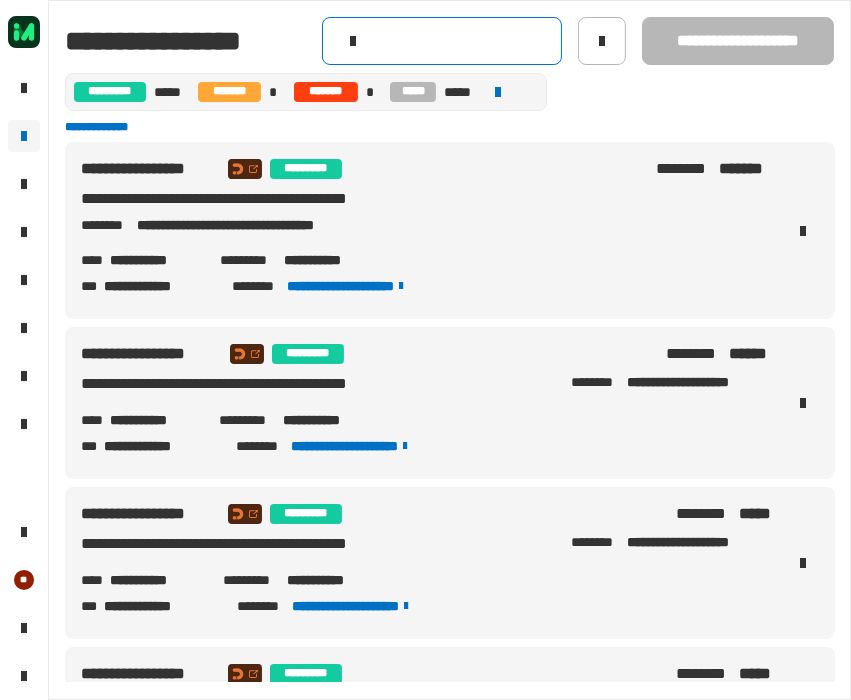 click 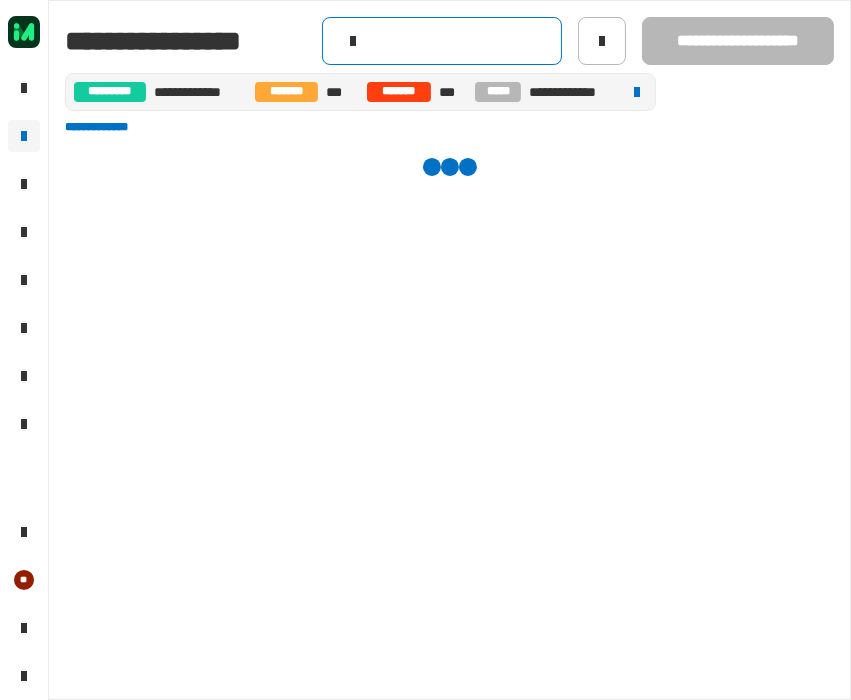 paste on "********" 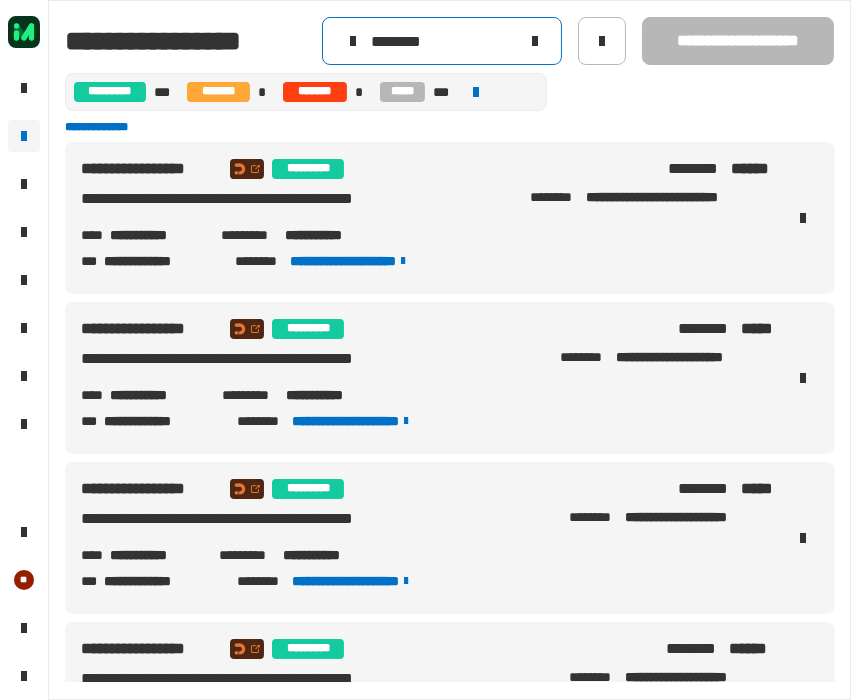 scroll, scrollTop: 111, scrollLeft: 0, axis: vertical 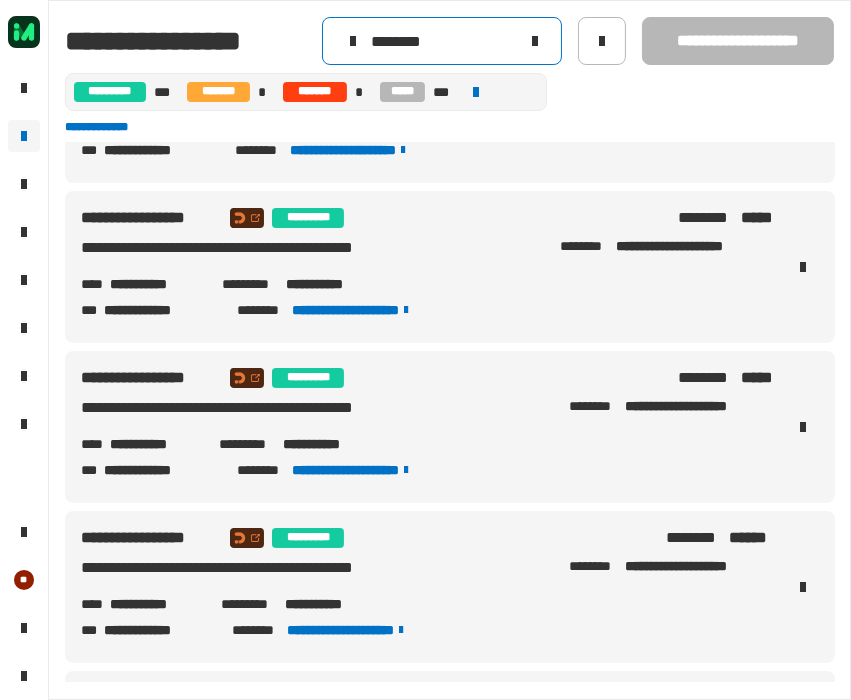 type on "********" 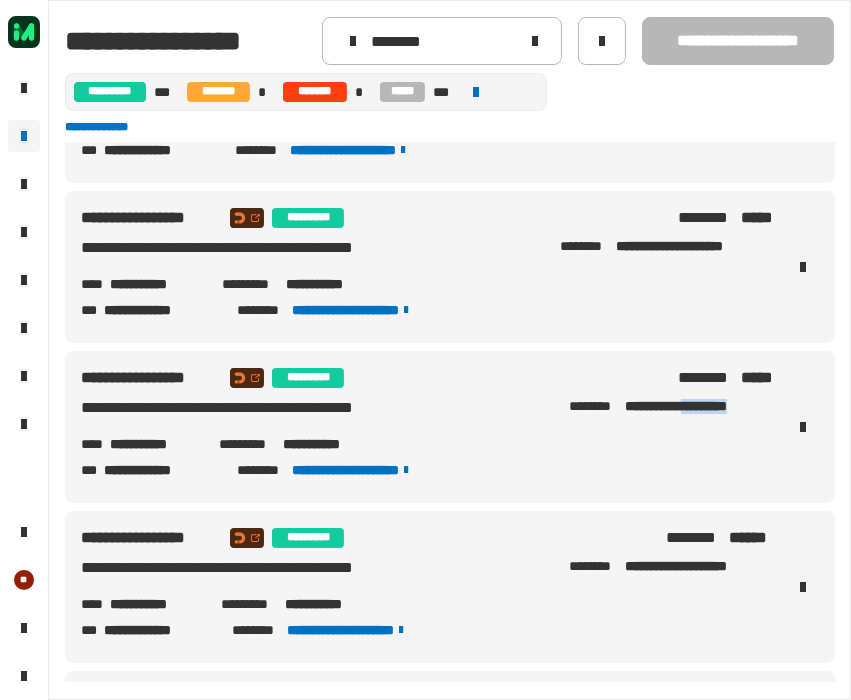 drag, startPoint x: 685, startPoint y: 412, endPoint x: 744, endPoint y: 415, distance: 59.07622 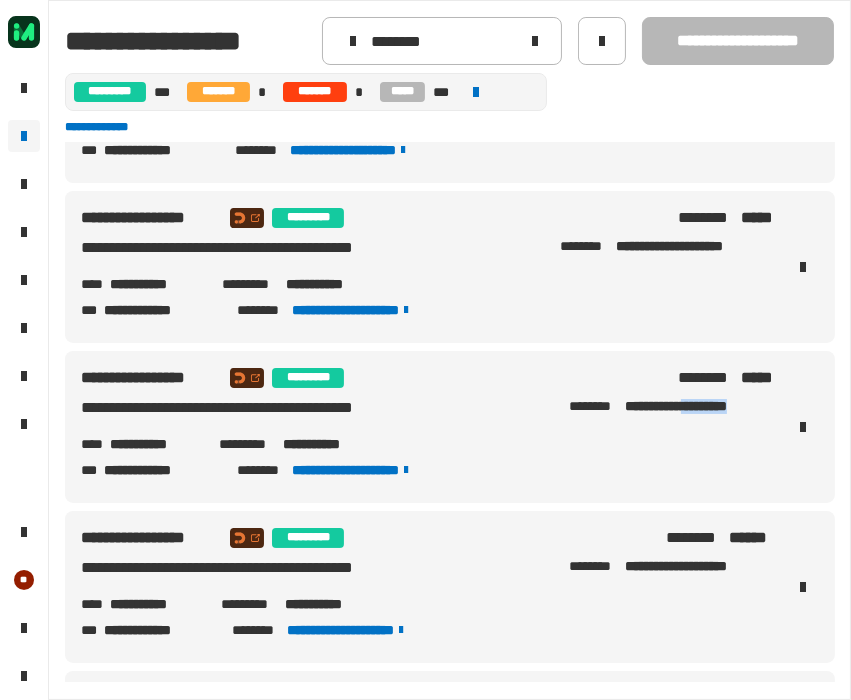 copy on "*********" 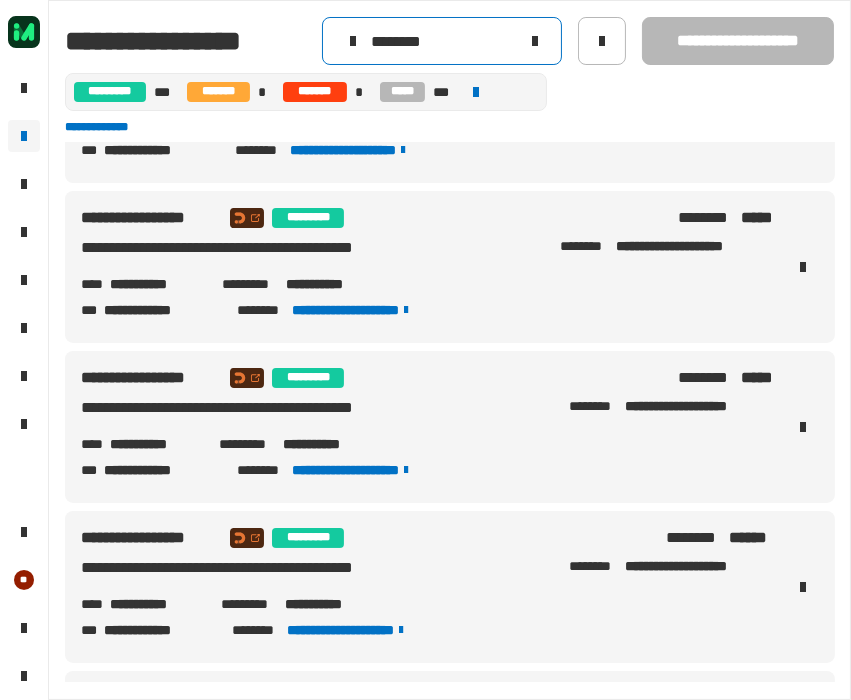 click 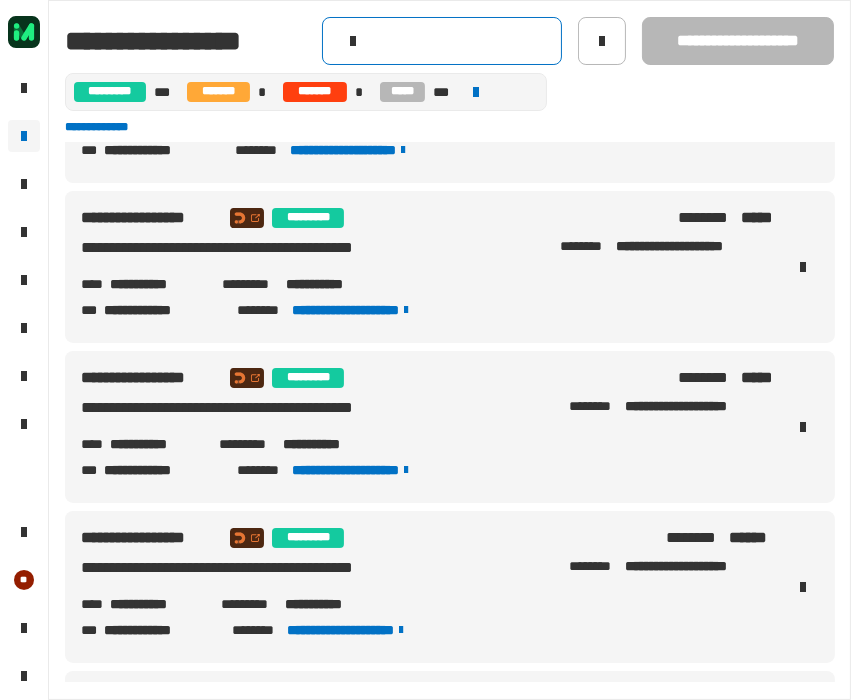 click 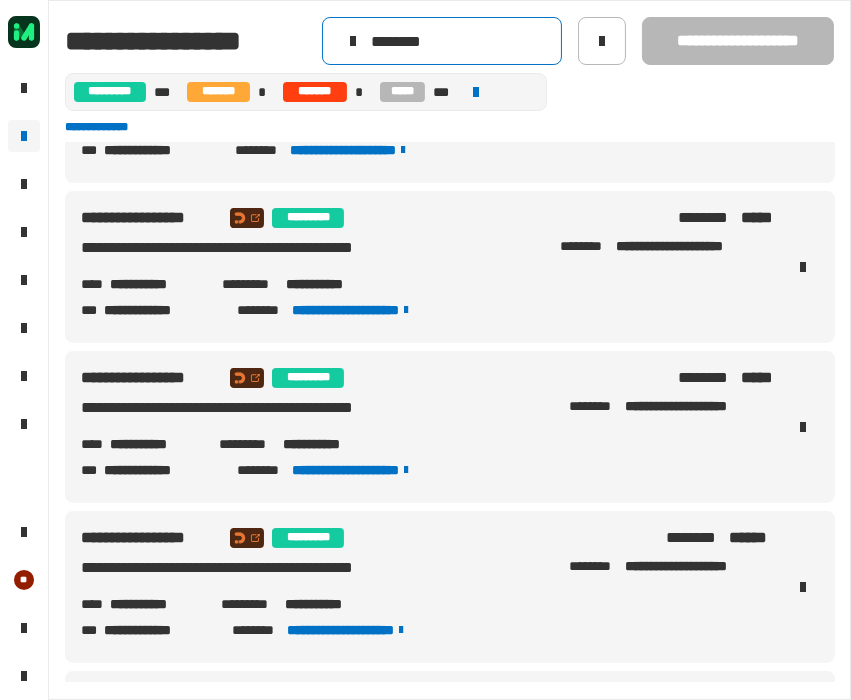 scroll, scrollTop: 0, scrollLeft: 0, axis: both 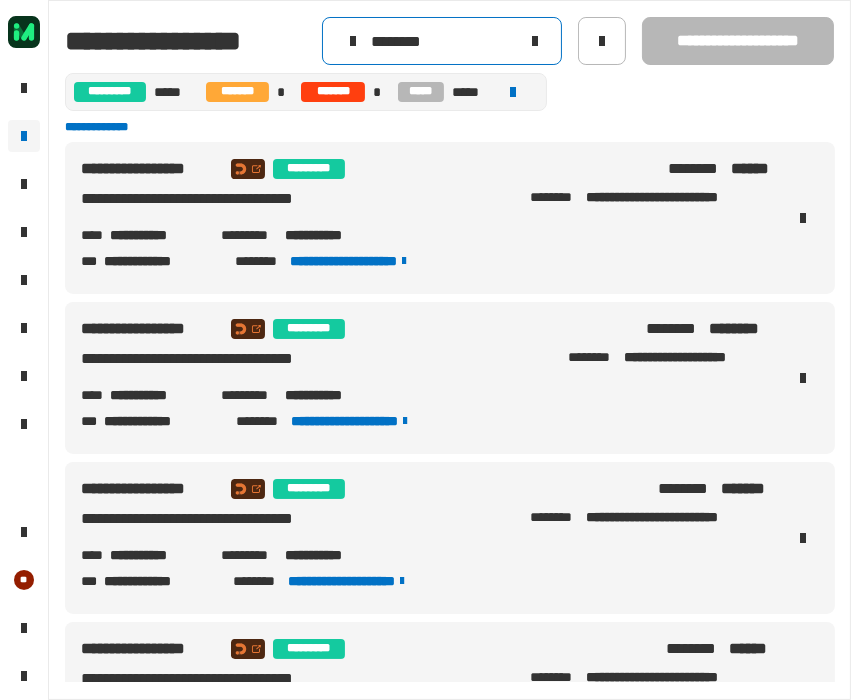type on "********" 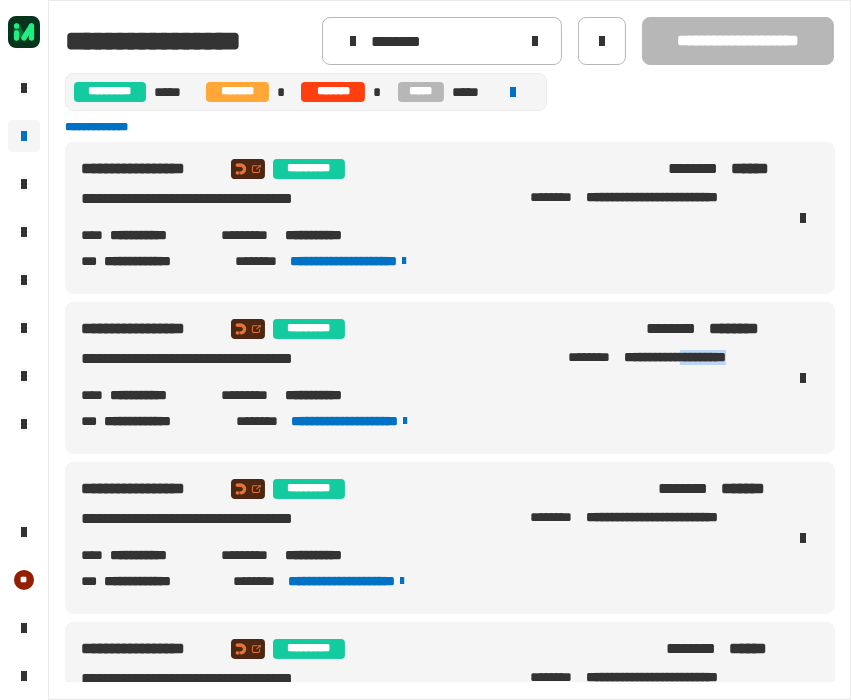 drag, startPoint x: 680, startPoint y: 359, endPoint x: 742, endPoint y: 366, distance: 62.39391 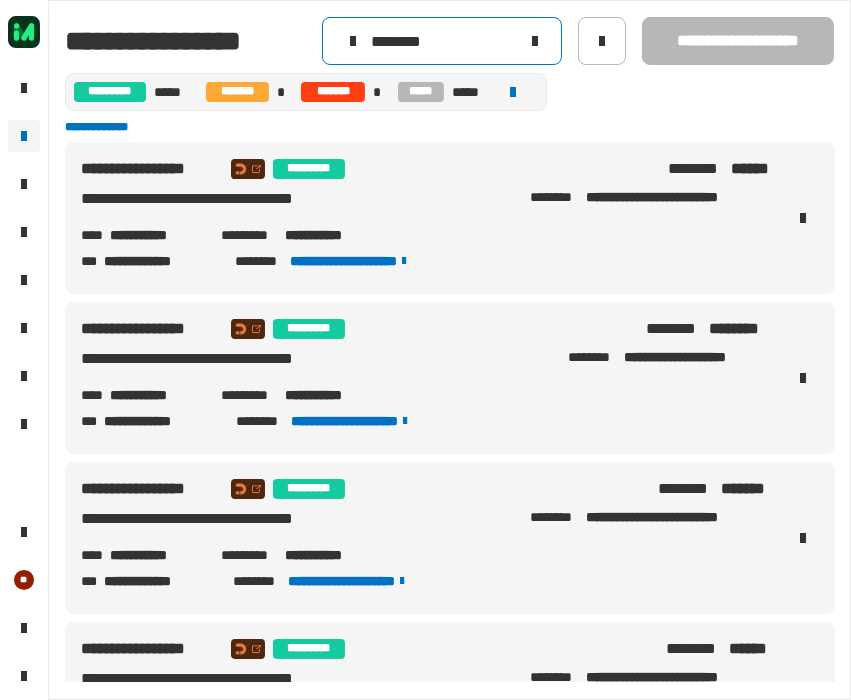 click 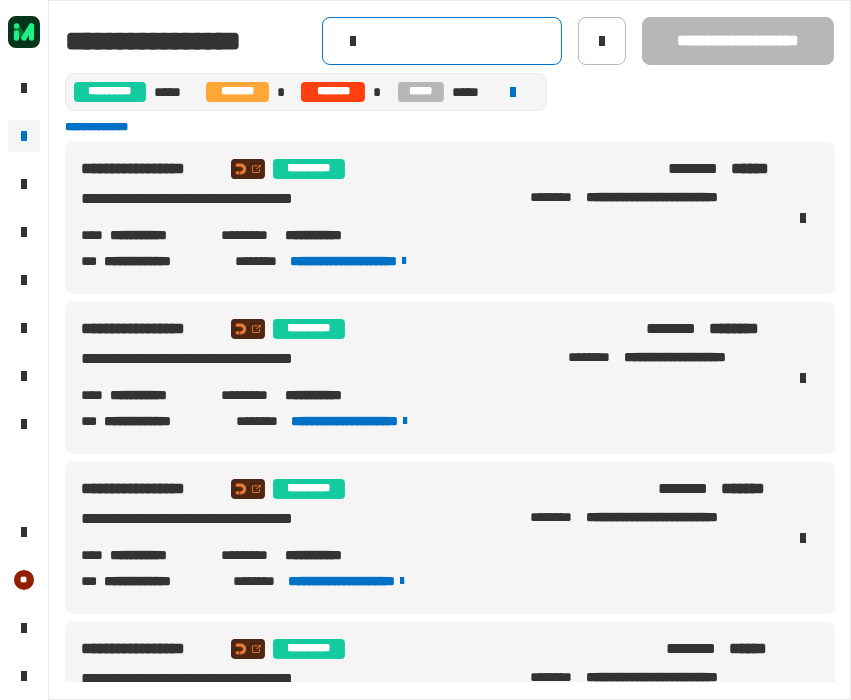 click 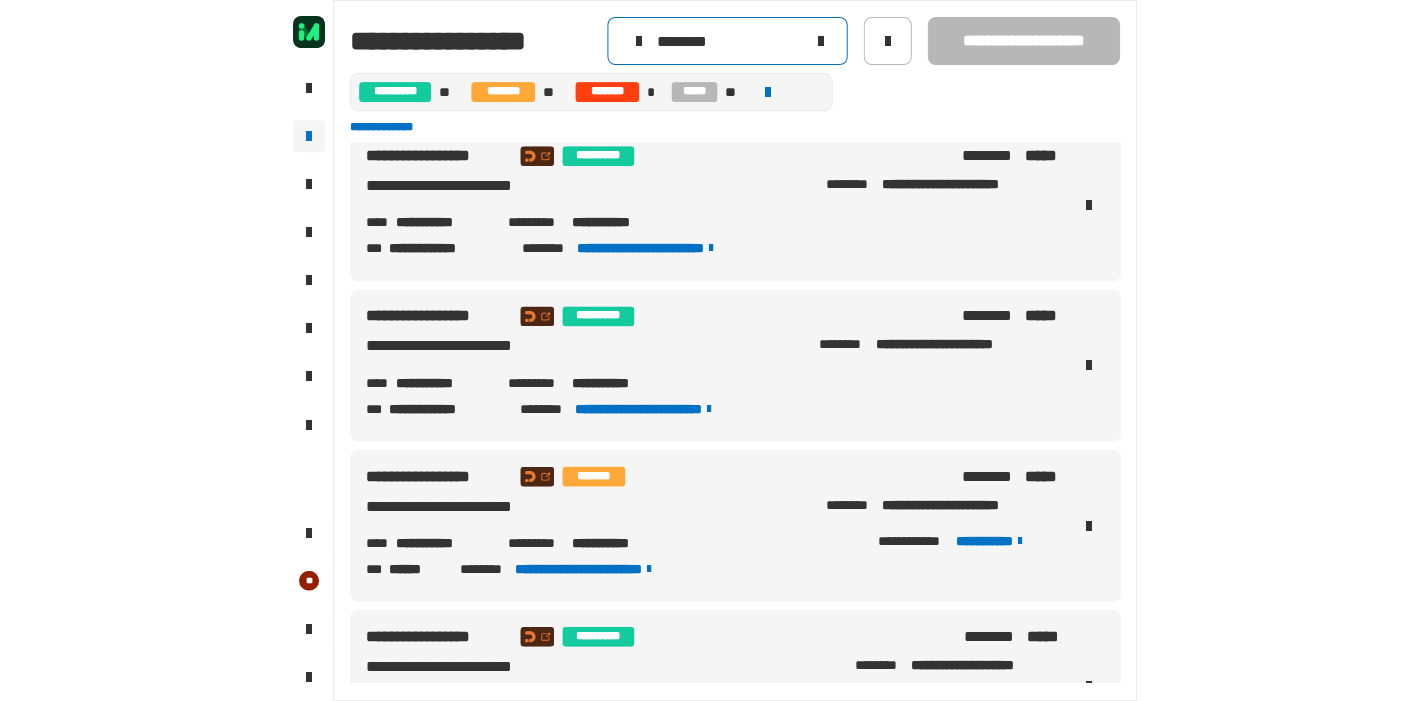 scroll, scrollTop: 555, scrollLeft: 0, axis: vertical 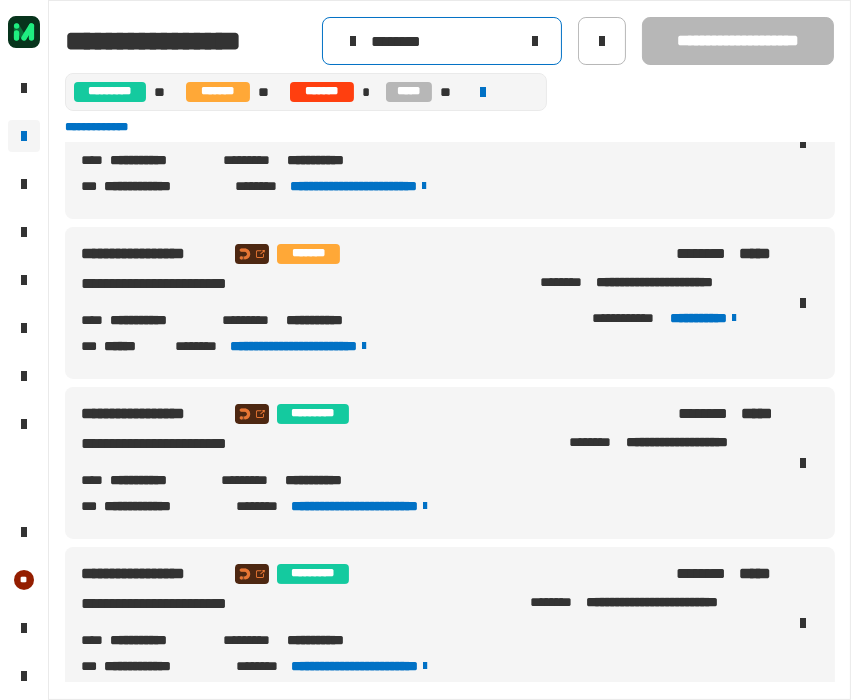 type on "********" 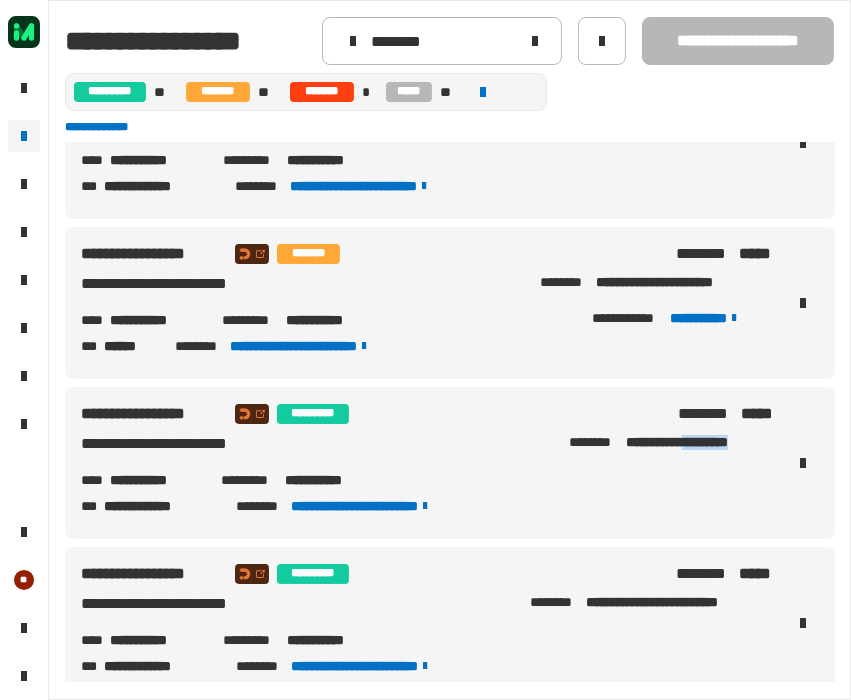 drag, startPoint x: 680, startPoint y: 442, endPoint x: 747, endPoint y: 450, distance: 67.47592 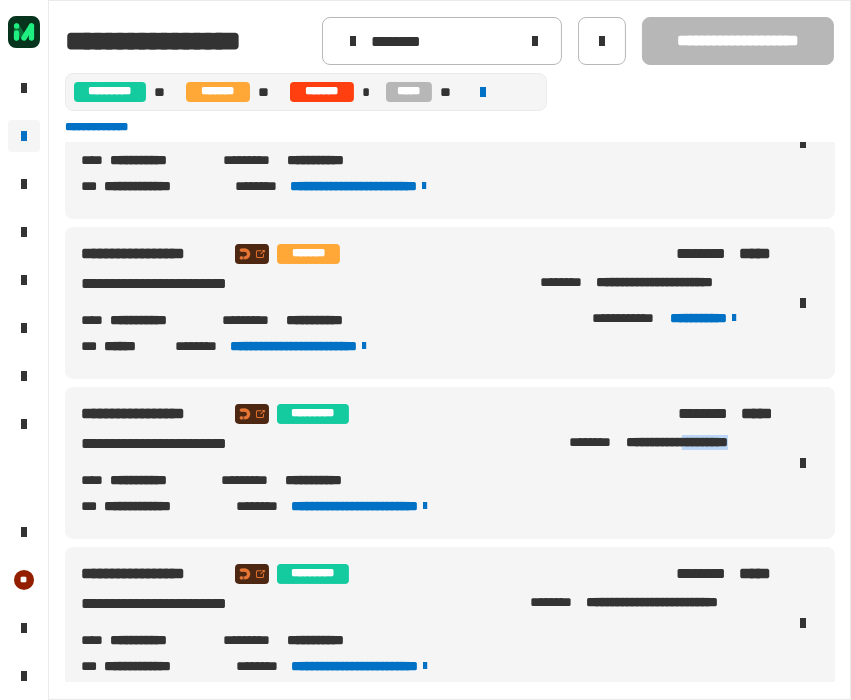 copy on "*********" 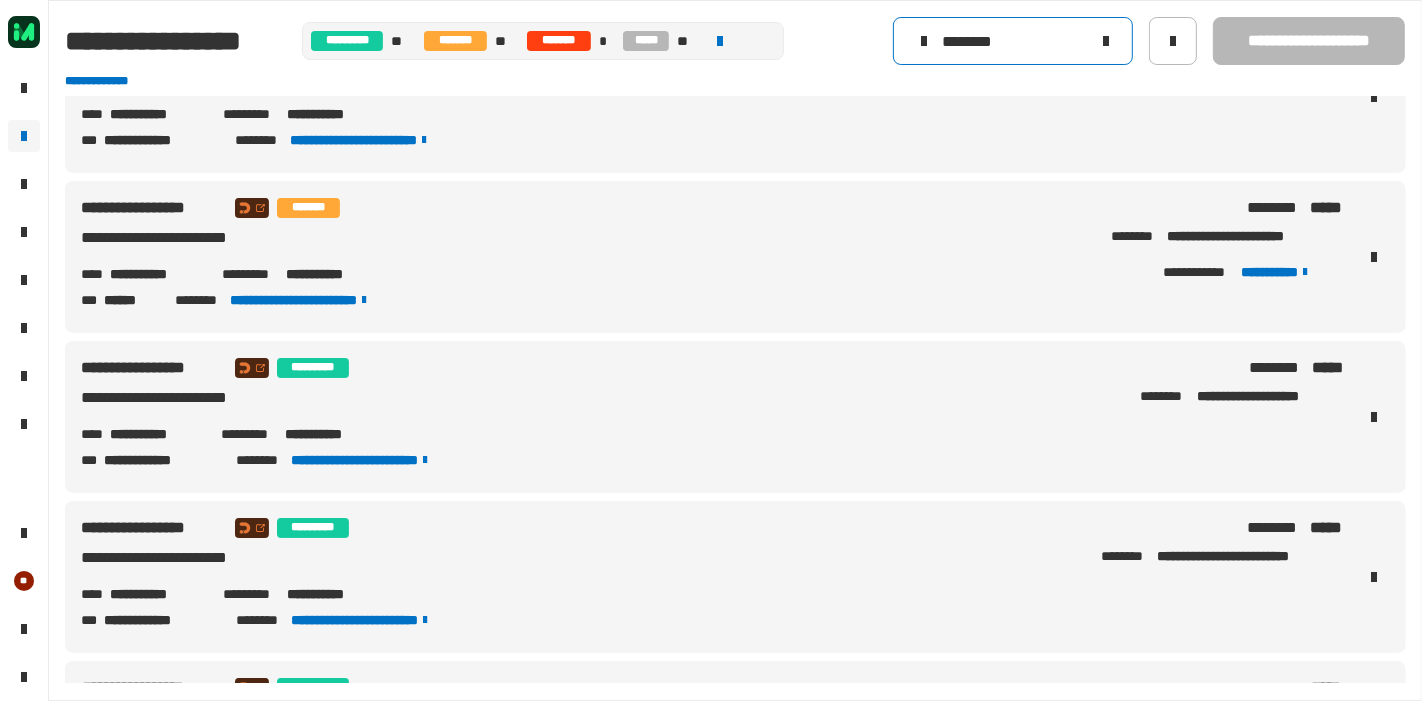 click 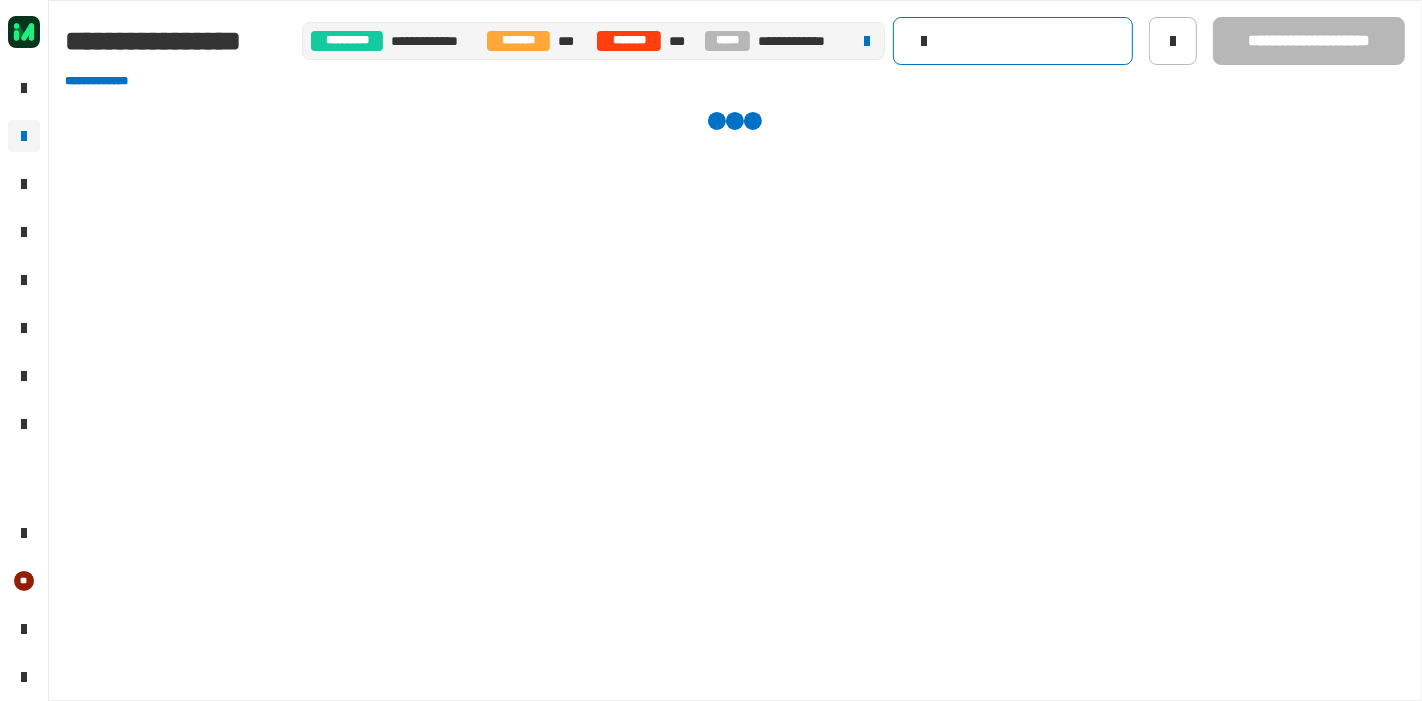 scroll, scrollTop: 0, scrollLeft: 0, axis: both 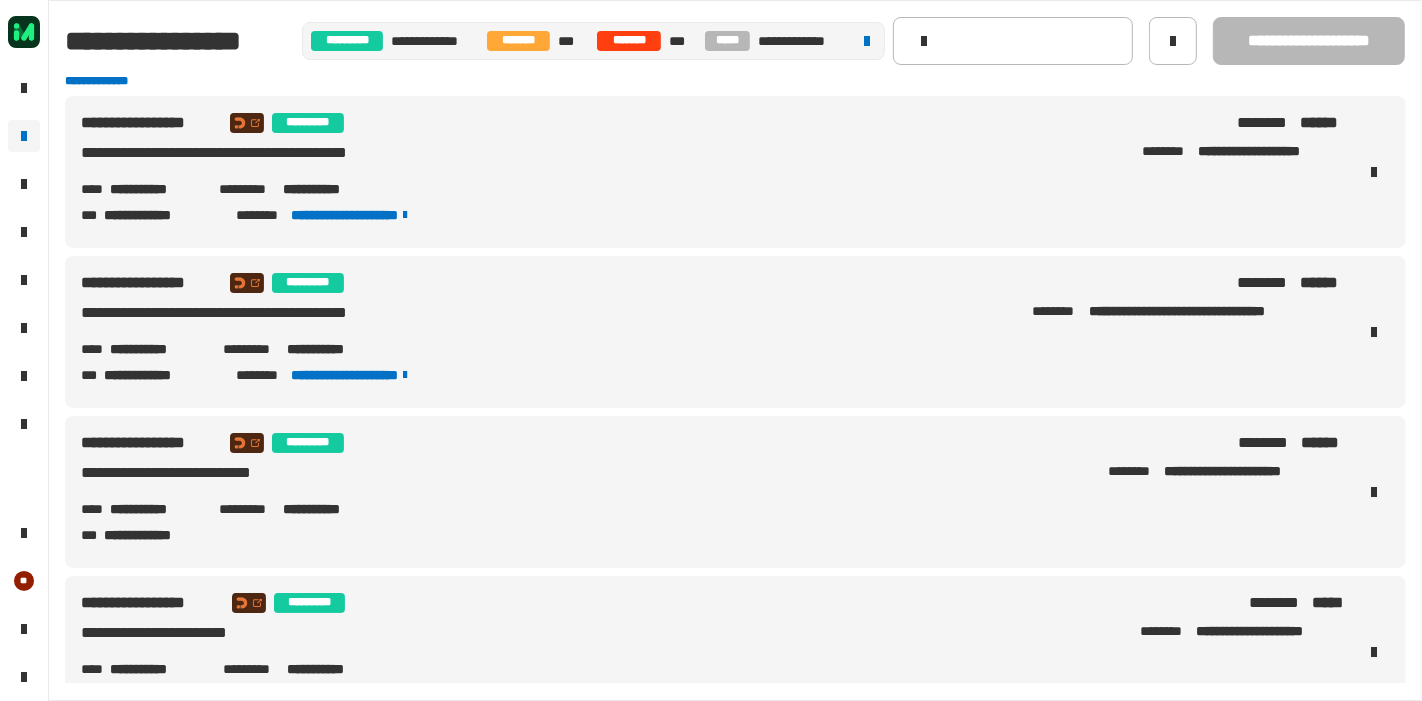click on "**********" 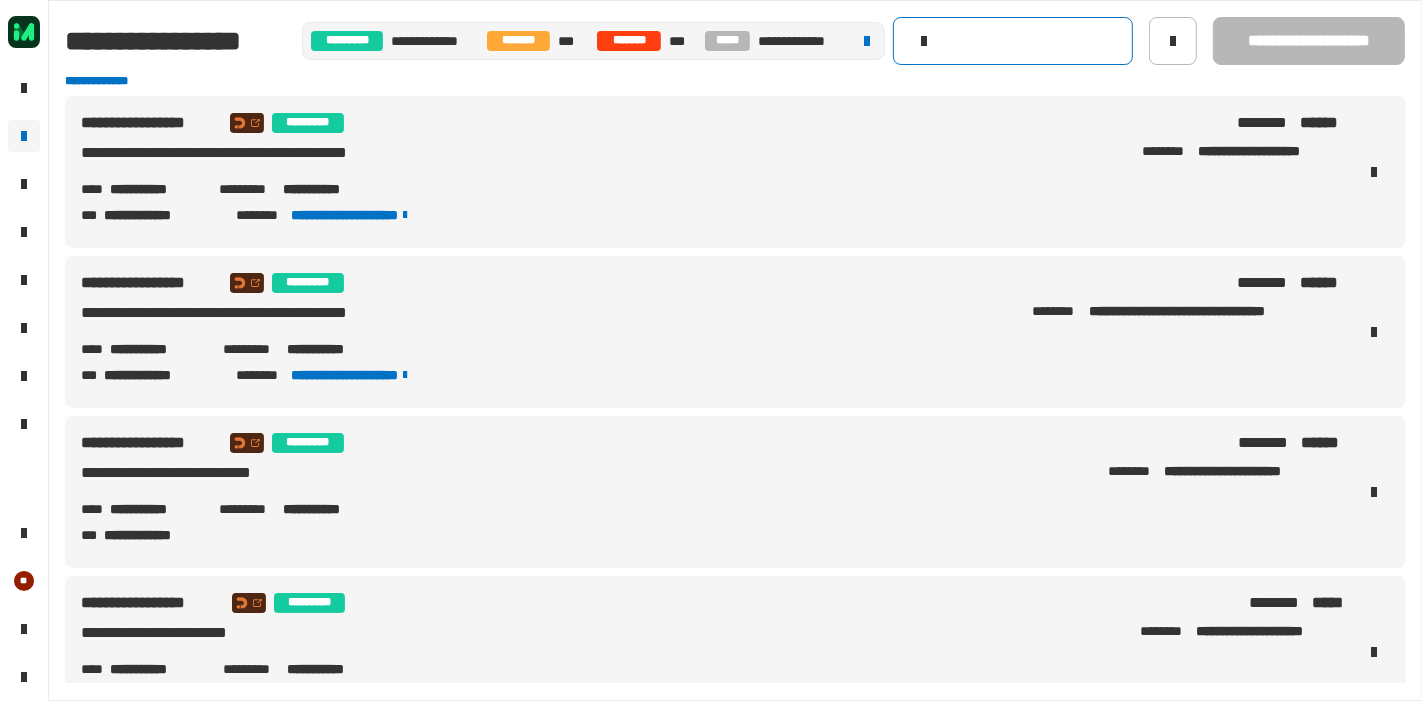 click 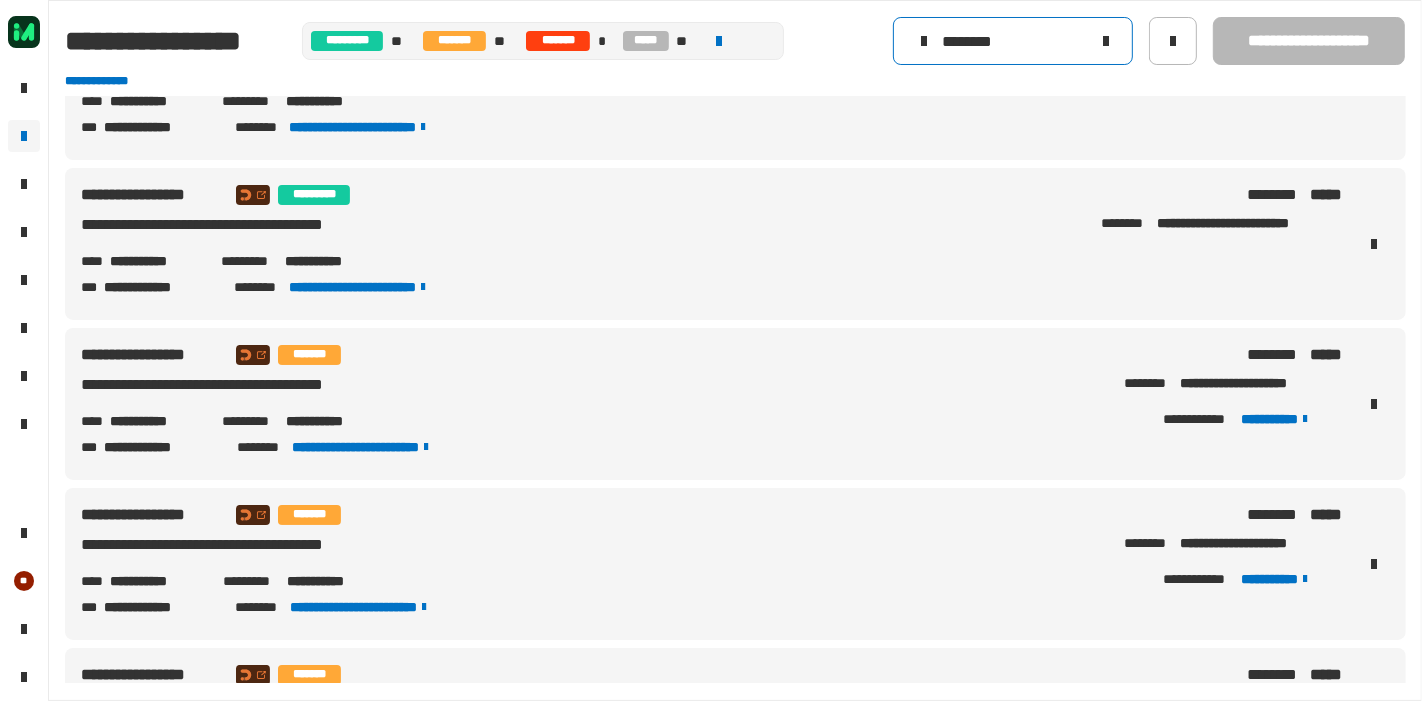 scroll, scrollTop: 1000, scrollLeft: 0, axis: vertical 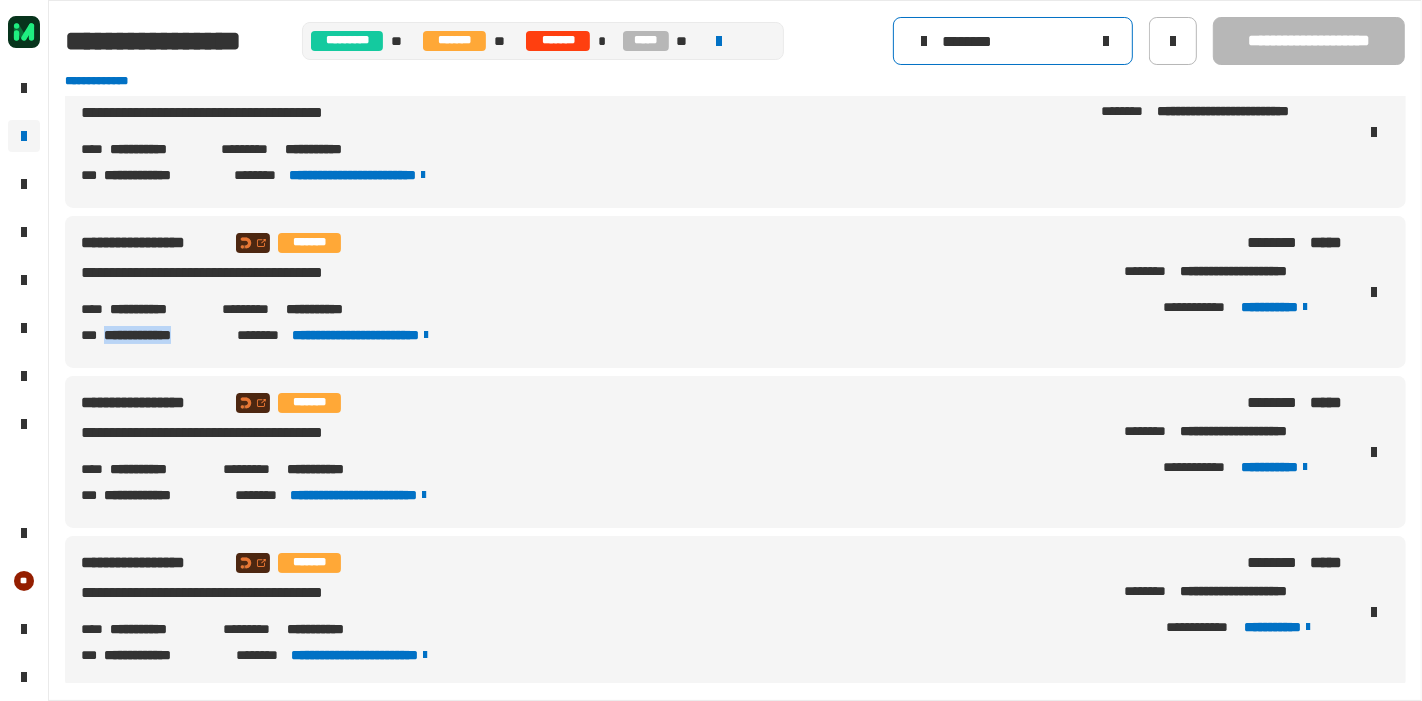 type on "********" 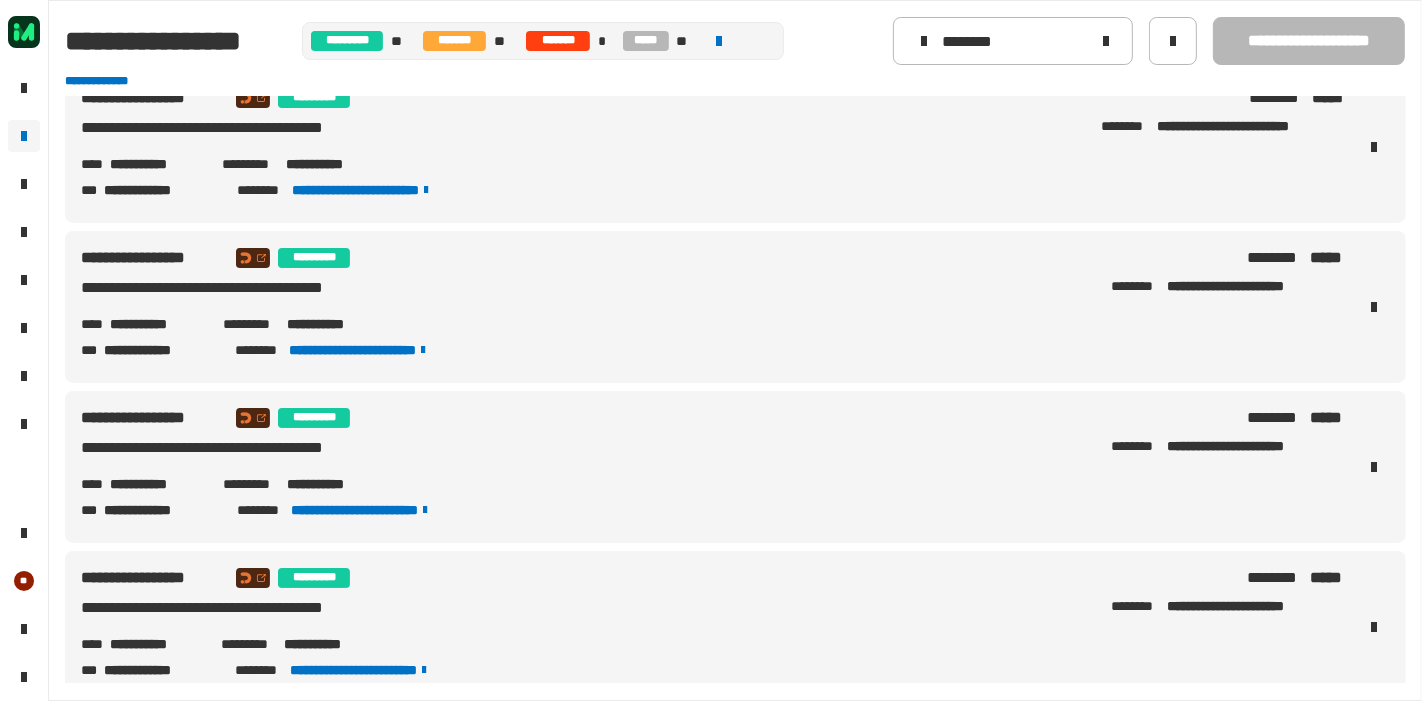 scroll, scrollTop: 0, scrollLeft: 0, axis: both 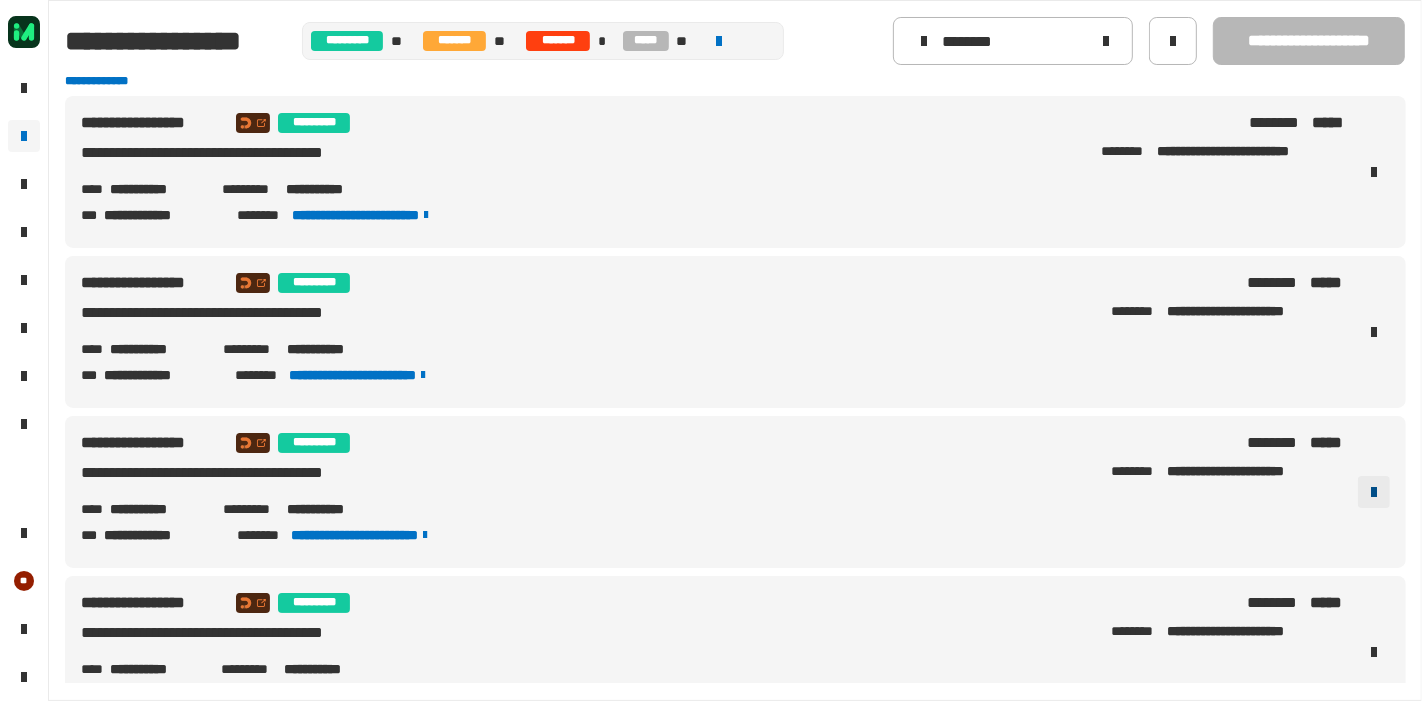 click at bounding box center (1374, 492) 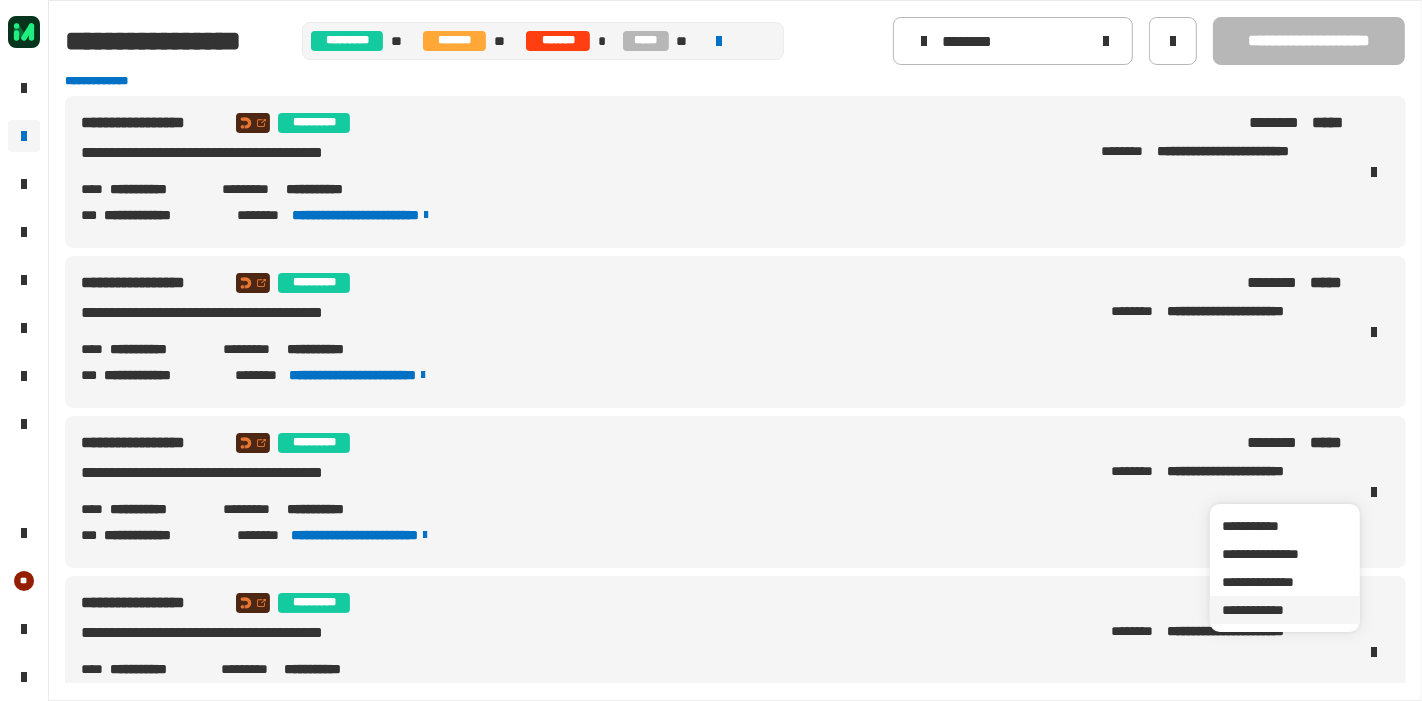 click on "**********" at bounding box center [1285, 610] 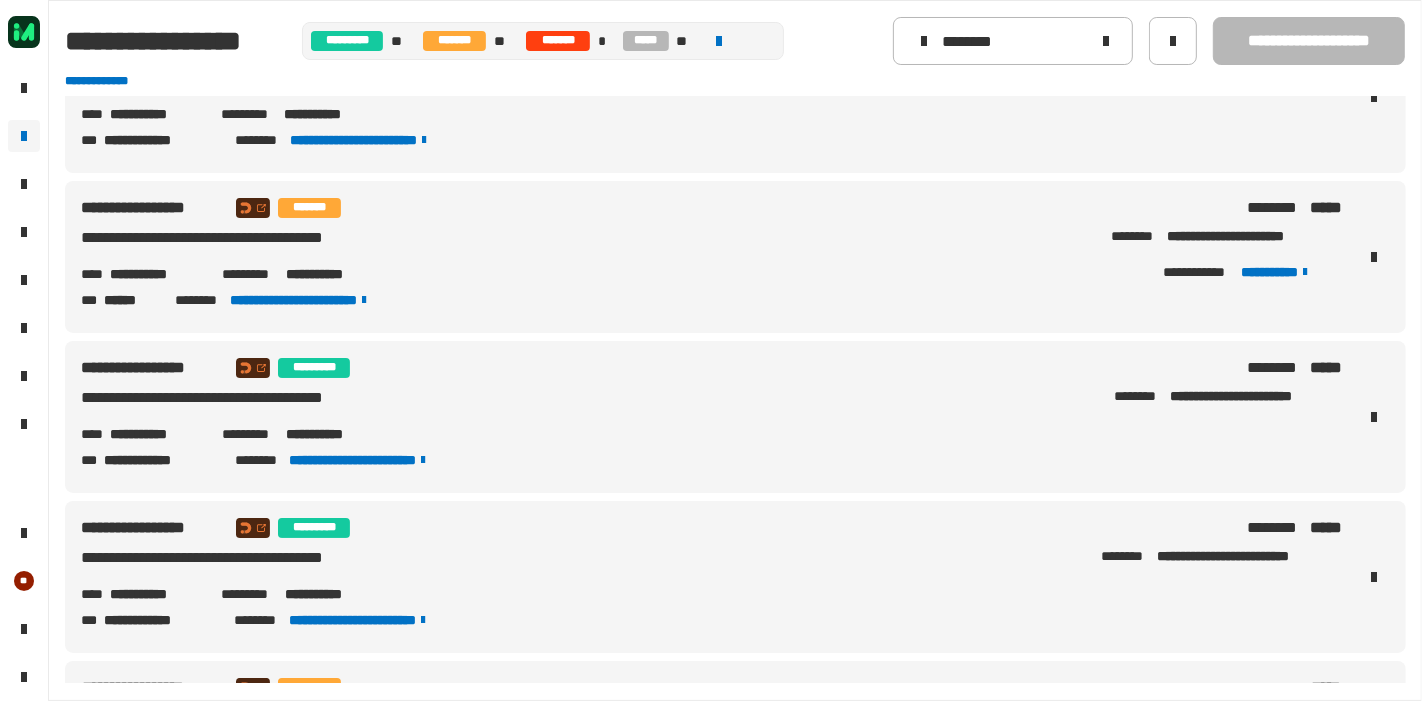 scroll, scrollTop: 444, scrollLeft: 0, axis: vertical 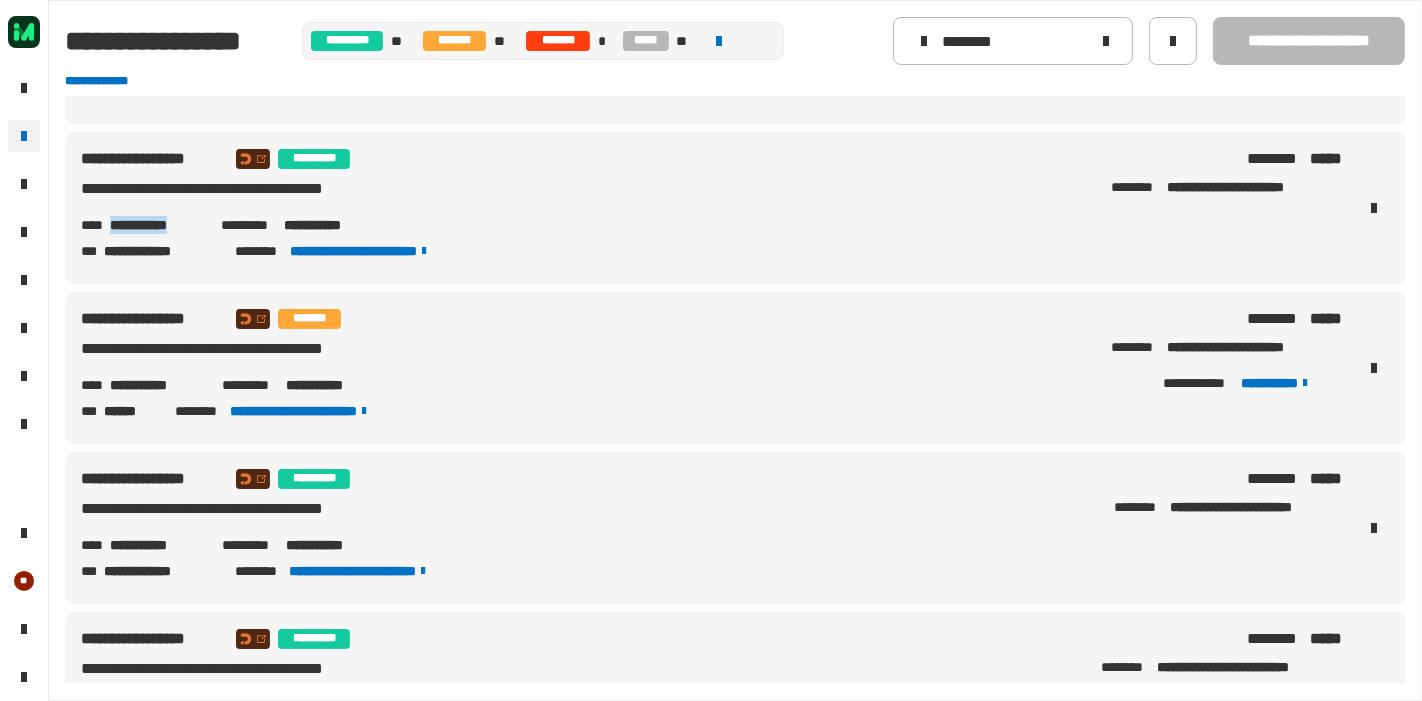 drag, startPoint x: 111, startPoint y: 222, endPoint x: 202, endPoint y: 227, distance: 91.13726 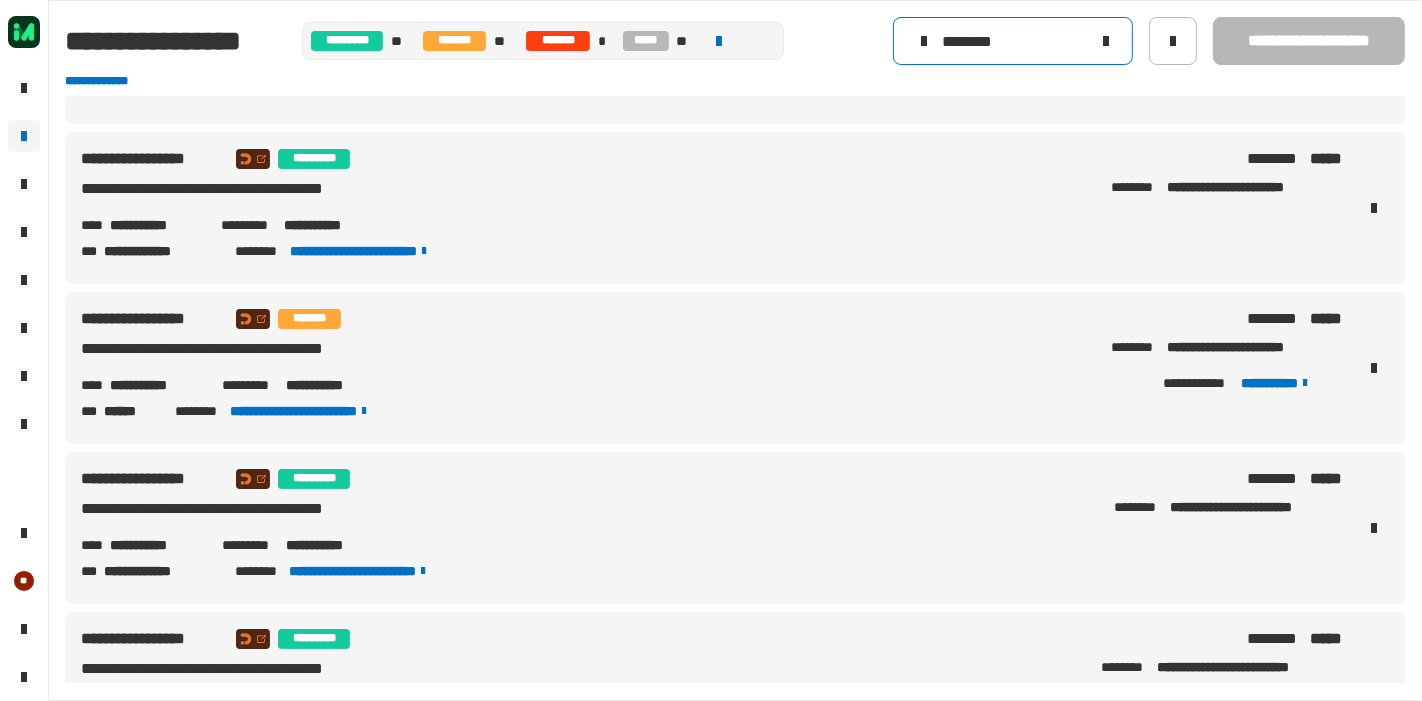 click 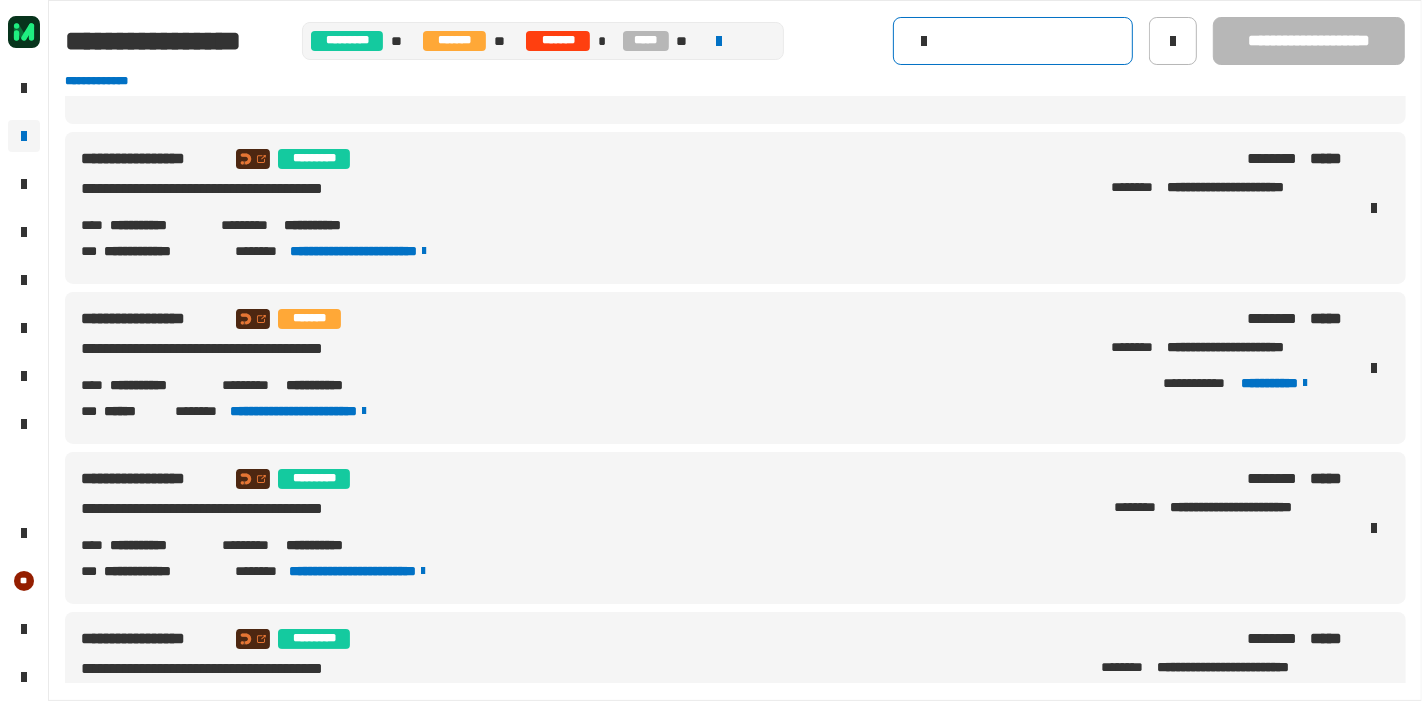 scroll, scrollTop: 0, scrollLeft: 0, axis: both 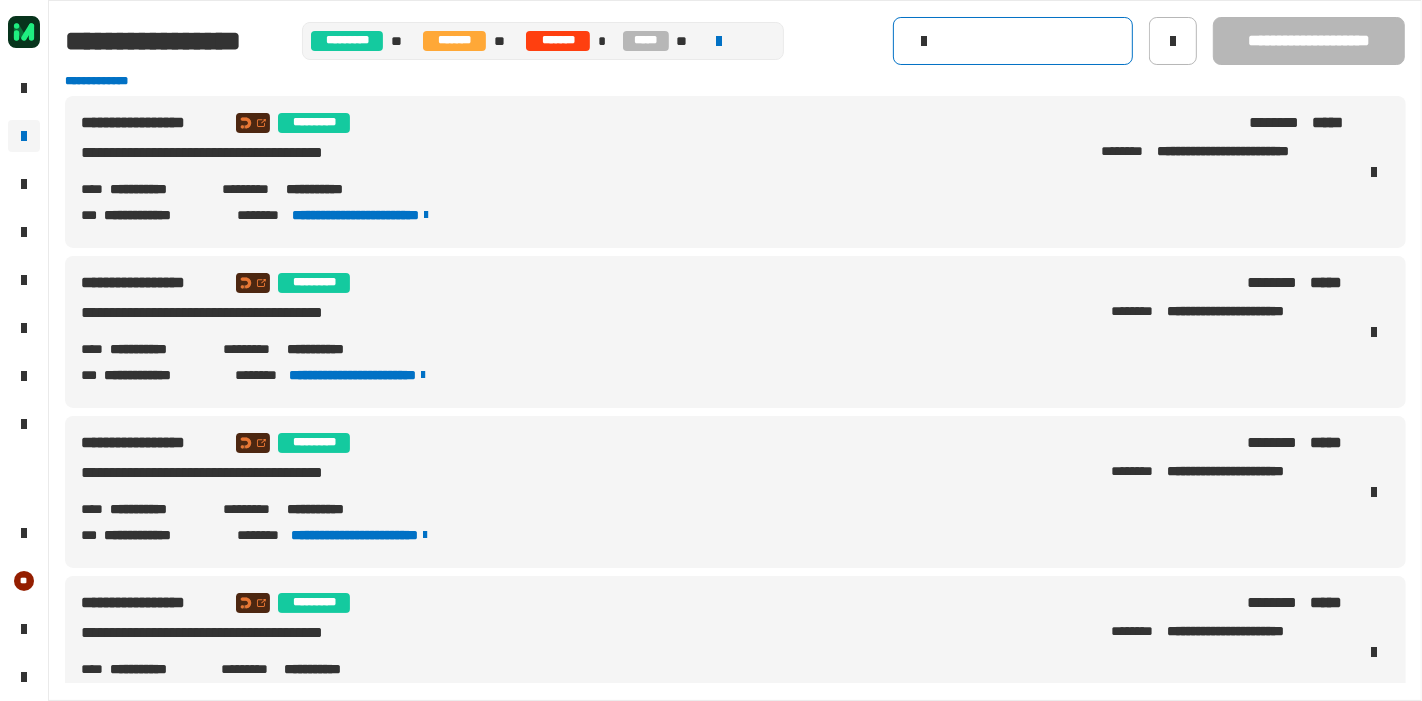 click 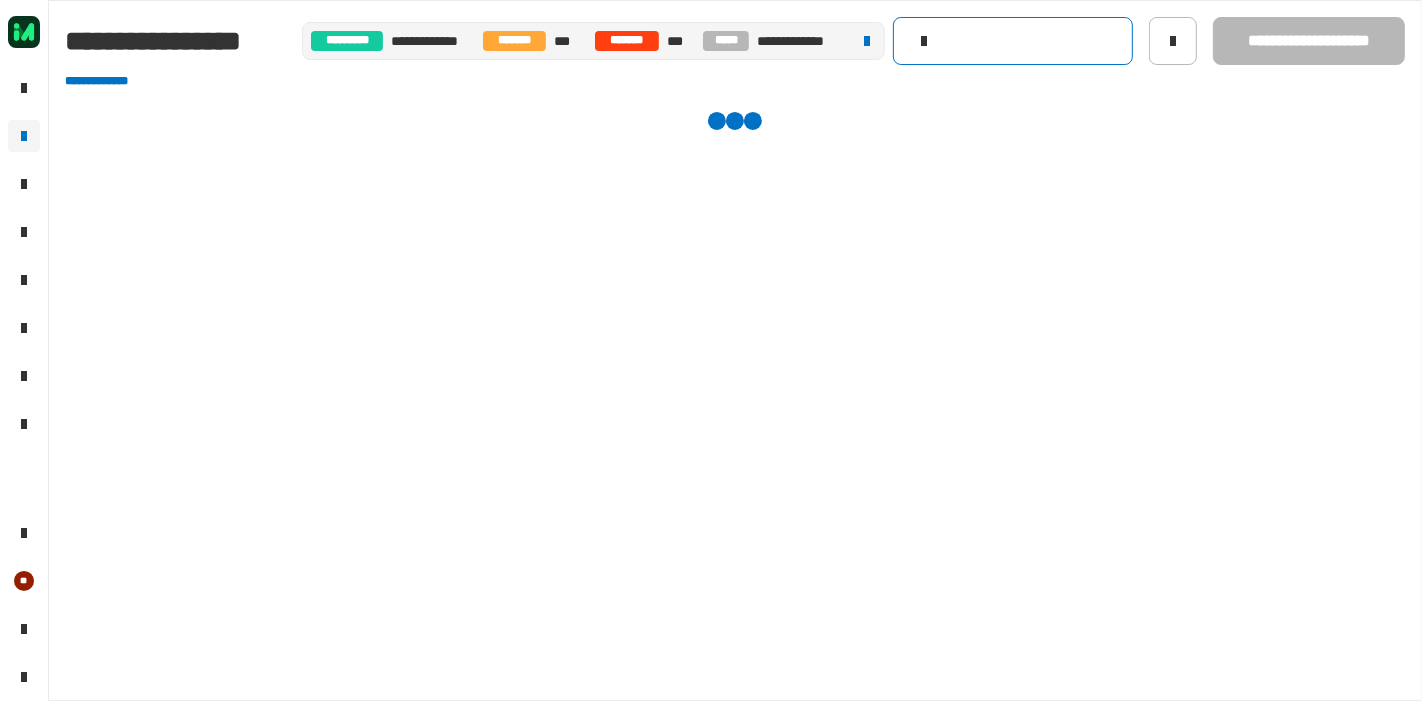 paste on "**********" 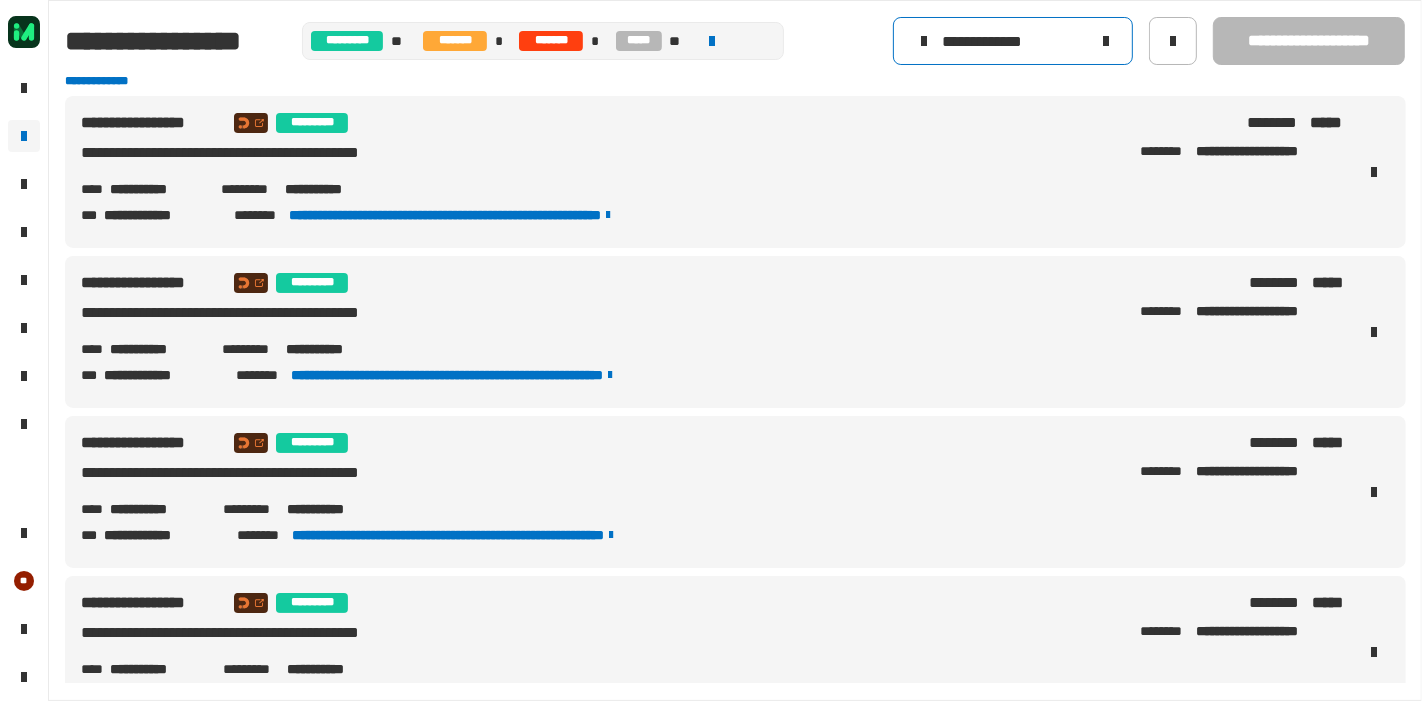 type on "**********" 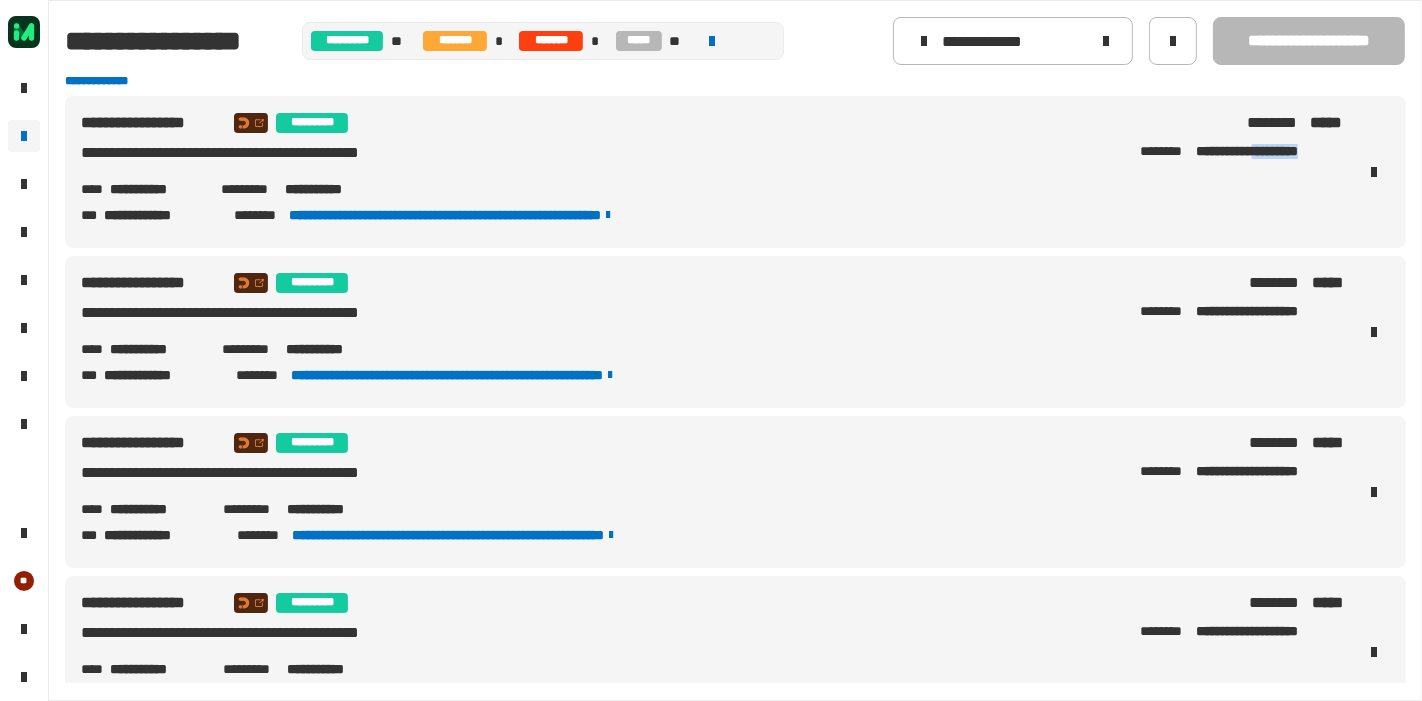 drag, startPoint x: 1251, startPoint y: 152, endPoint x: 1315, endPoint y: 157, distance: 64.195015 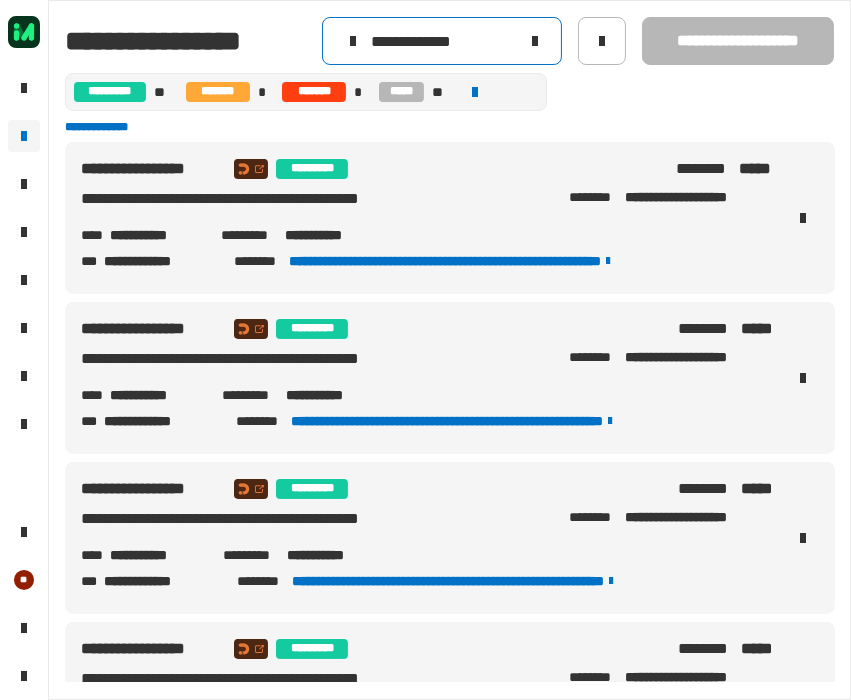 click 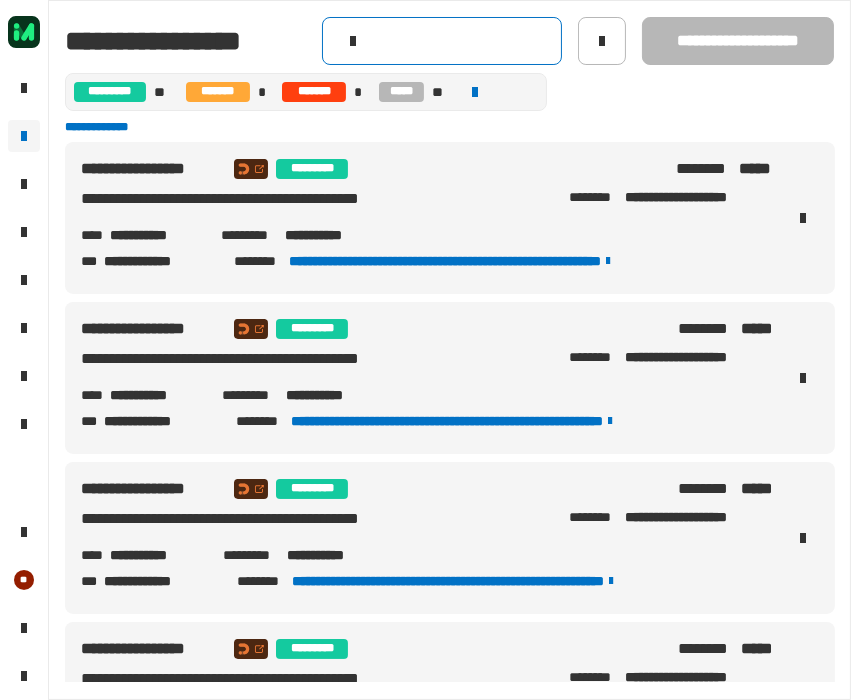 click 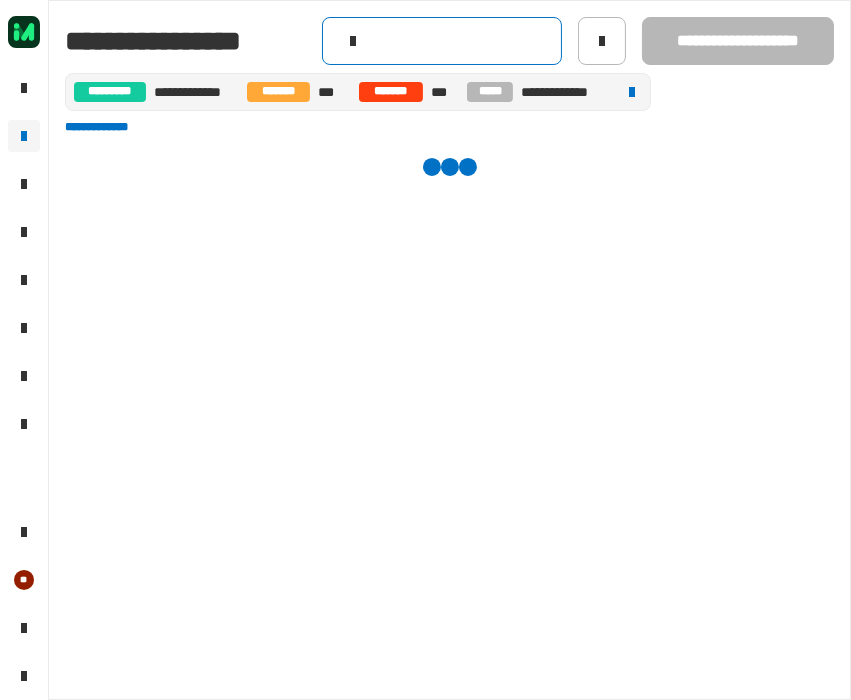 paste on "**********" 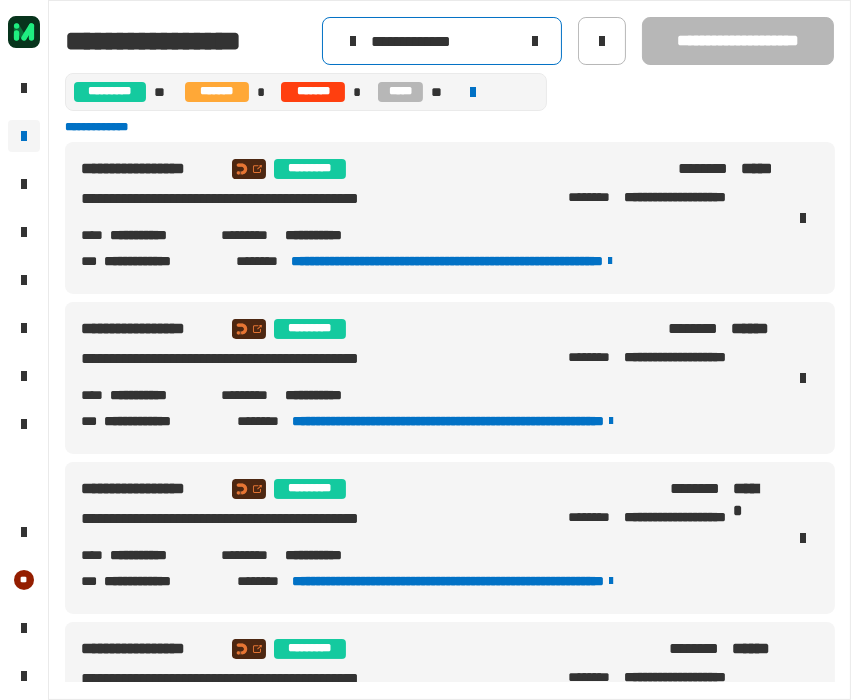type on "**********" 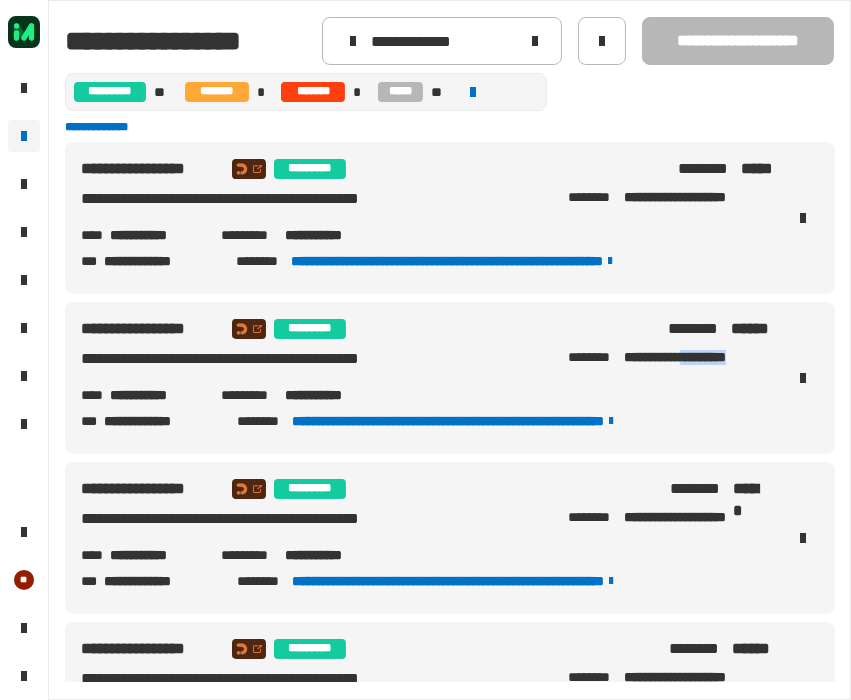 drag, startPoint x: 678, startPoint y: 367, endPoint x: 745, endPoint y: 364, distance: 67.06713 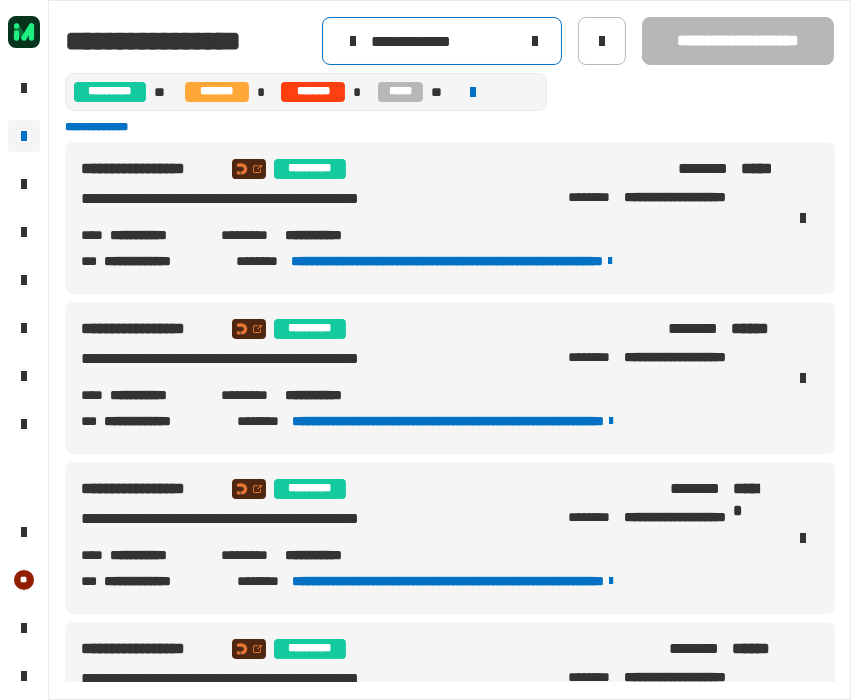 click 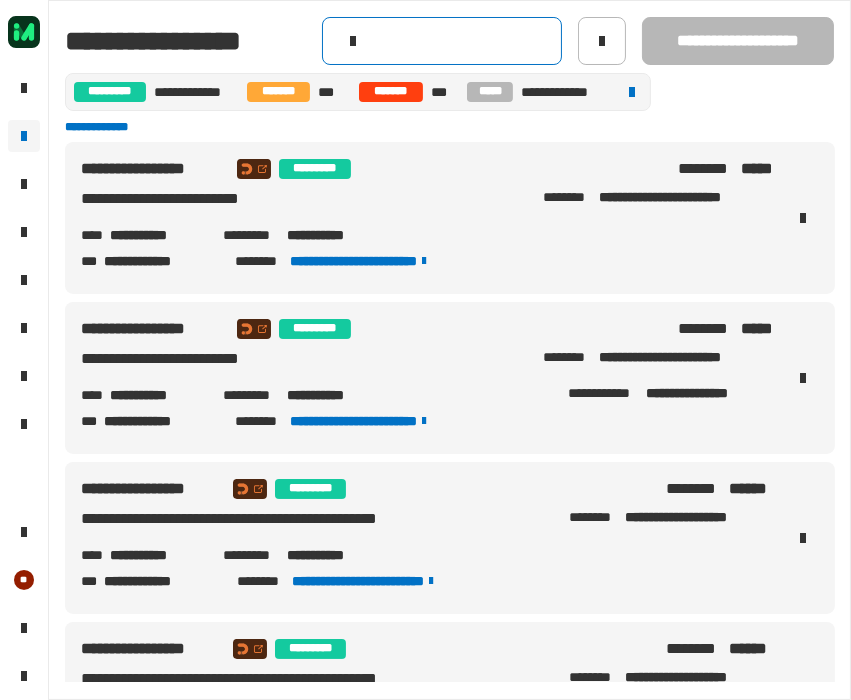 click 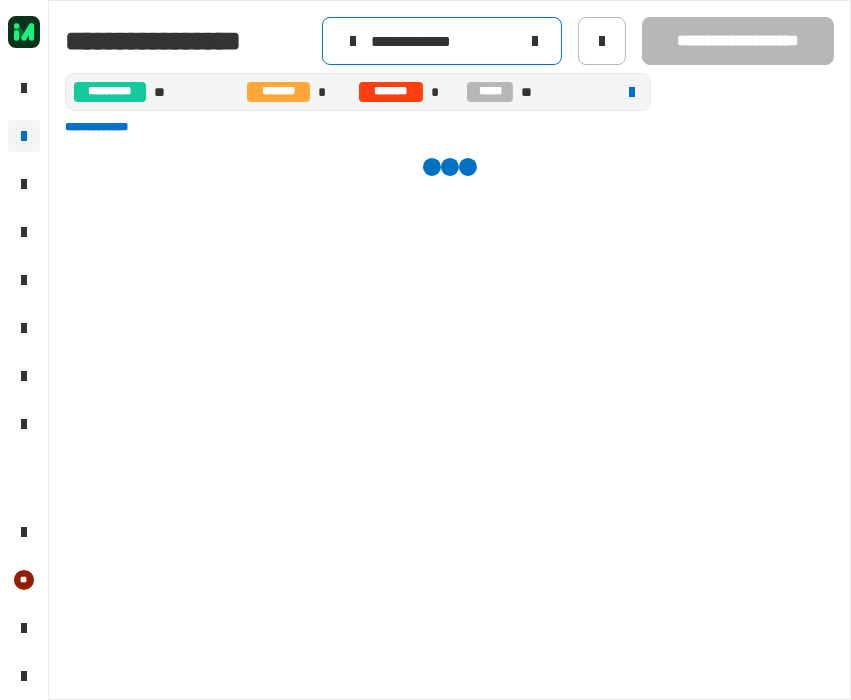 type on "**********" 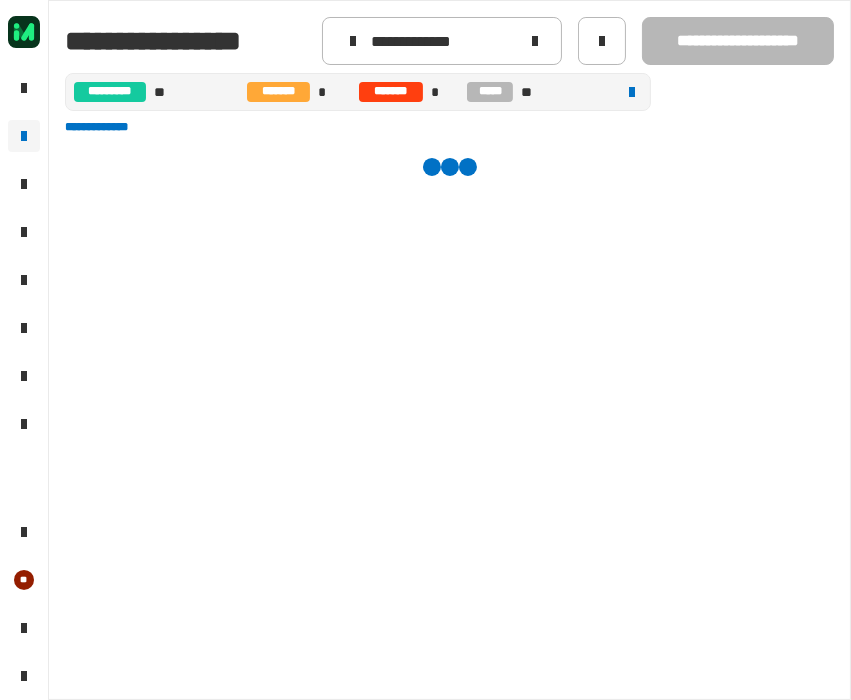 drag, startPoint x: 741, startPoint y: 192, endPoint x: 845, endPoint y: 328, distance: 171.20747 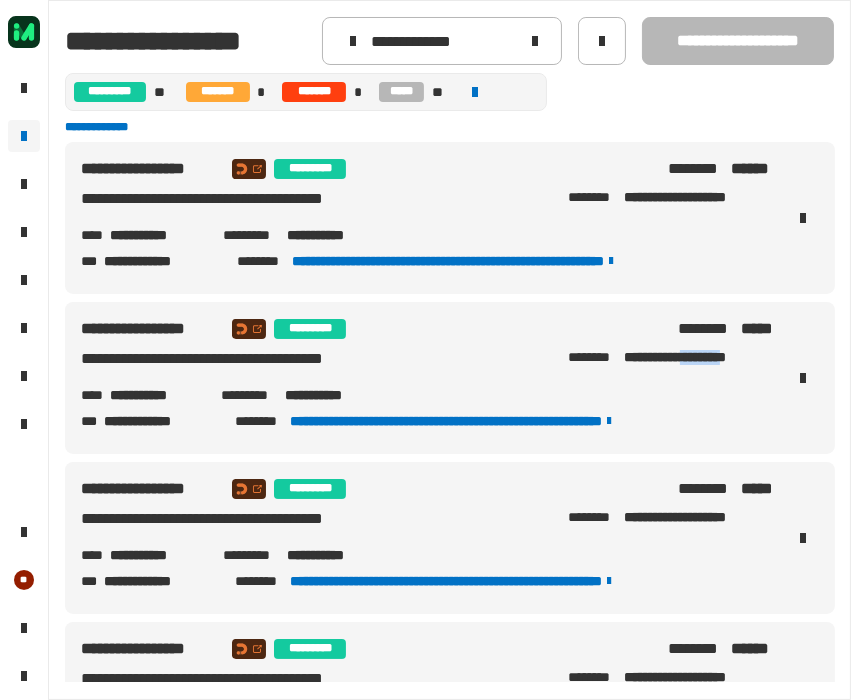 drag, startPoint x: 681, startPoint y: 361, endPoint x: 741, endPoint y: 364, distance: 60.074955 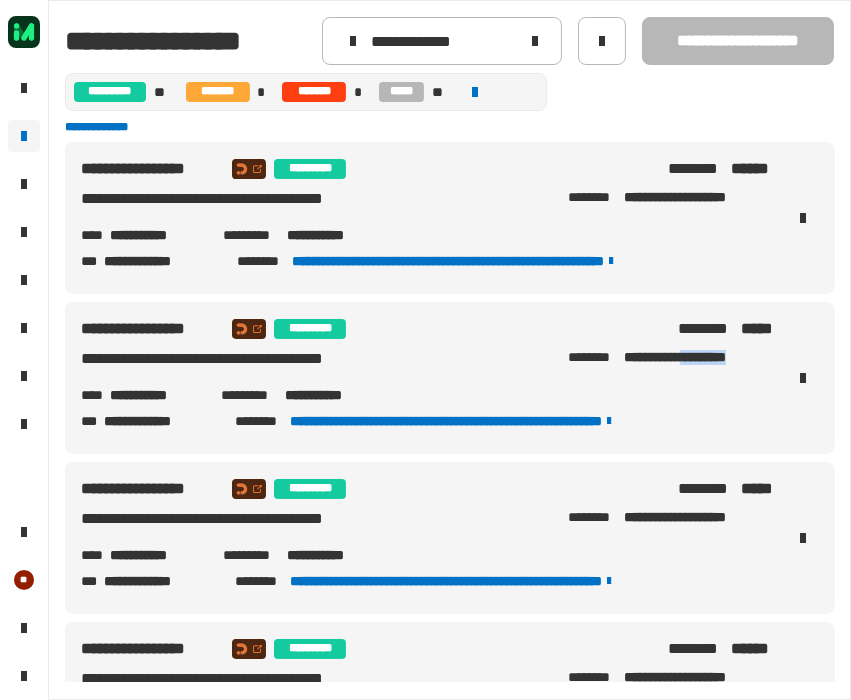drag, startPoint x: 682, startPoint y: 365, endPoint x: 748, endPoint y: 370, distance: 66.189125 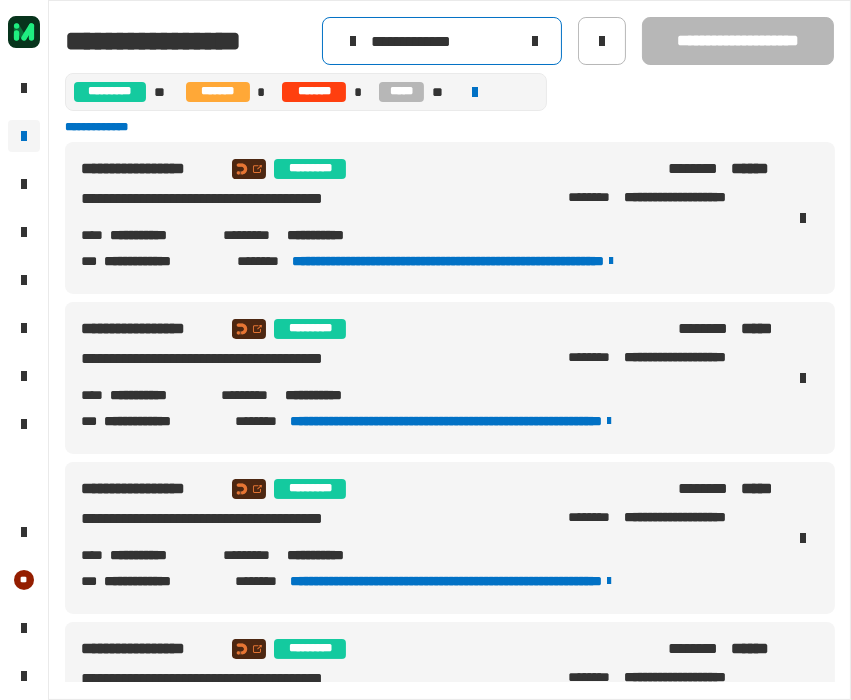 click 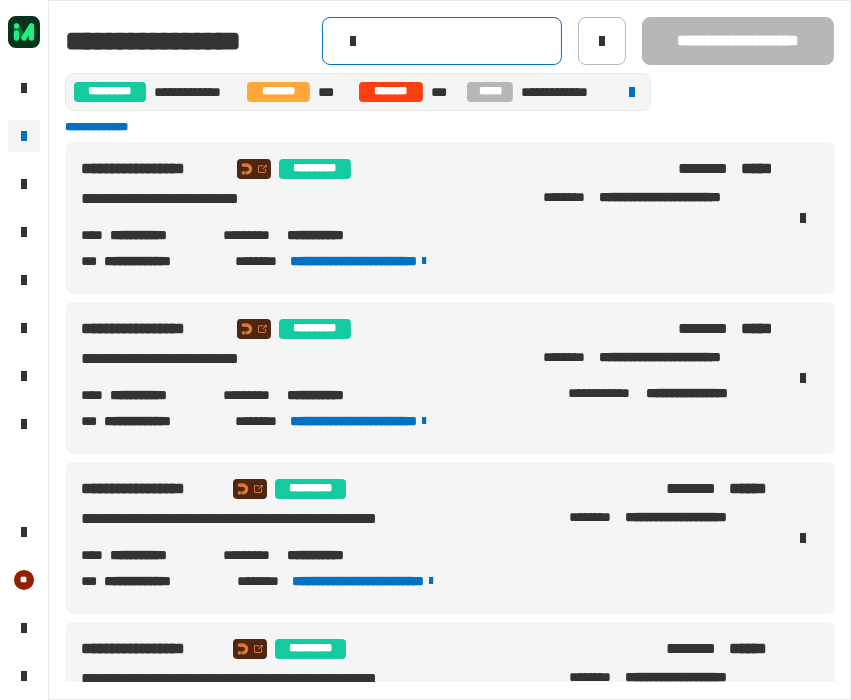 click 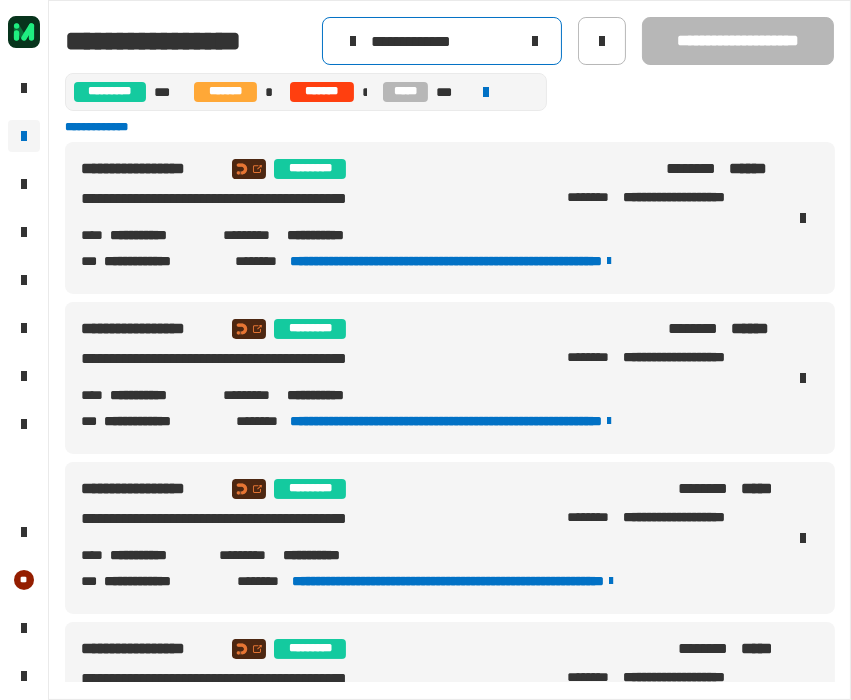 type on "**********" 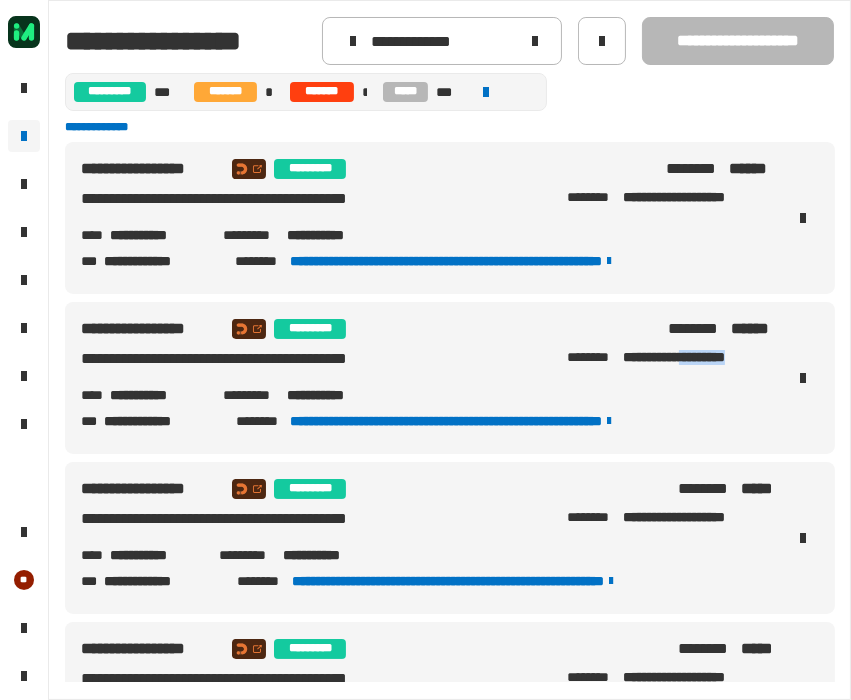 drag, startPoint x: 680, startPoint y: 353, endPoint x: 745, endPoint y: 361, distance: 65.490456 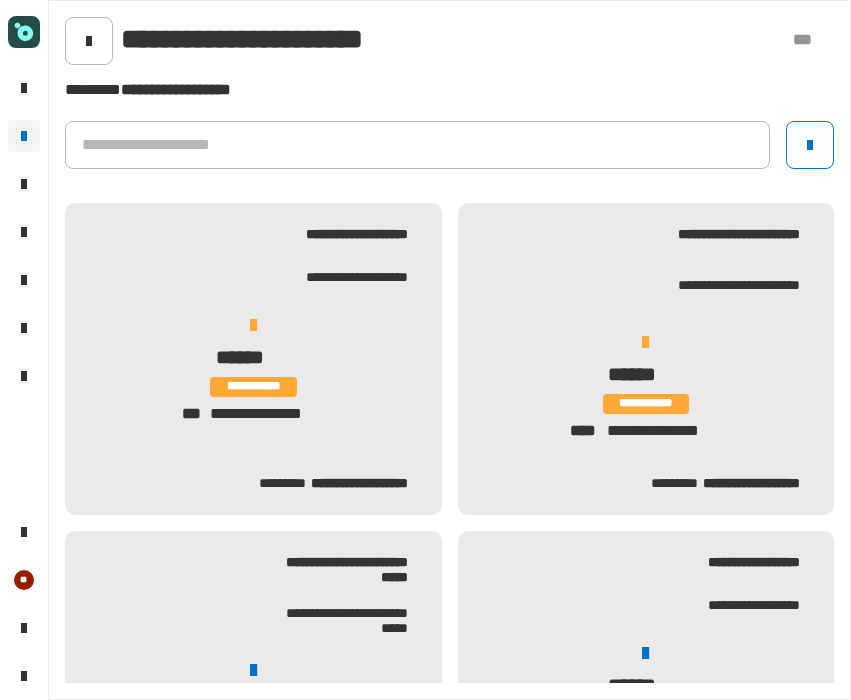 scroll, scrollTop: 0, scrollLeft: 0, axis: both 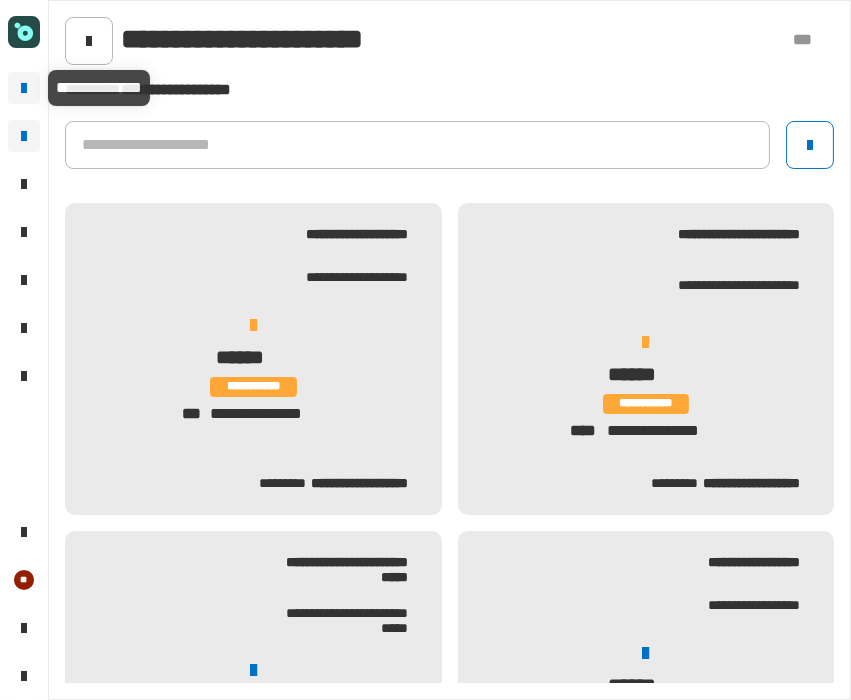 click 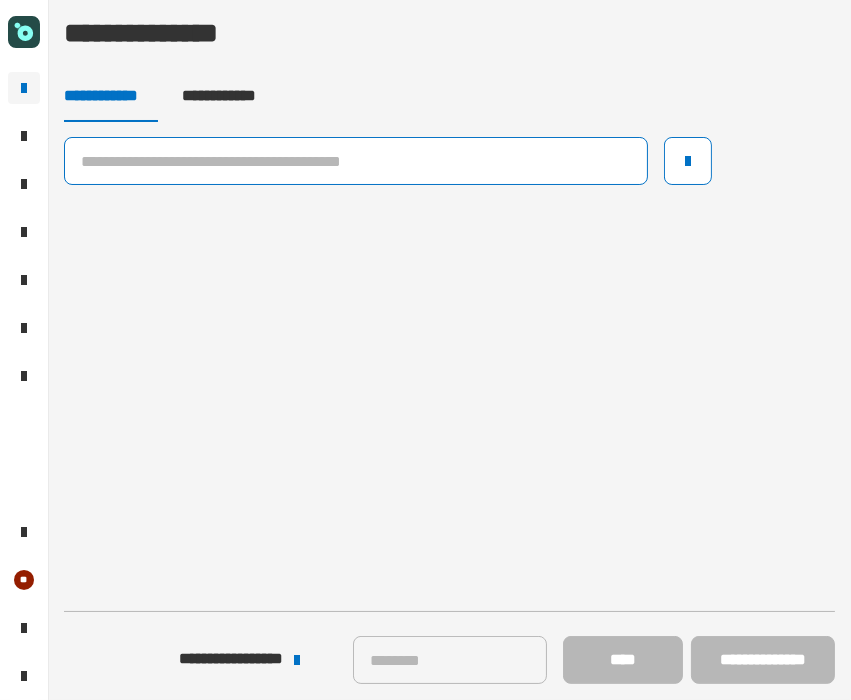 click 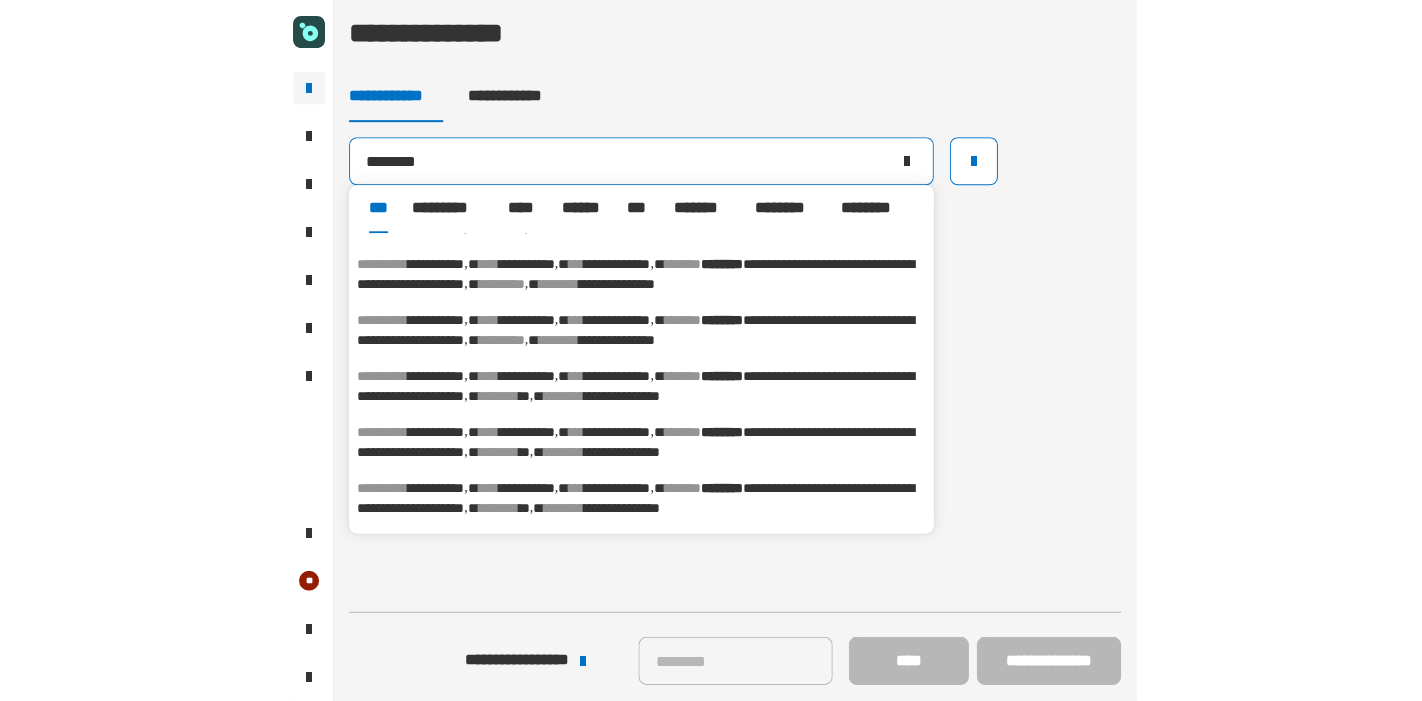 scroll, scrollTop: 530, scrollLeft: 0, axis: vertical 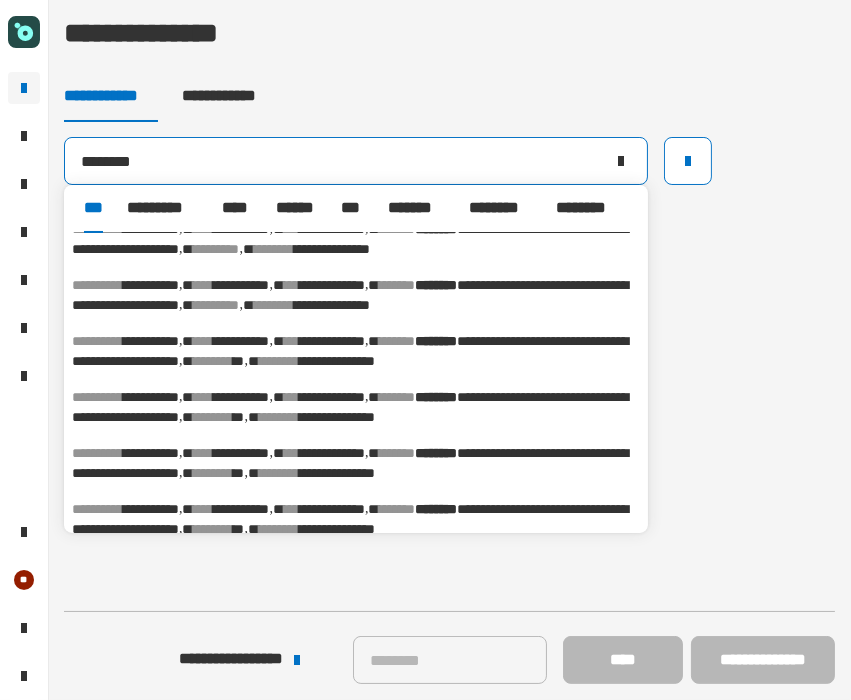 type on "********" 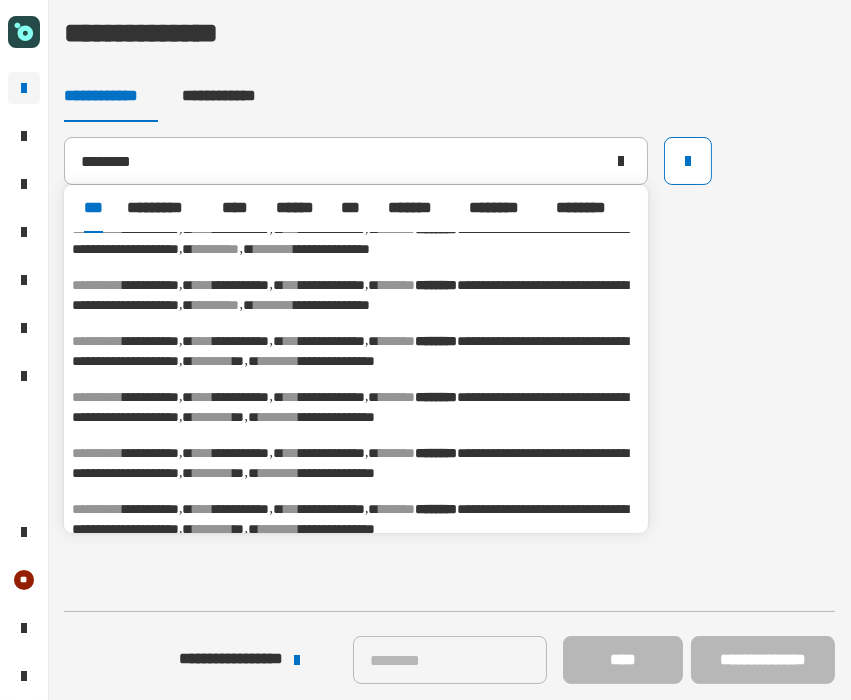 click on "**********" at bounding box center (350, 351) 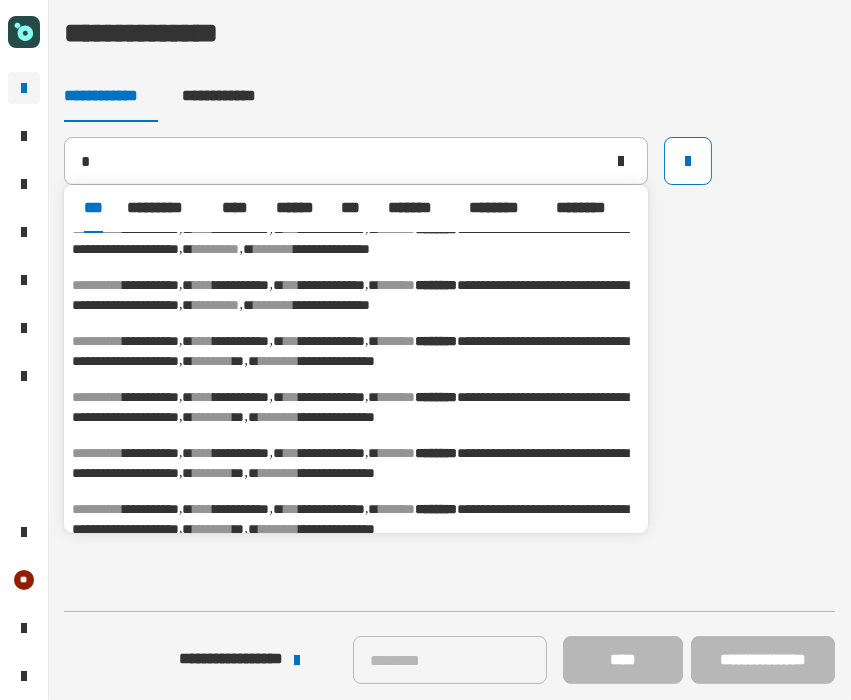 type on "**********" 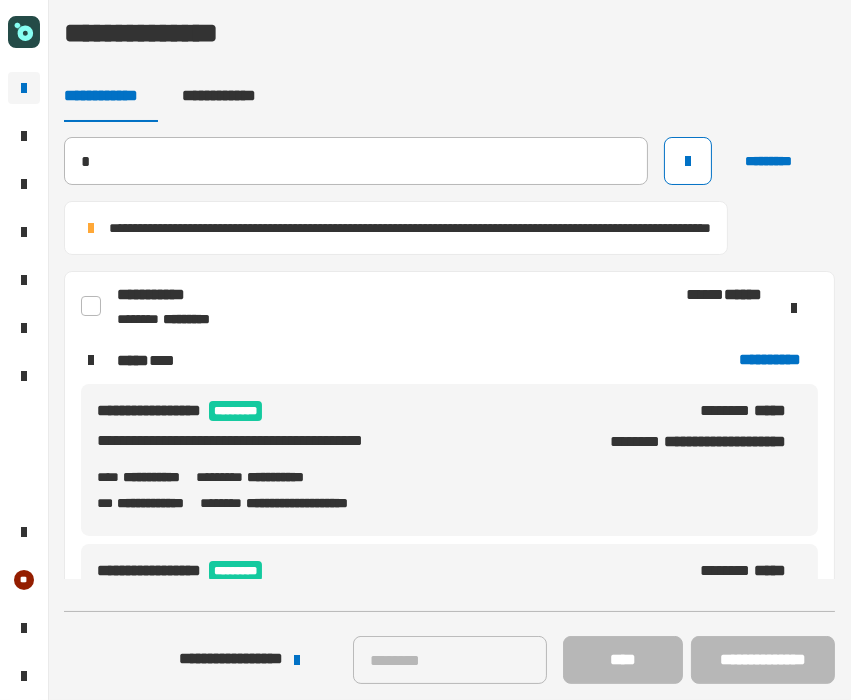 type 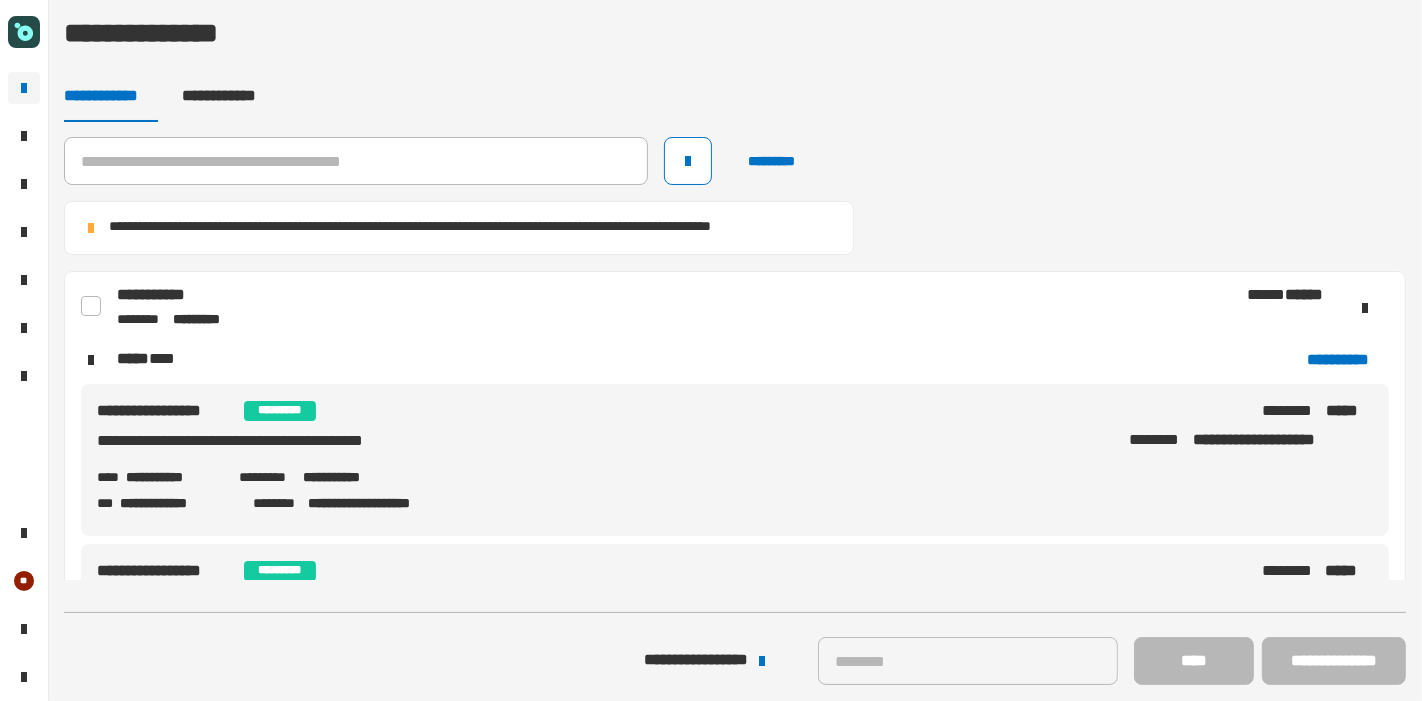 click on "**********" 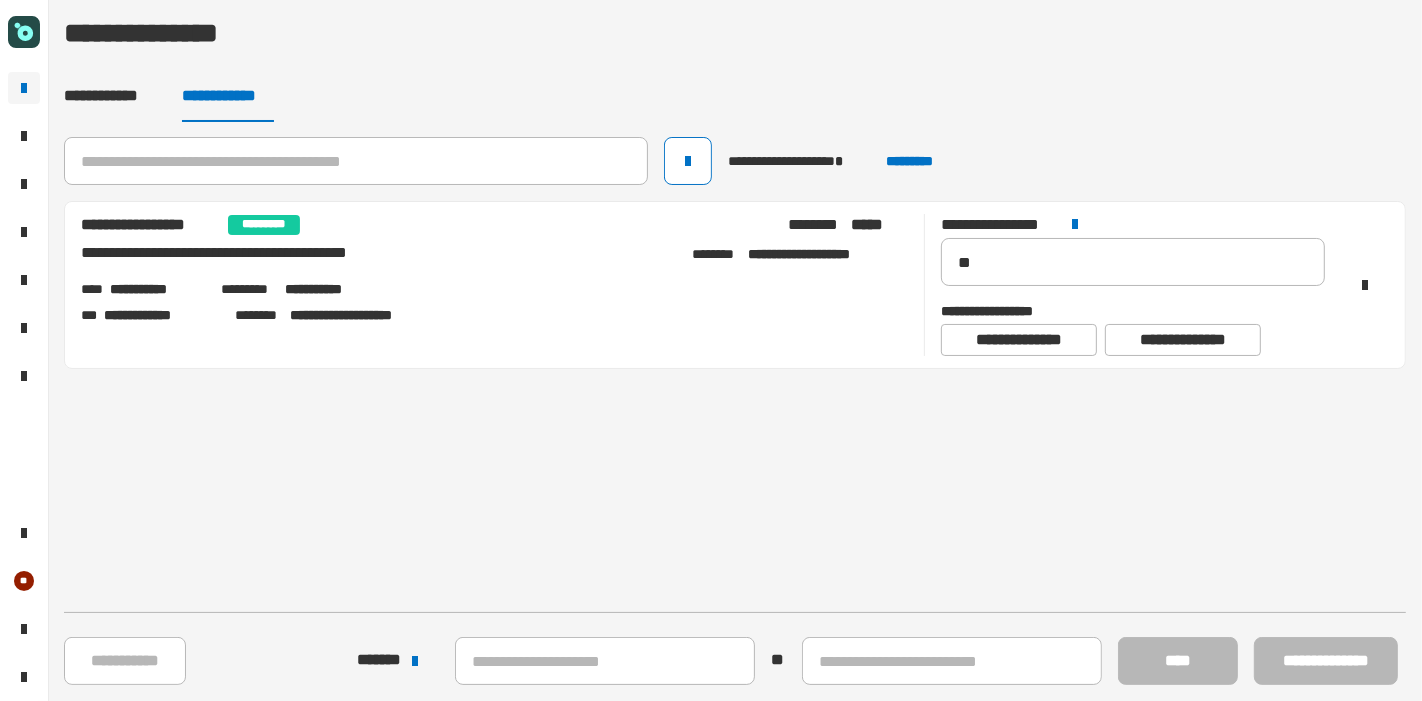 click on "**********" 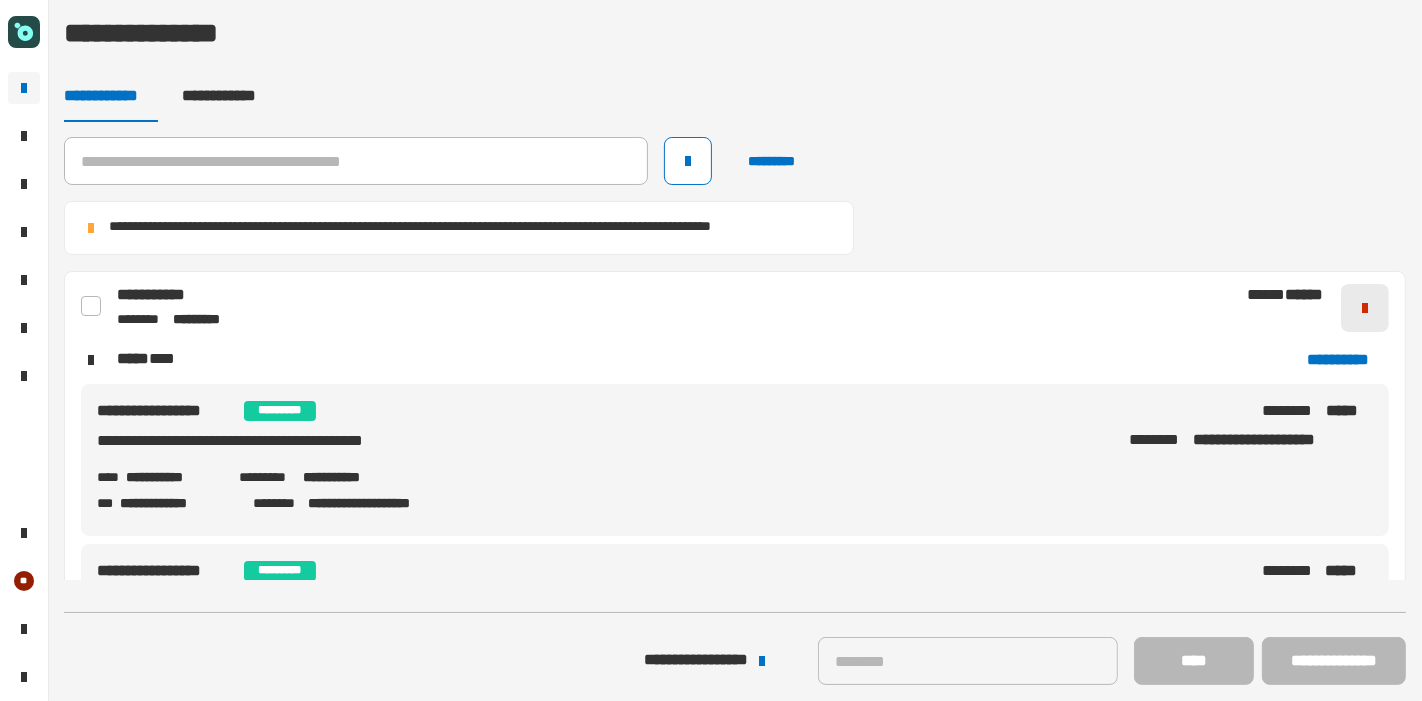 click 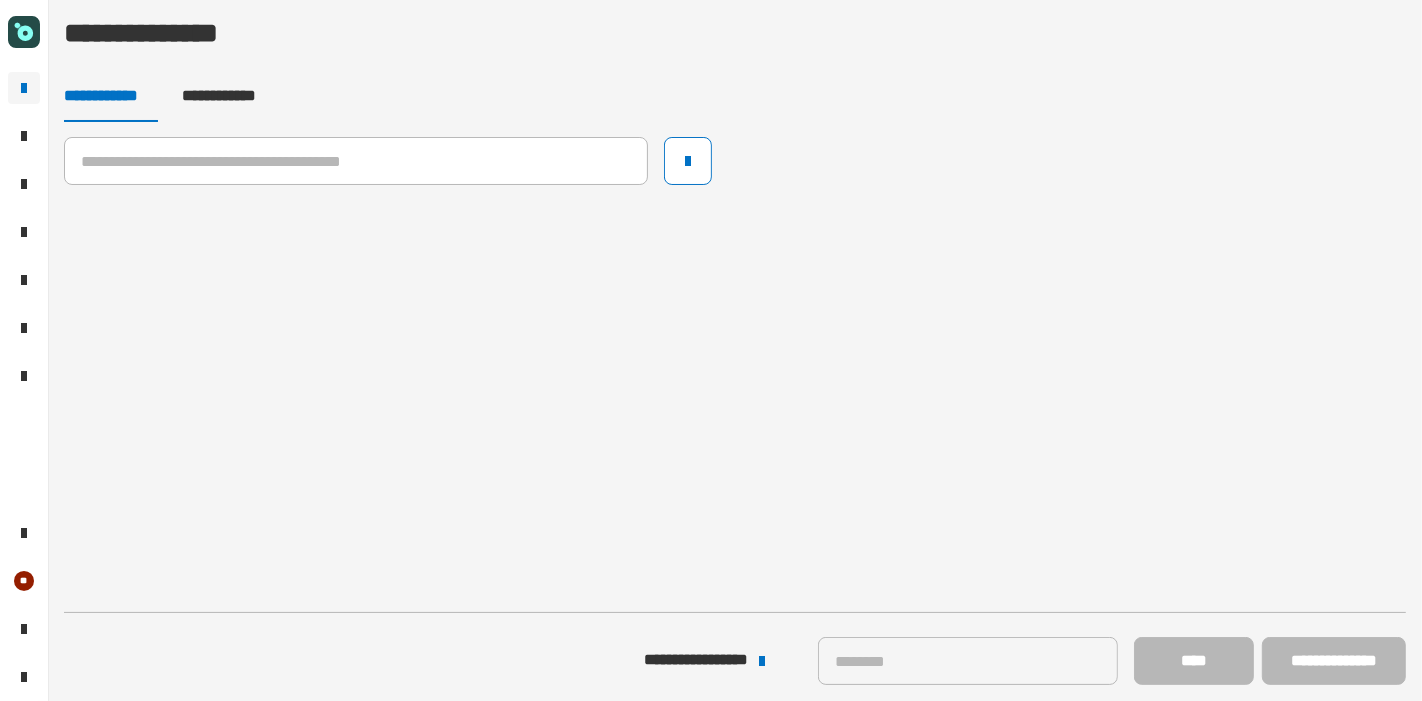 click on "**********" 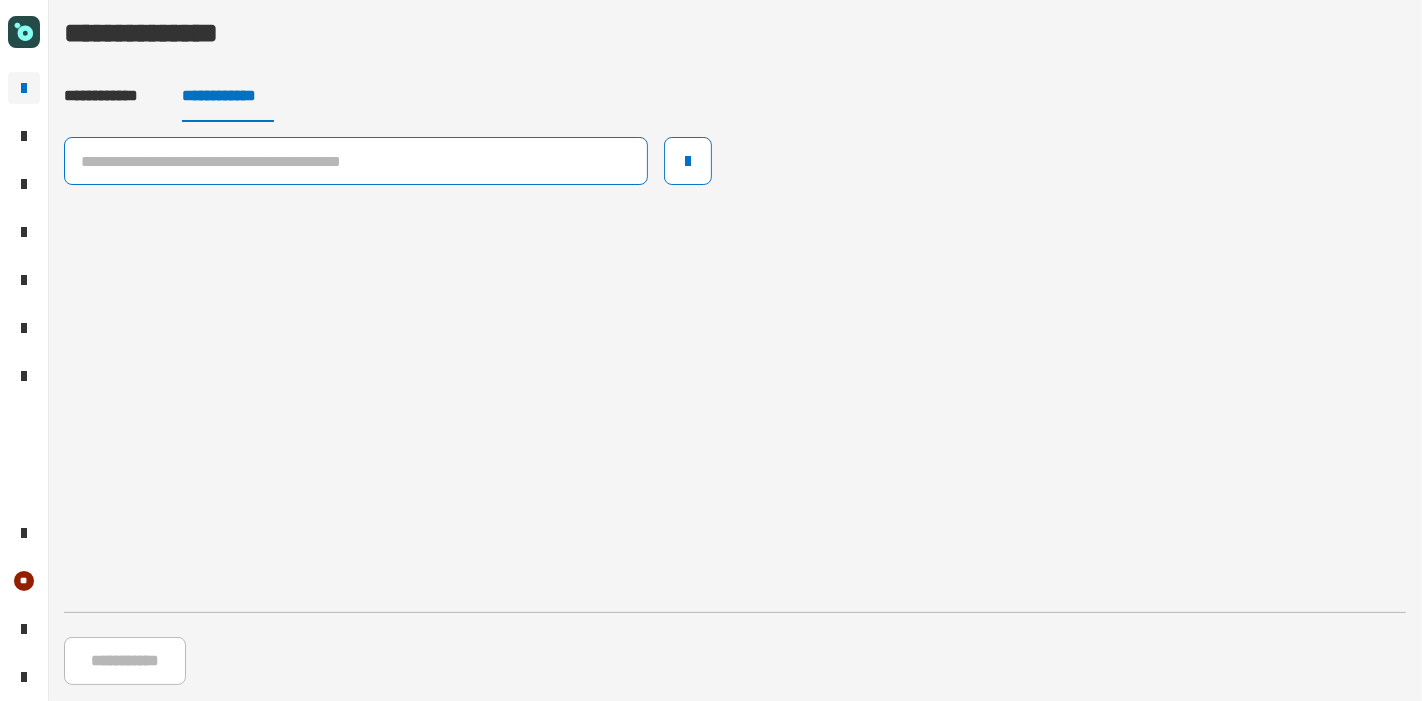 click 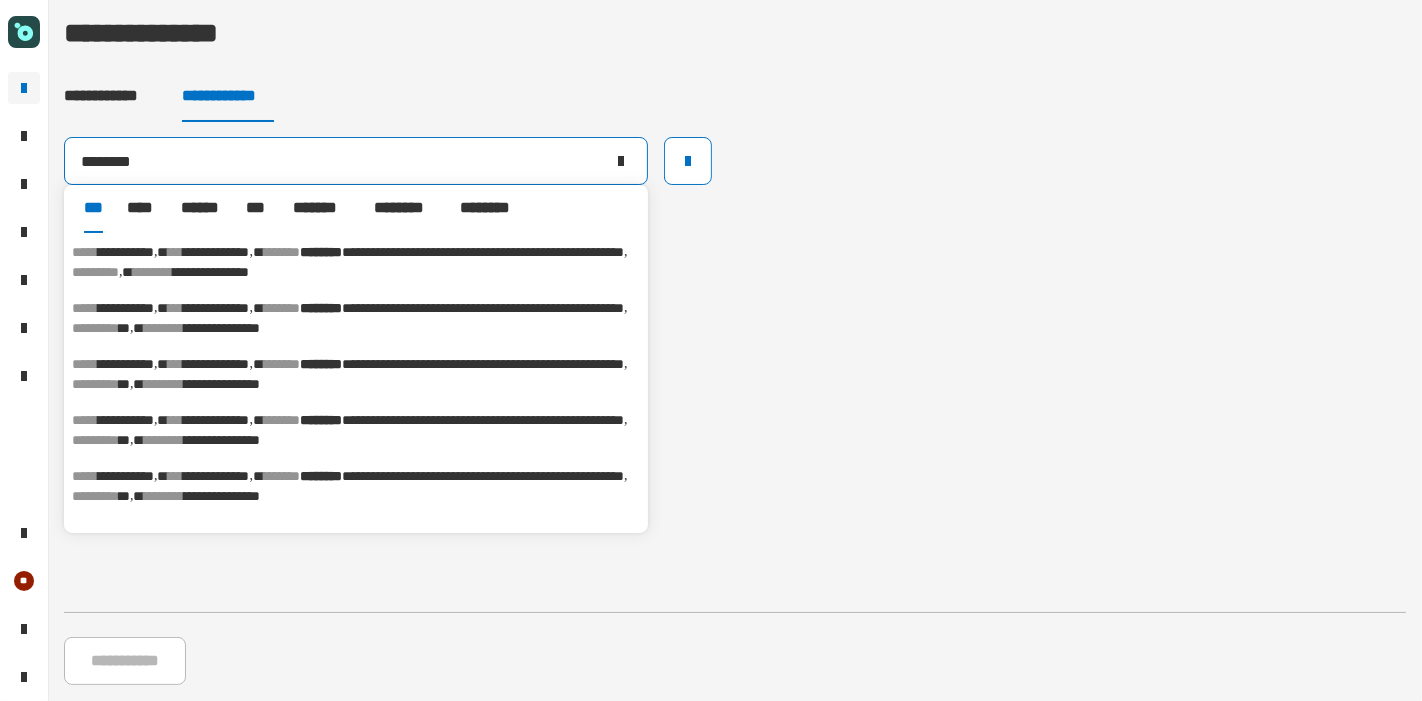 scroll, scrollTop: 471, scrollLeft: 0, axis: vertical 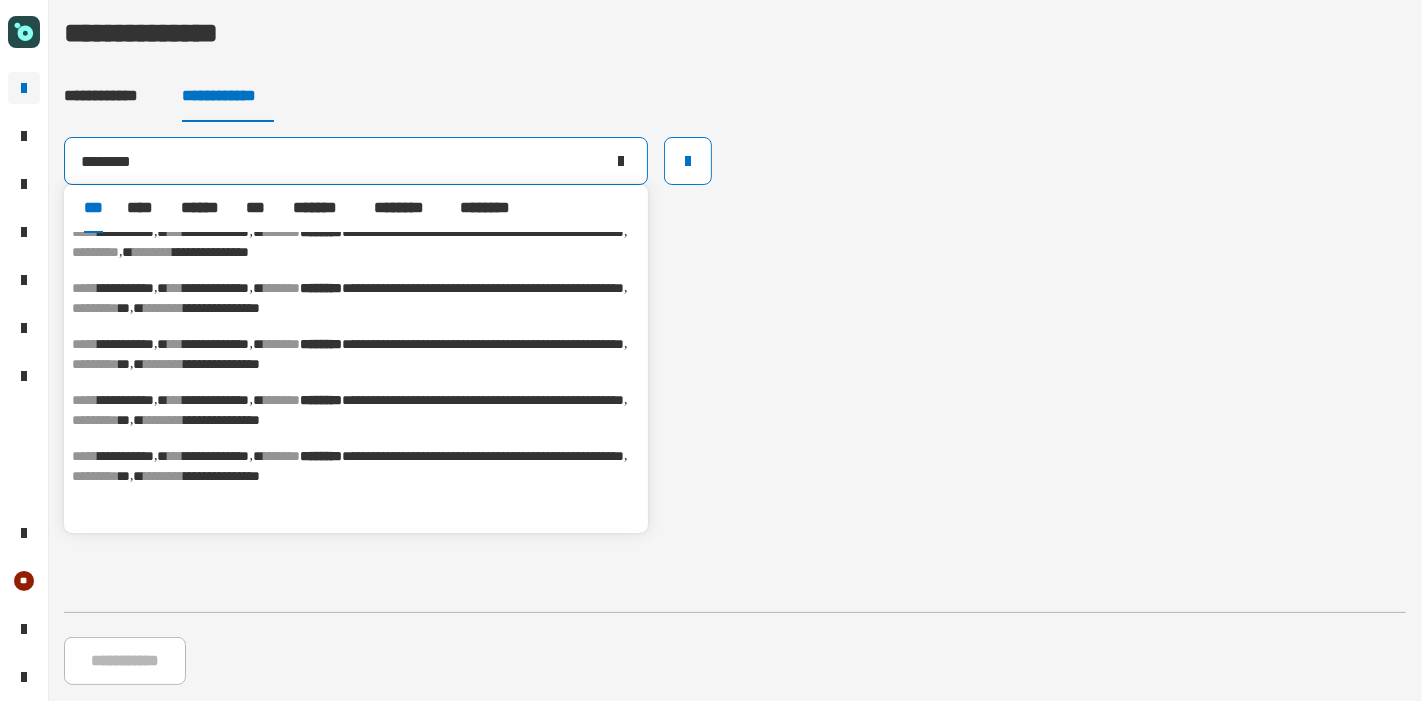 type on "********" 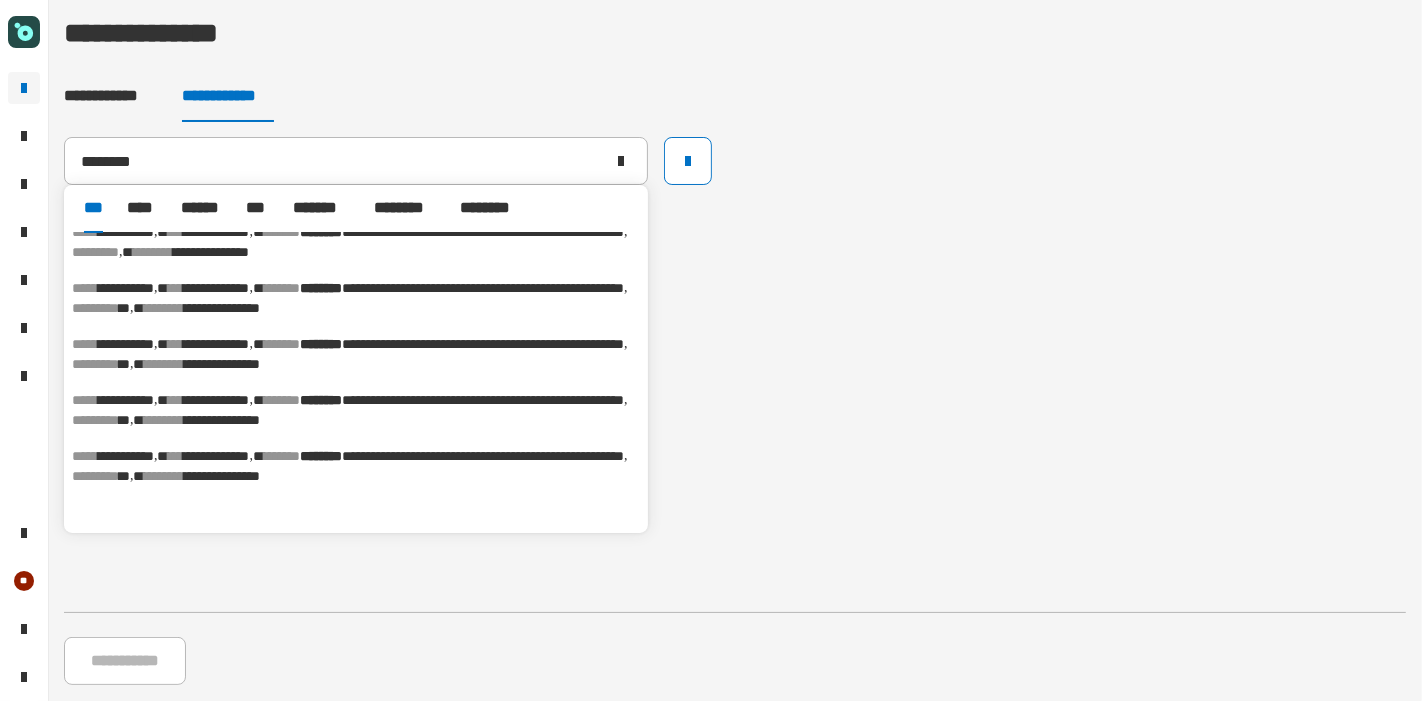 click on "*******" at bounding box center [282, 400] 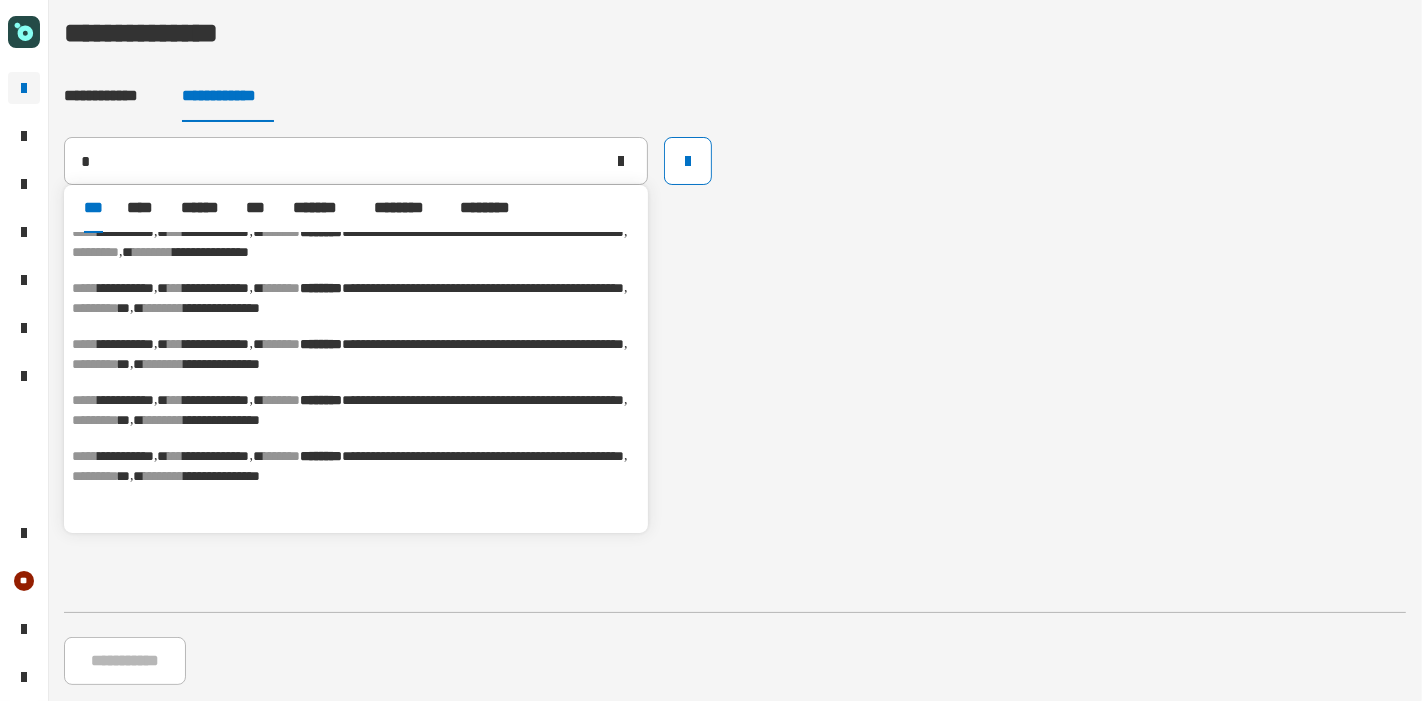 type on "**********" 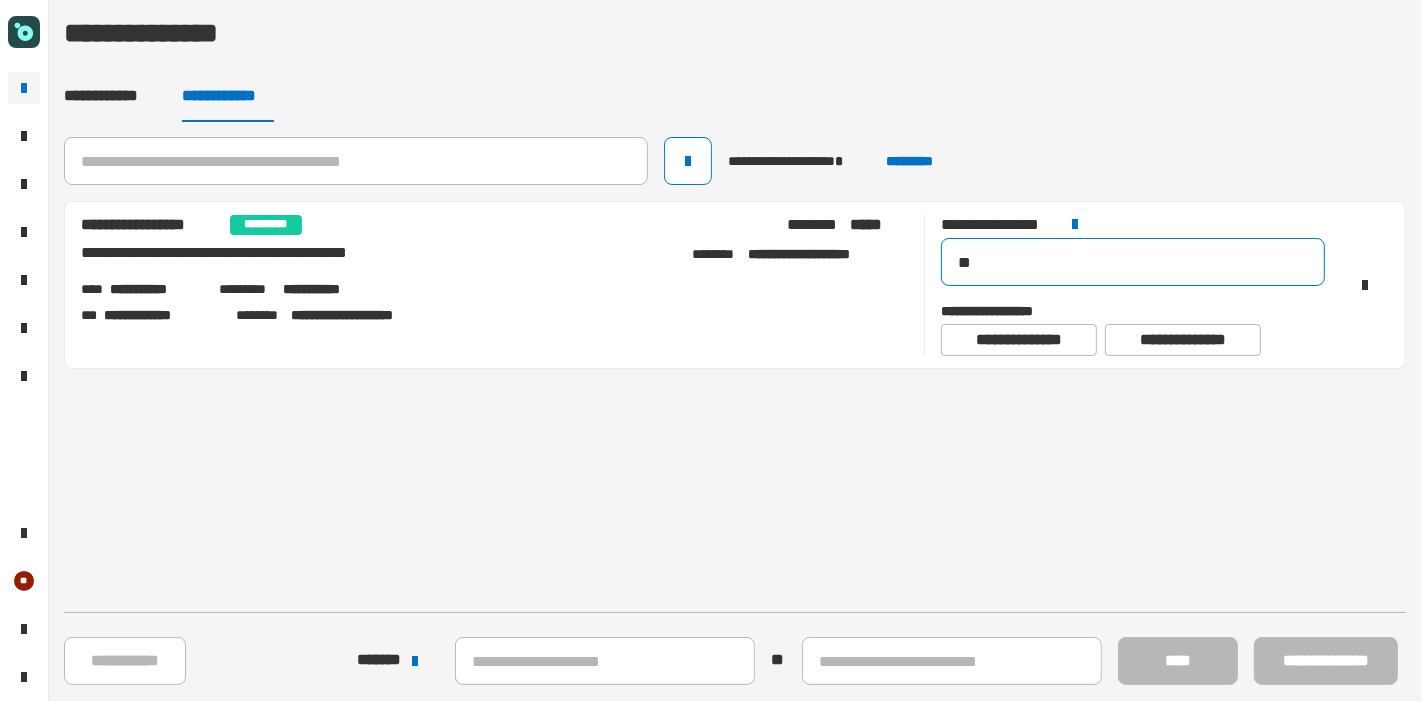 drag, startPoint x: 1077, startPoint y: 247, endPoint x: 898, endPoint y: 230, distance: 179.80545 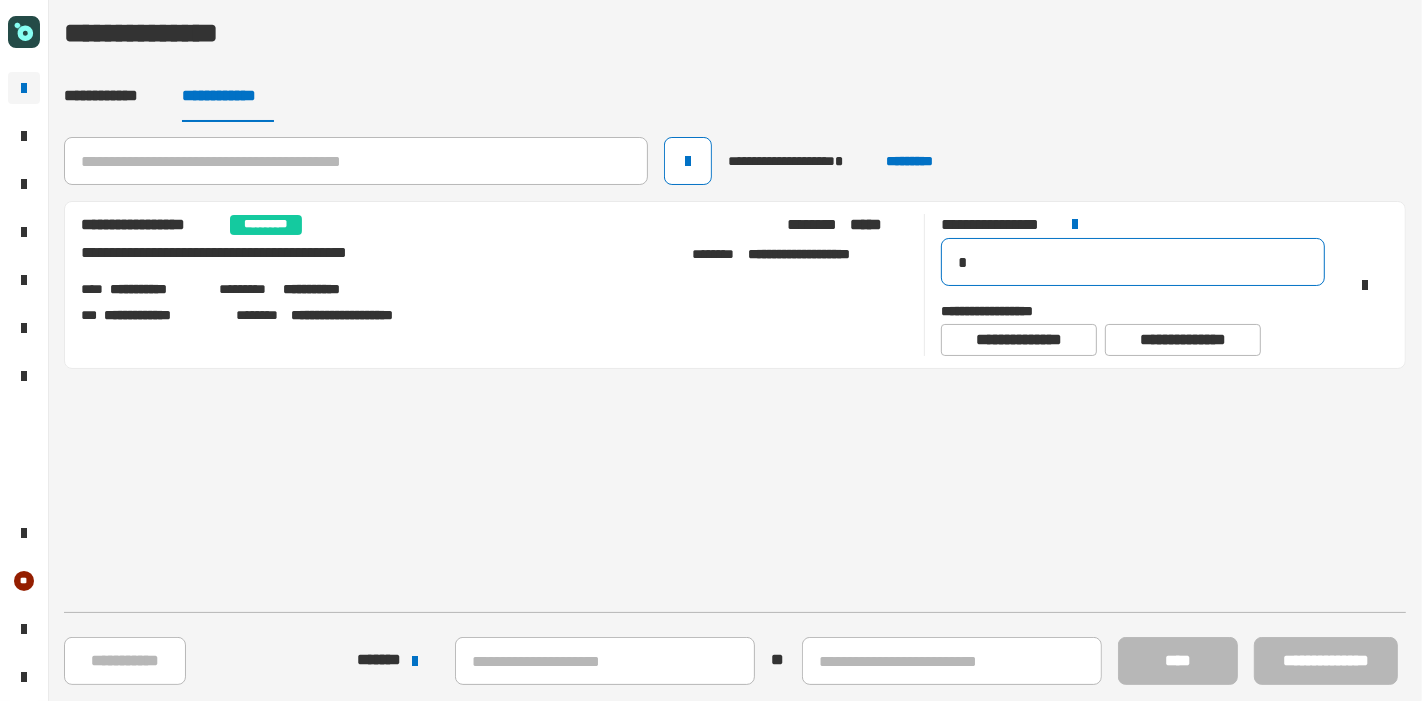 type on "**" 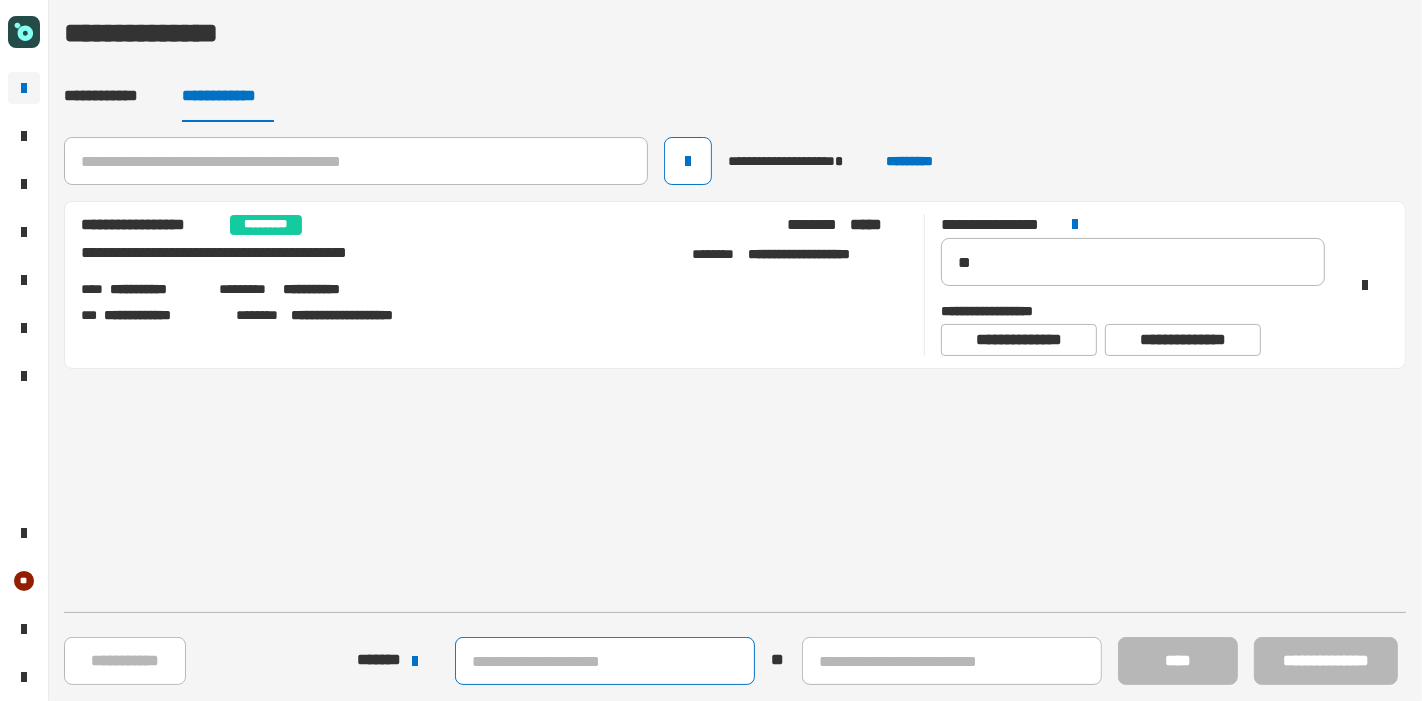 click 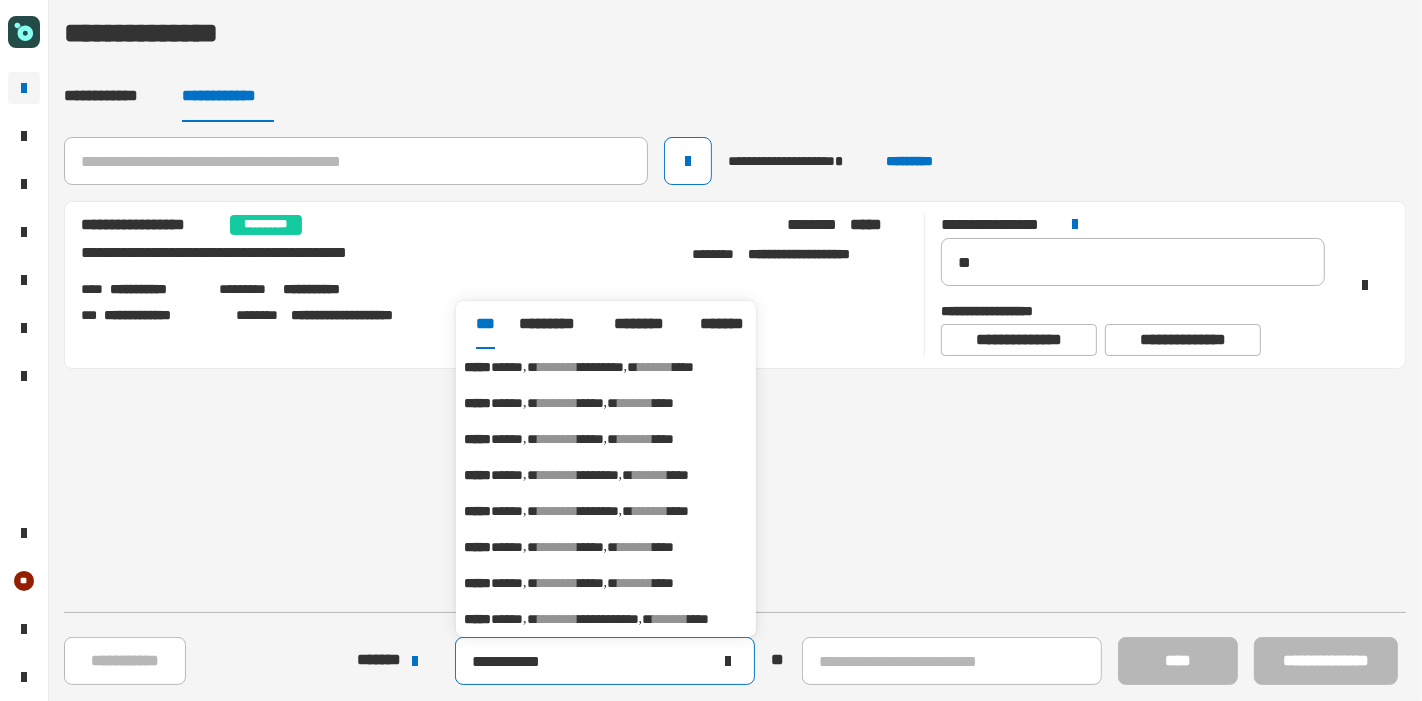 type on "**********" 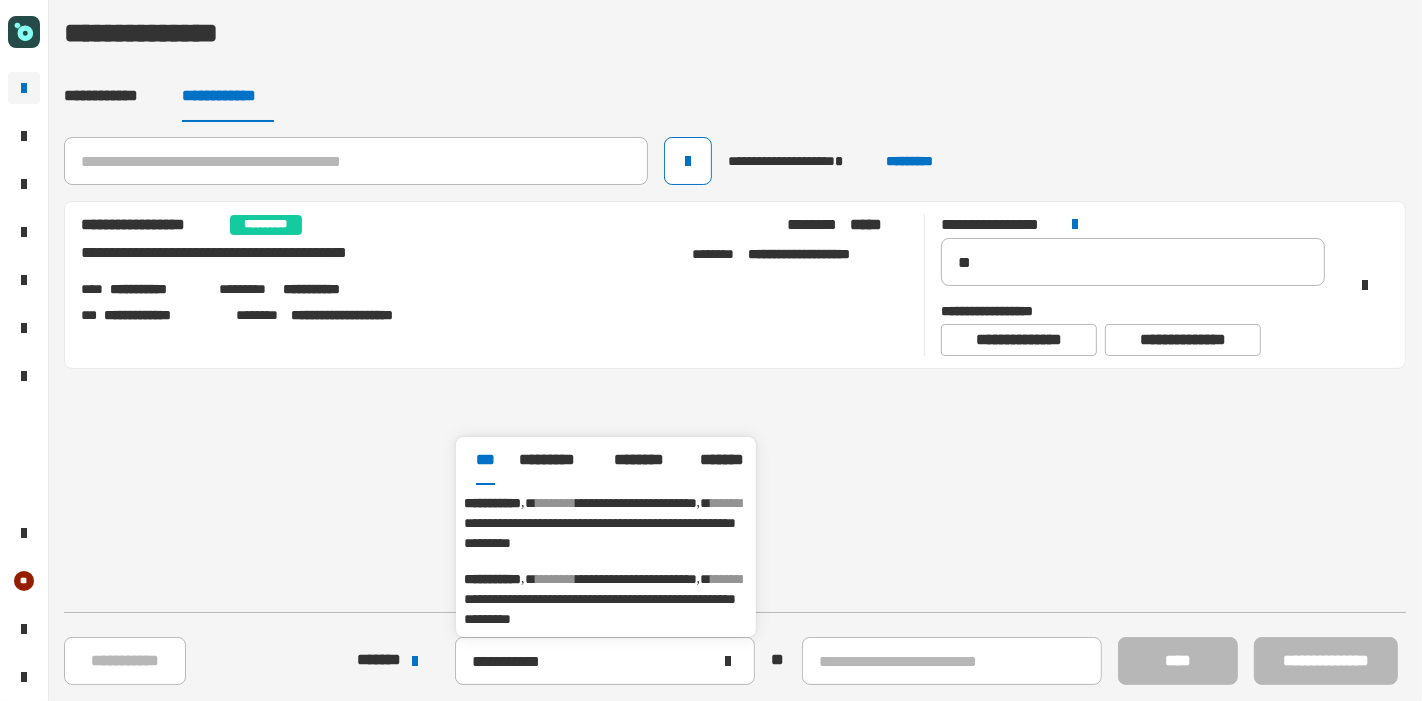 click on "**********" at bounding box center (600, 533) 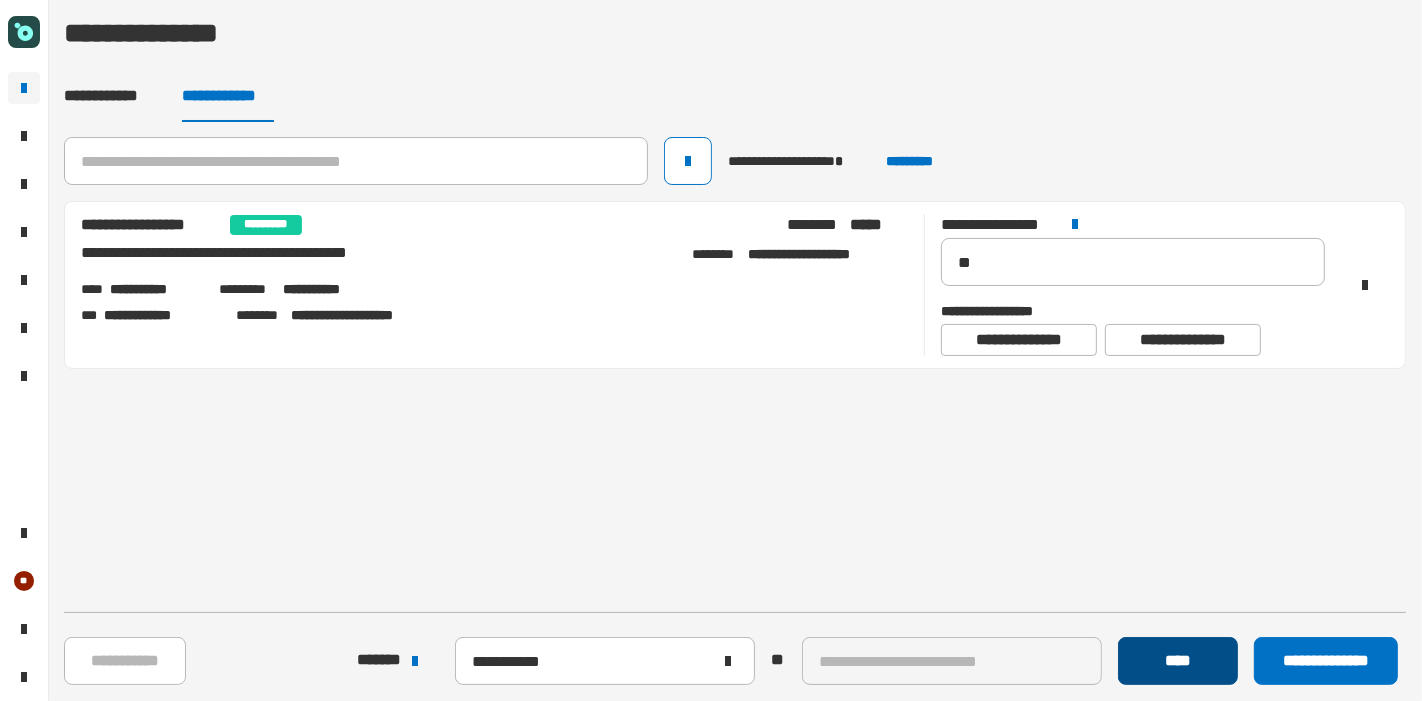 click on "****" 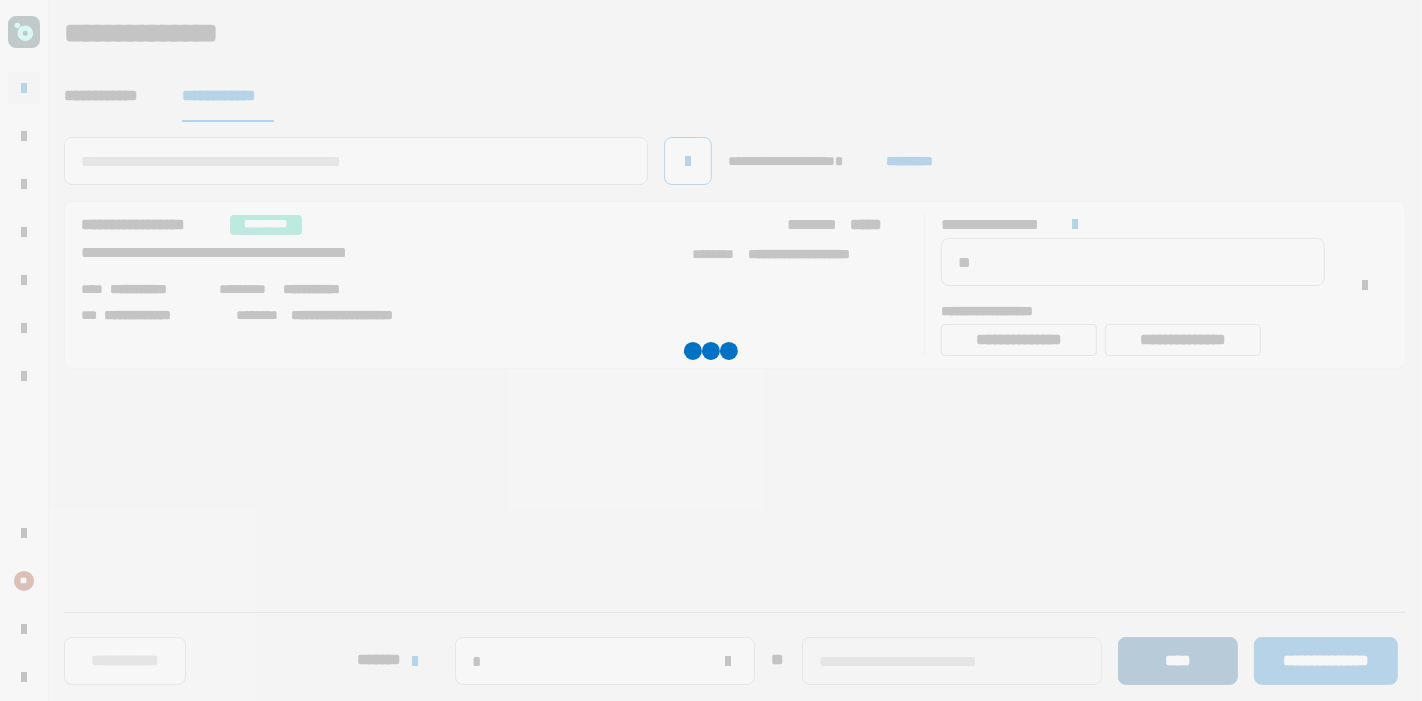 type 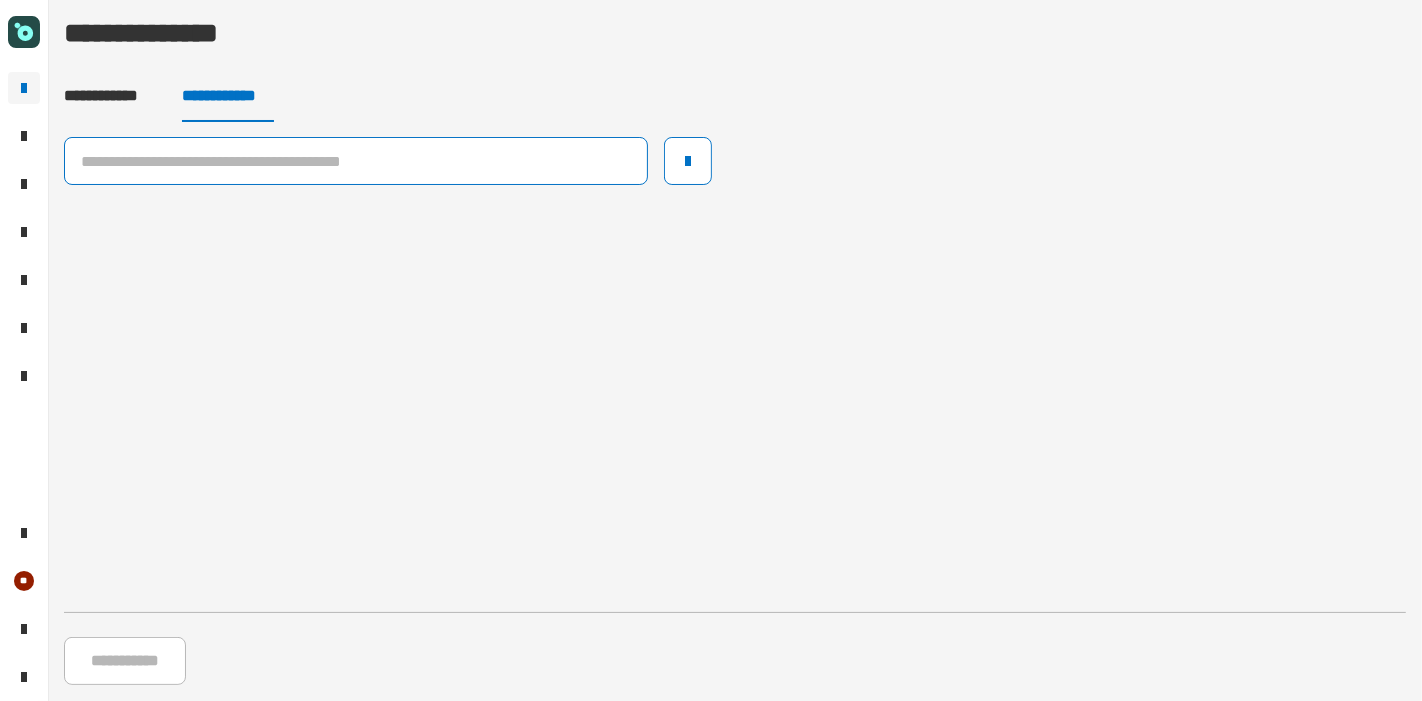click 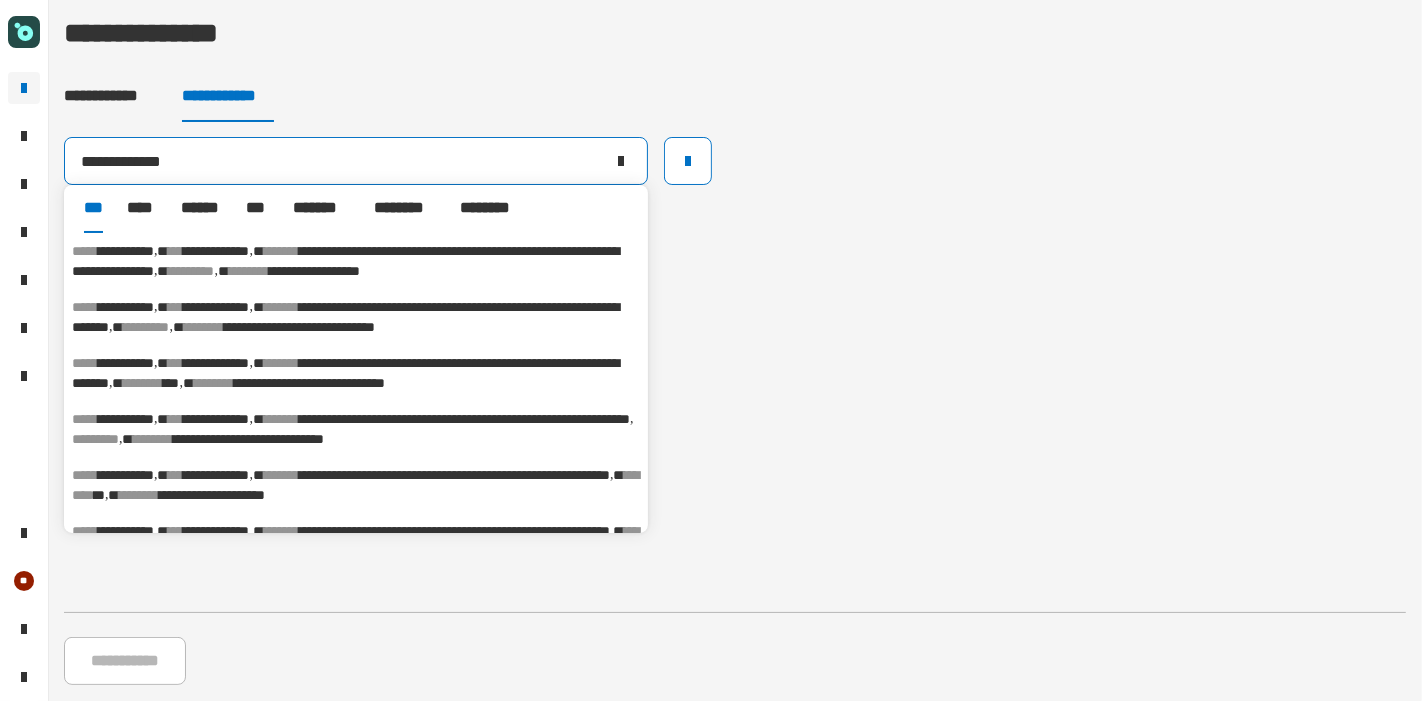 type on "**********" 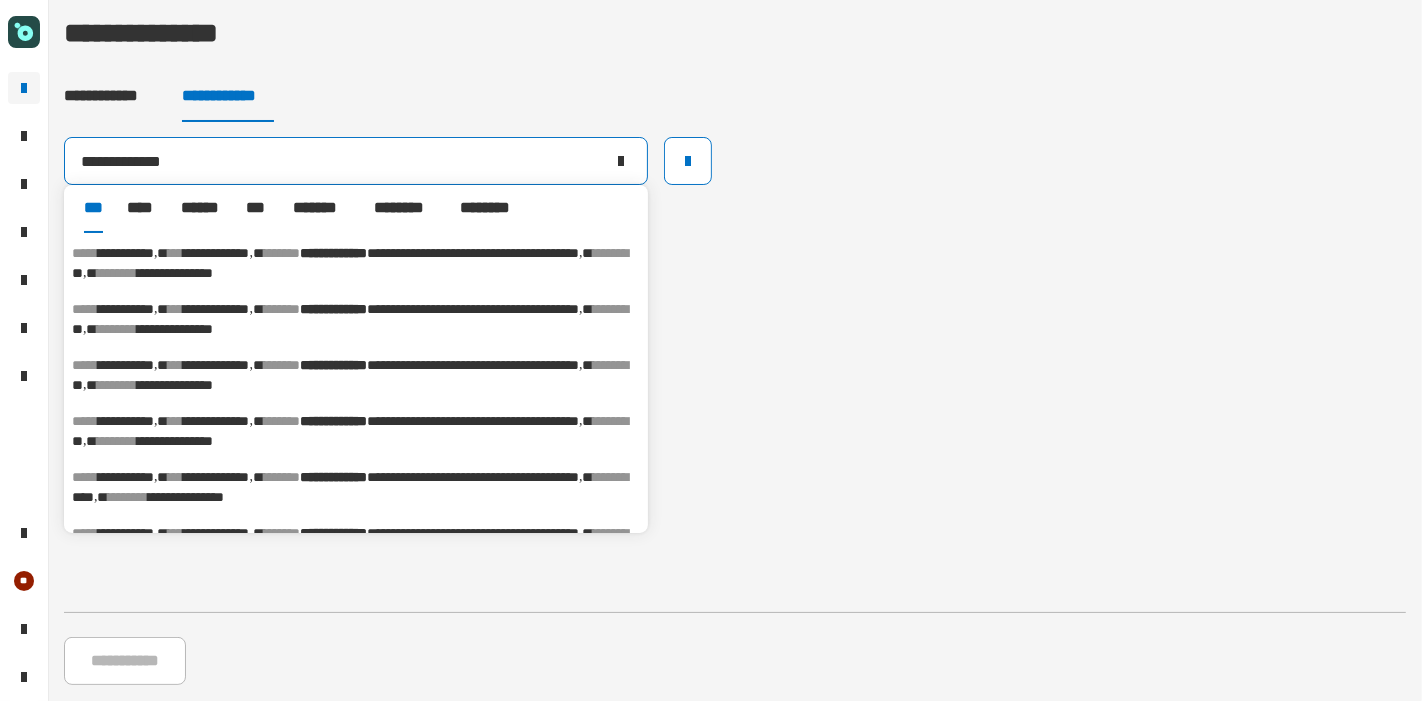 scroll, scrollTop: 429, scrollLeft: 0, axis: vertical 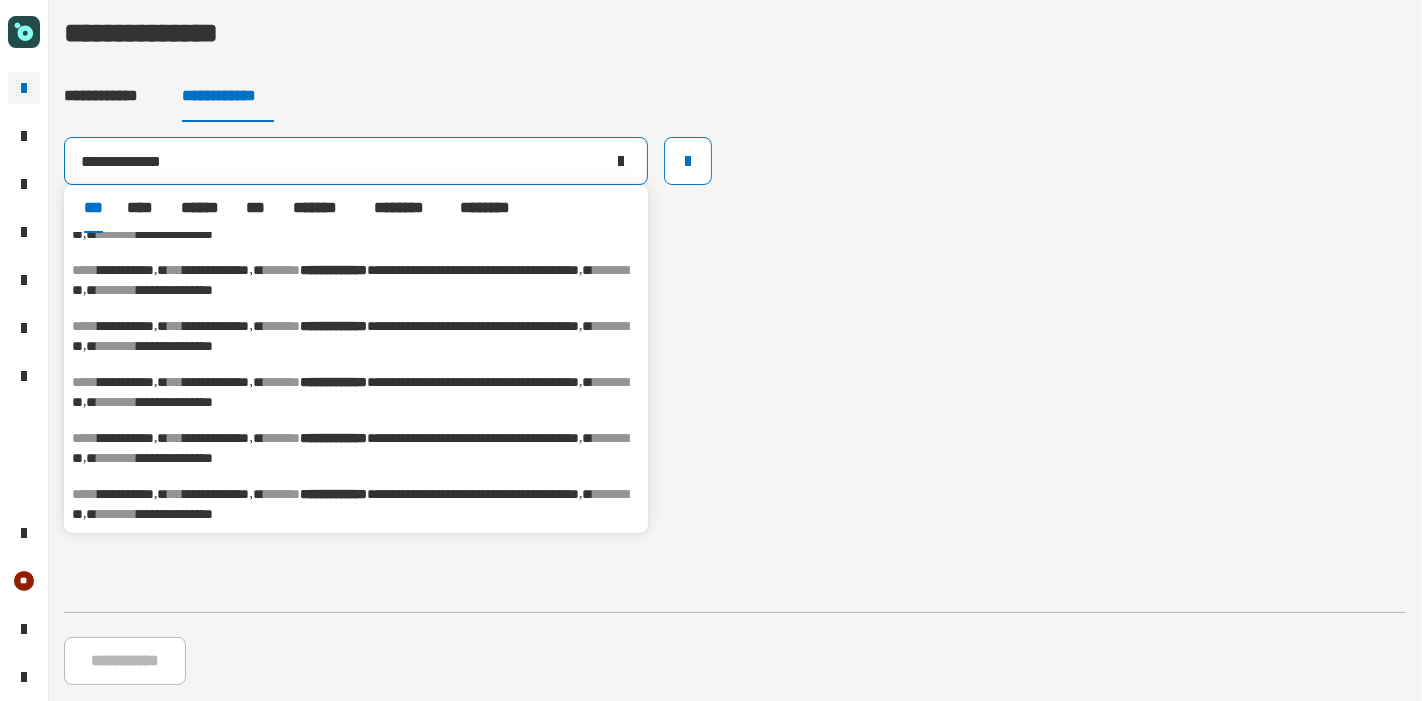 click 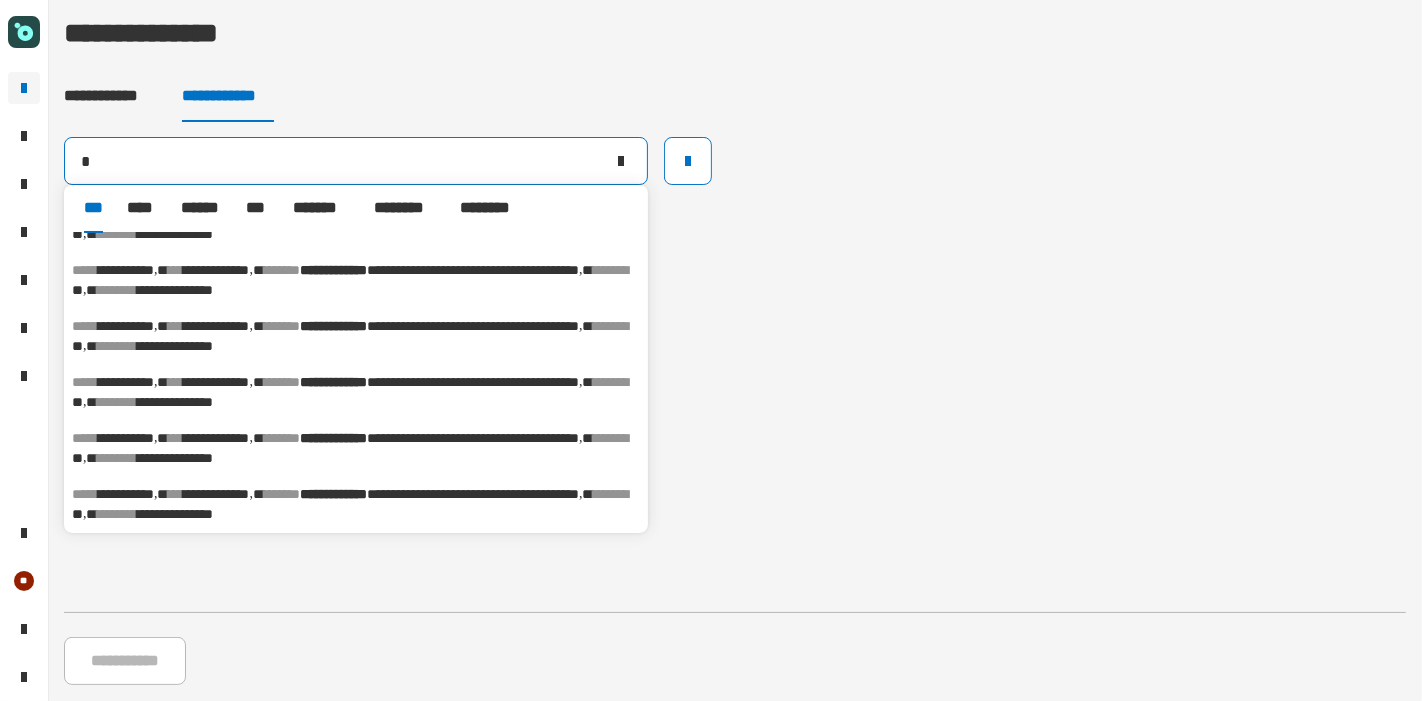 type 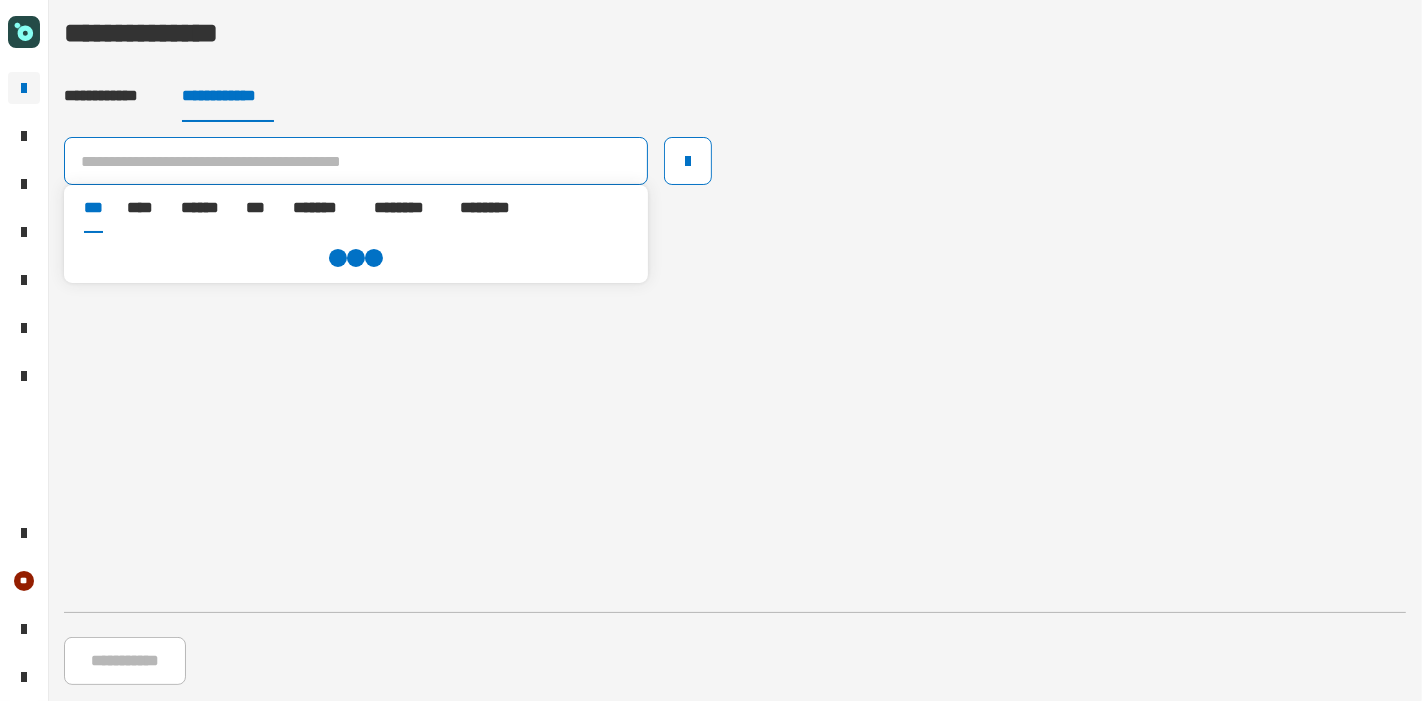scroll, scrollTop: 0, scrollLeft: 0, axis: both 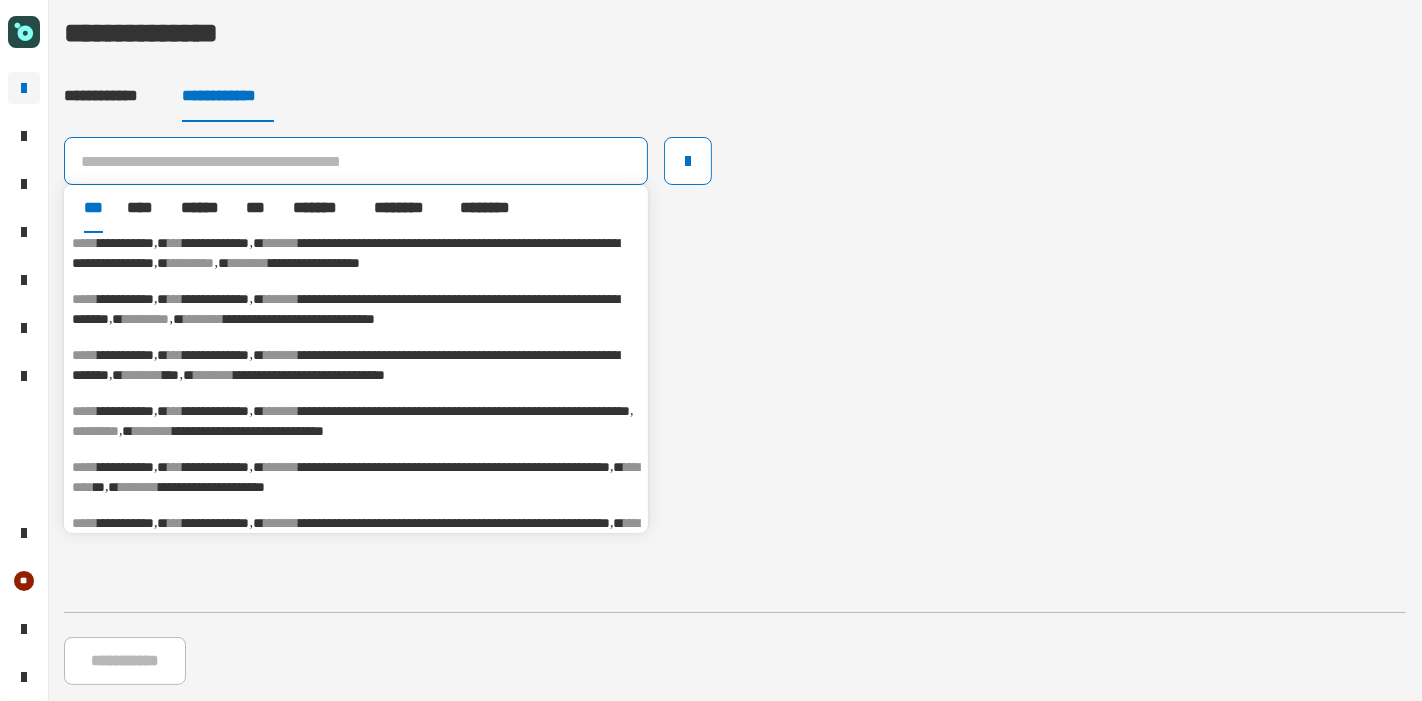 click on "**********" 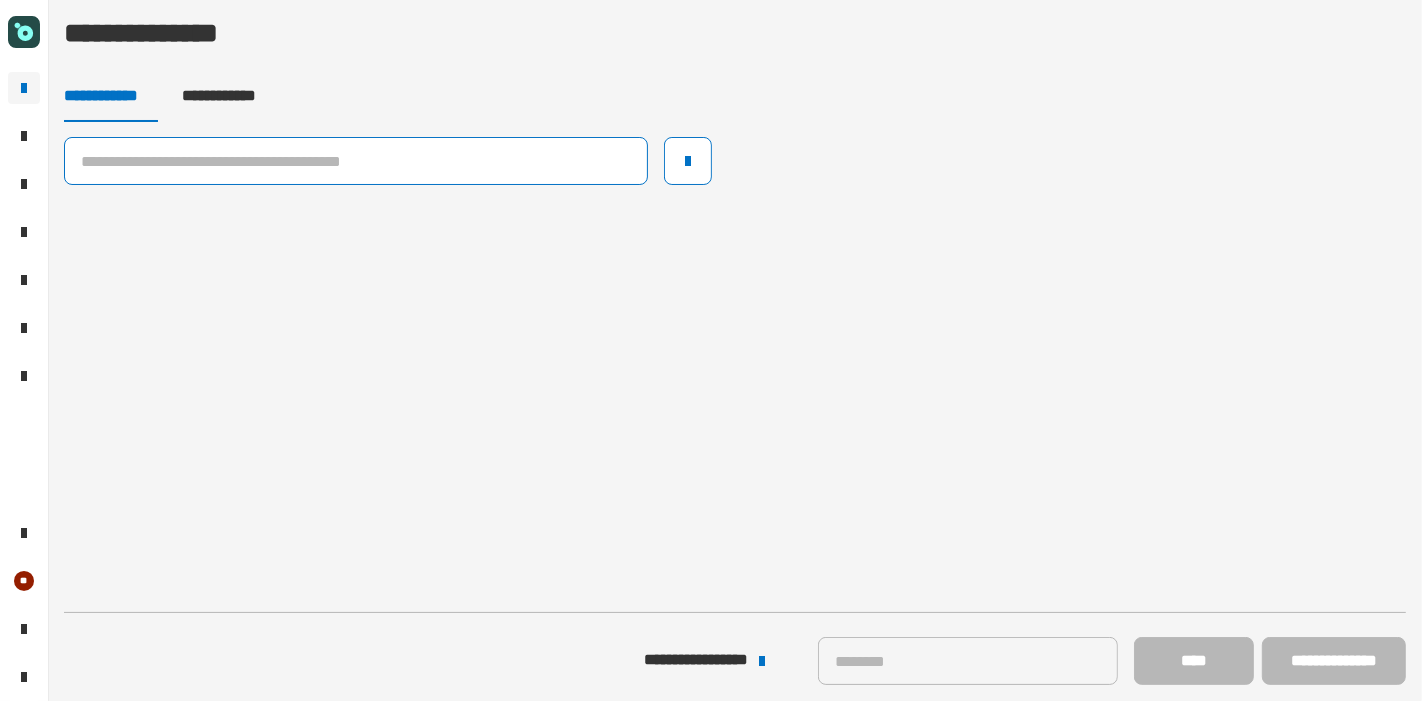 click 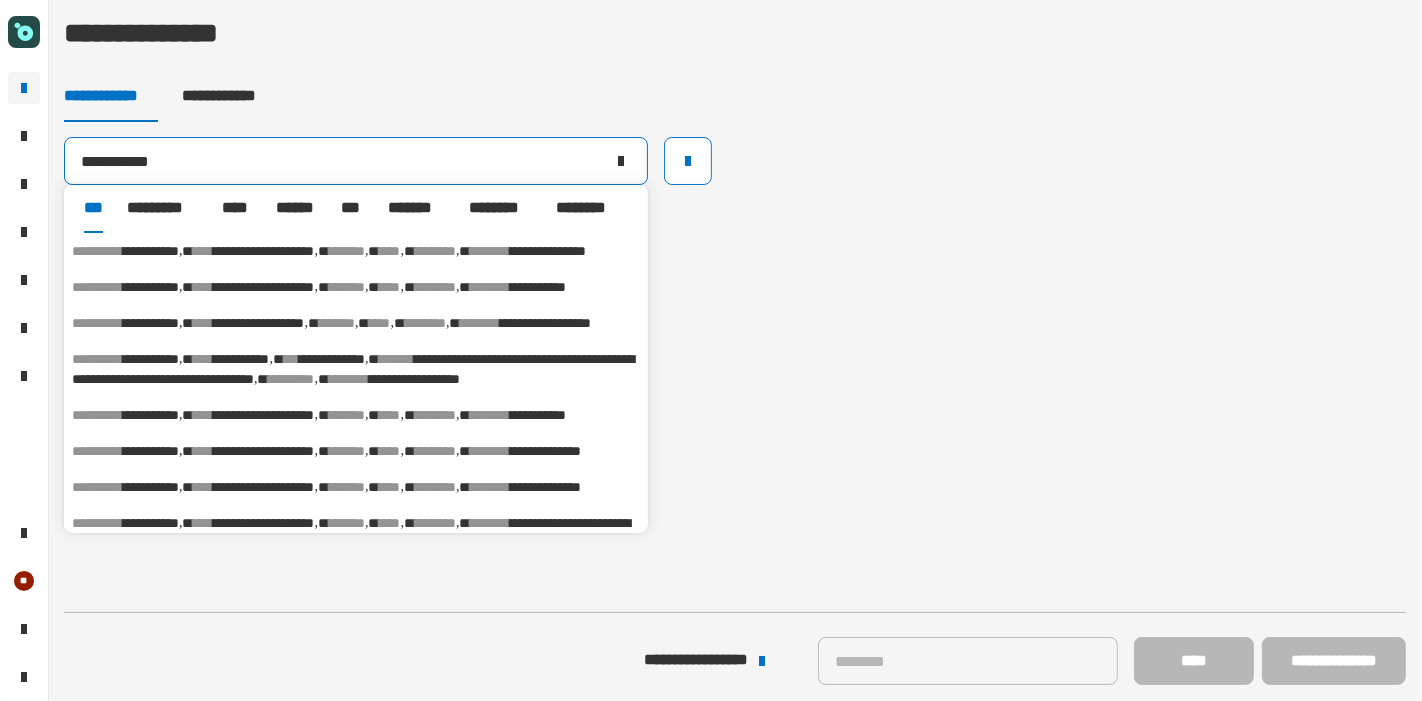 type on "**********" 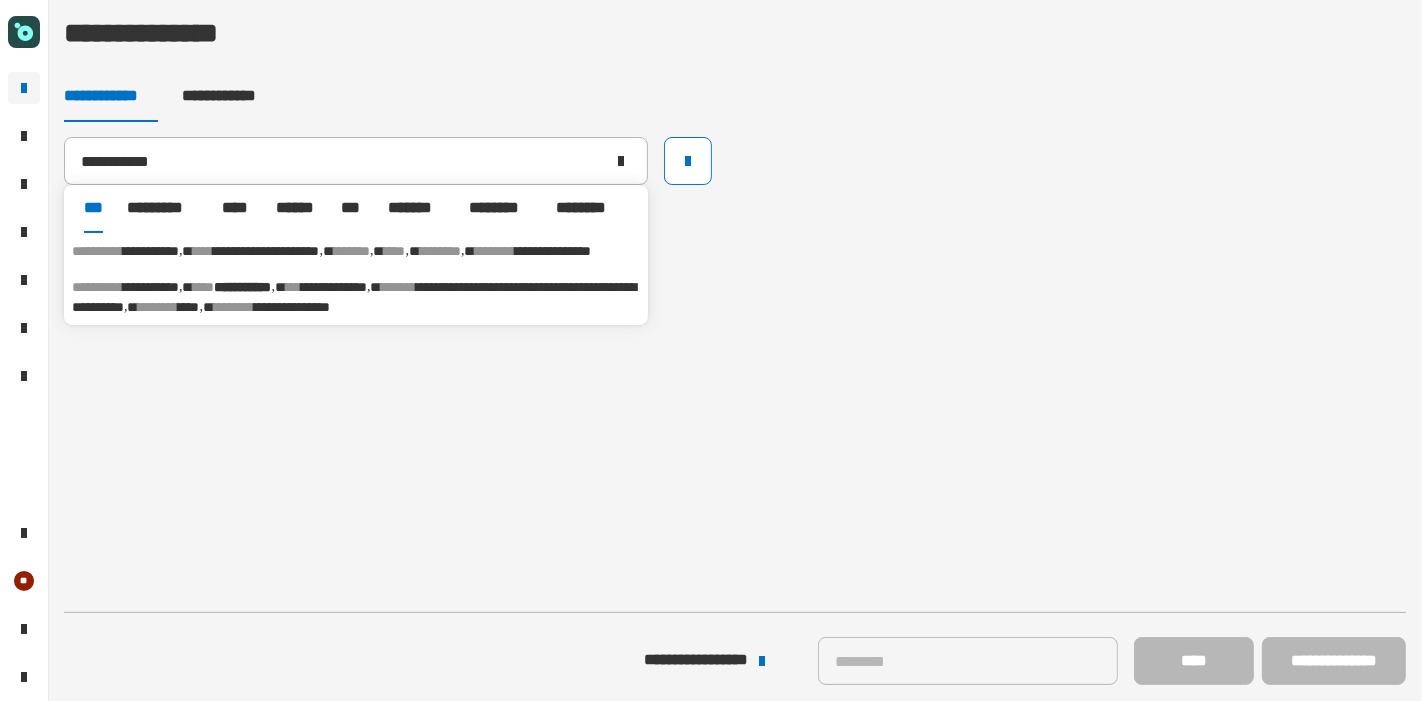 click on "********" at bounding box center [159, 307] 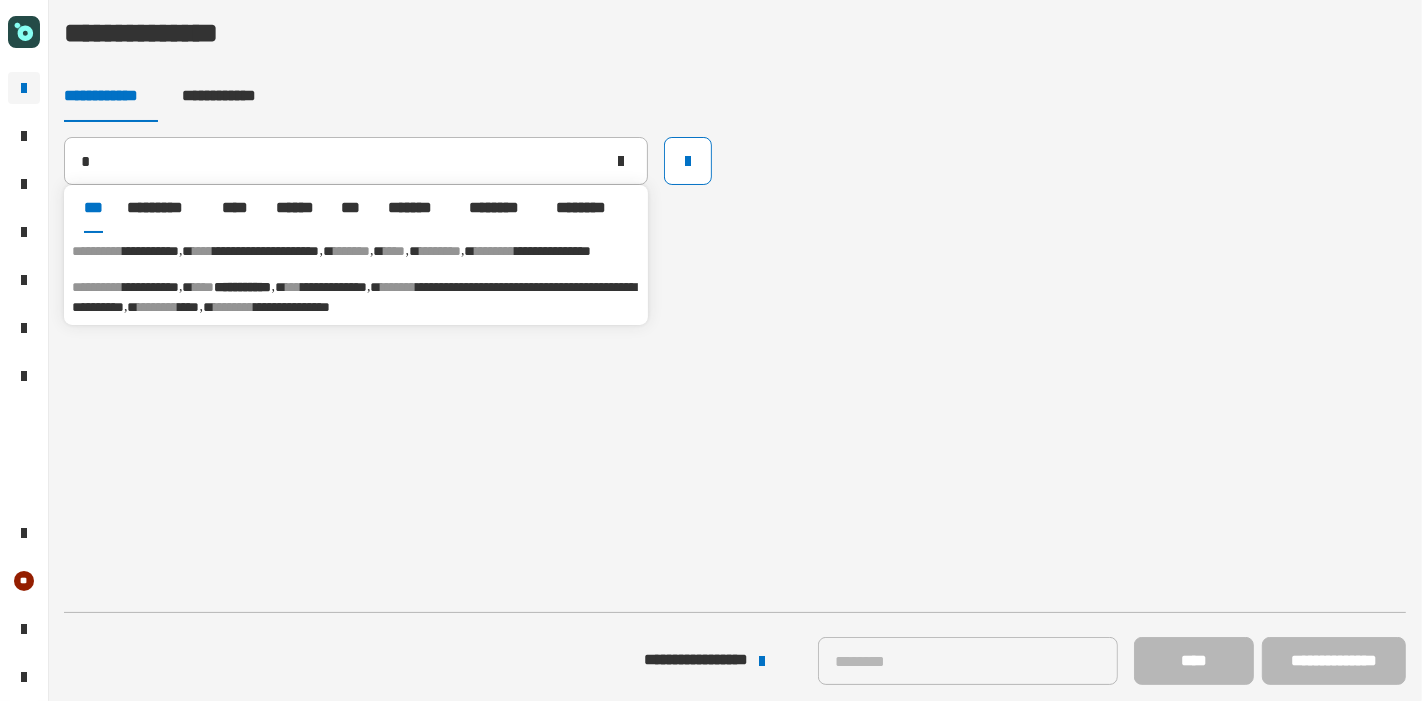 type 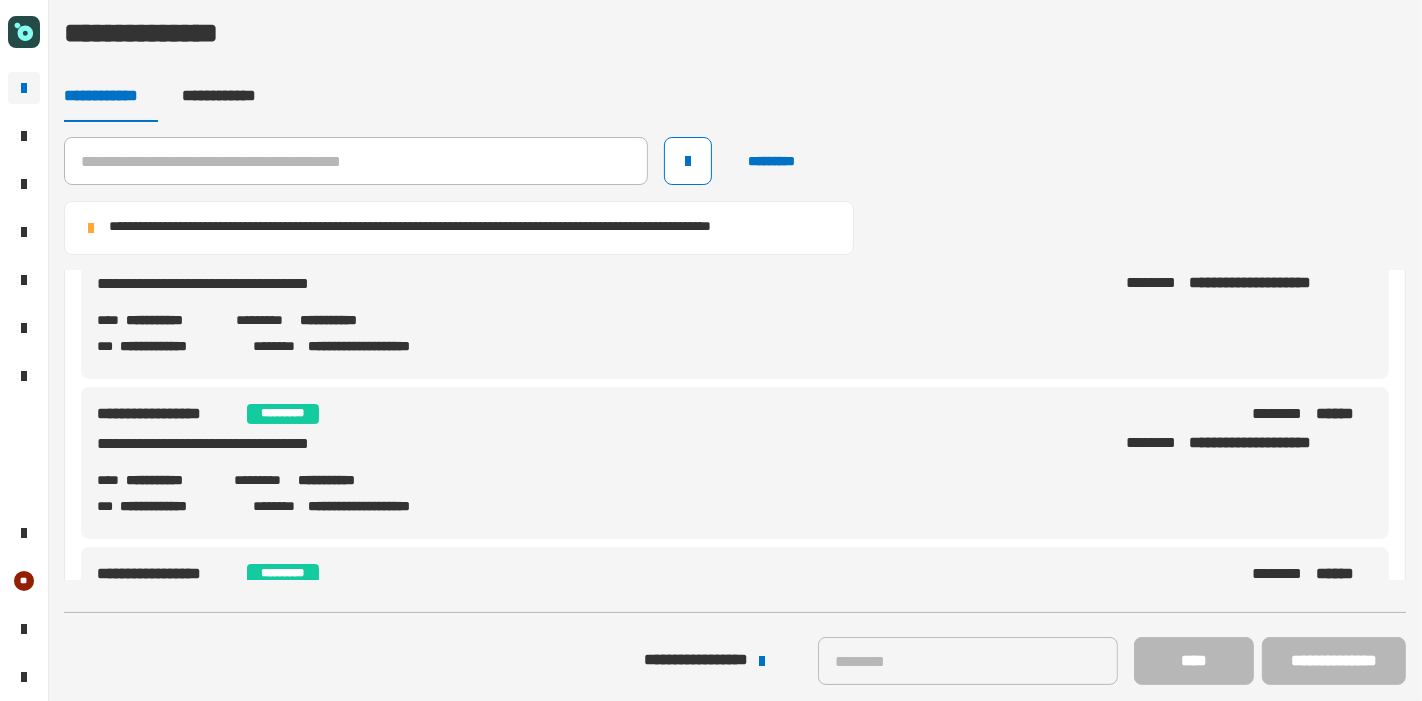 scroll, scrollTop: 0, scrollLeft: 0, axis: both 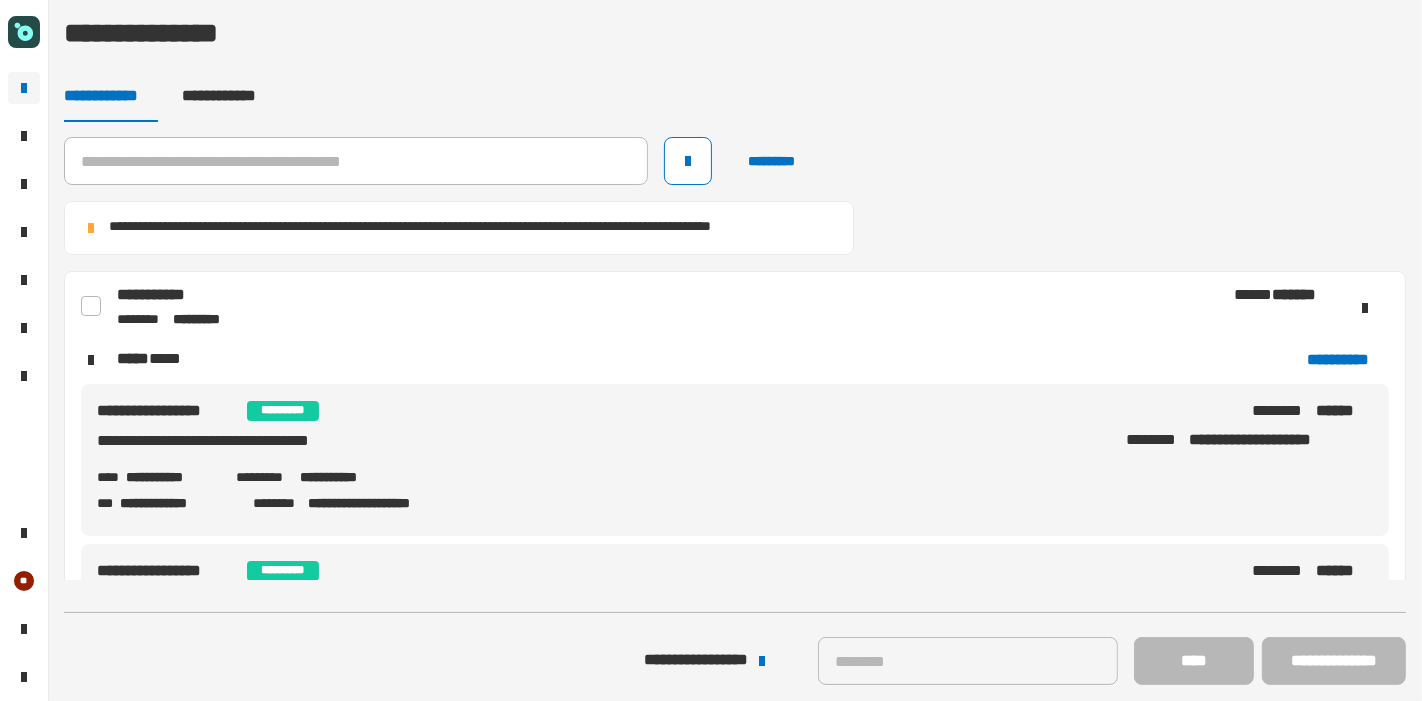click on "**********" 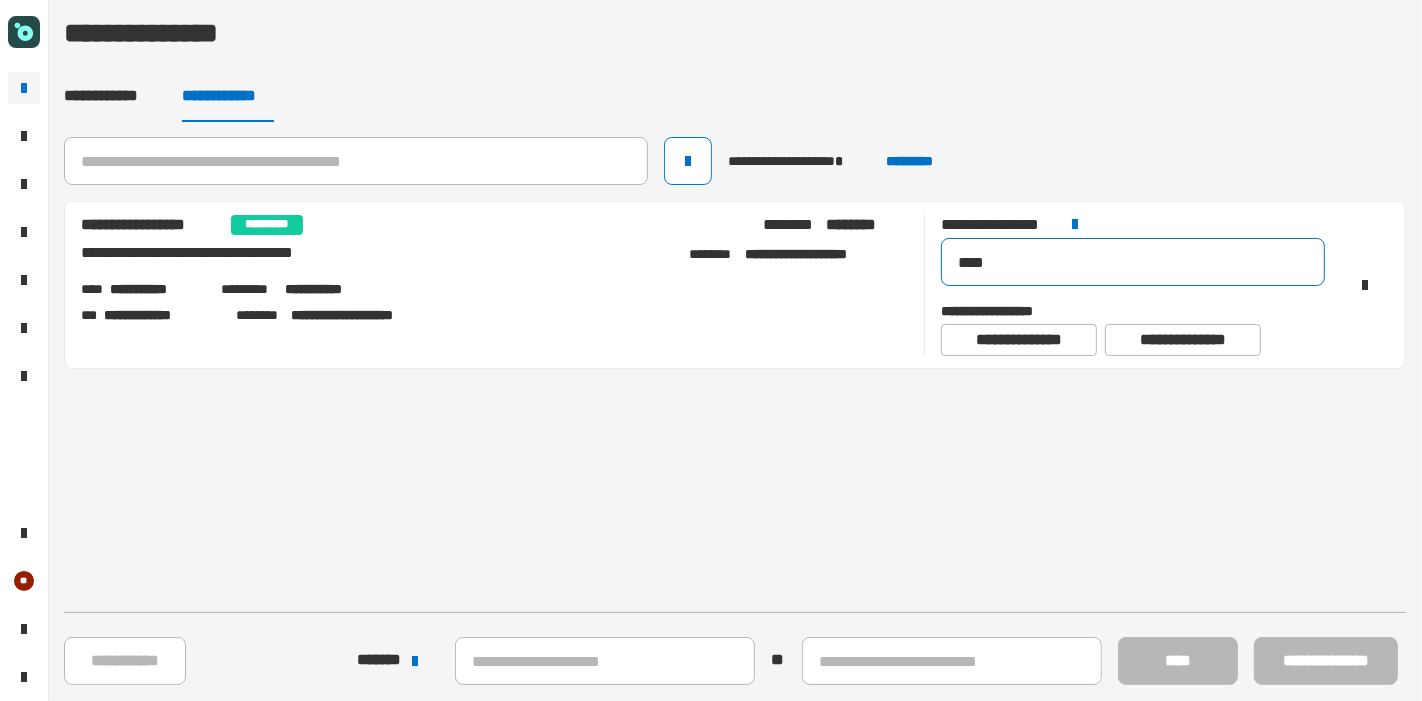 click on "****" 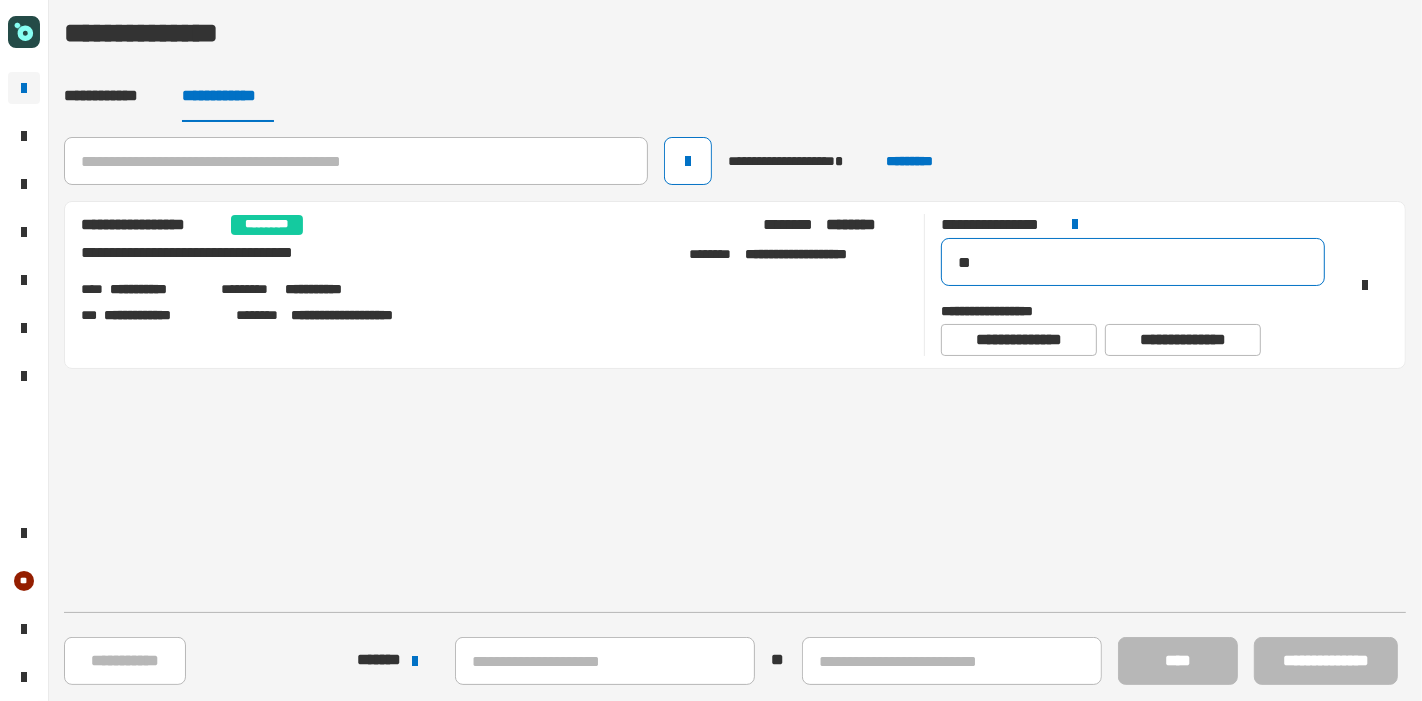 type on "*" 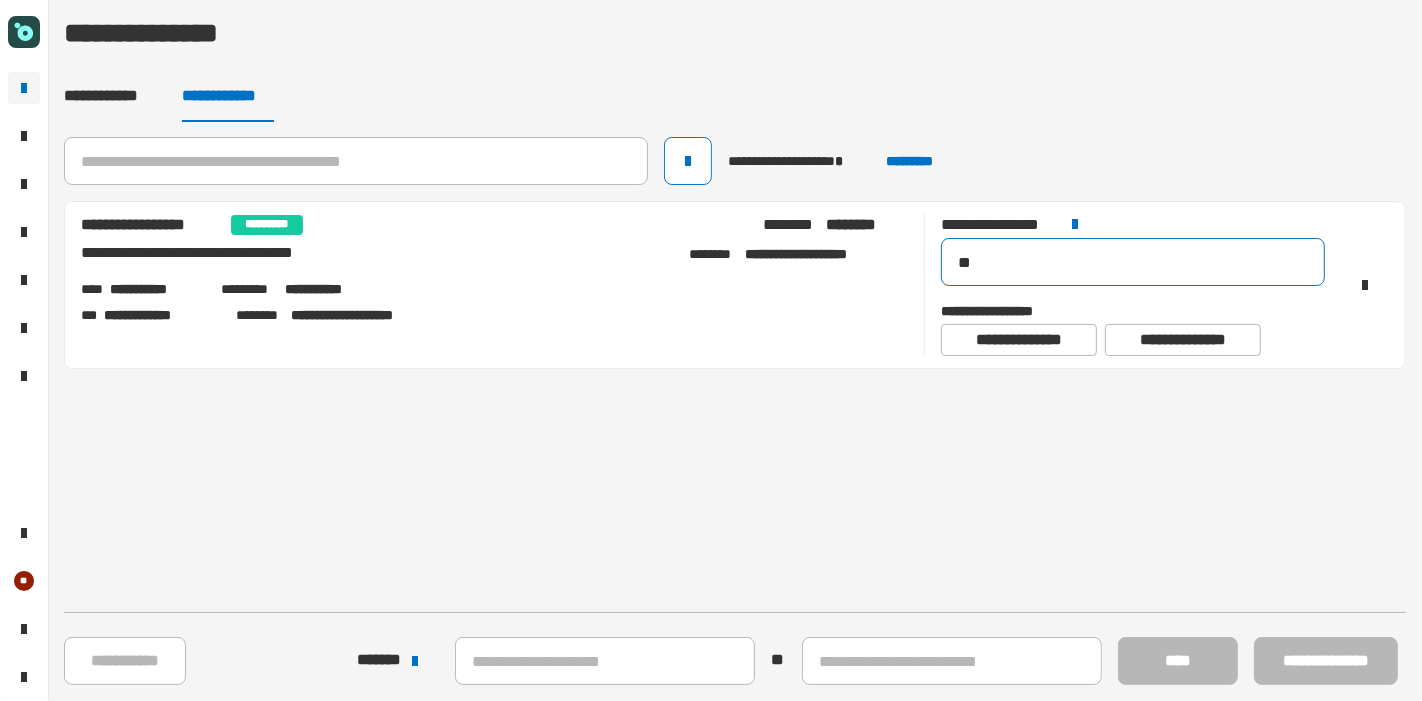 type on "***" 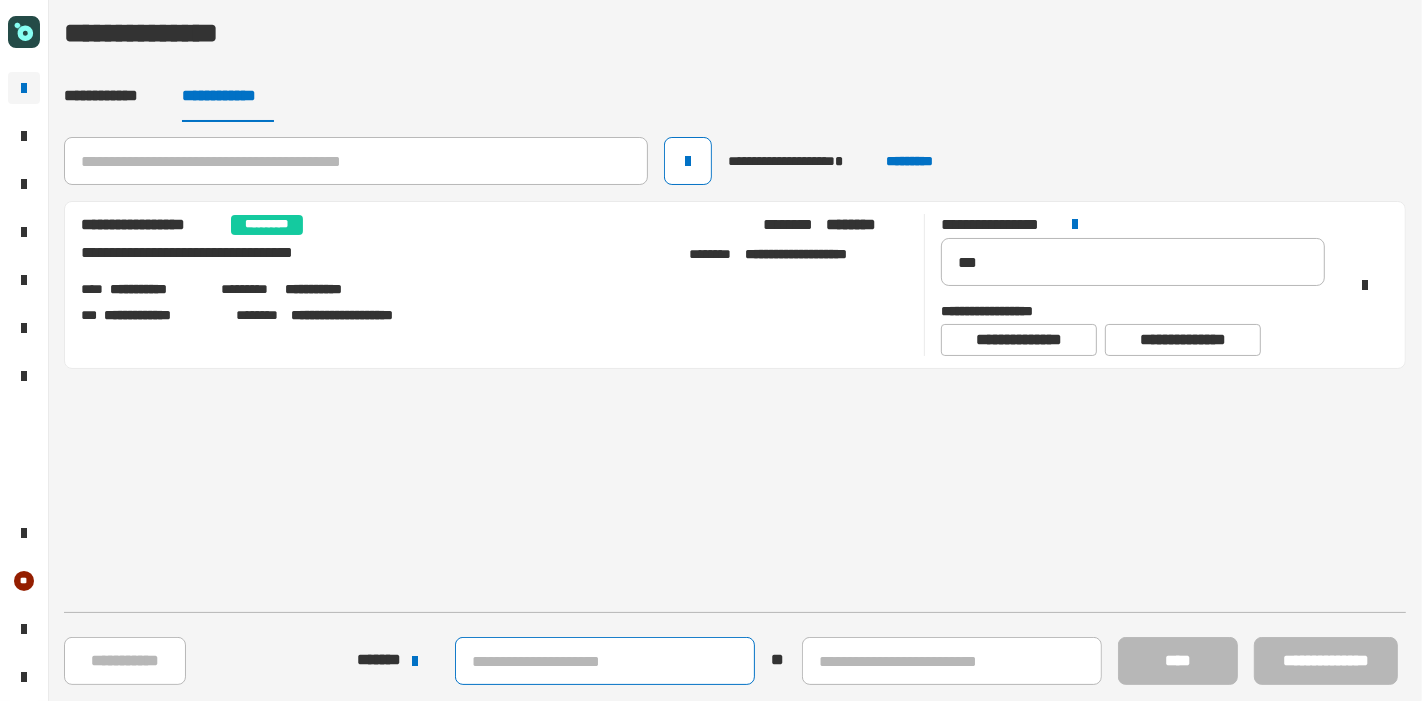 click 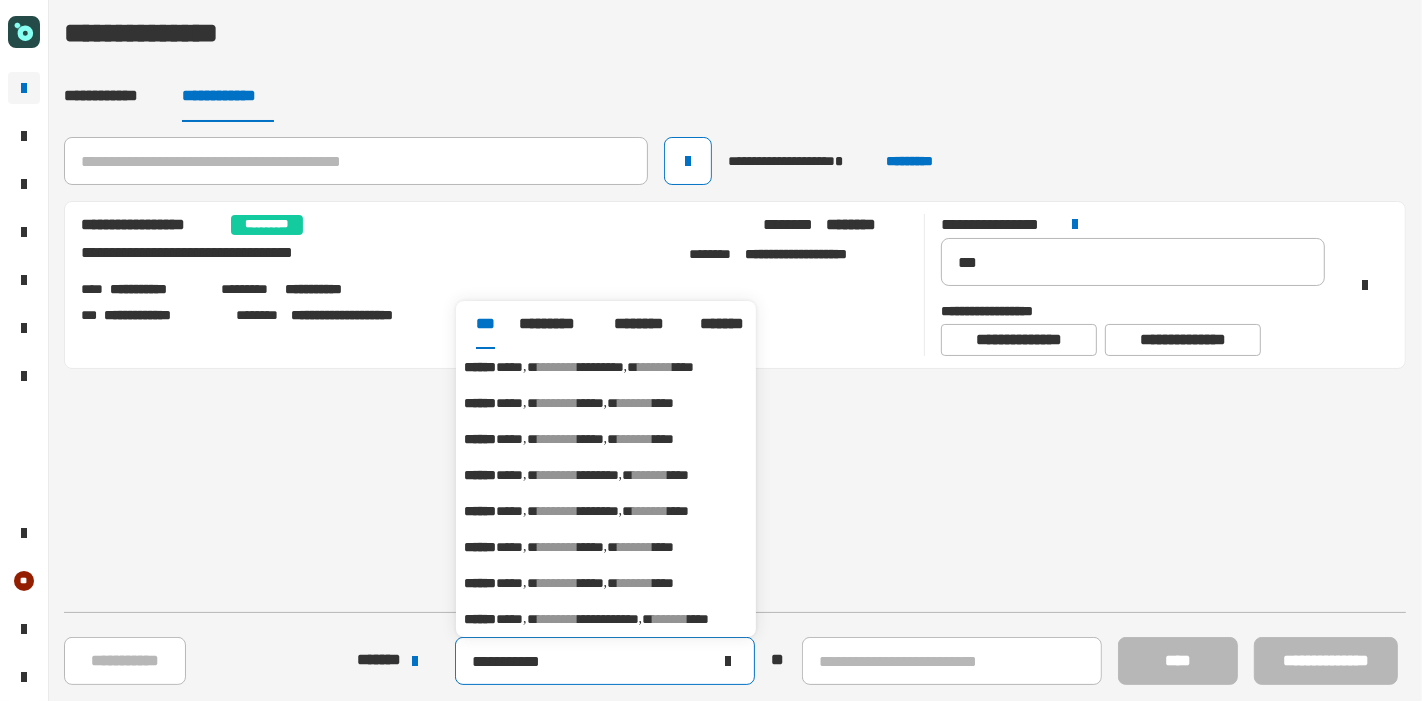 type on "**********" 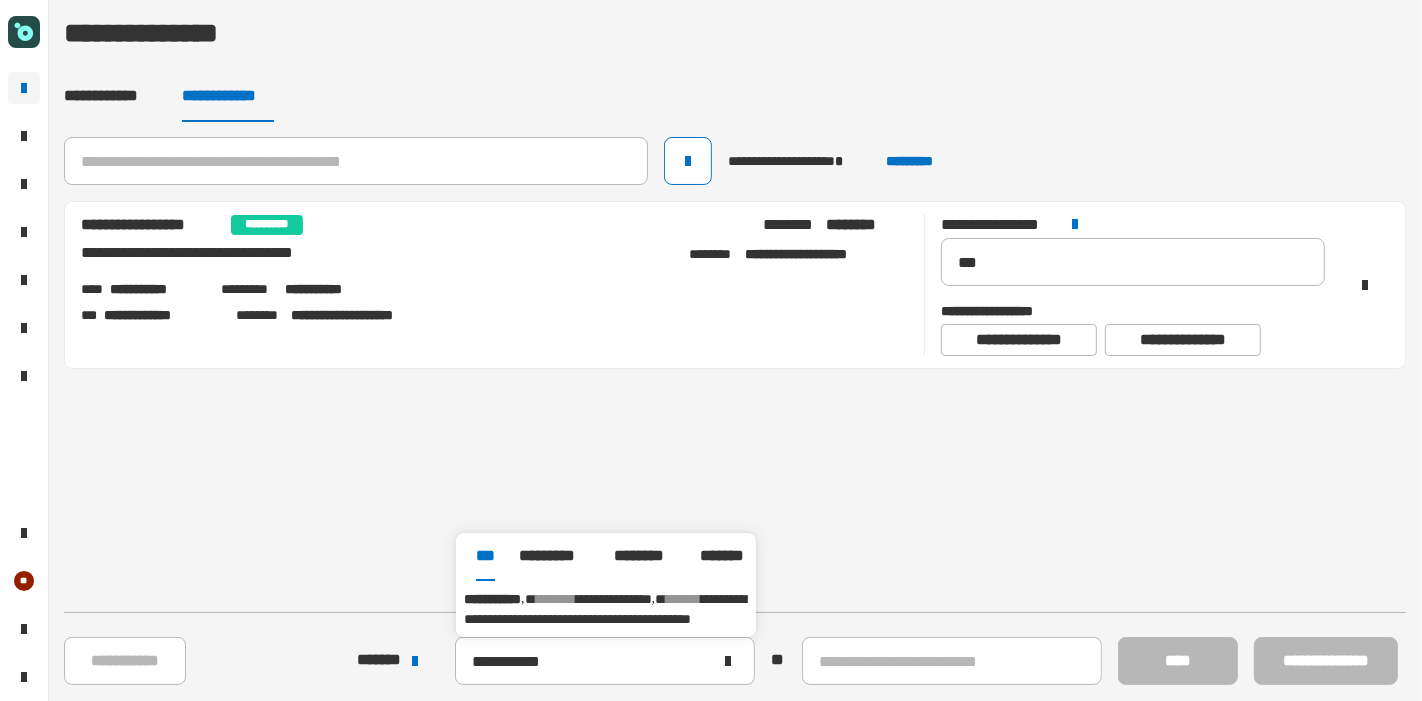 click on "**********" at bounding box center (614, 599) 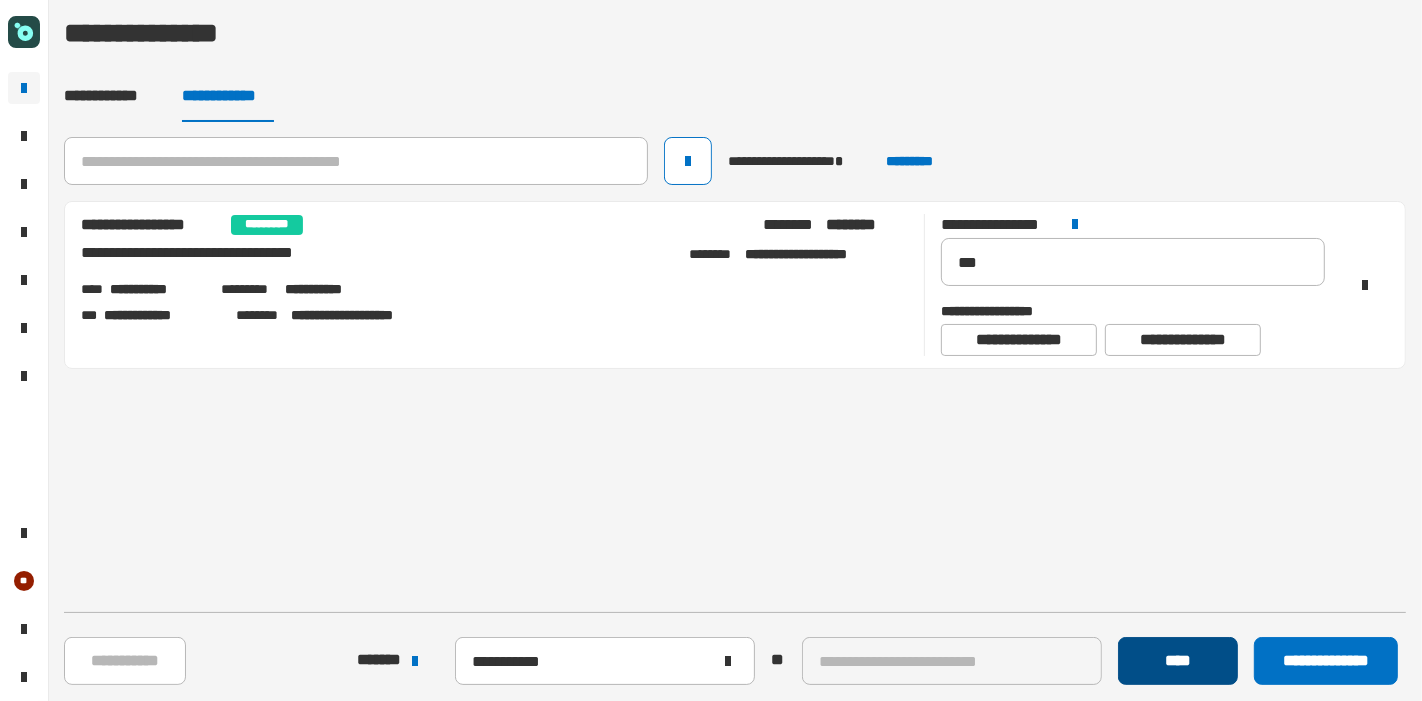 click on "****" 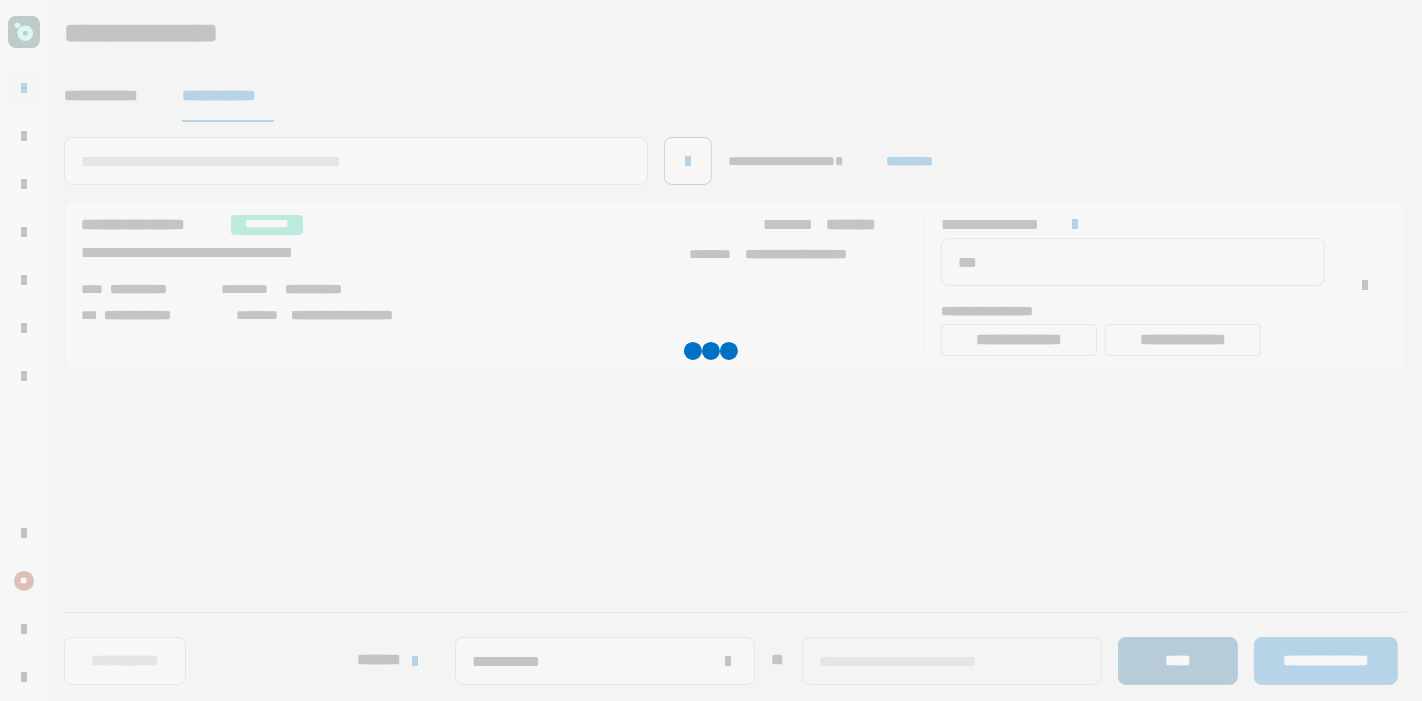 type 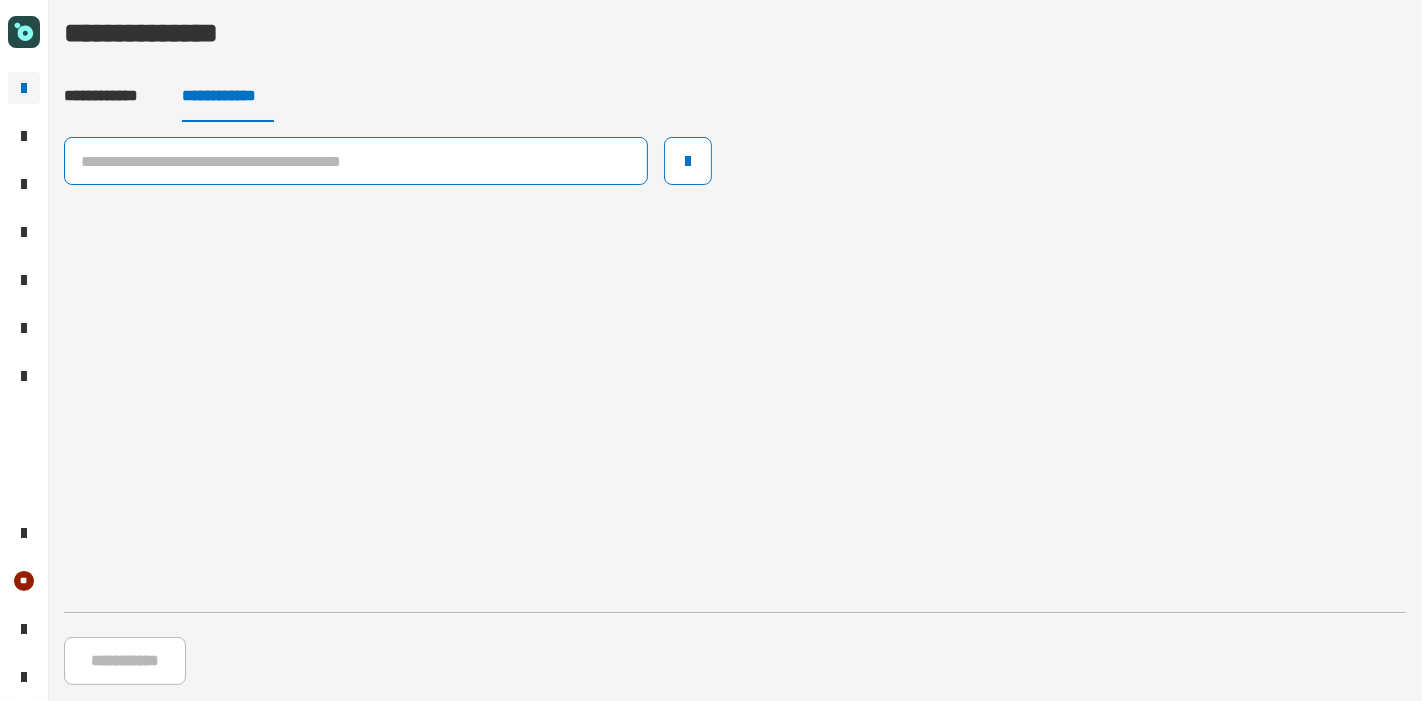 click 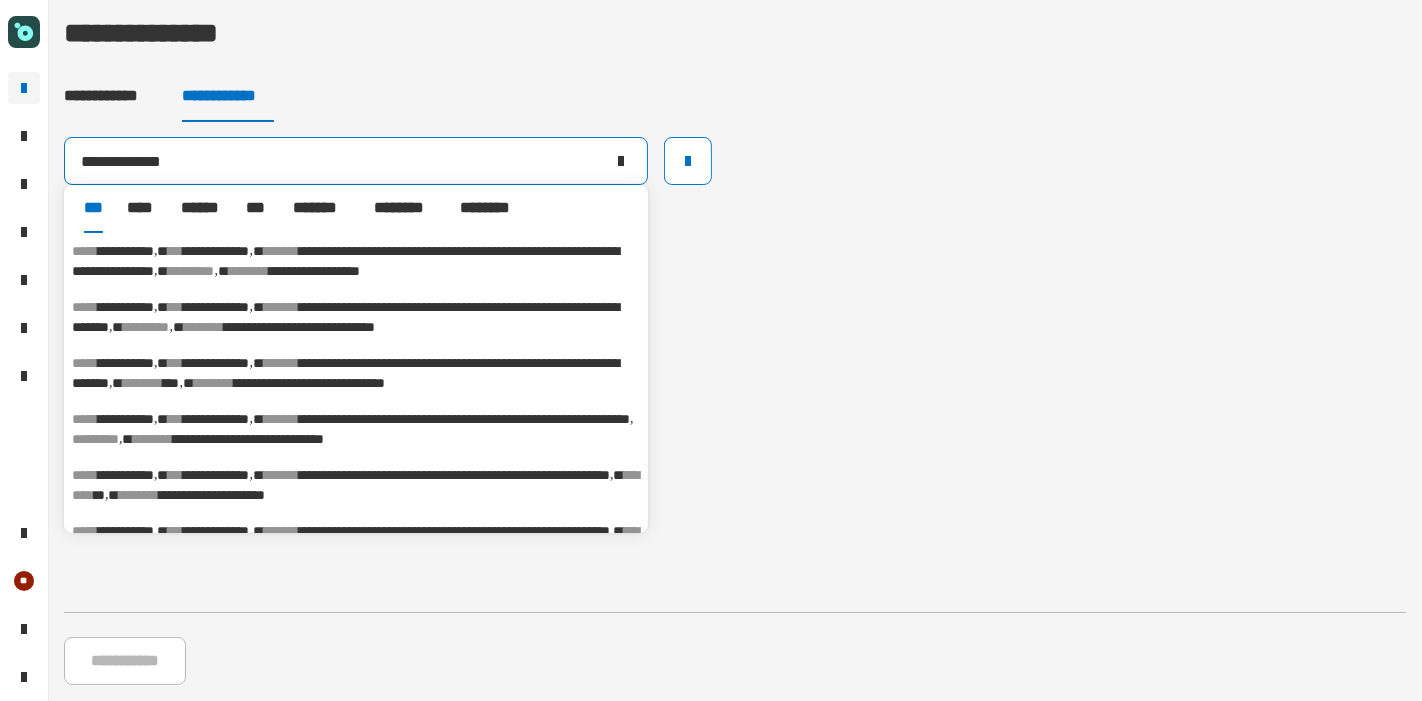 type on "**********" 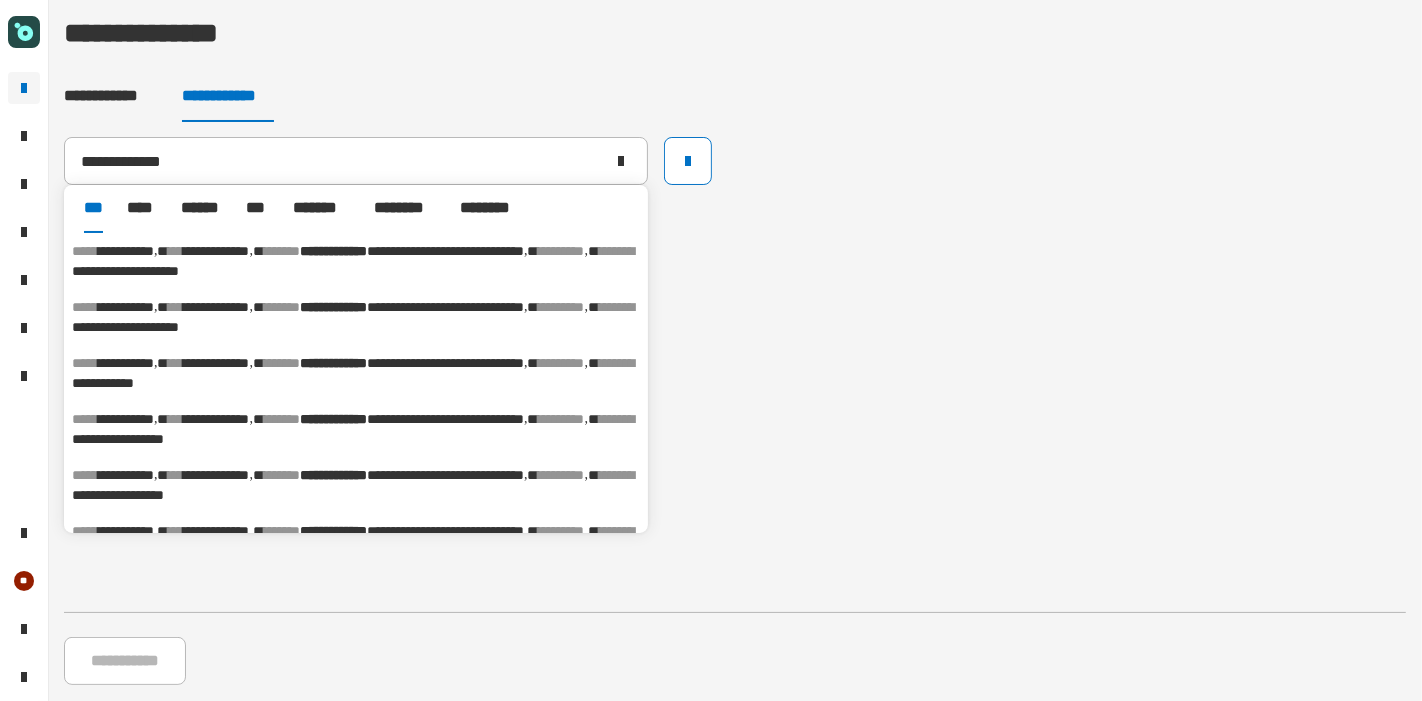 click on "**********" 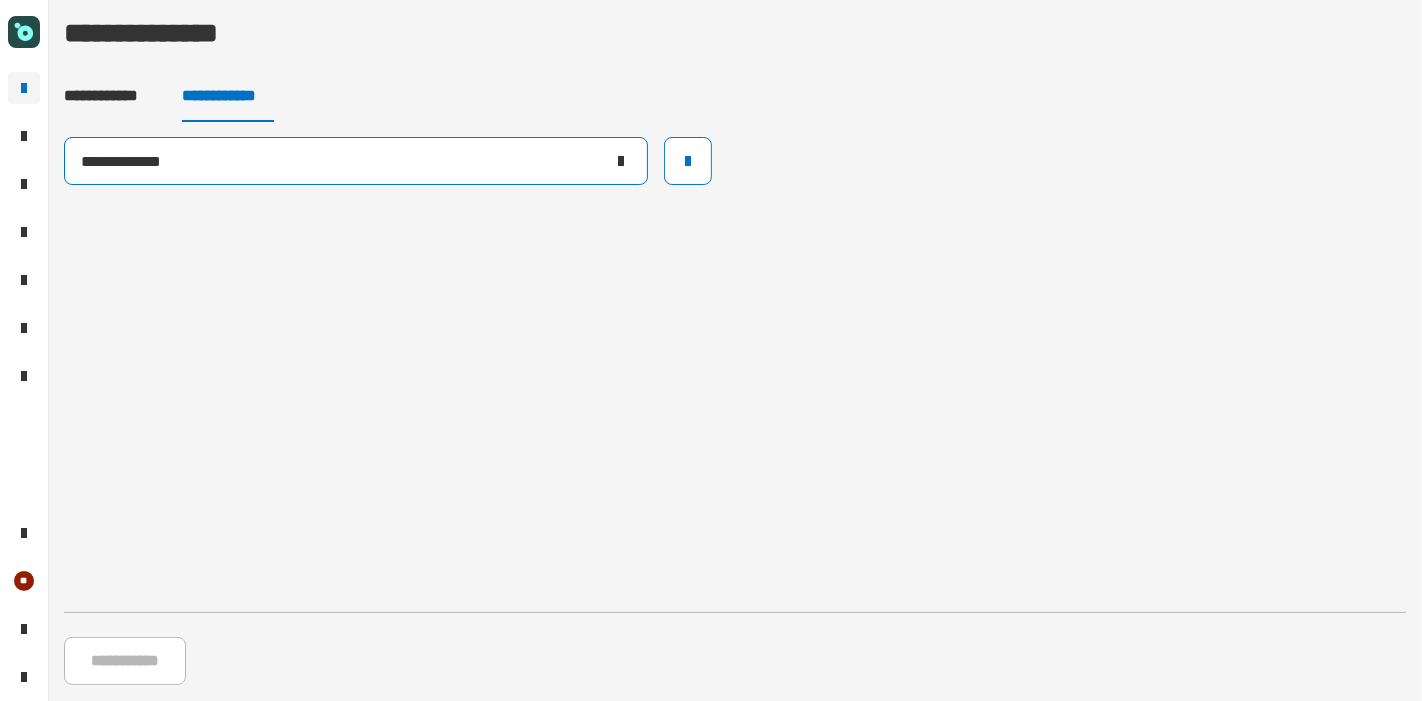 click on "**********" 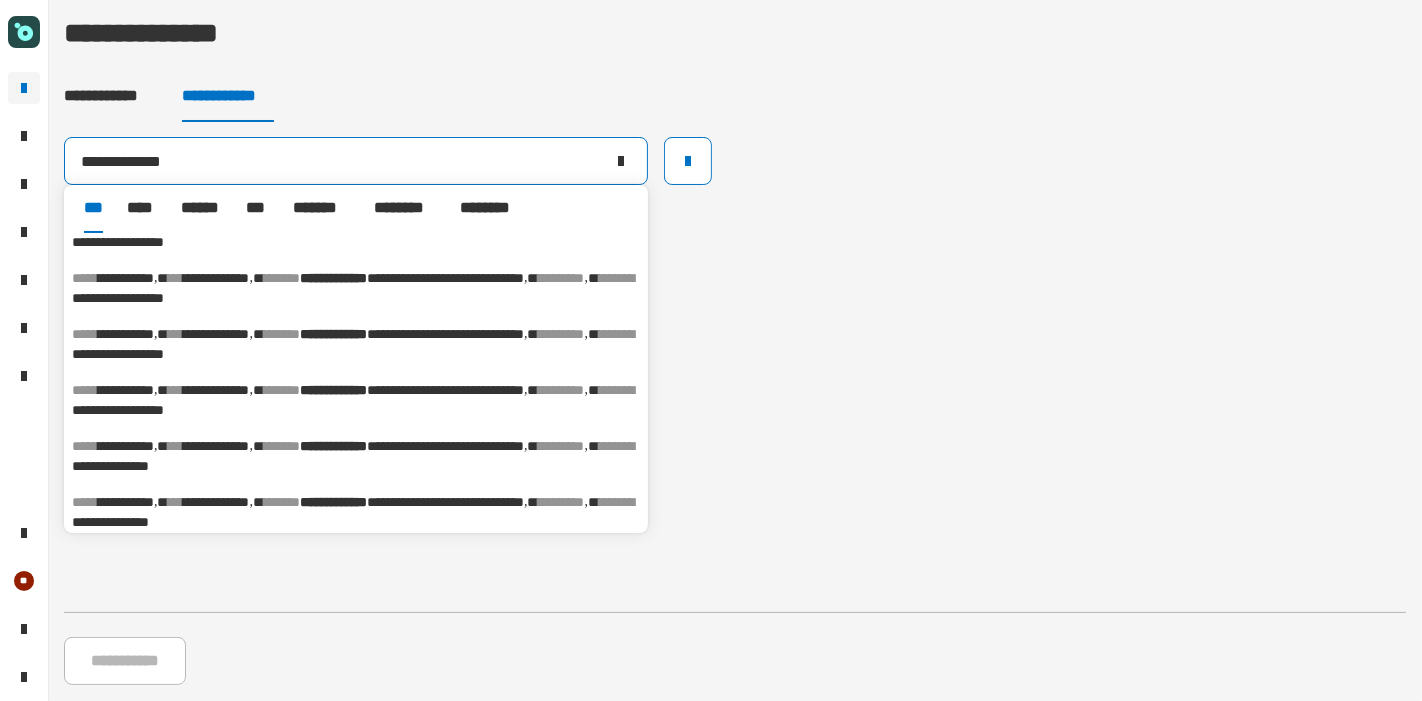 scroll, scrollTop: 420, scrollLeft: 0, axis: vertical 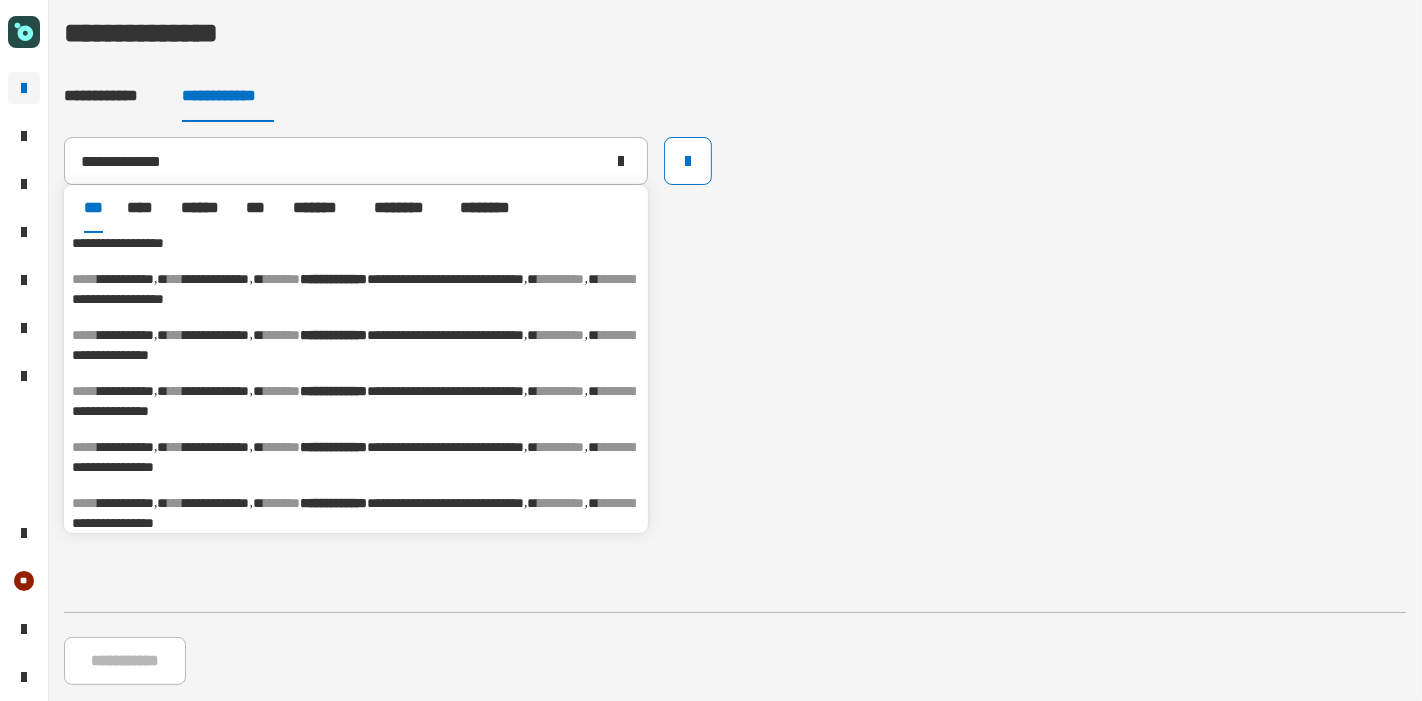 click on "********" at bounding box center [616, 391] 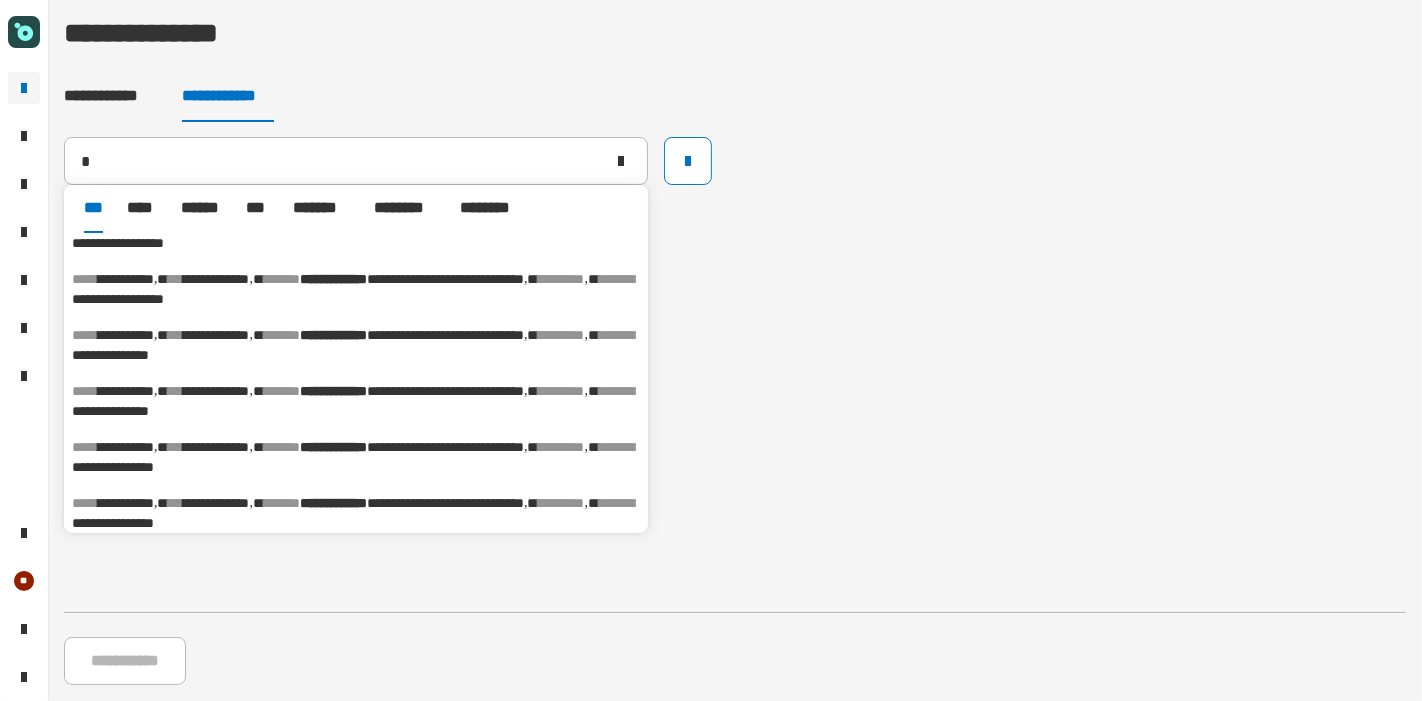 type on "**********" 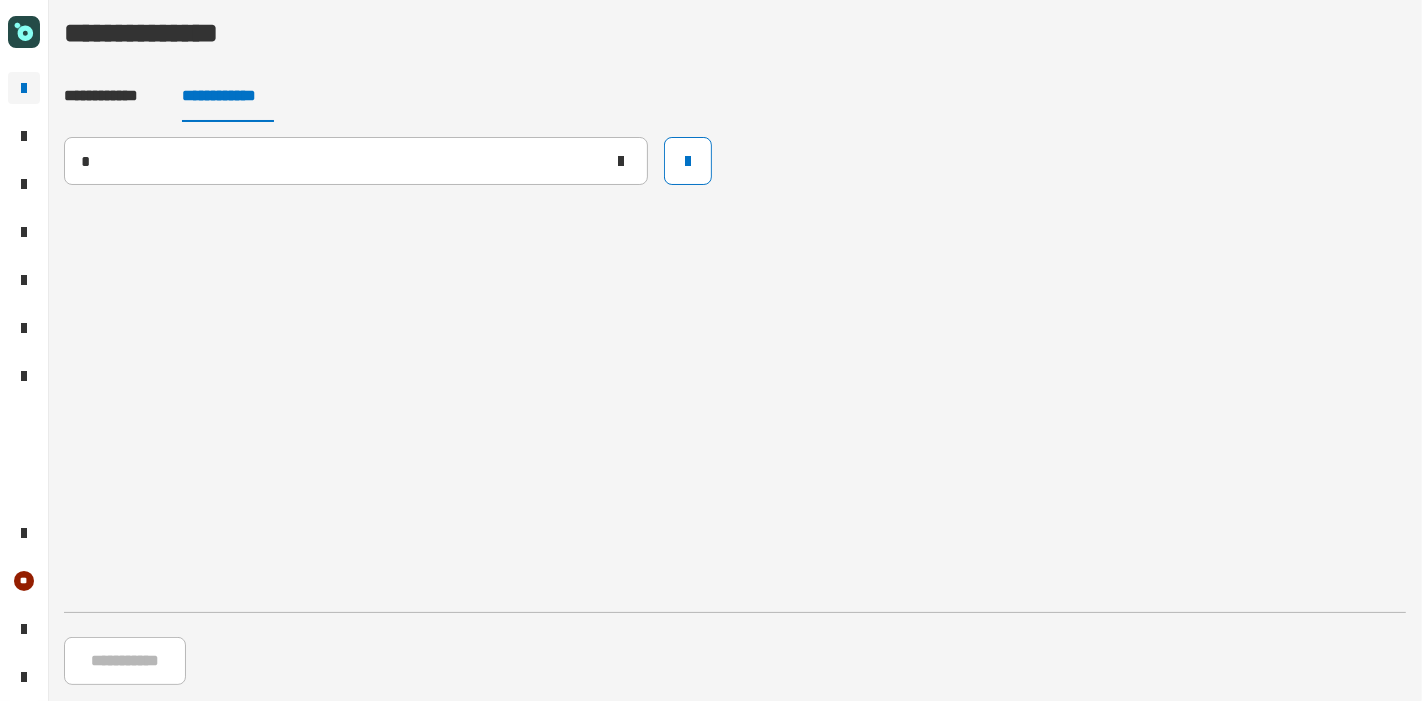 type 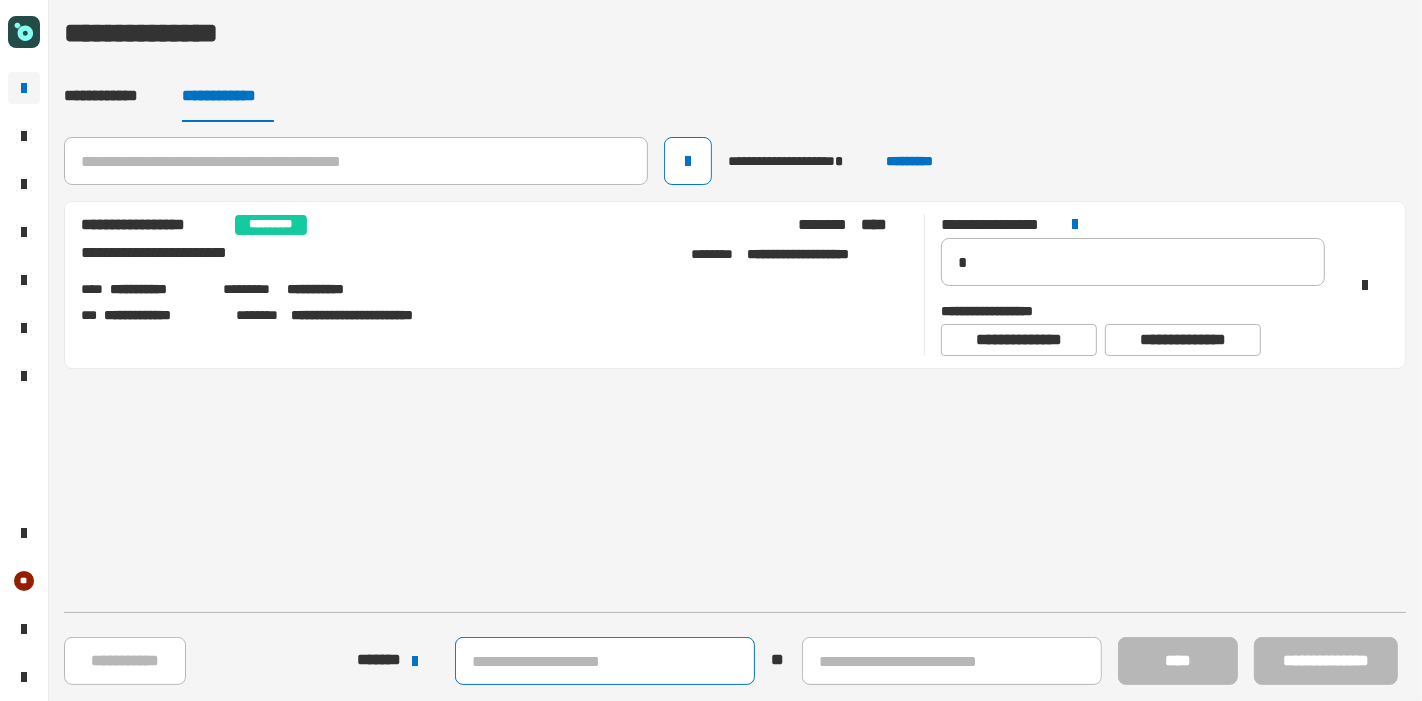 click 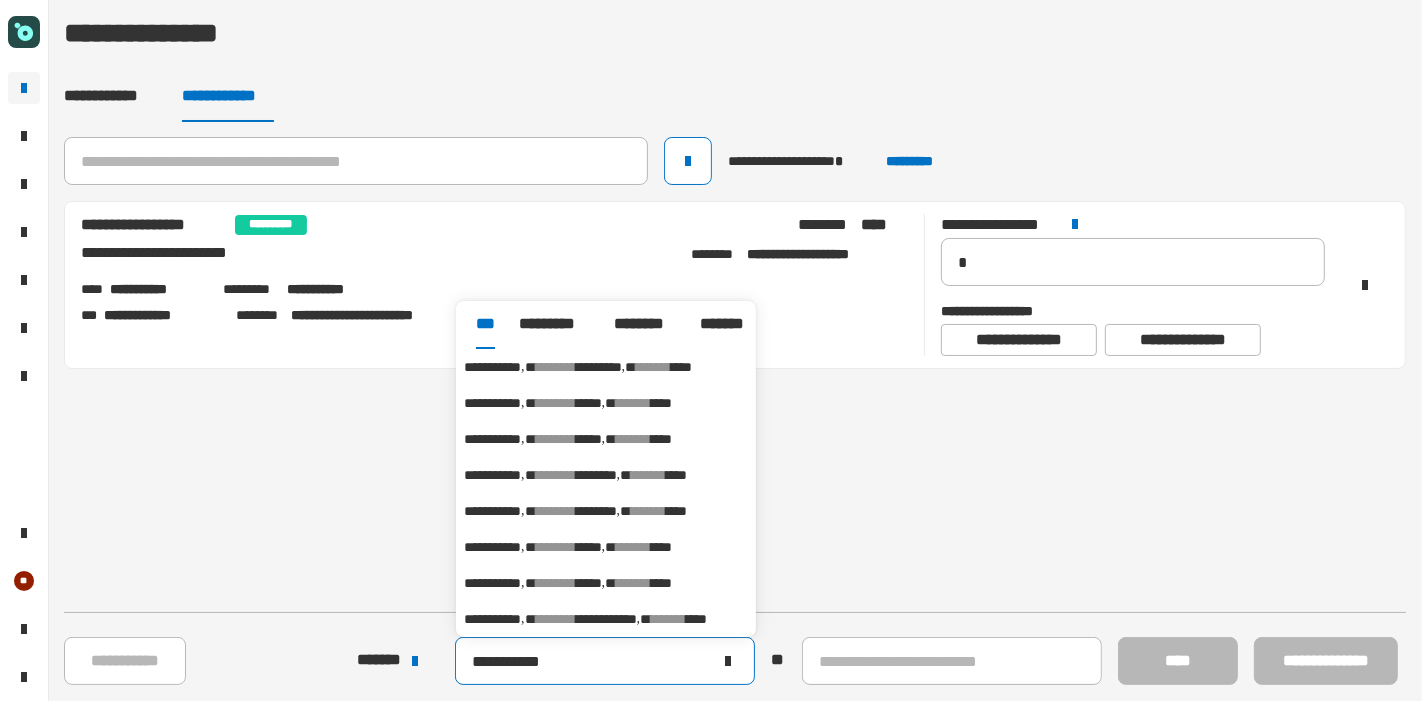type on "**********" 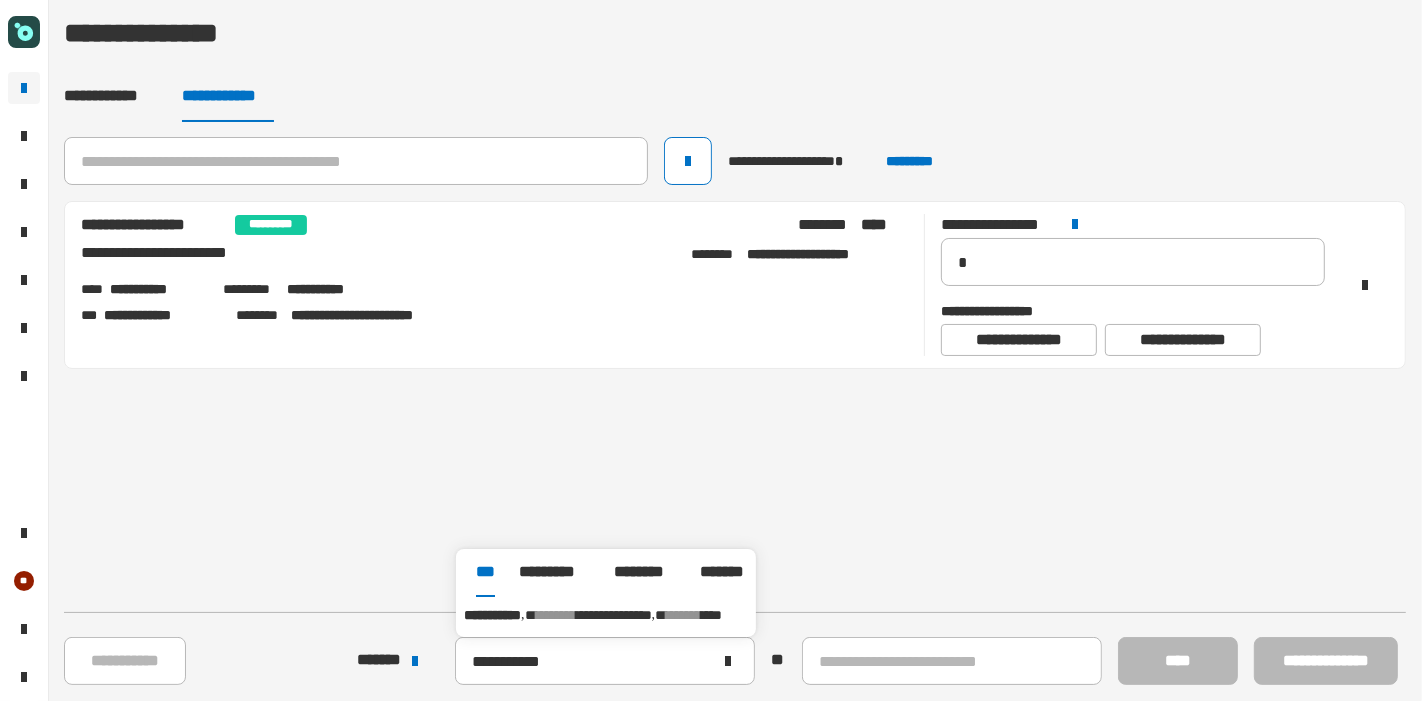 click on "**********" at bounding box center [606, 615] 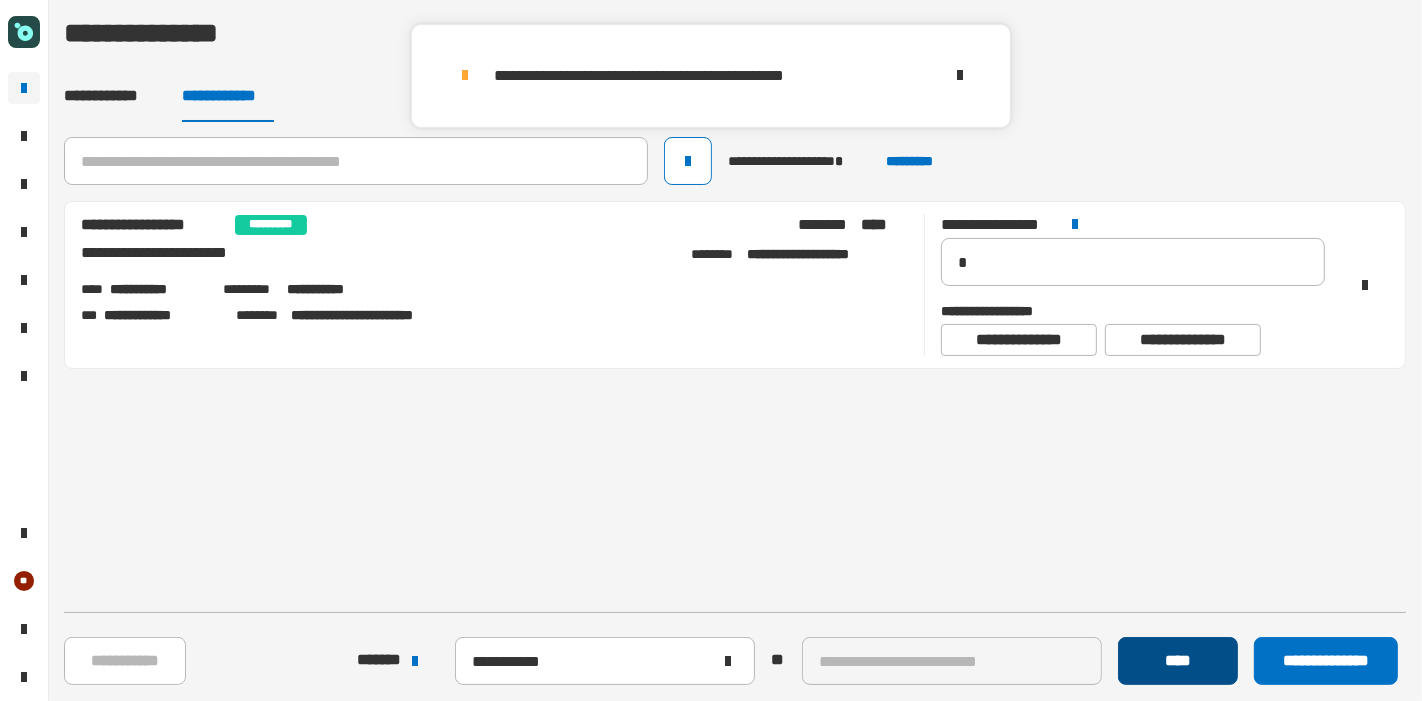 click on "****" 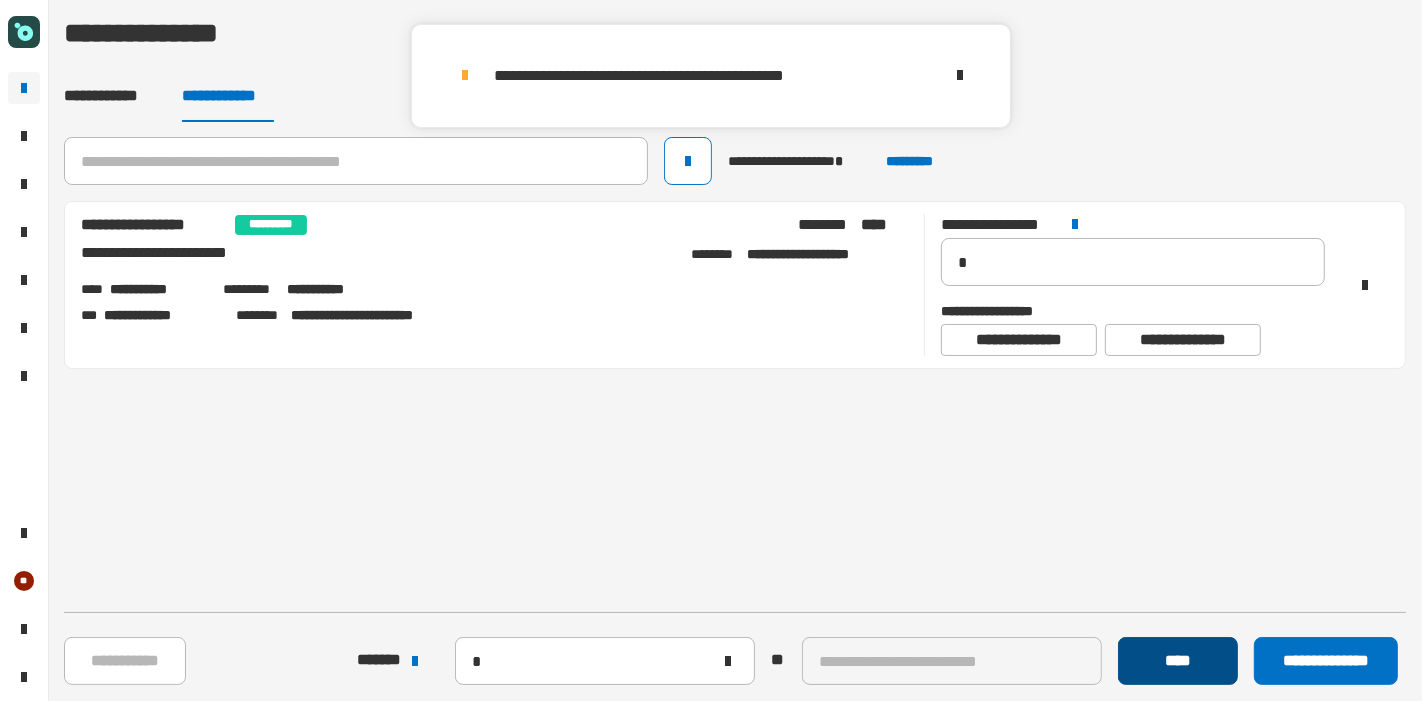type 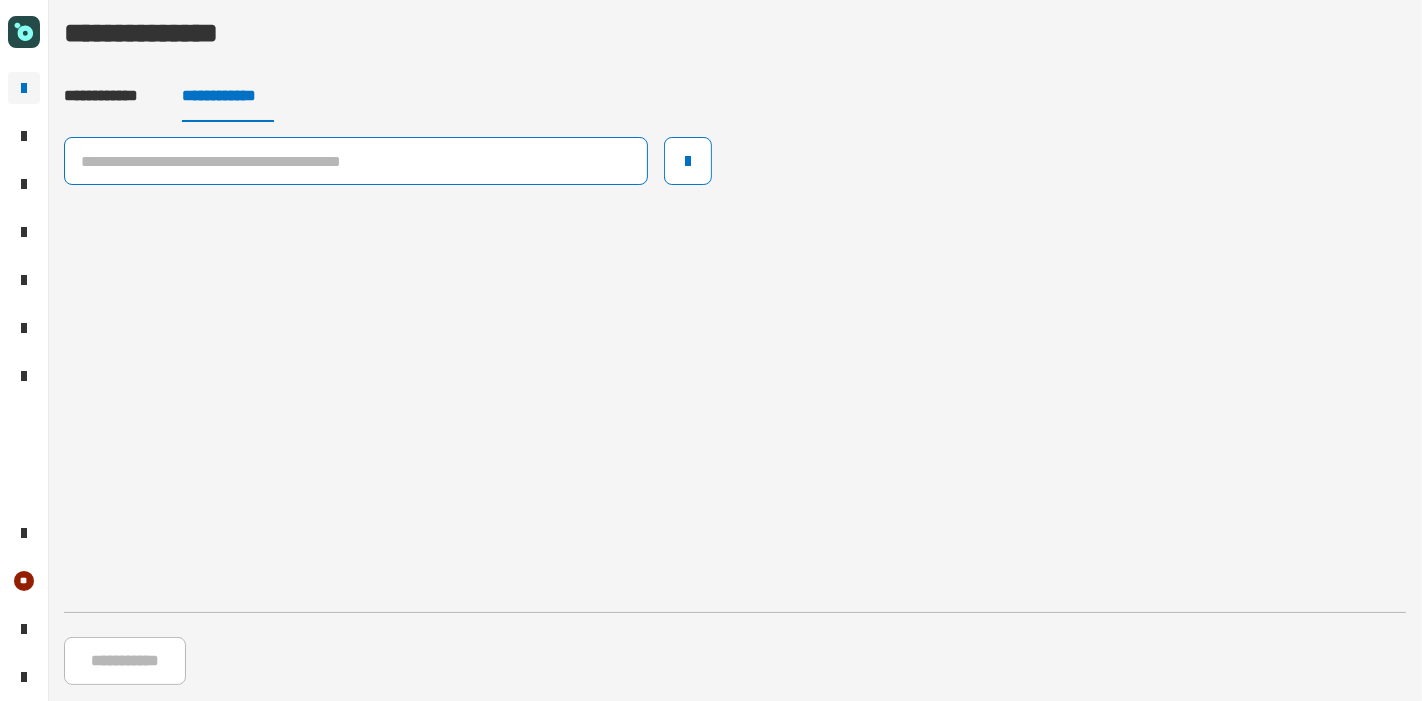 click 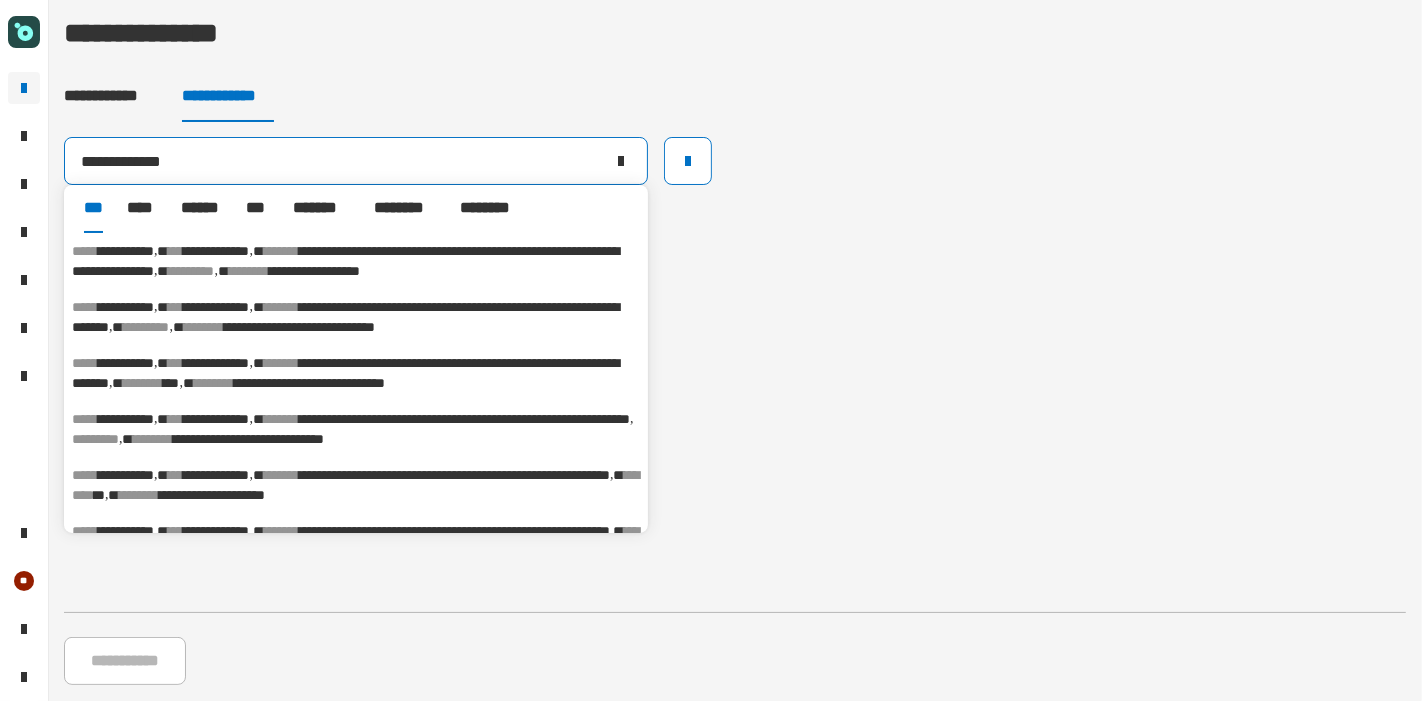 type on "**********" 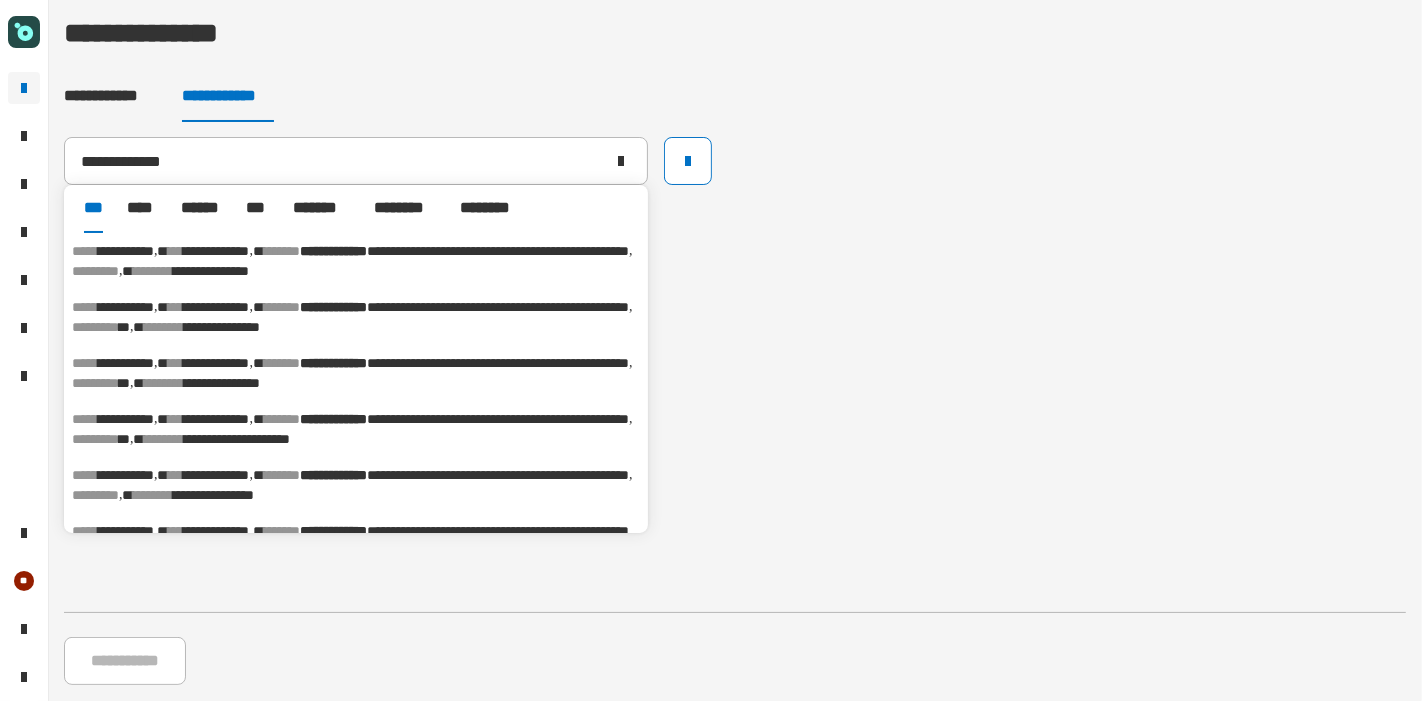click on "**********" at bounding box center (333, 307) 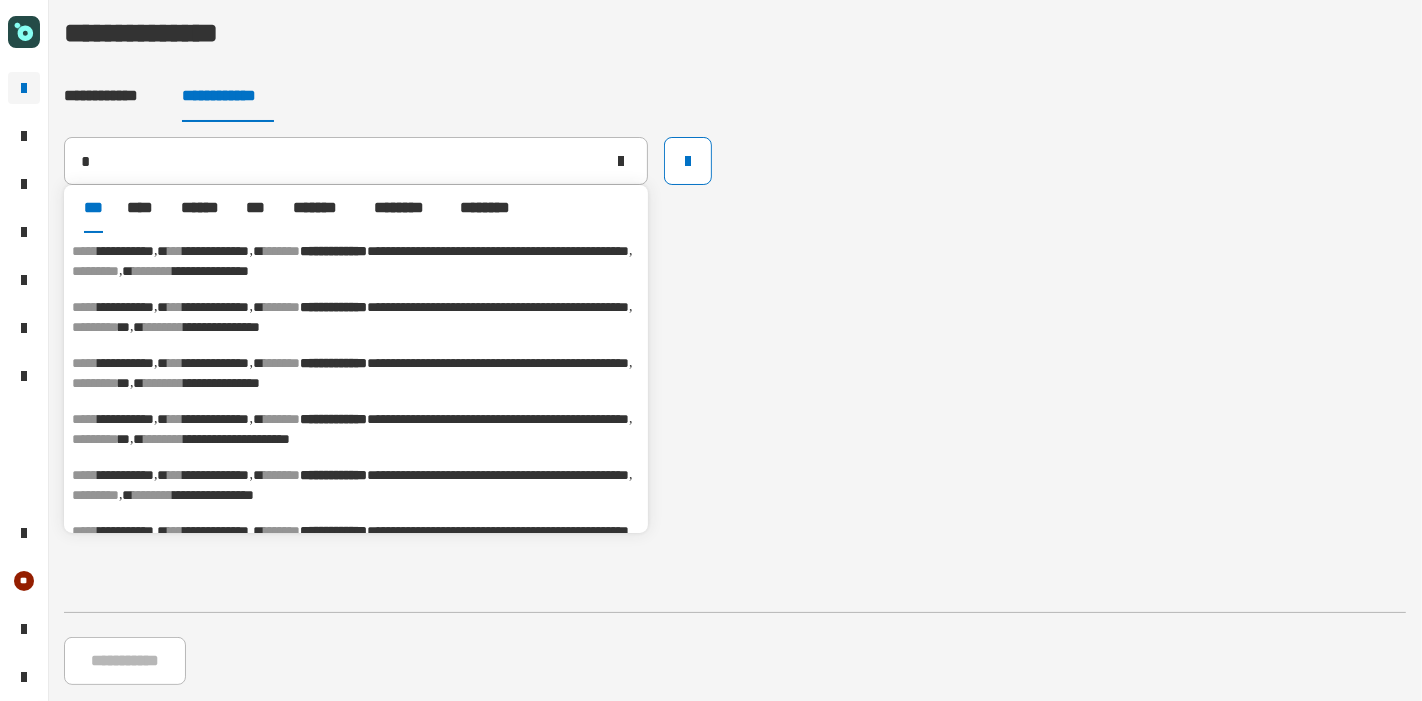 type on "**********" 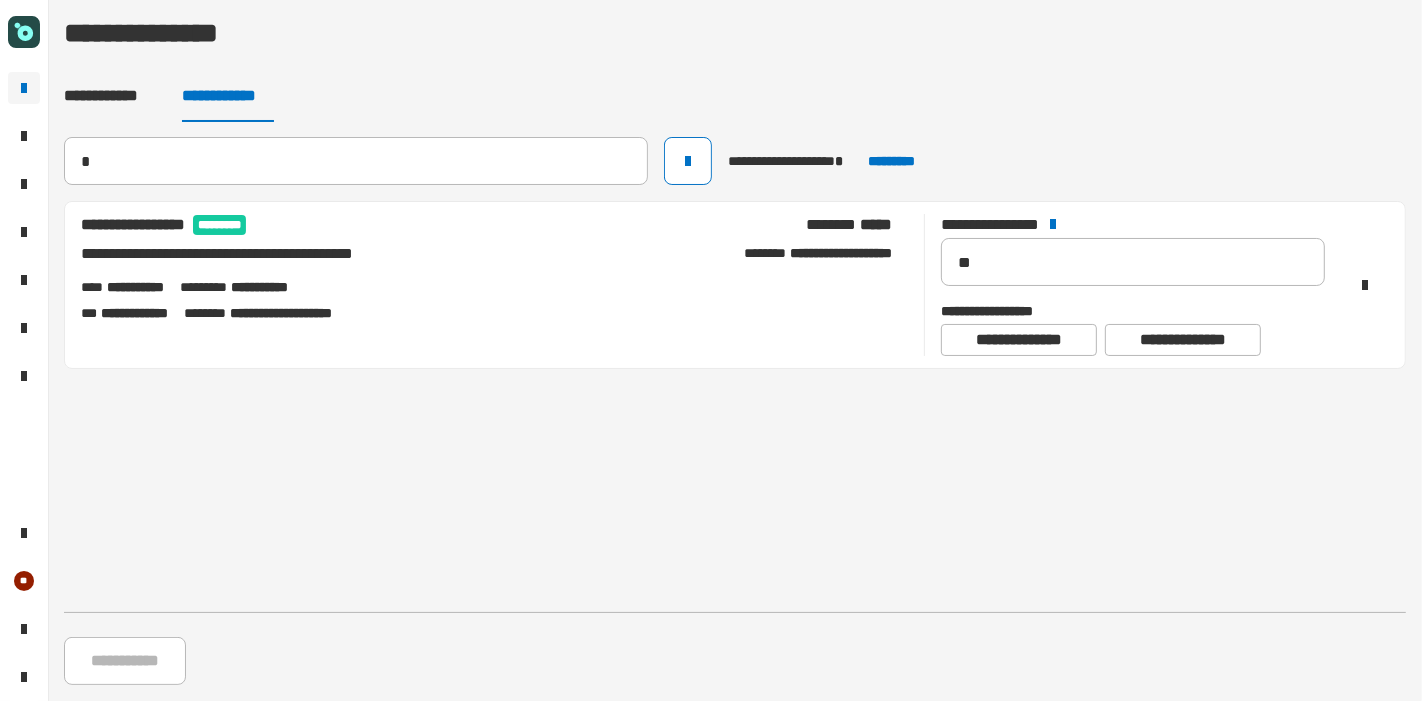 type 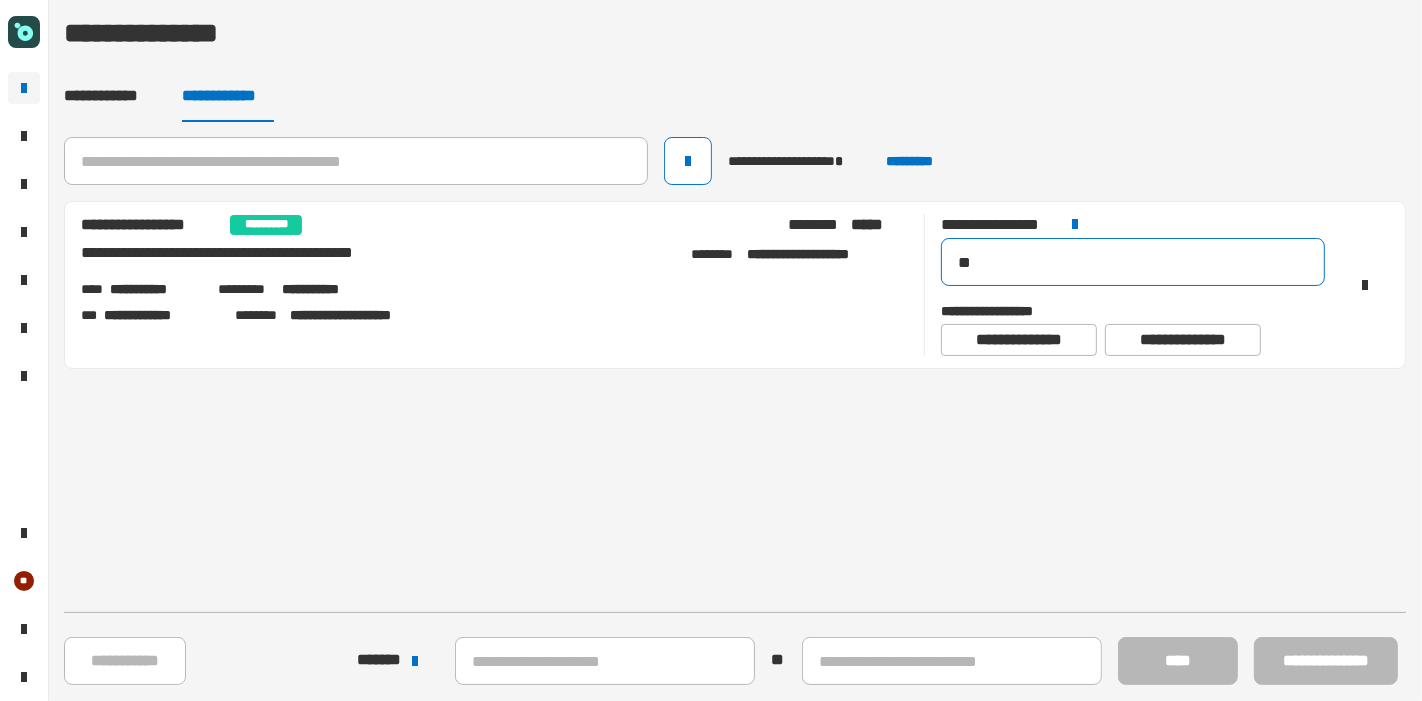 drag, startPoint x: 1029, startPoint y: 277, endPoint x: 785, endPoint y: 184, distance: 261.1226 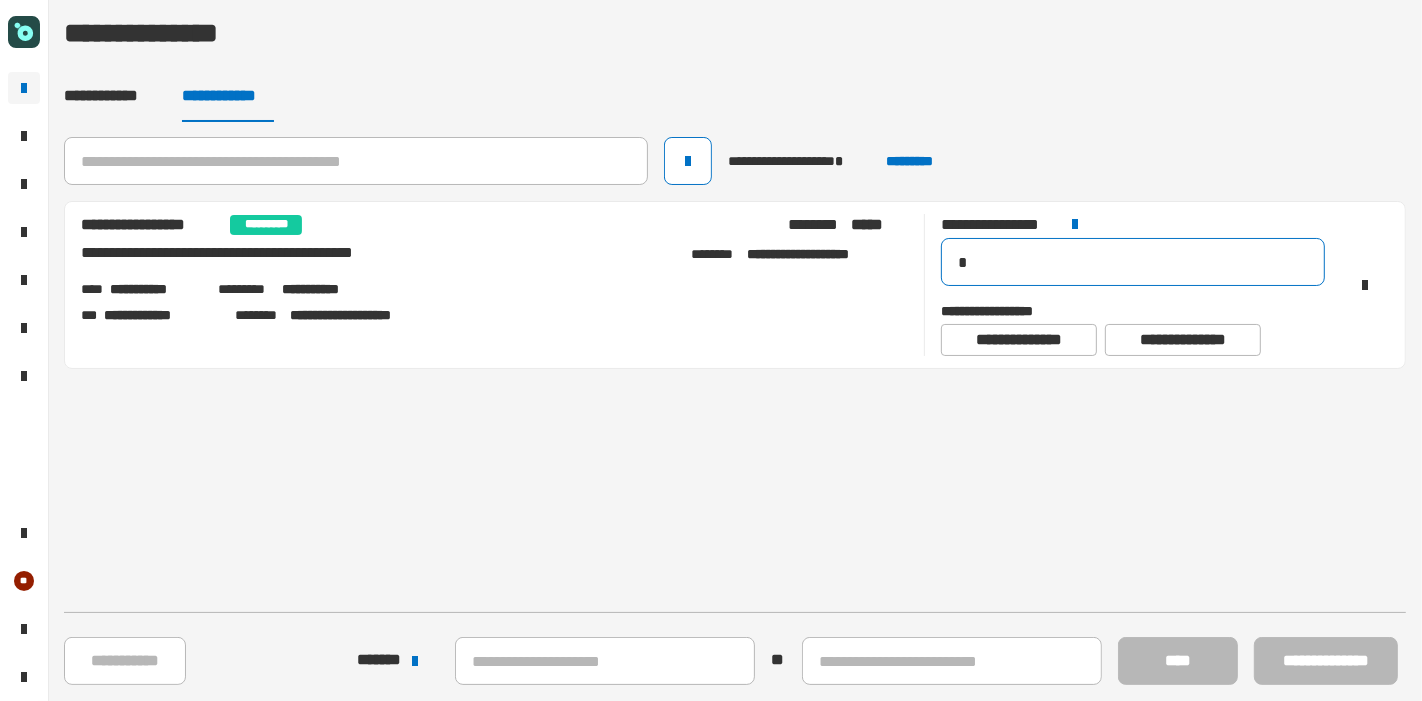 type on "**" 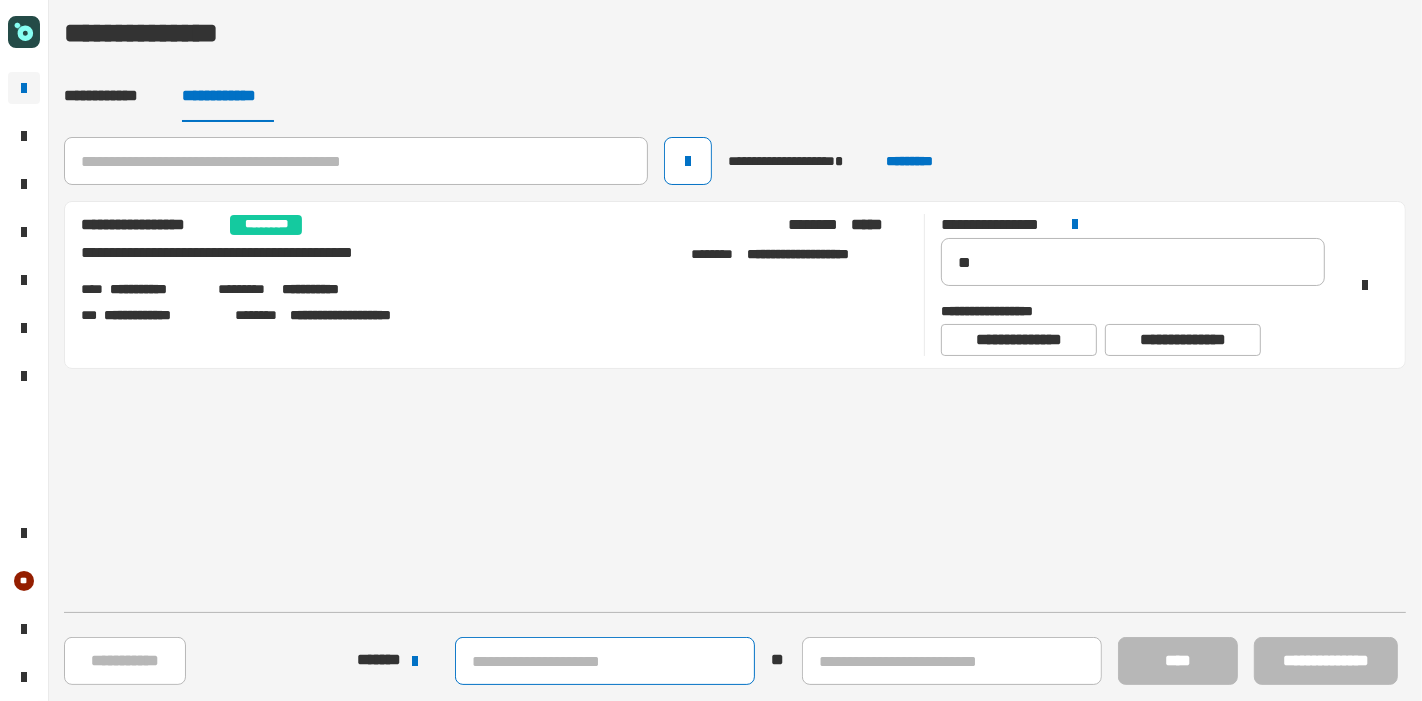 click 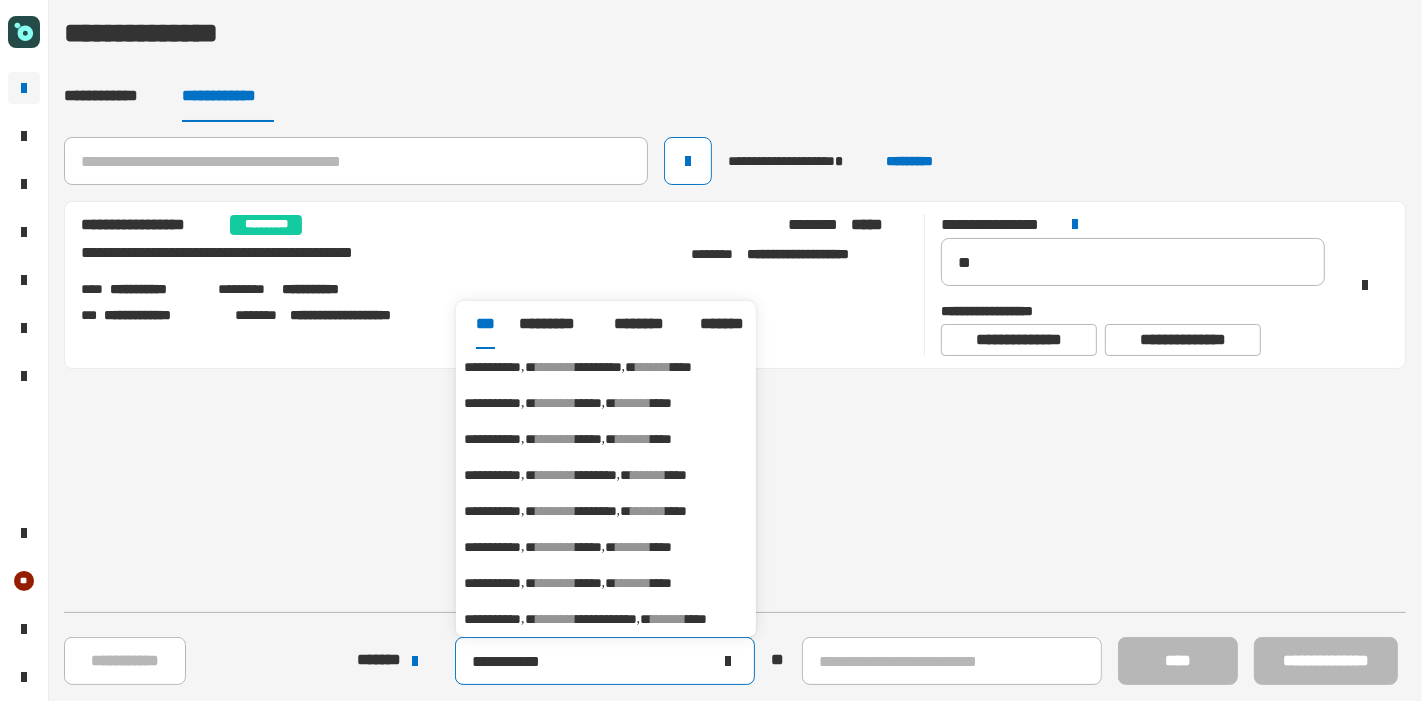type on "**********" 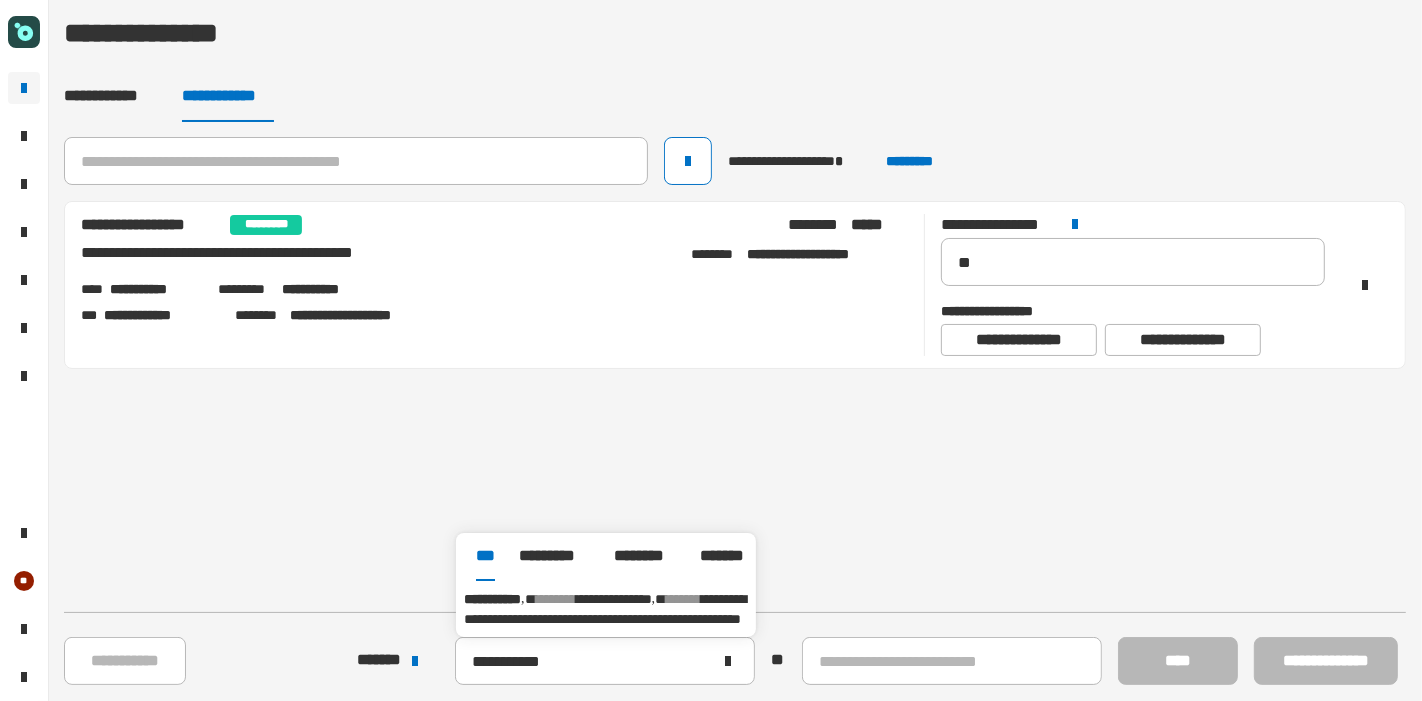 click on "**********" at bounding box center [605, 609] 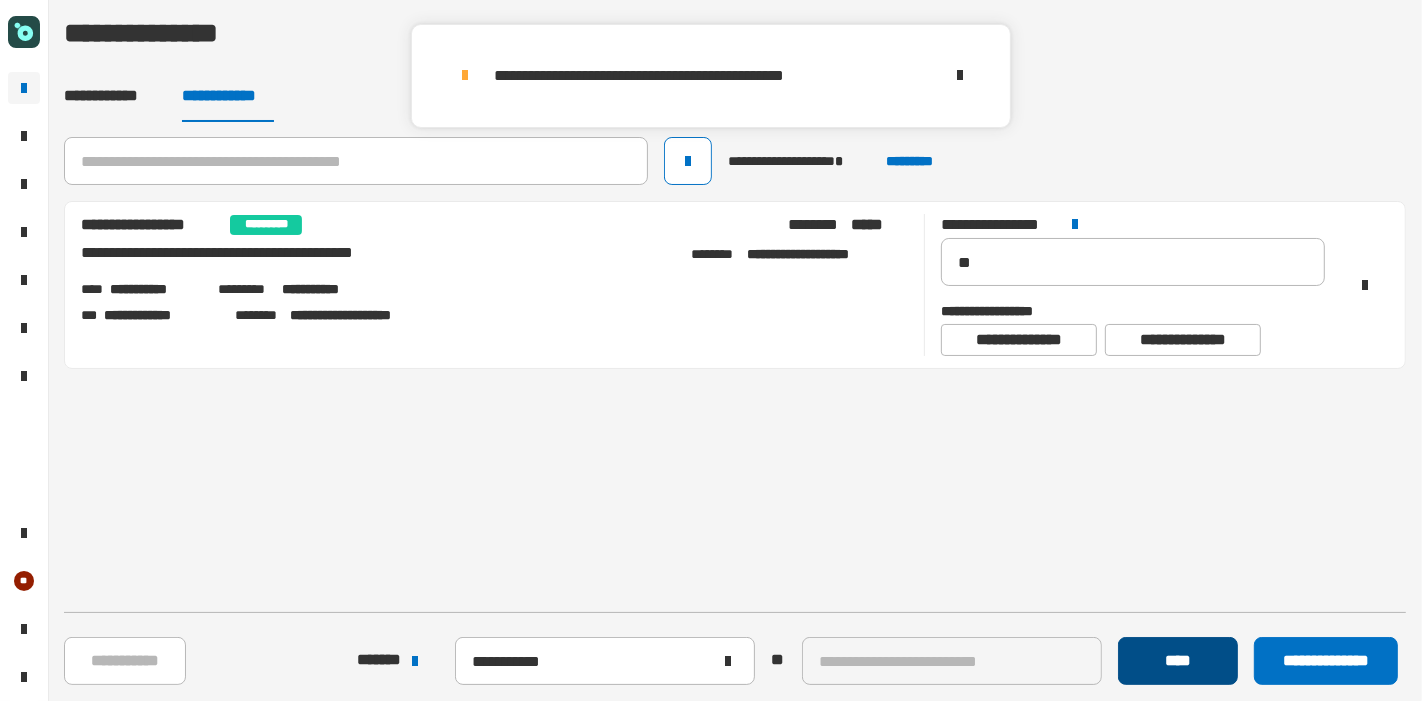 click on "****" 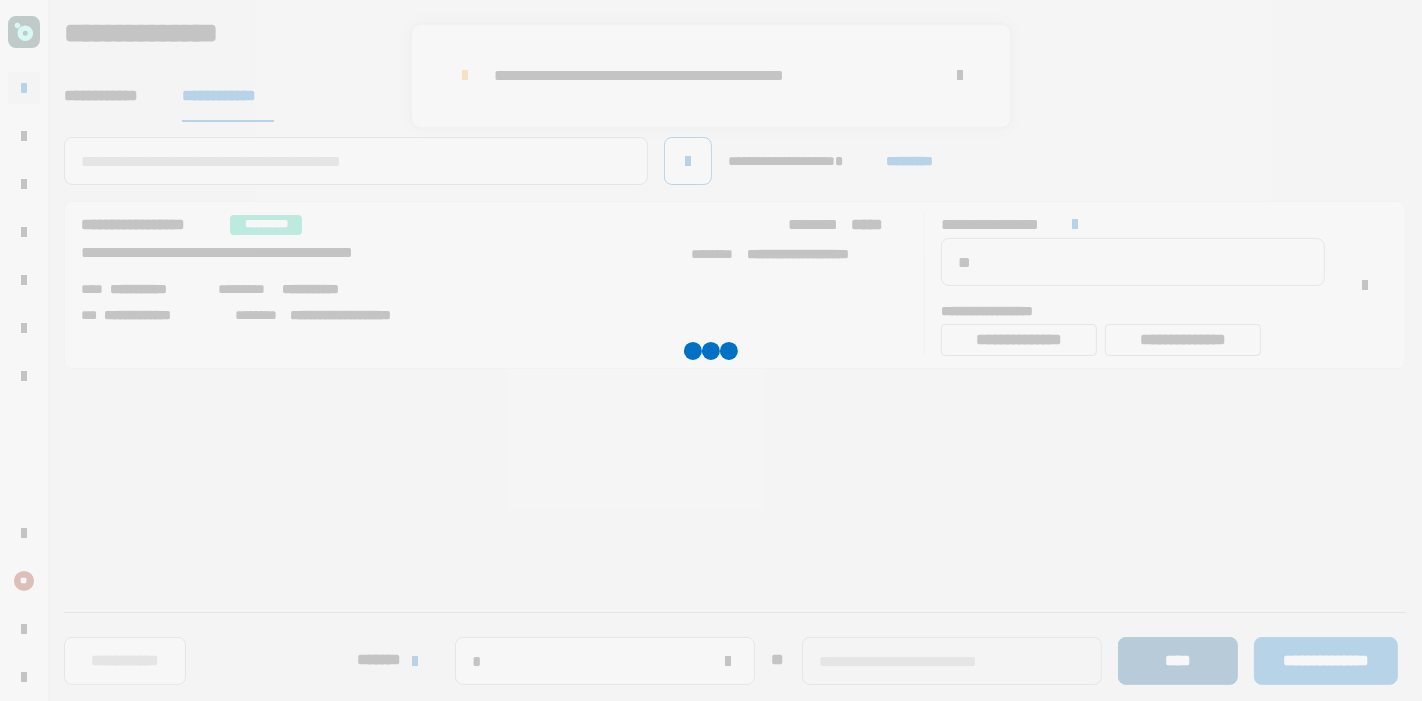type 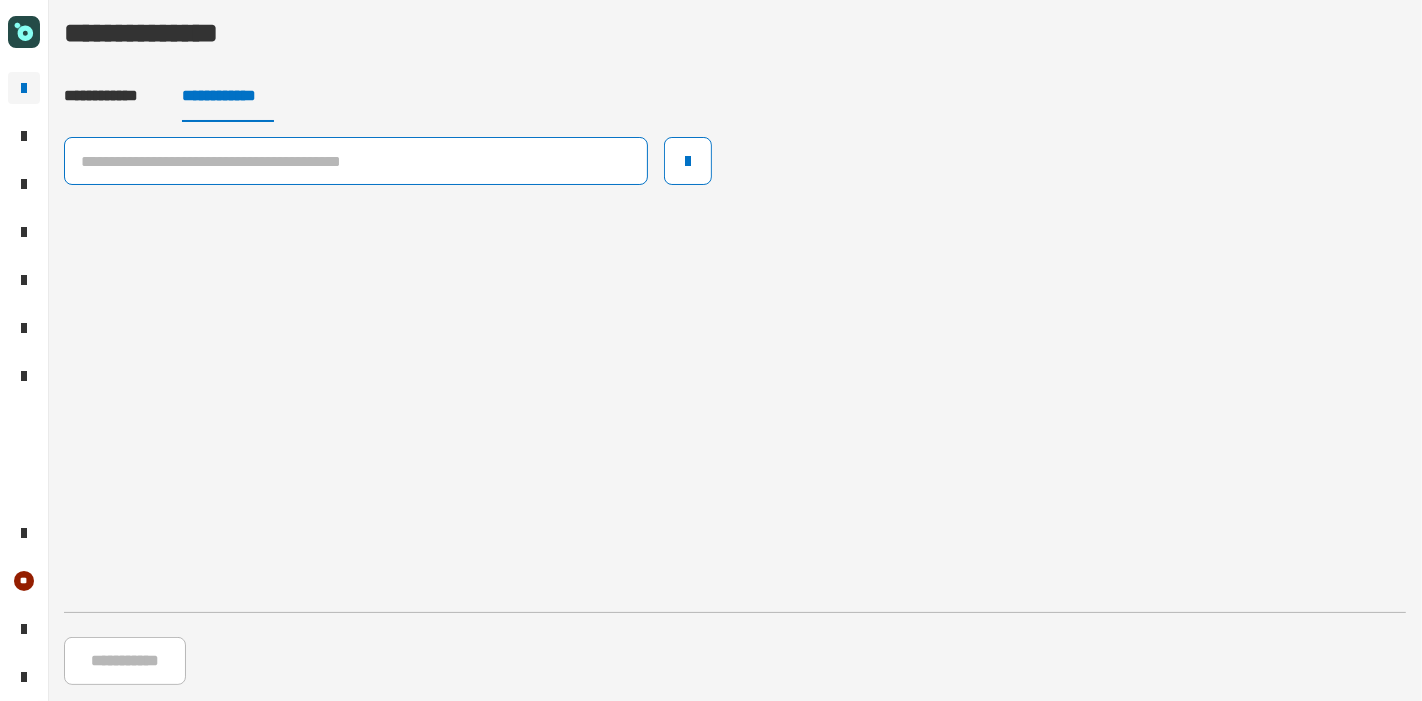 click 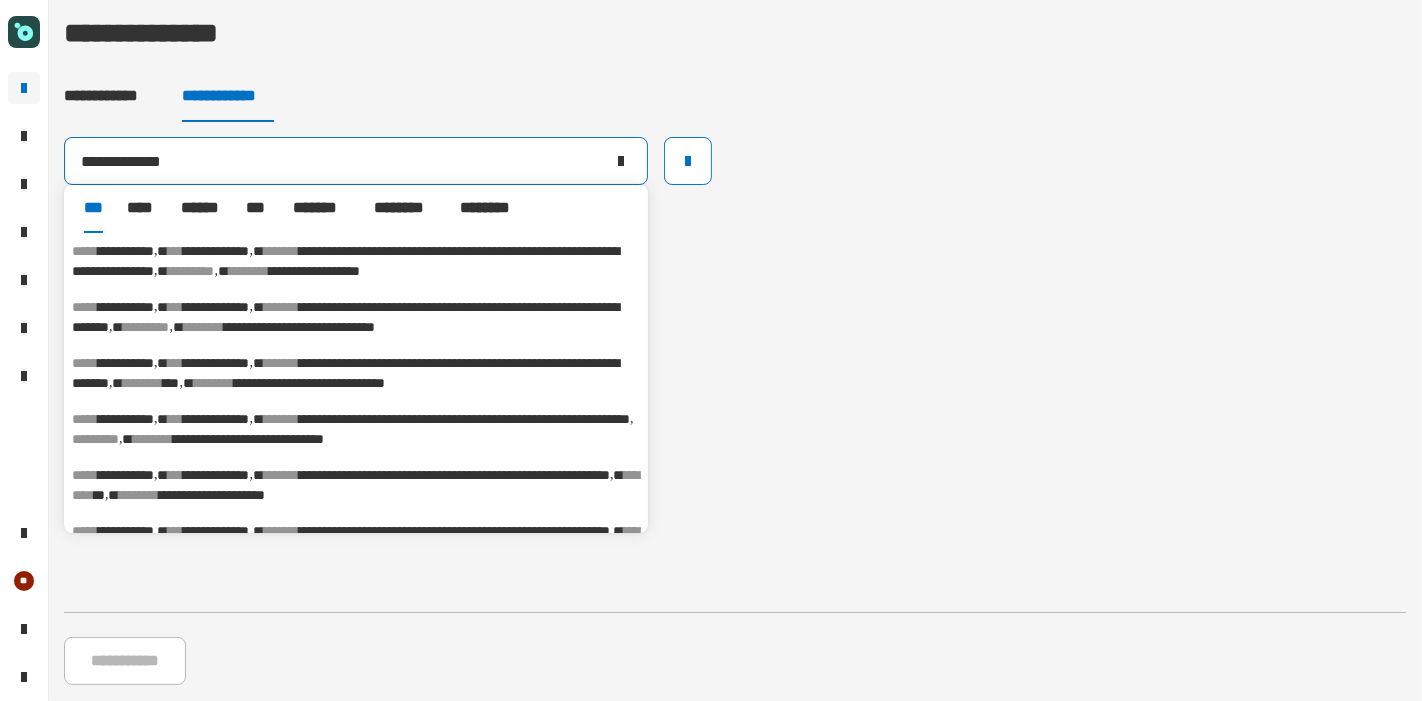 type on "**********" 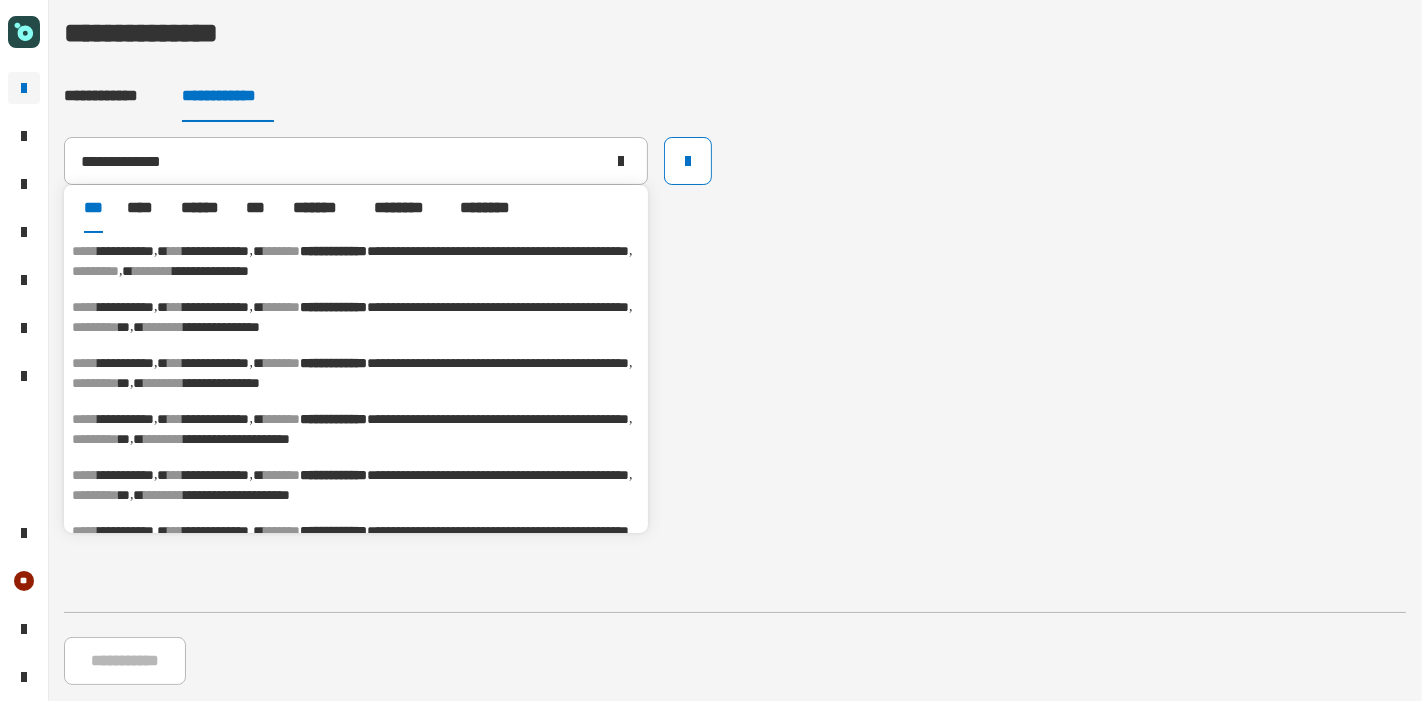 click on "**********" at bounding box center (217, 363) 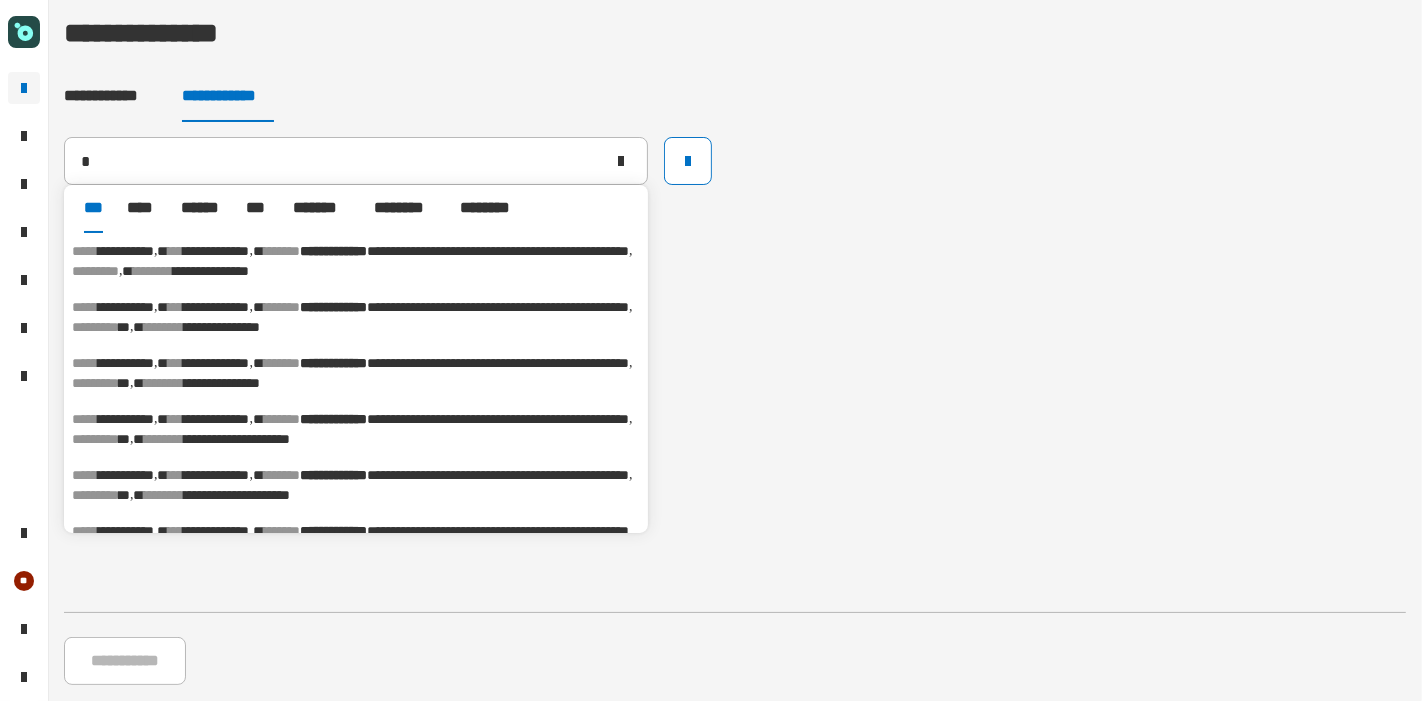type on "**********" 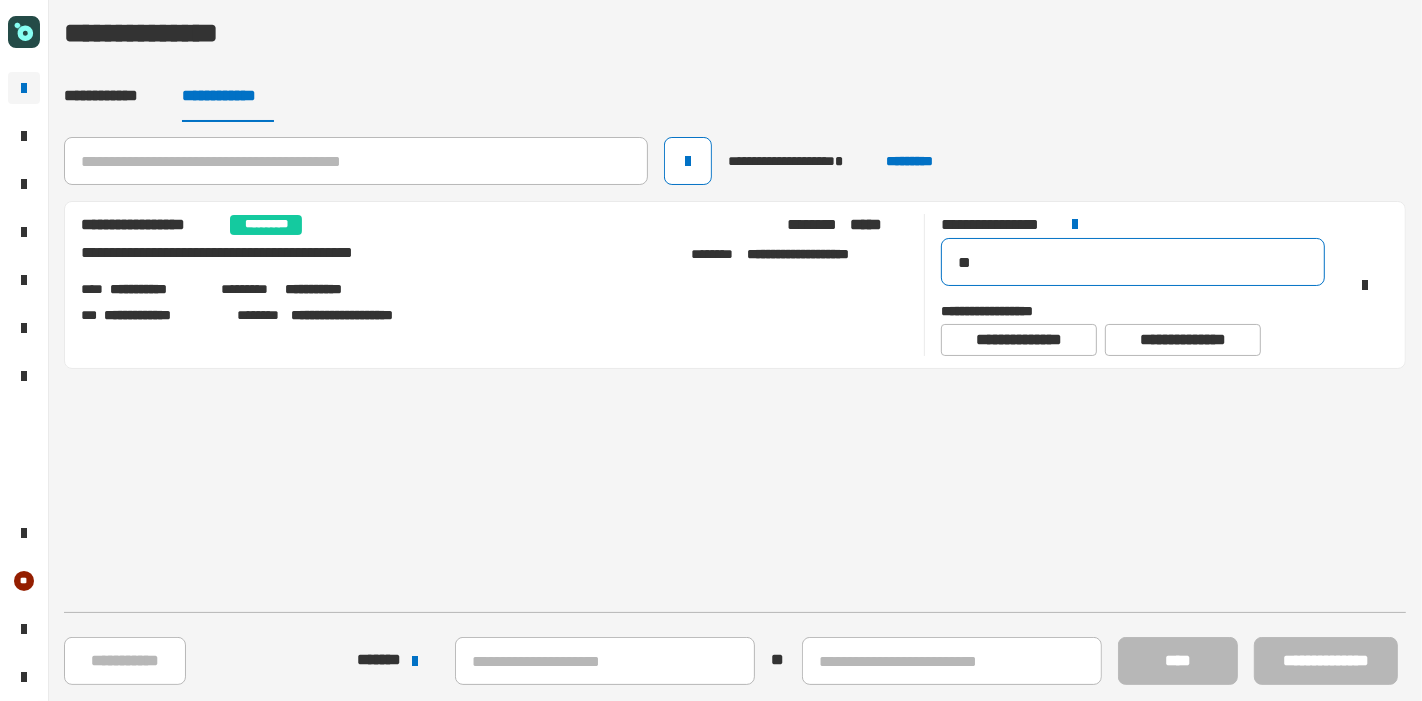 click on "**" 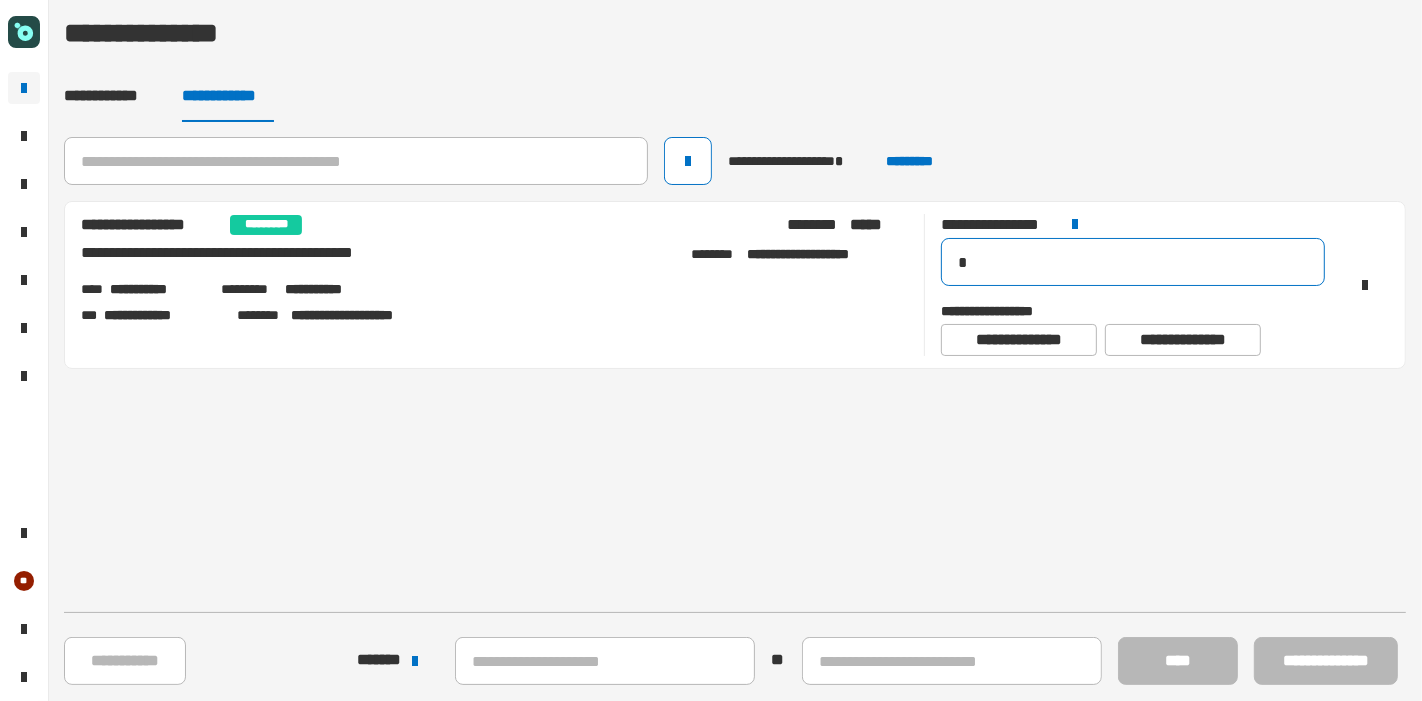 type on "**" 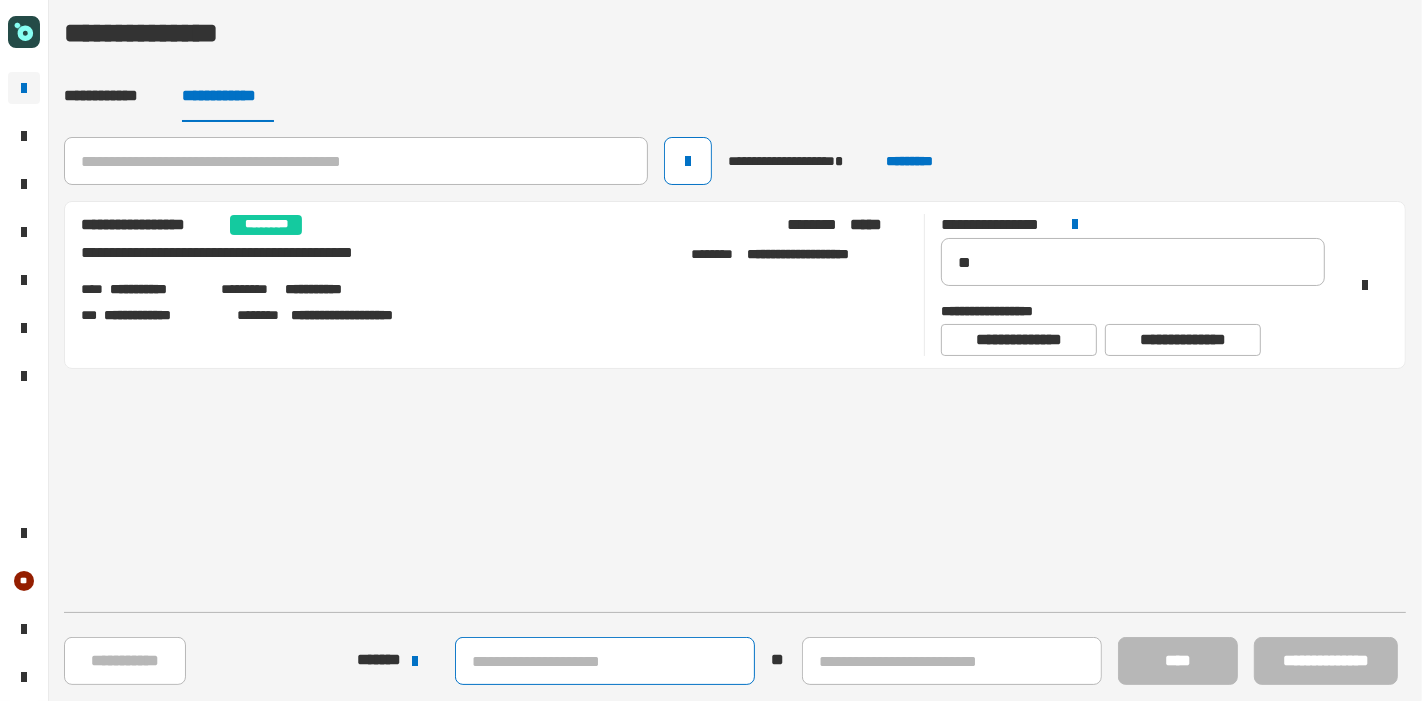 click 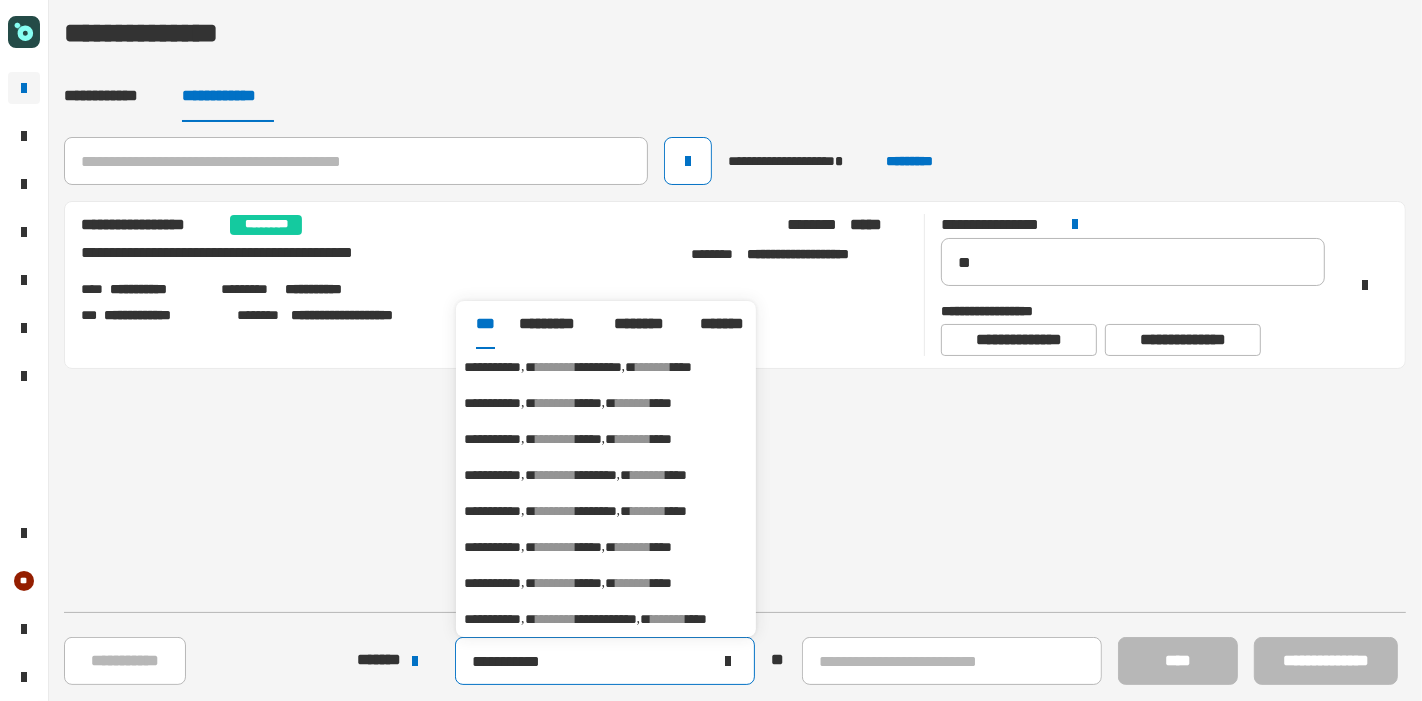 type on "**********" 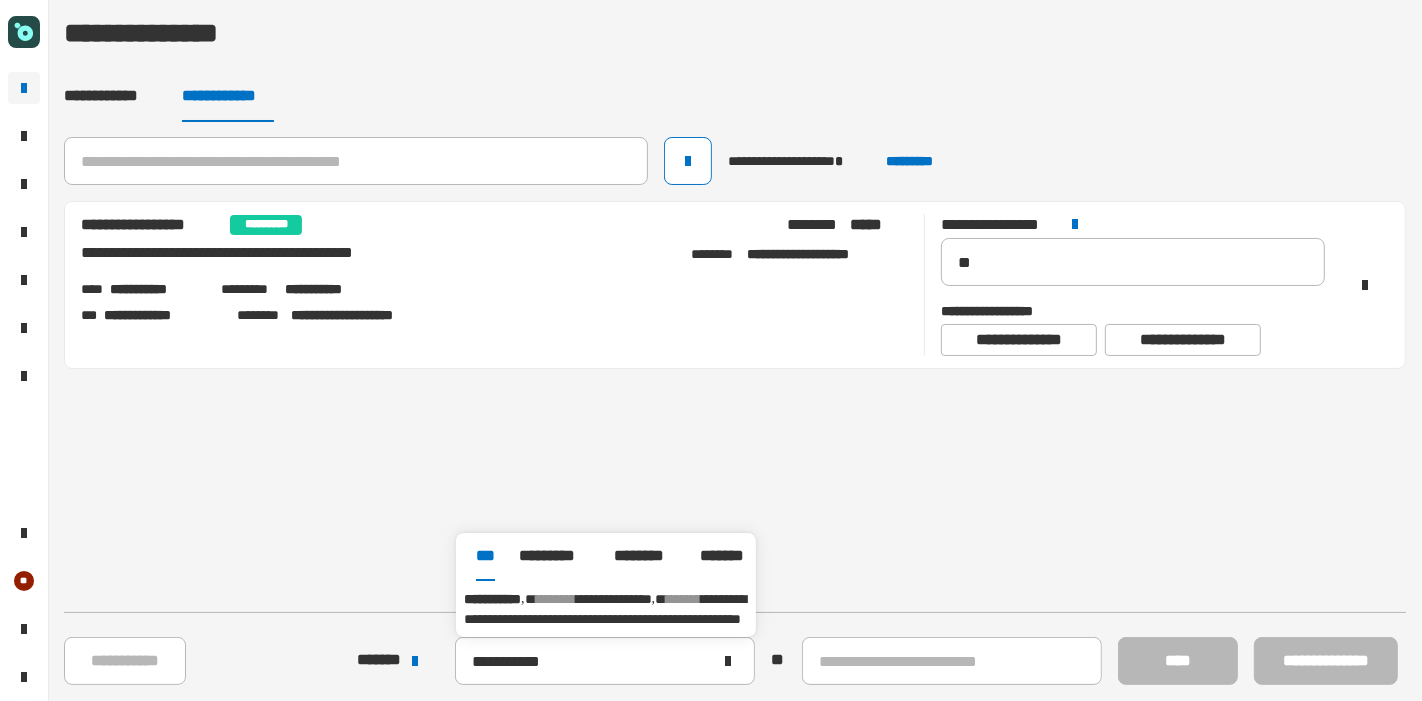 click on "**********" at bounding box center [605, 609] 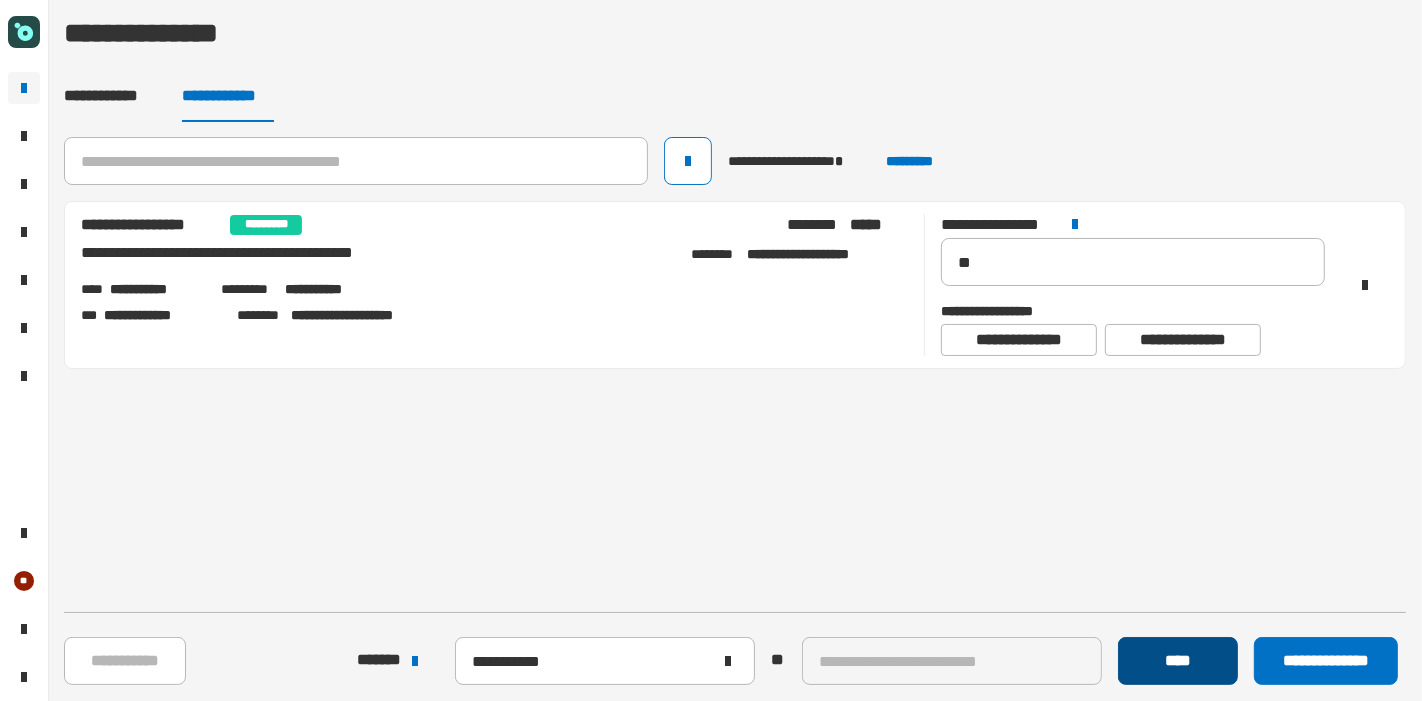 click on "****" 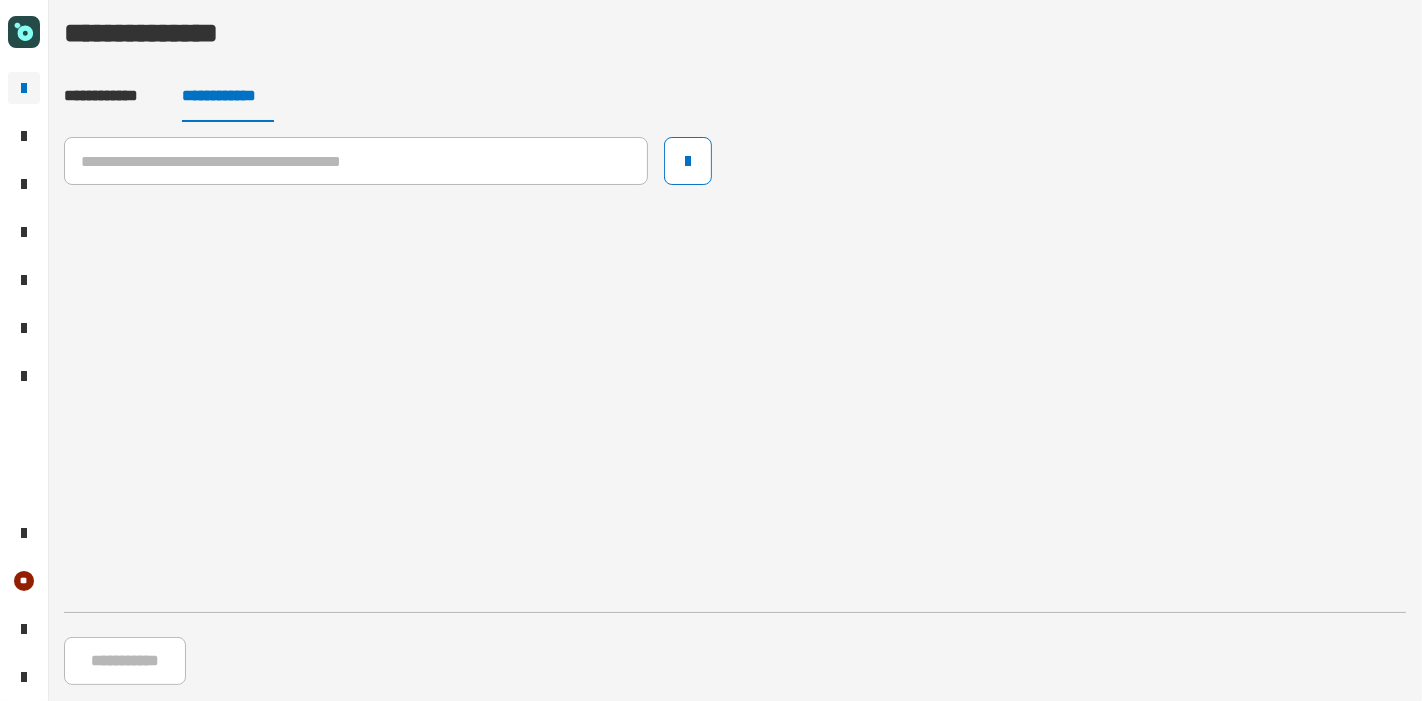 click 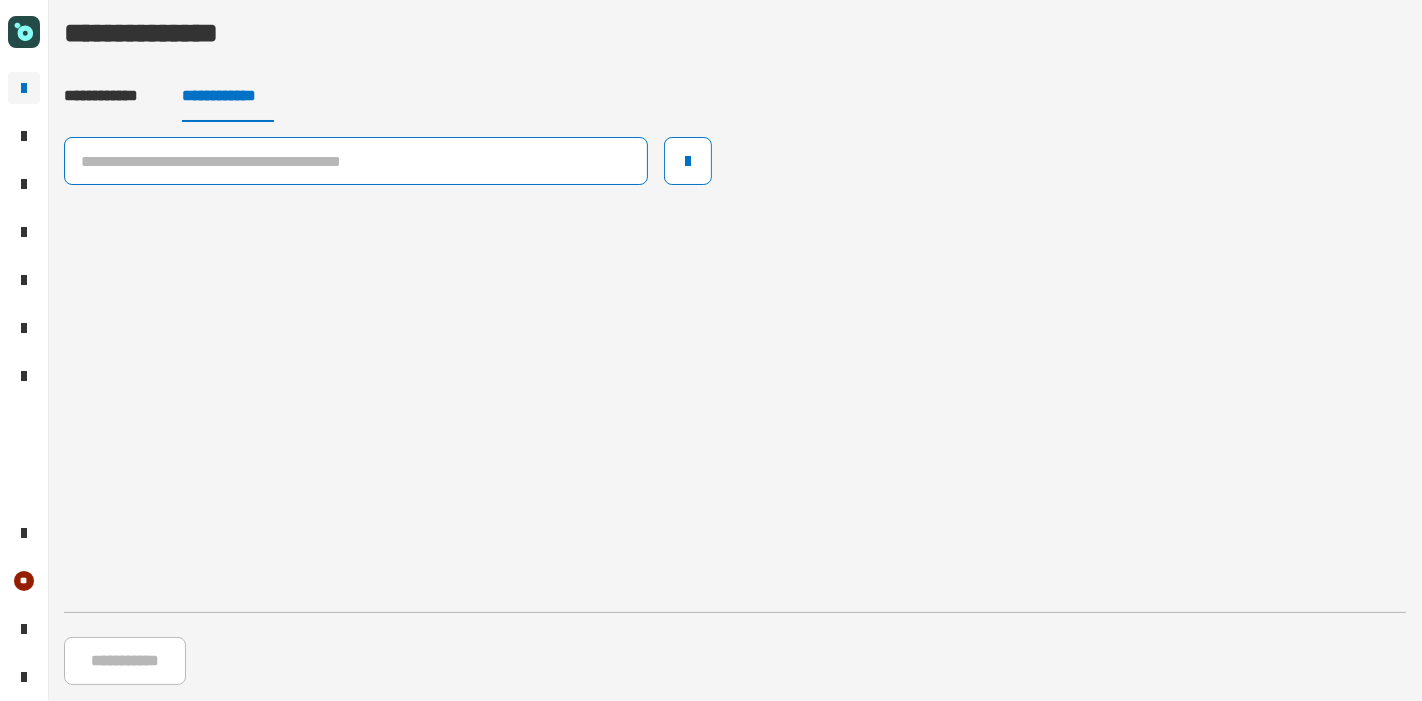 click 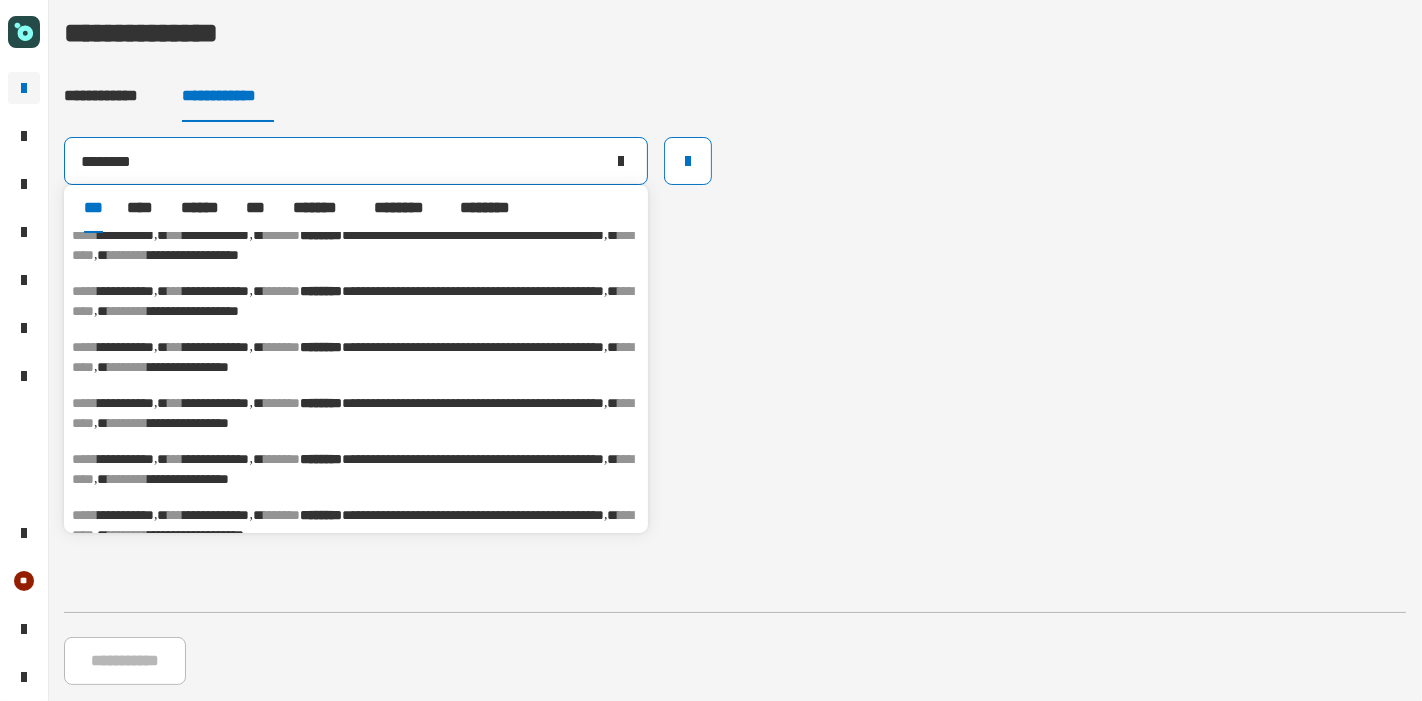 scroll, scrollTop: 666, scrollLeft: 0, axis: vertical 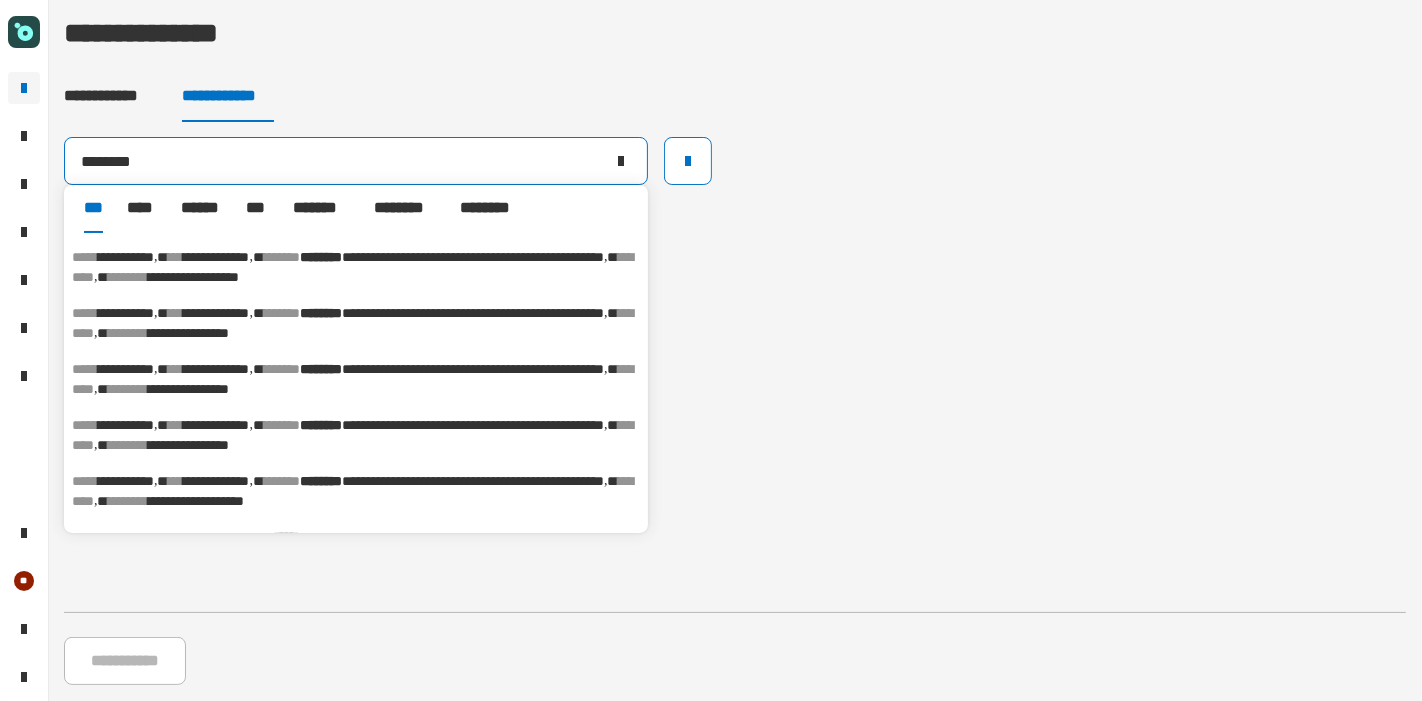 type on "********" 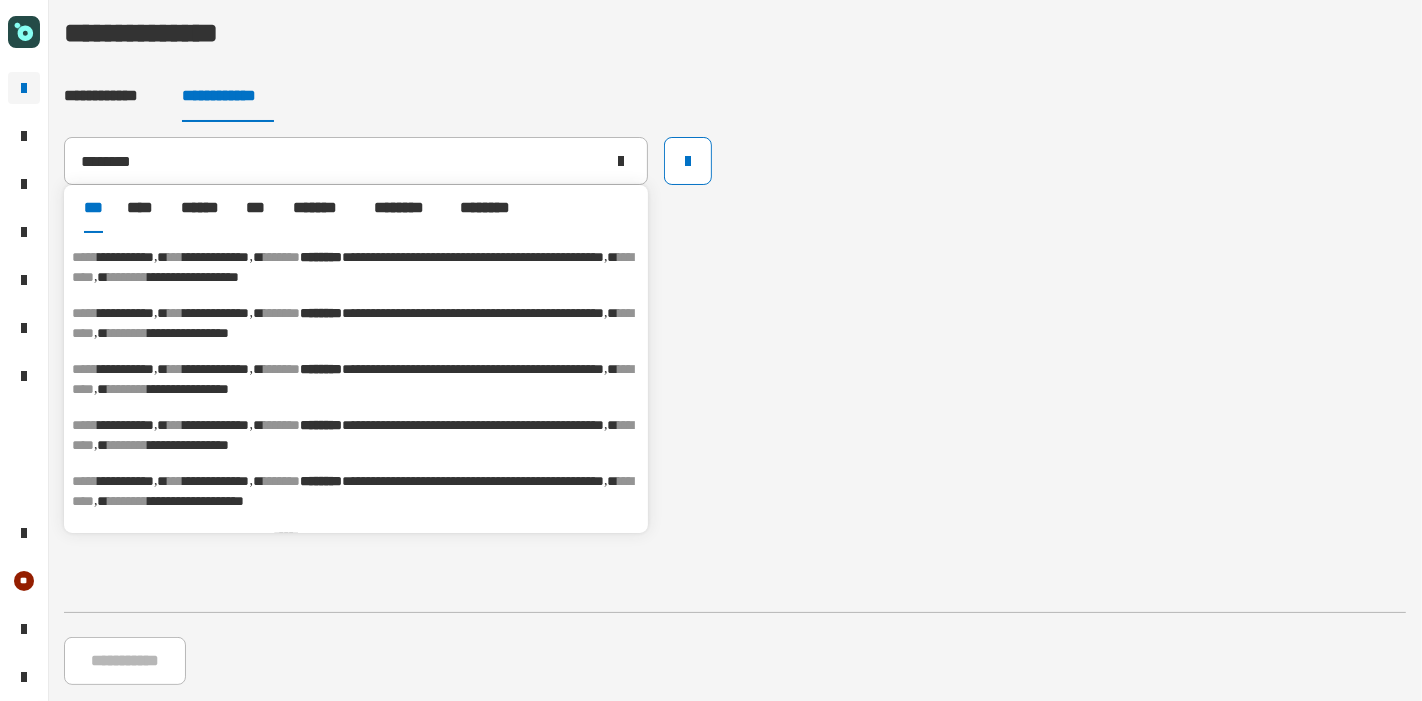 click on "[FIRST] [LAST] [PHONE] [EMAIL] [ADDRESS] [NAME] [PHONE] [EMAIL] [CREDIT_CARD]" at bounding box center [356, 379] 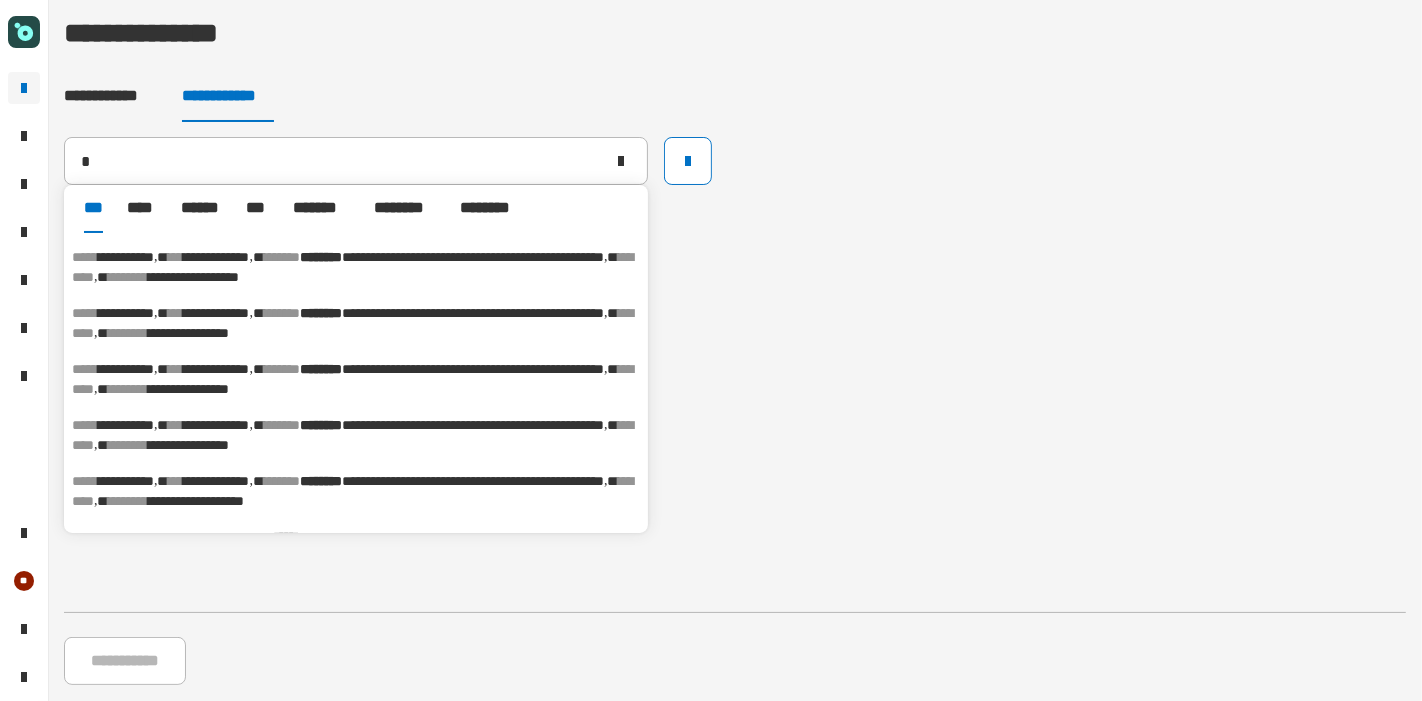 type on "**********" 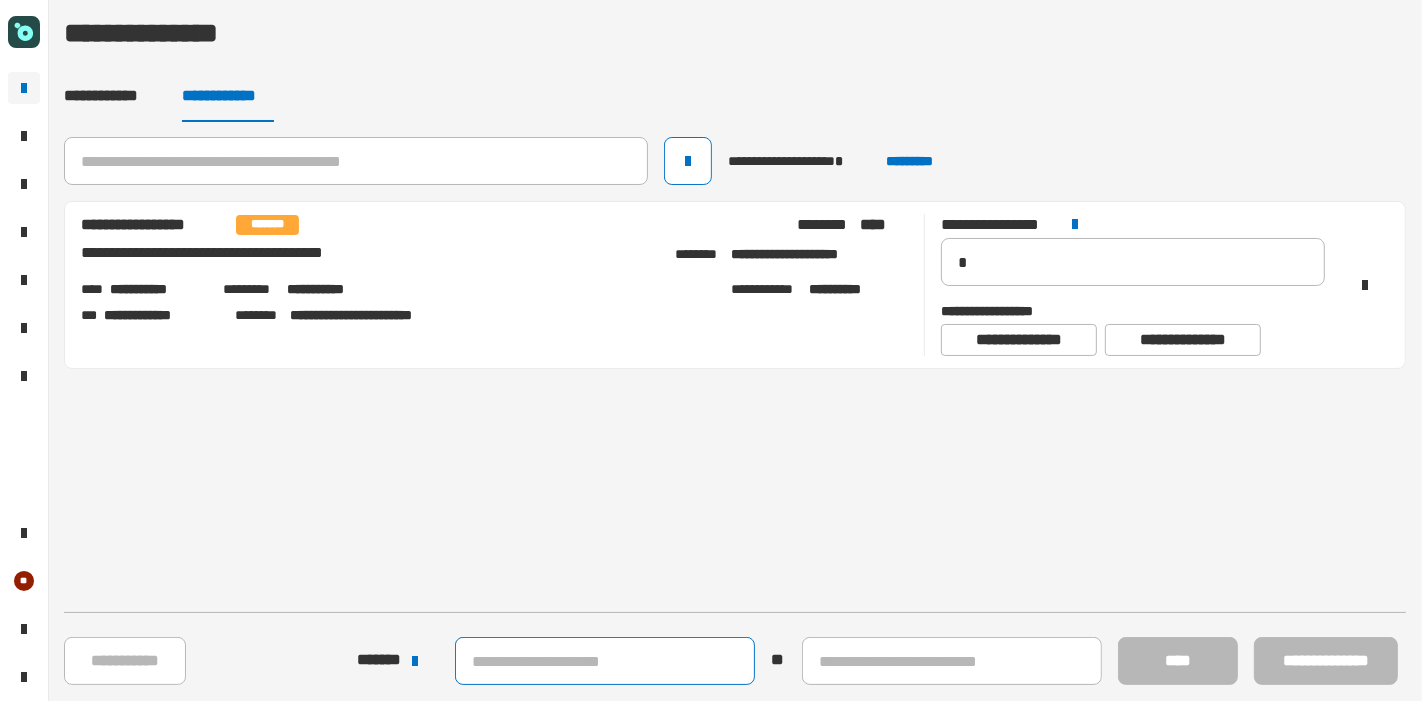 click 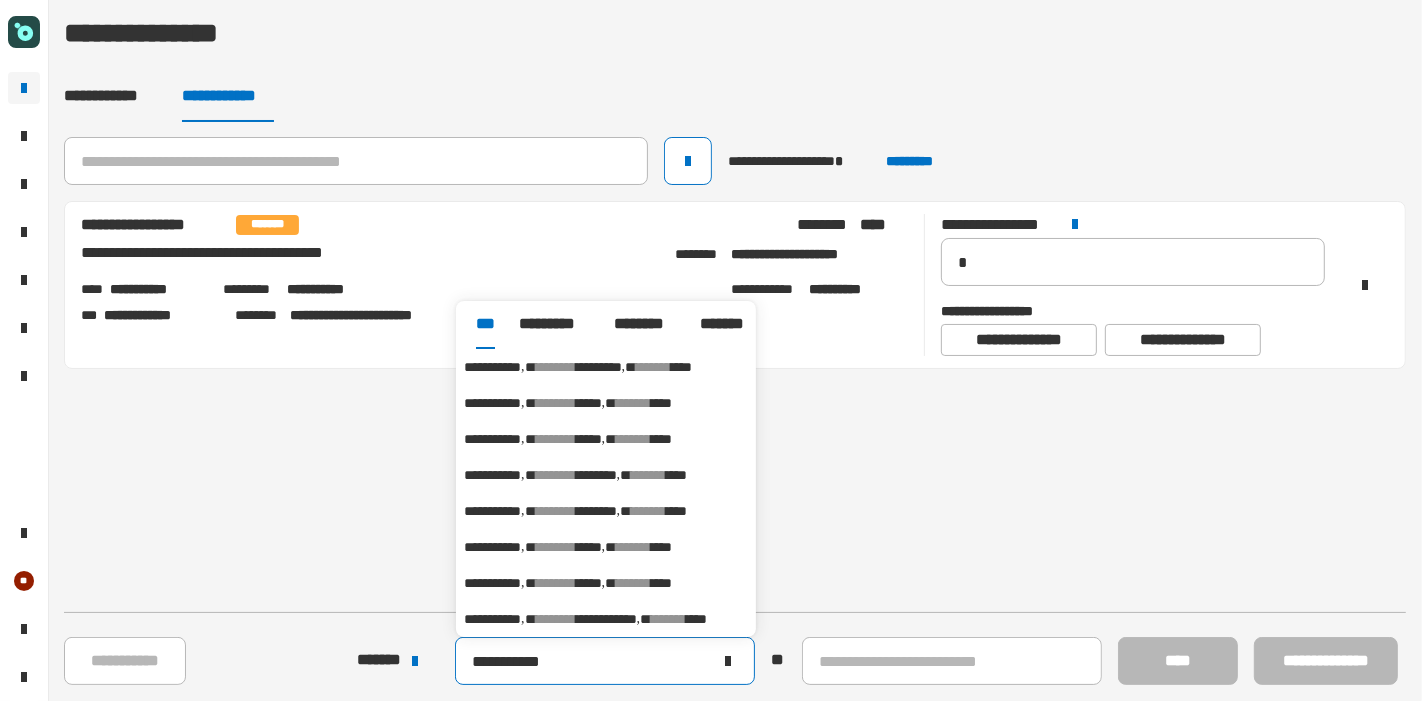 type on "**********" 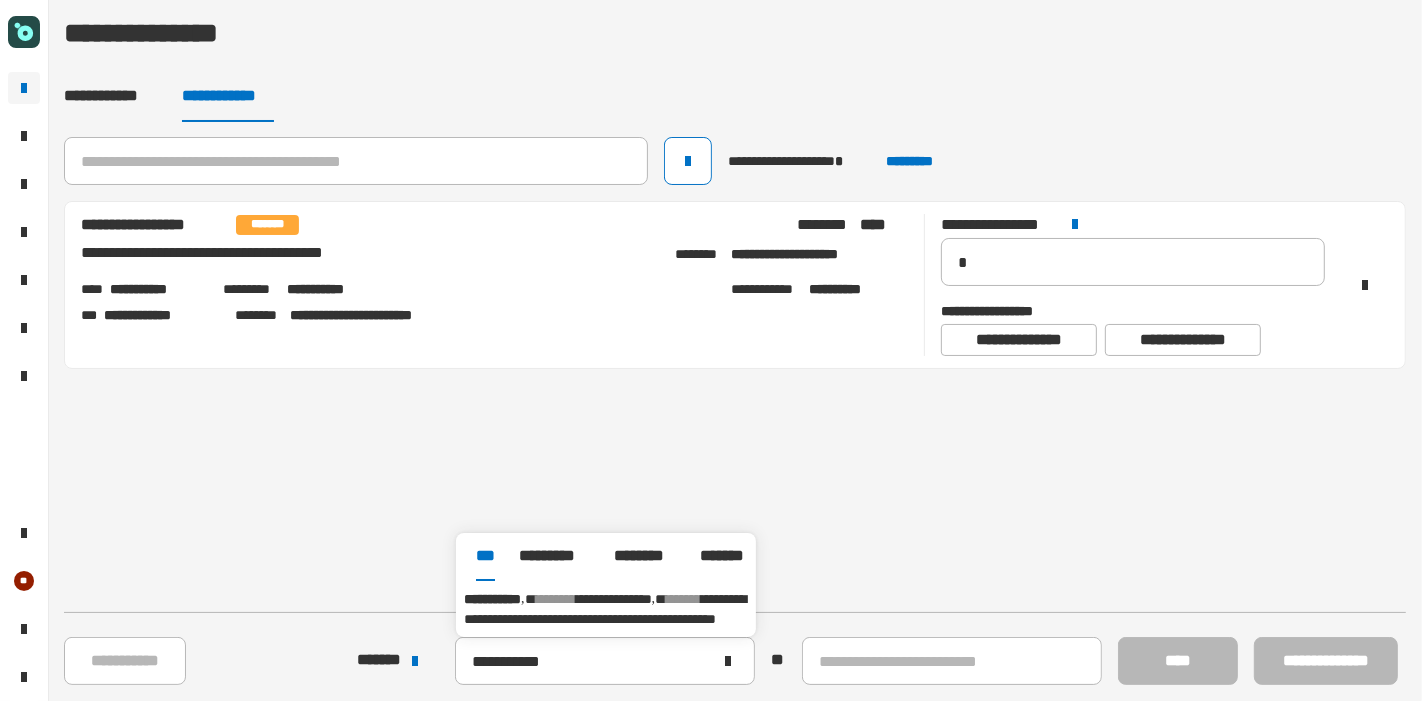 click on "**********" at bounding box center [605, 609] 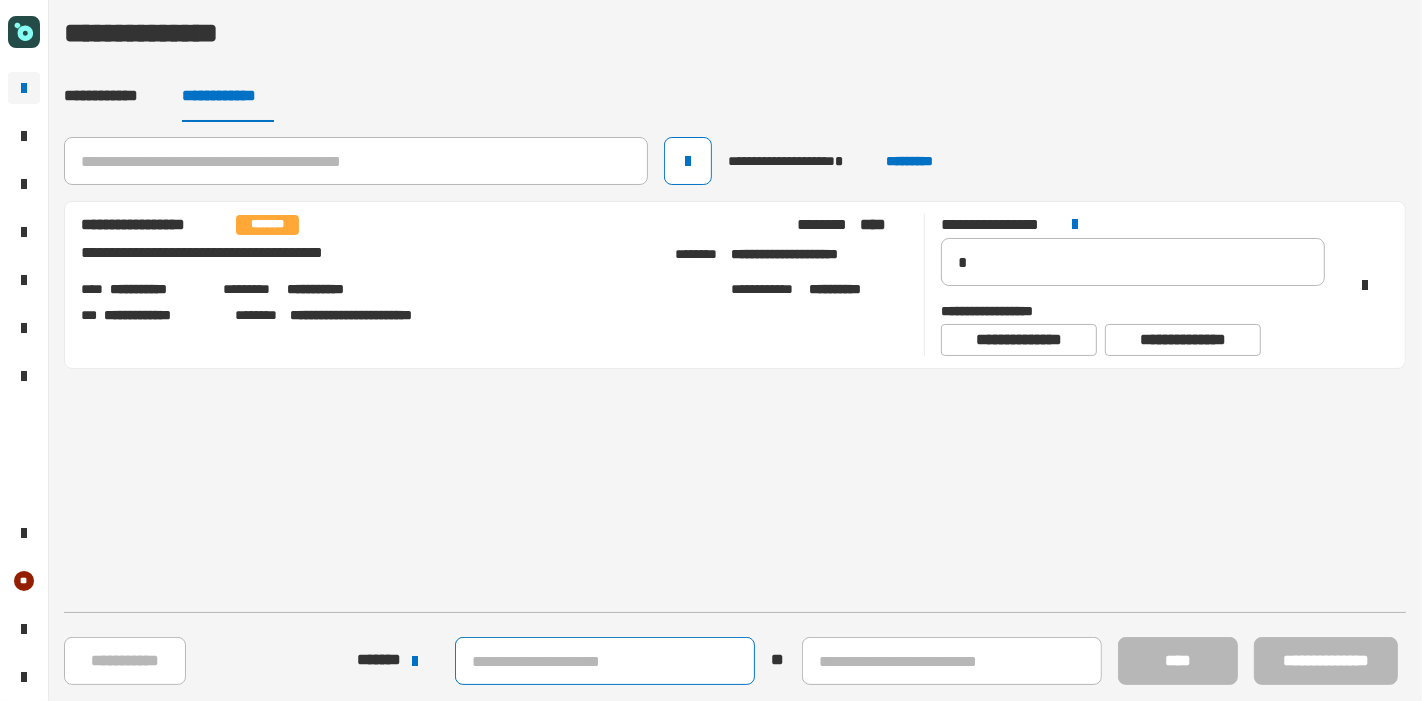 click 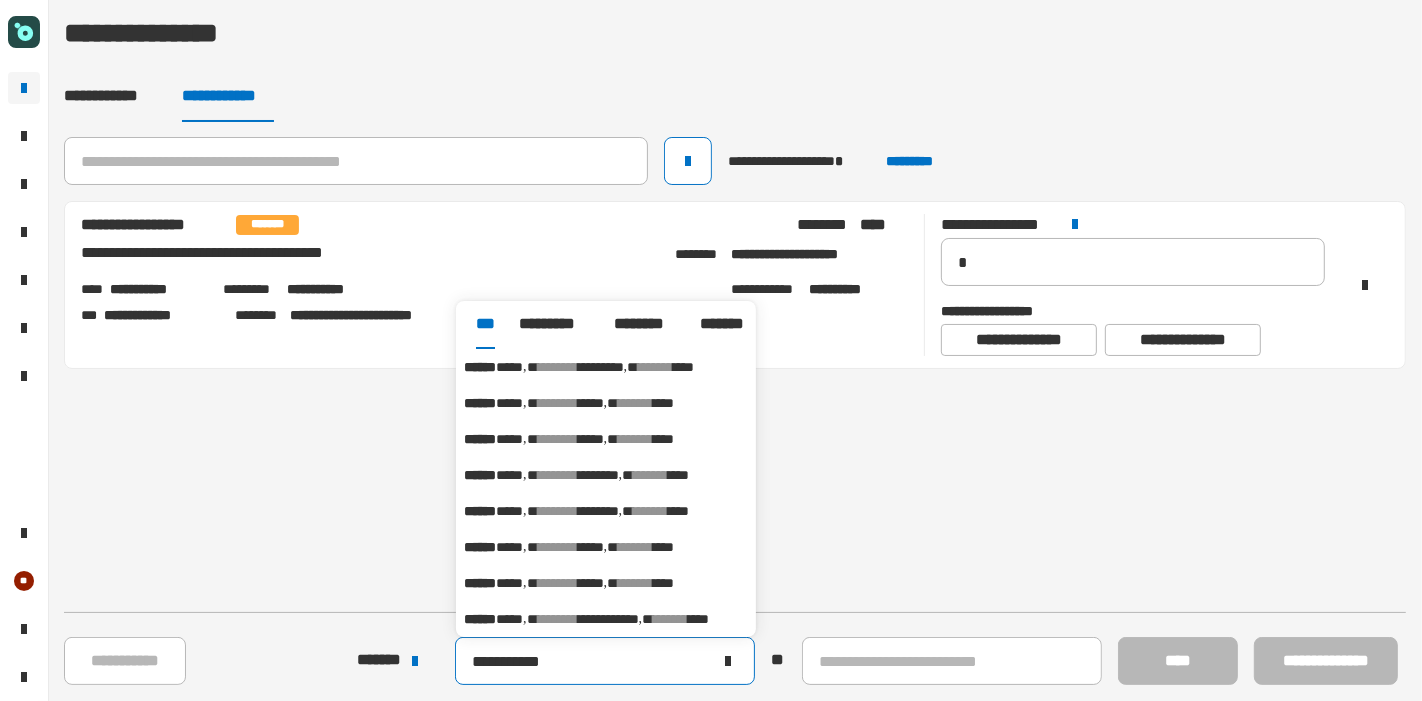 type on "**********" 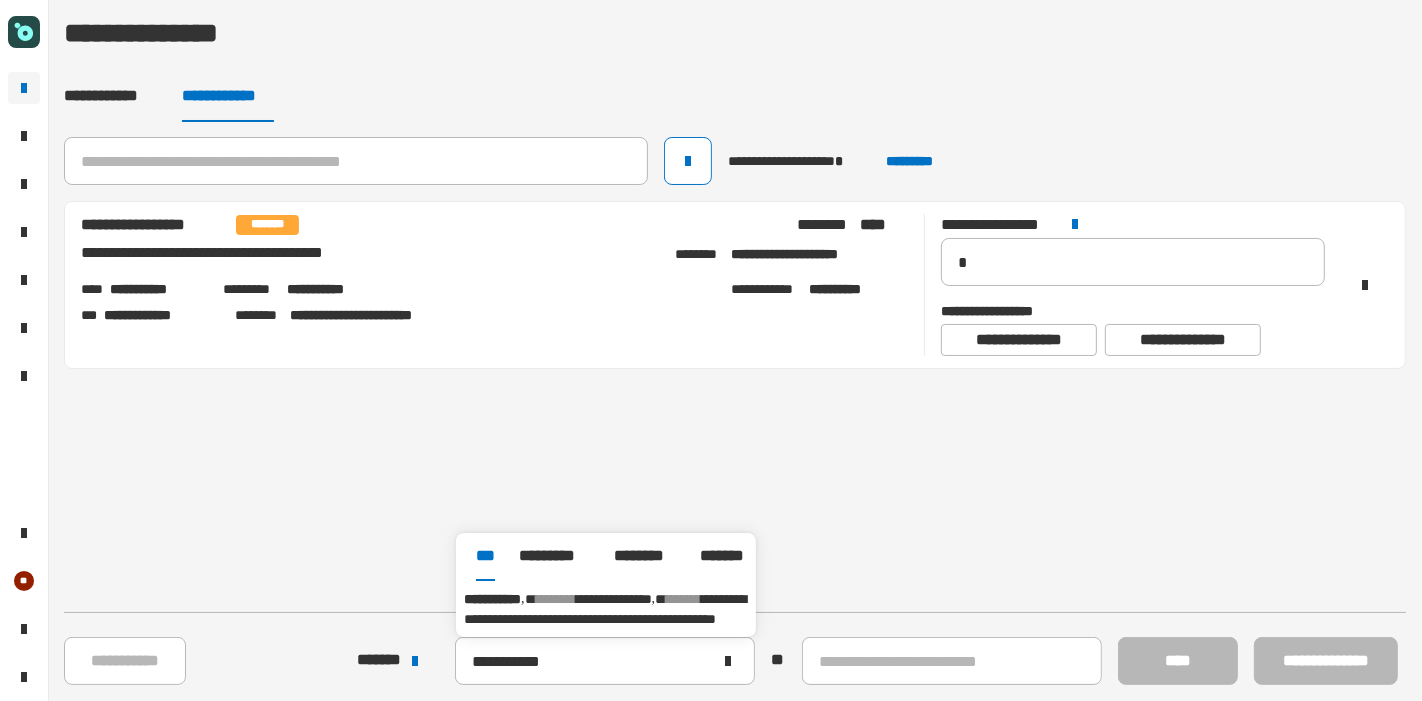click on "**********" at bounding box center [605, 609] 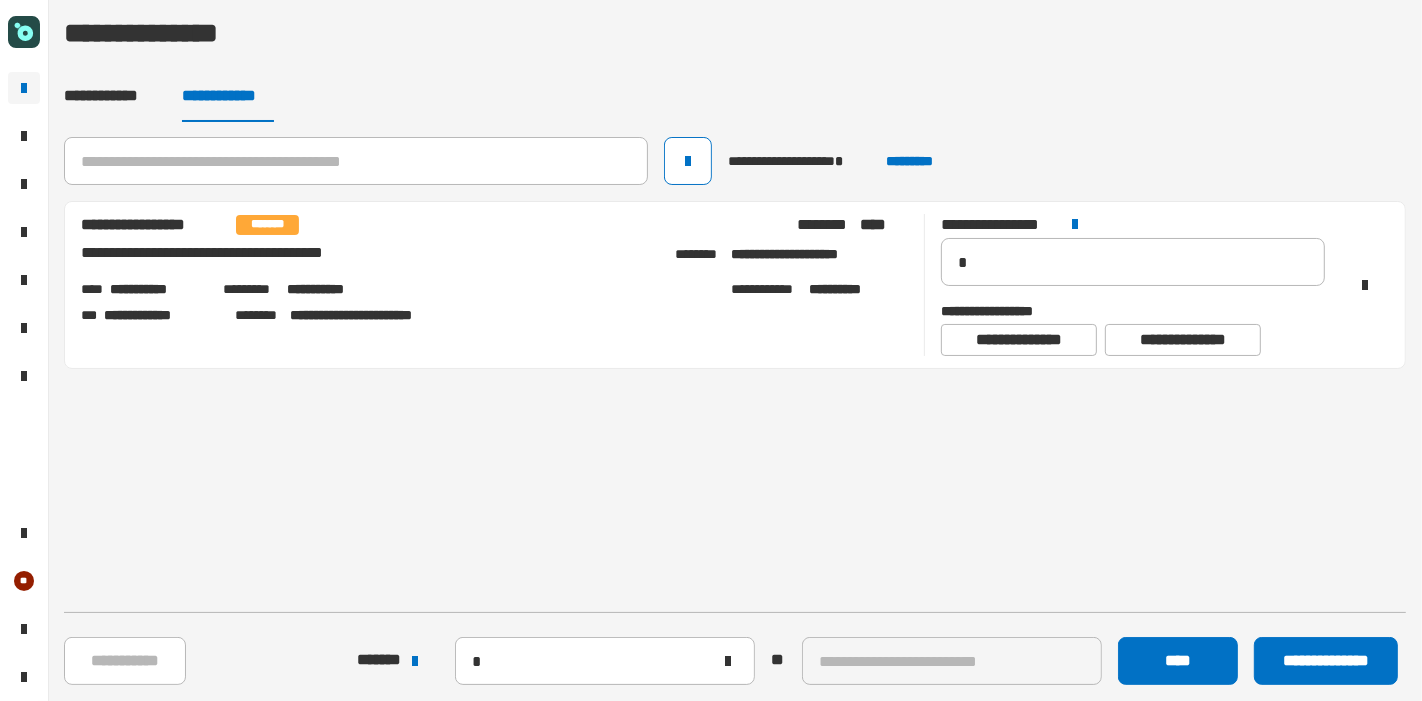 type 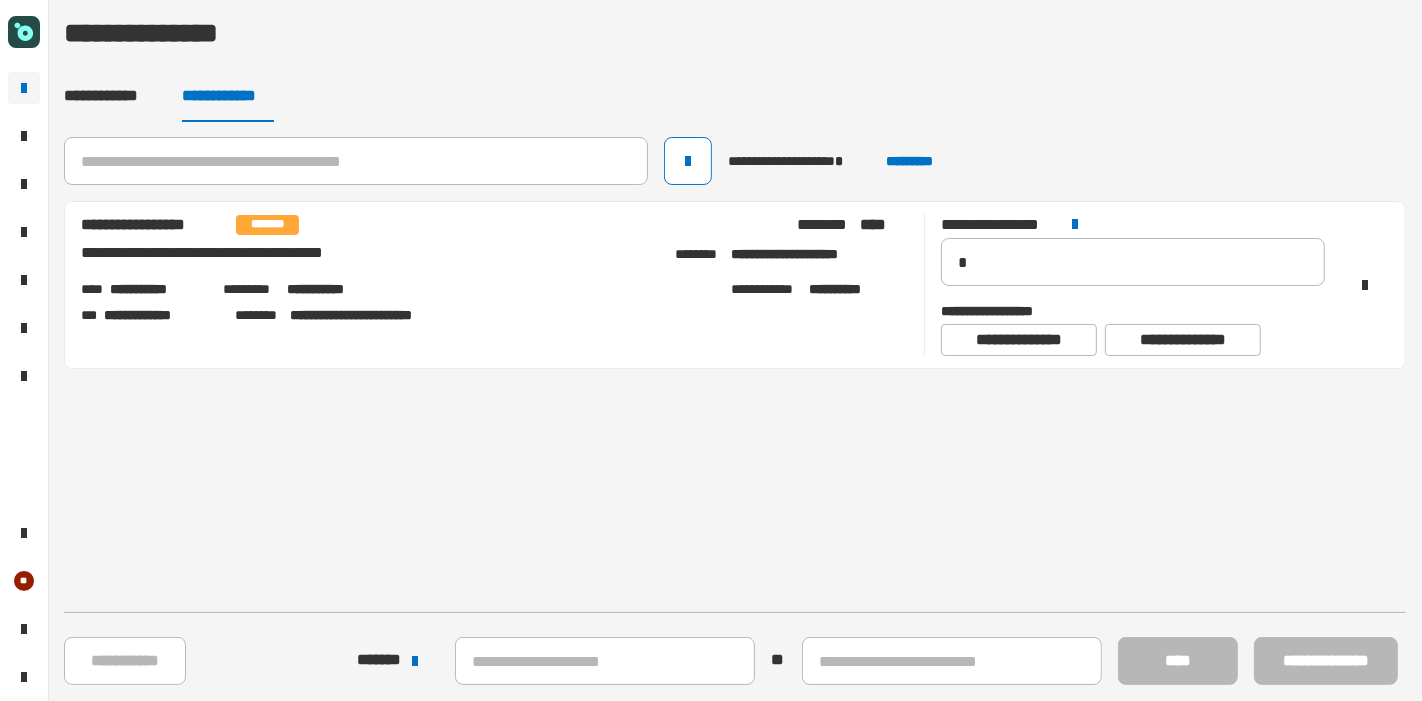 click on "**********" 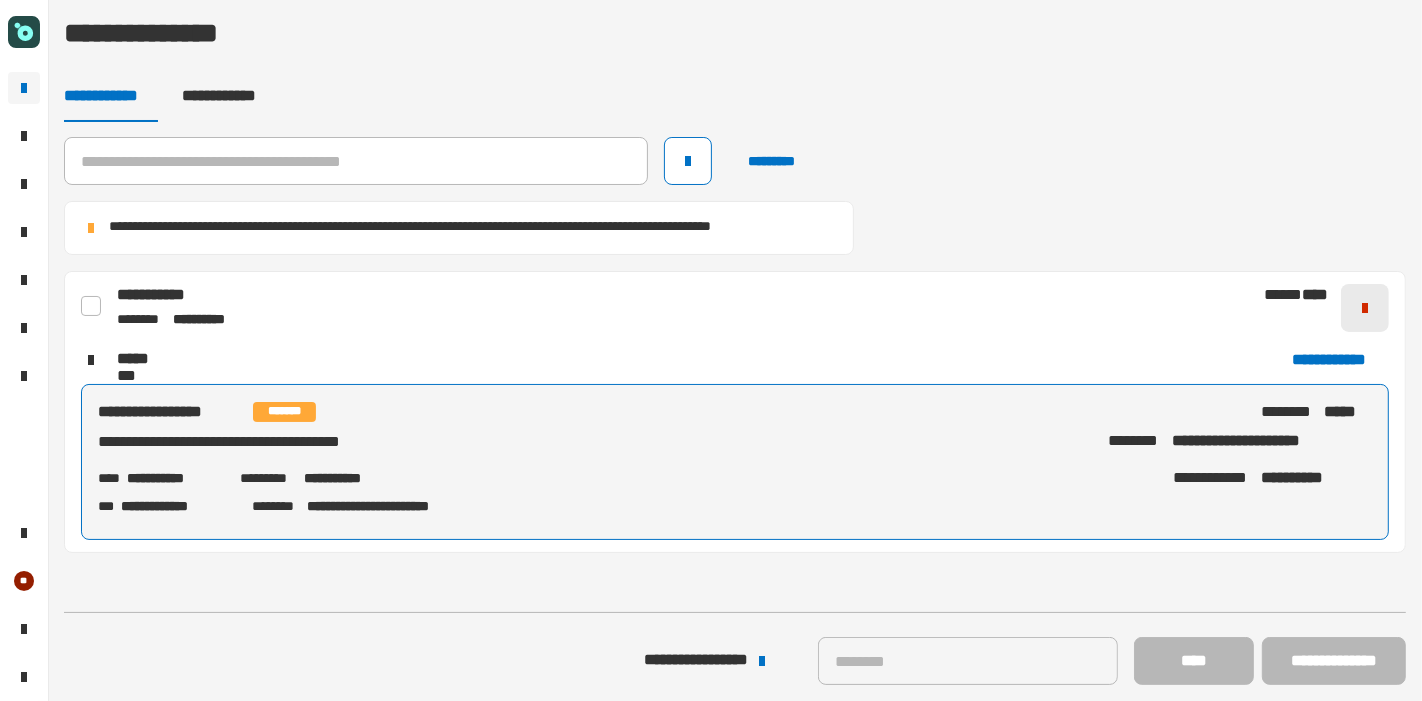click 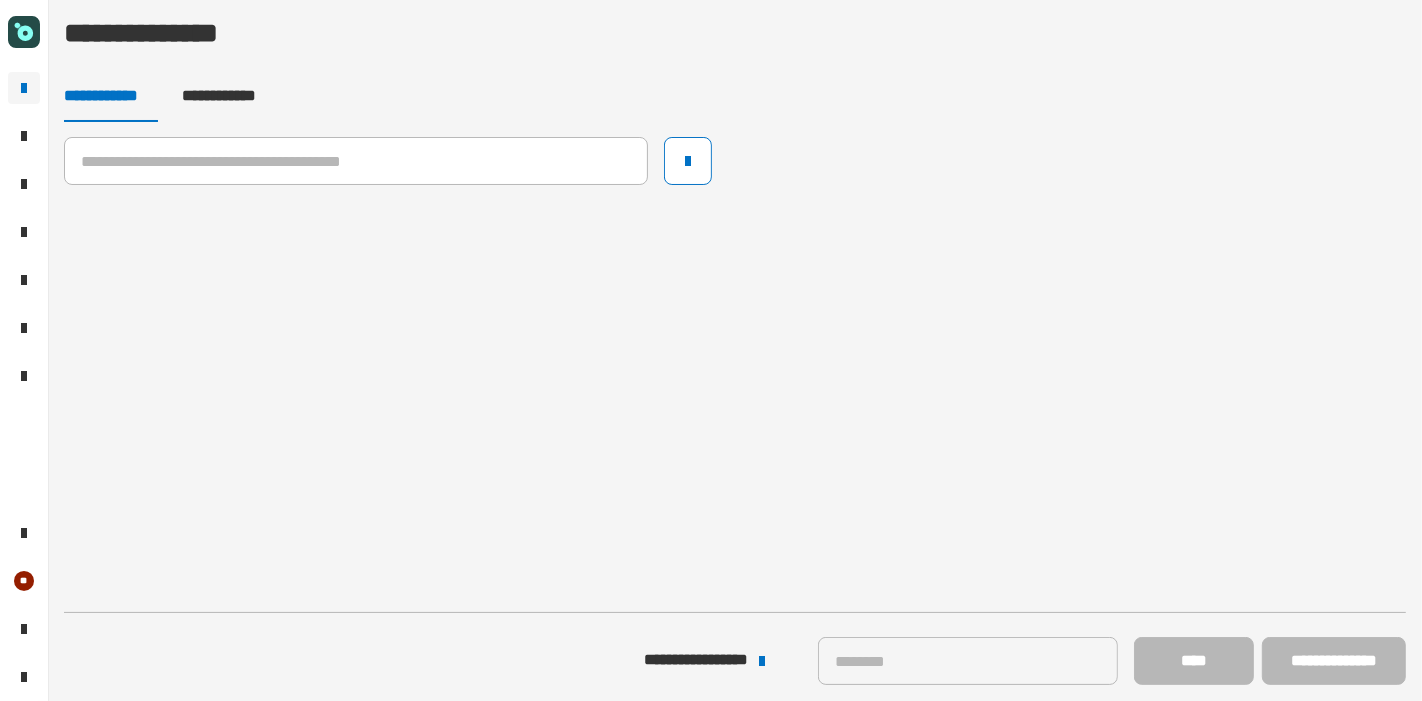 click on "**********" 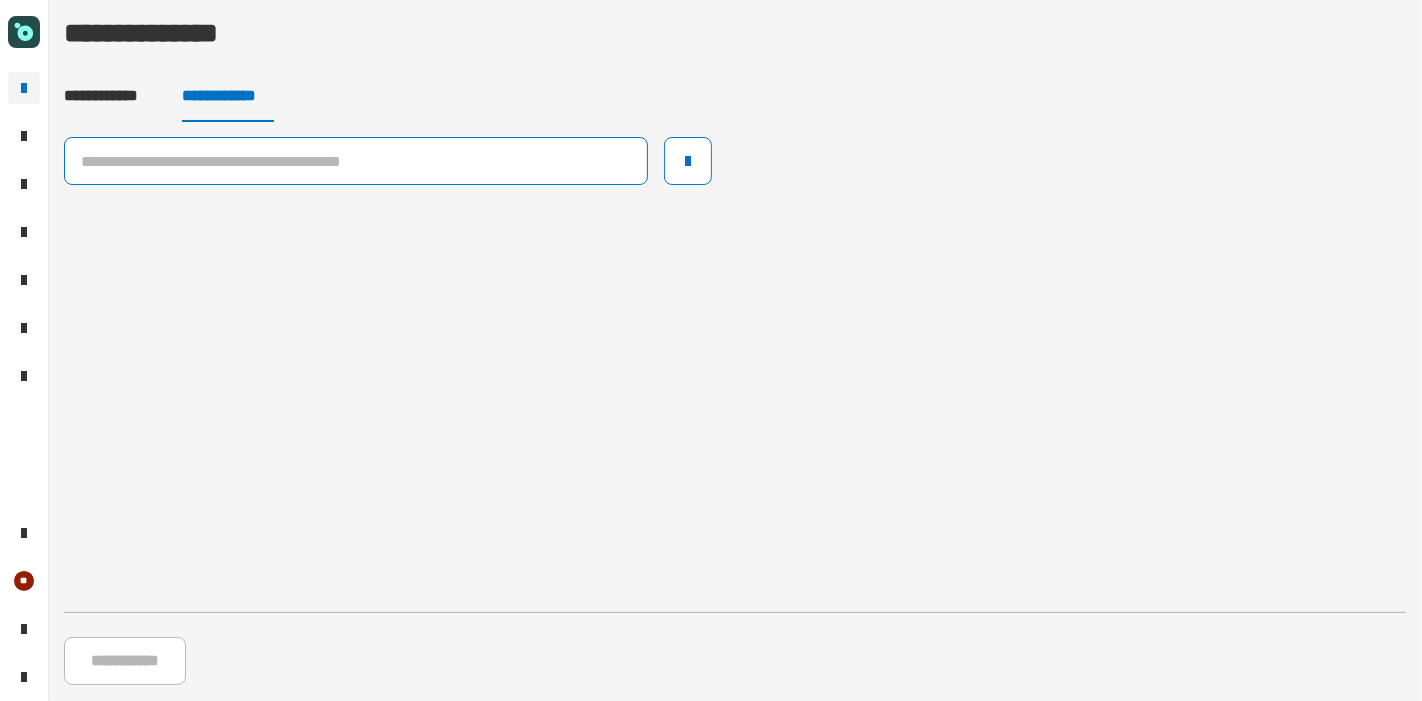 click 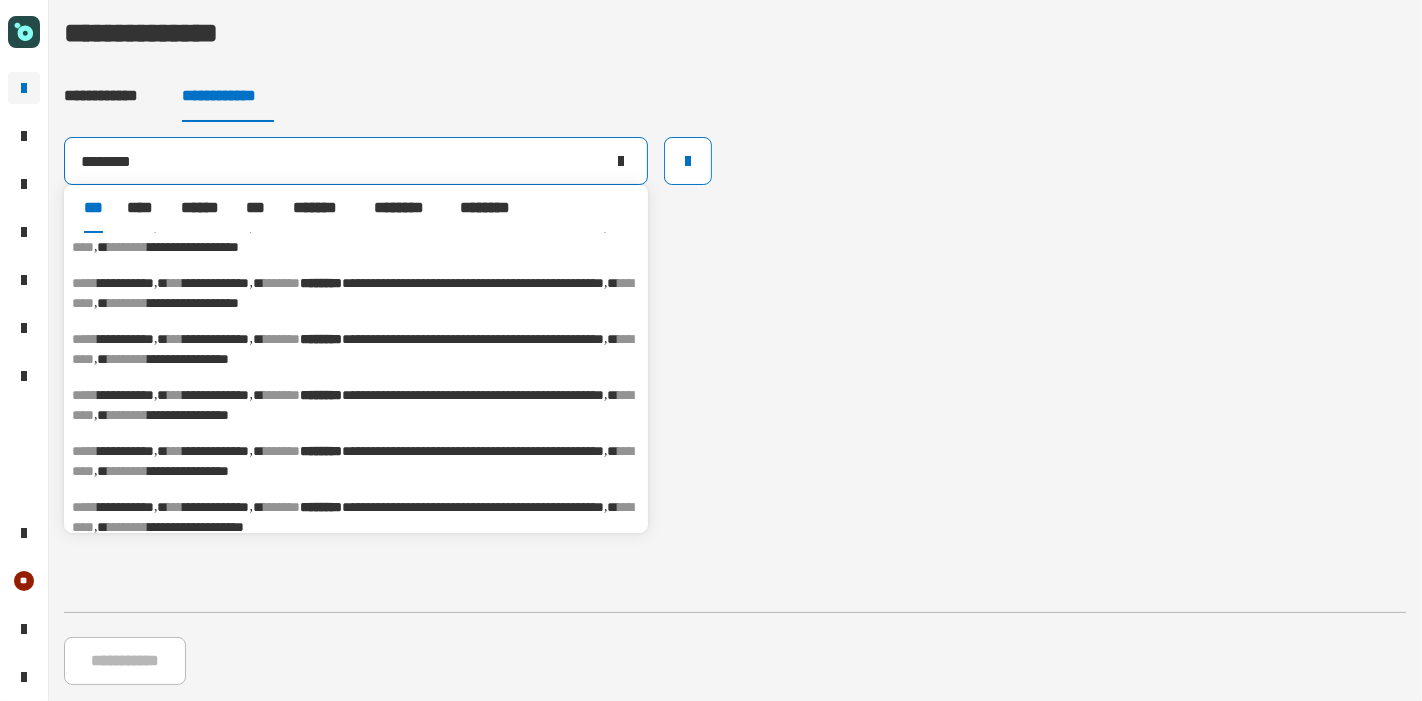 scroll, scrollTop: 707, scrollLeft: 0, axis: vertical 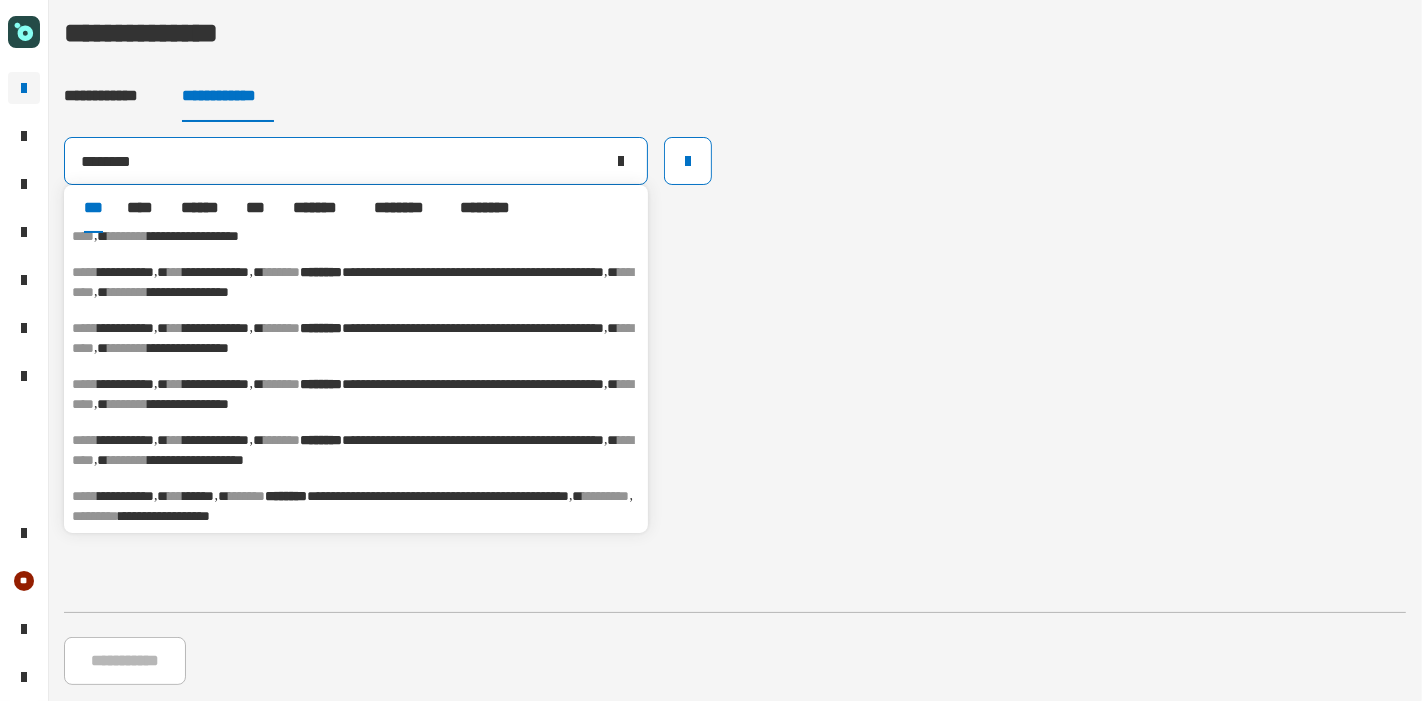 type on "********" 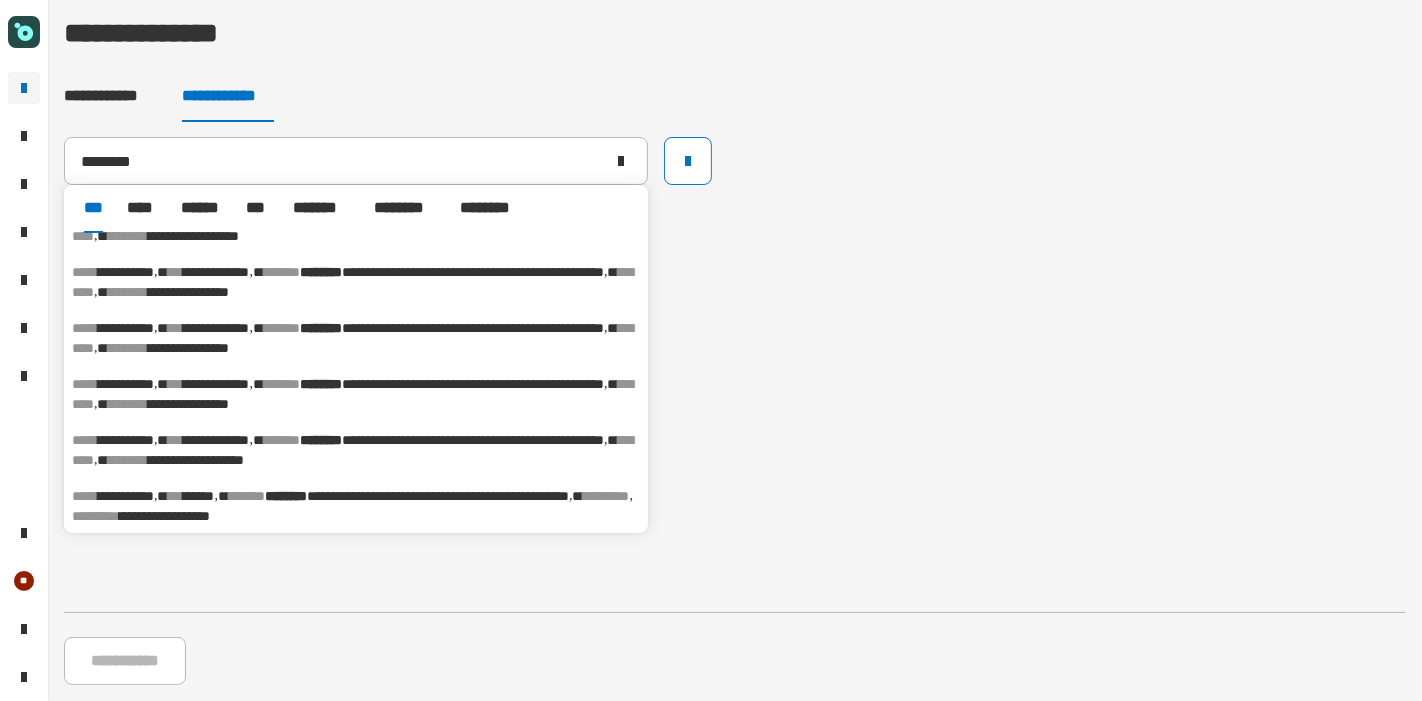 click on "********" at bounding box center (353, 394) 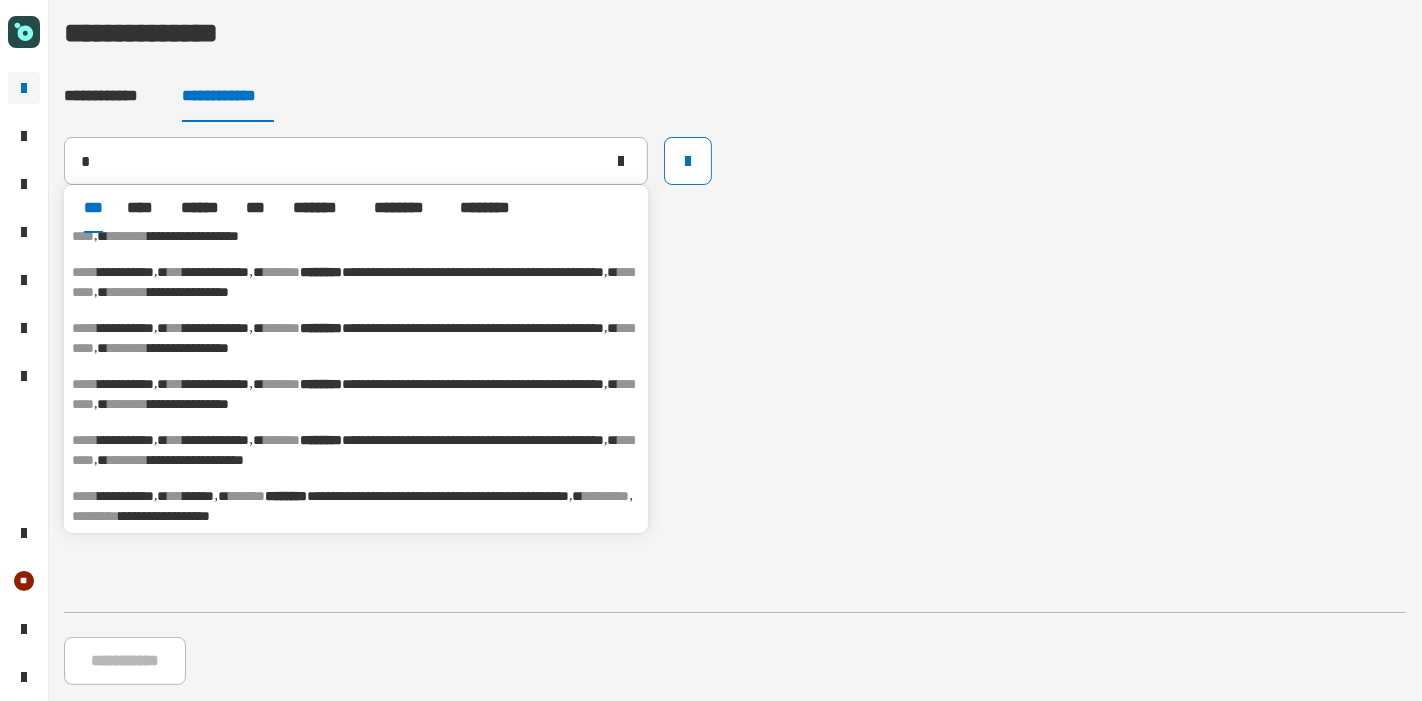 type on "**********" 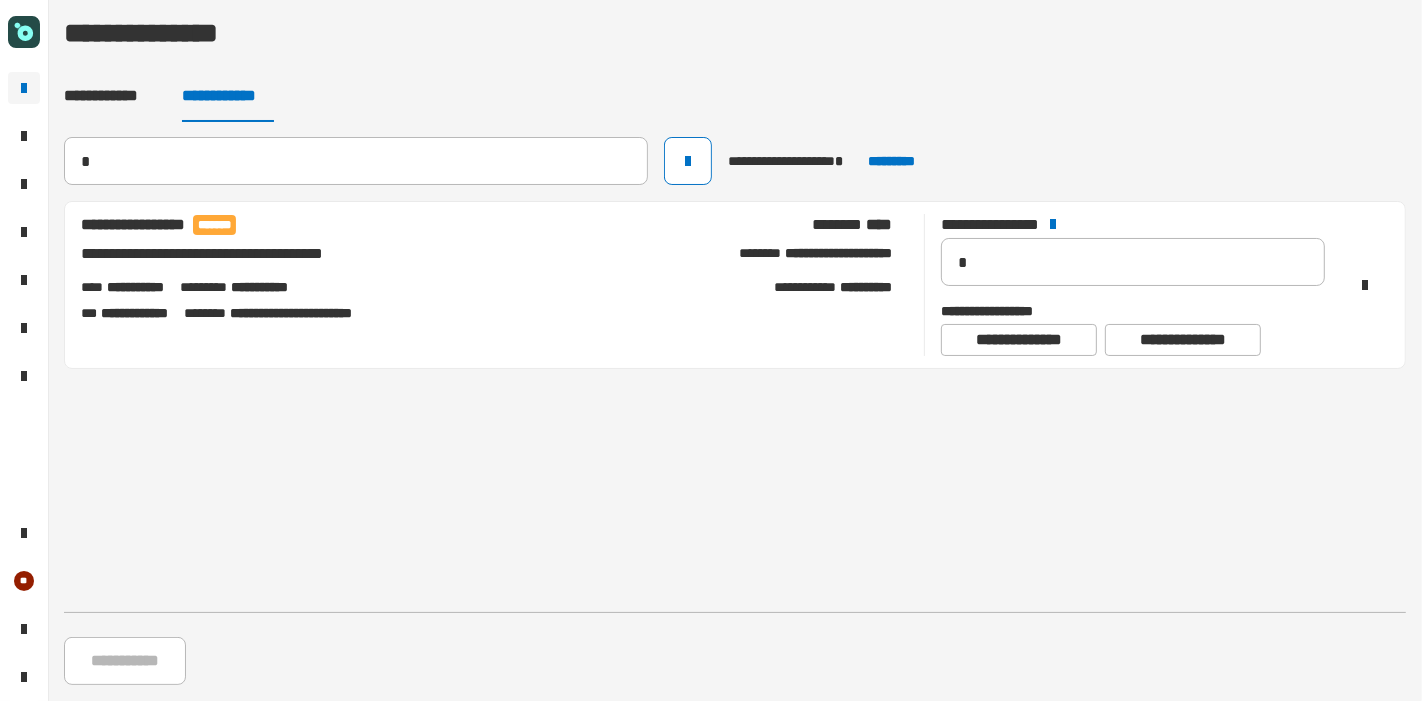 type 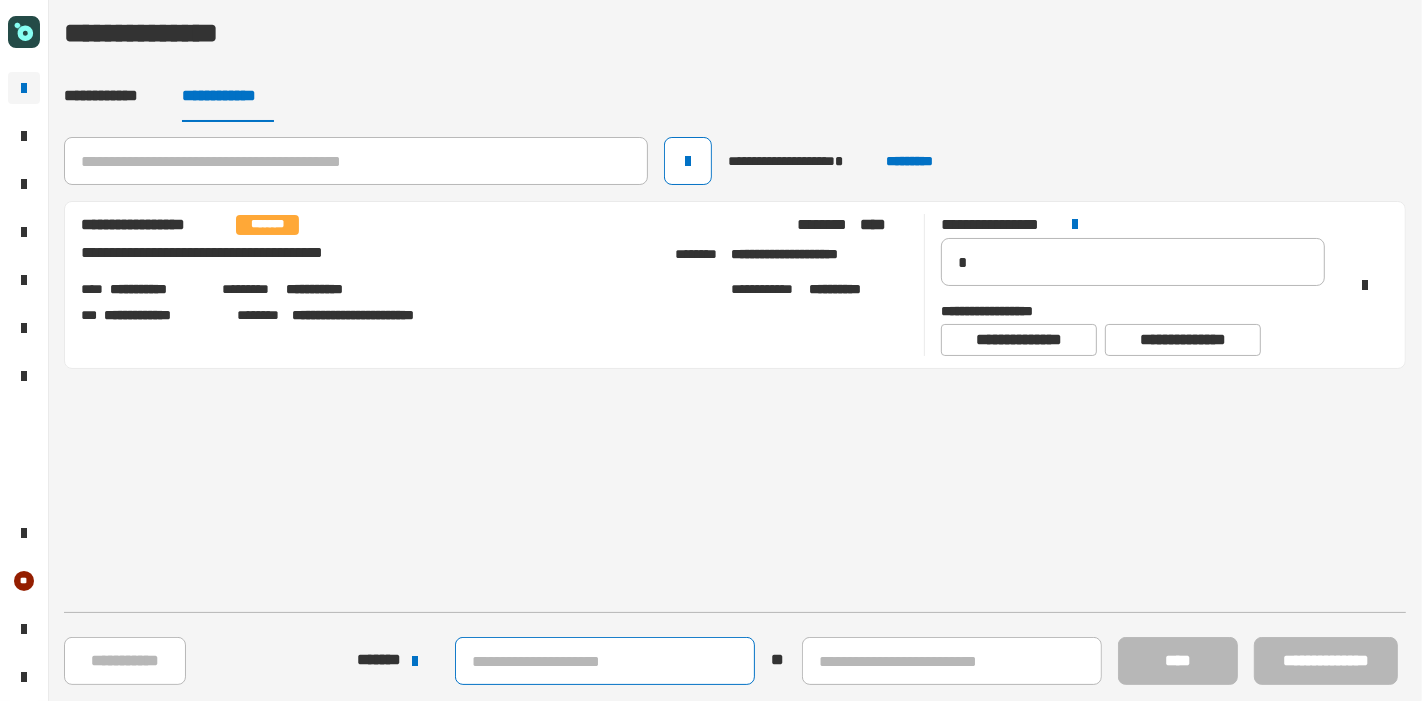 click 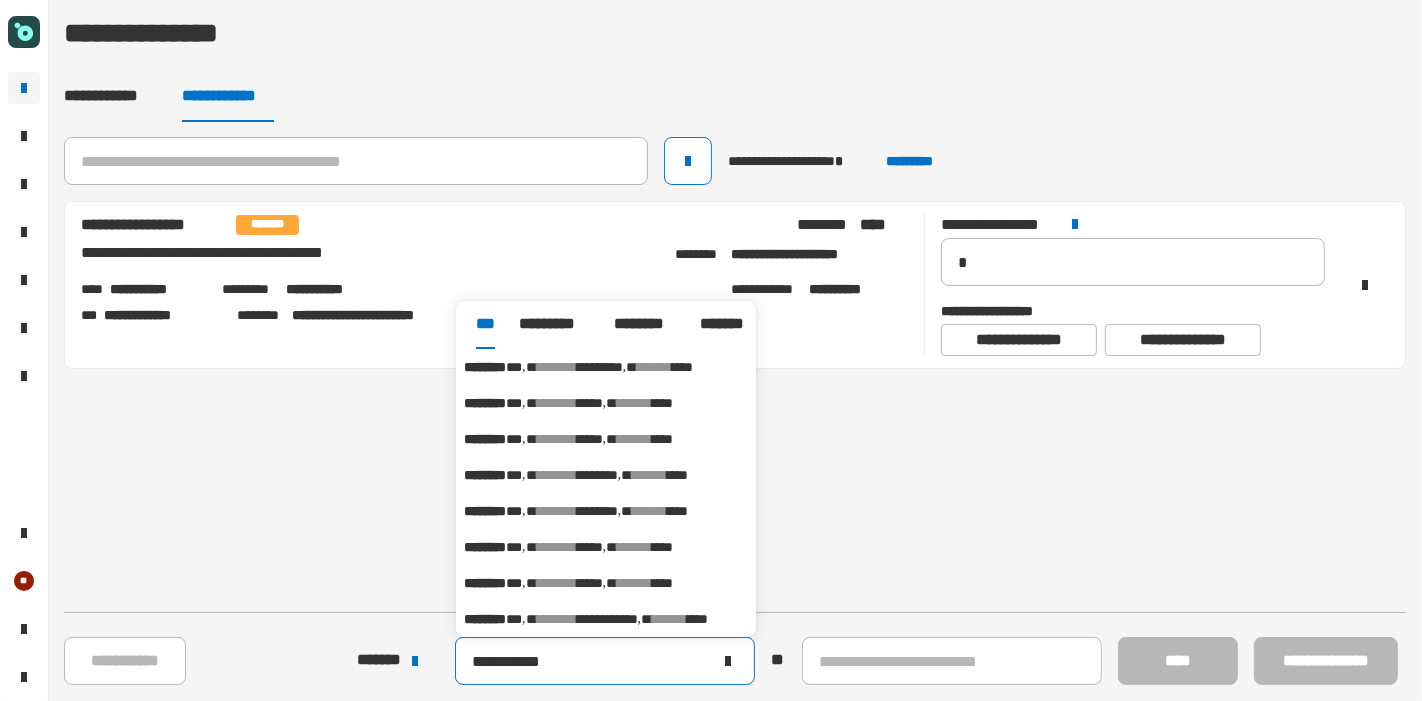type on "**********" 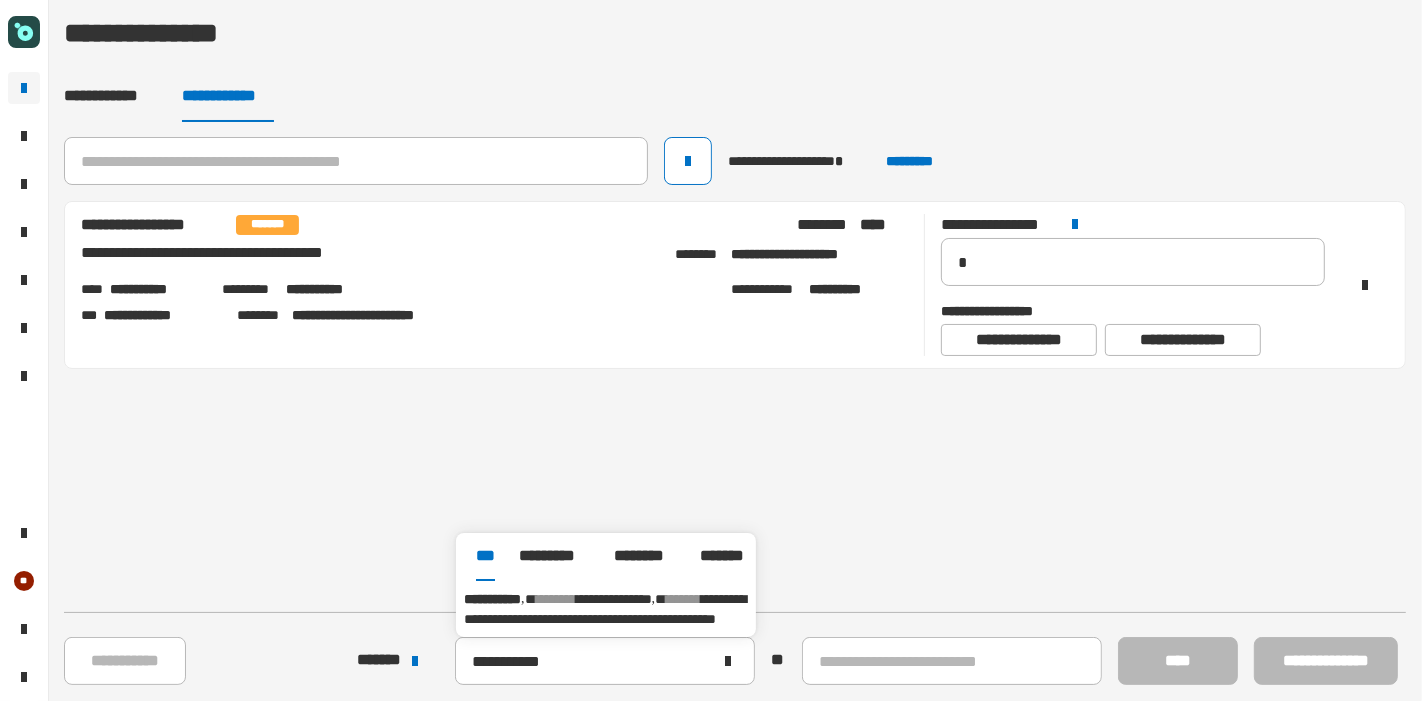 click on "**********" at bounding box center [605, 609] 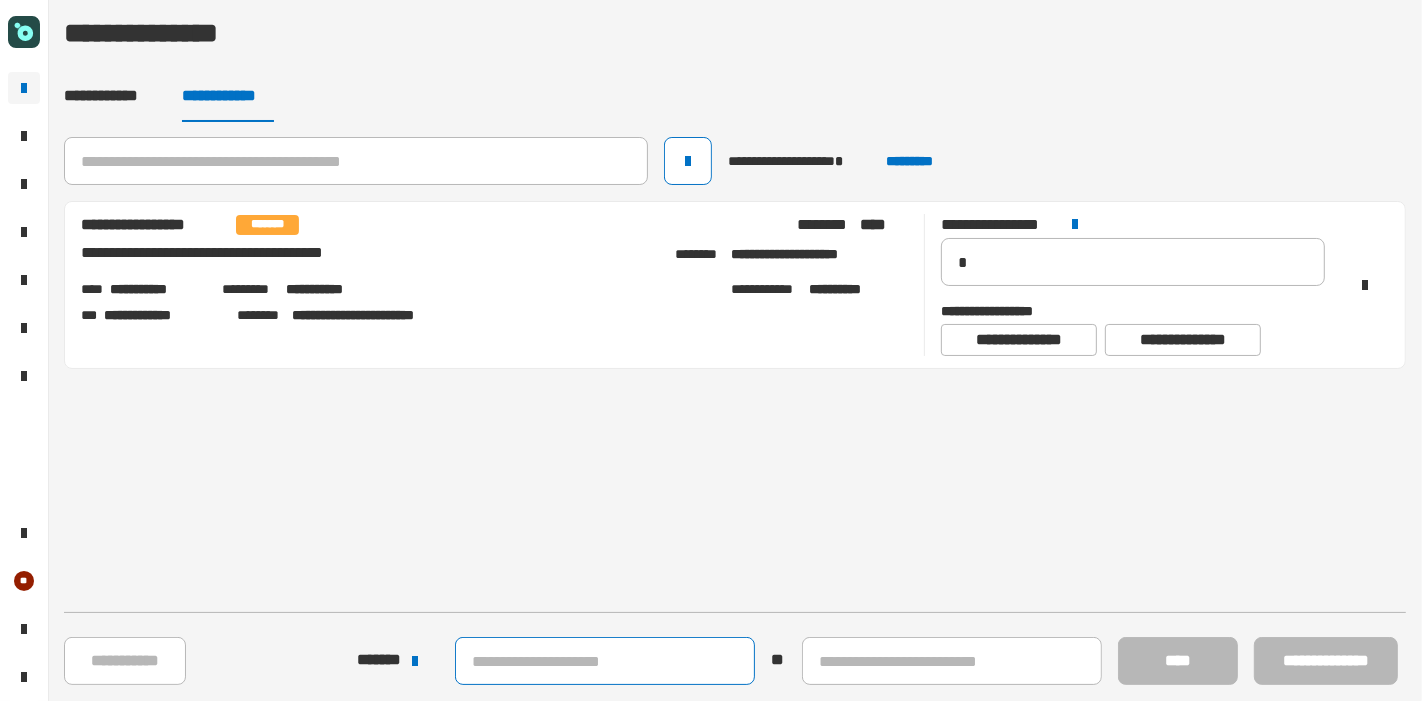 click 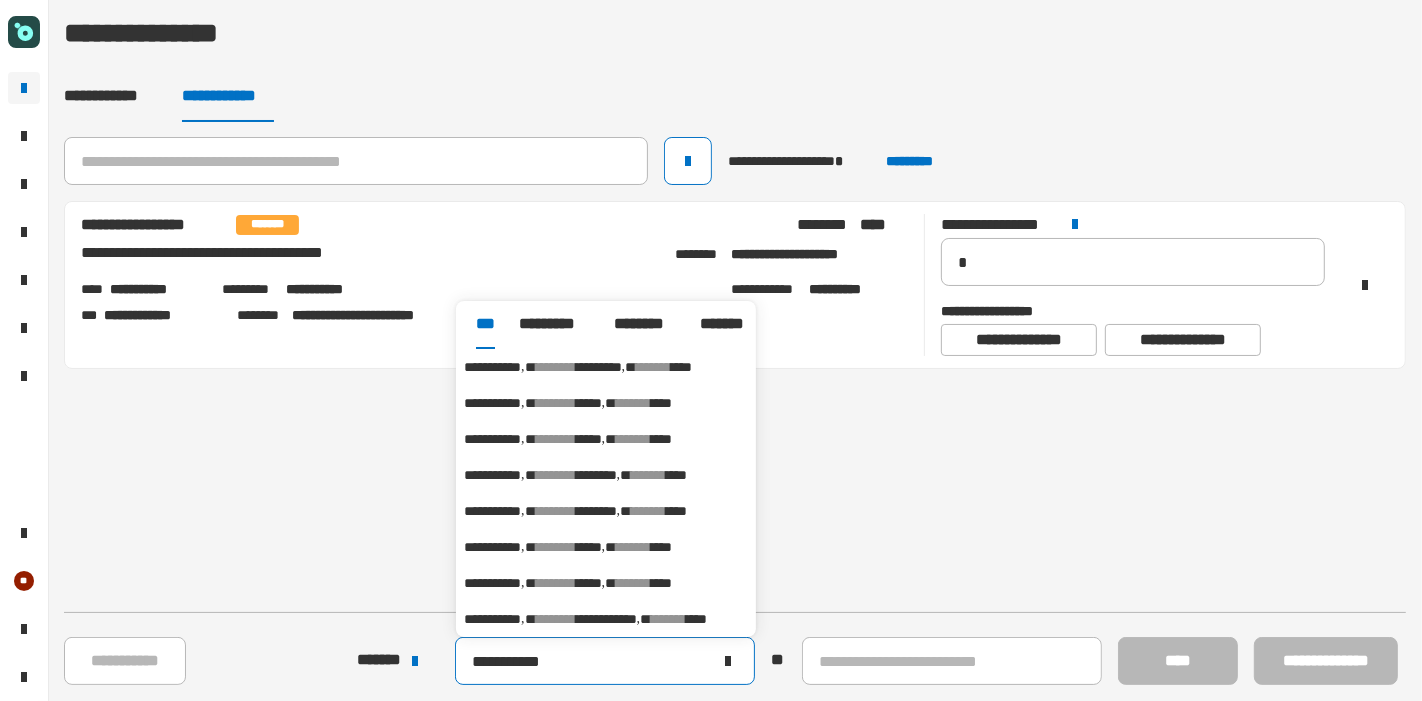 type on "**********" 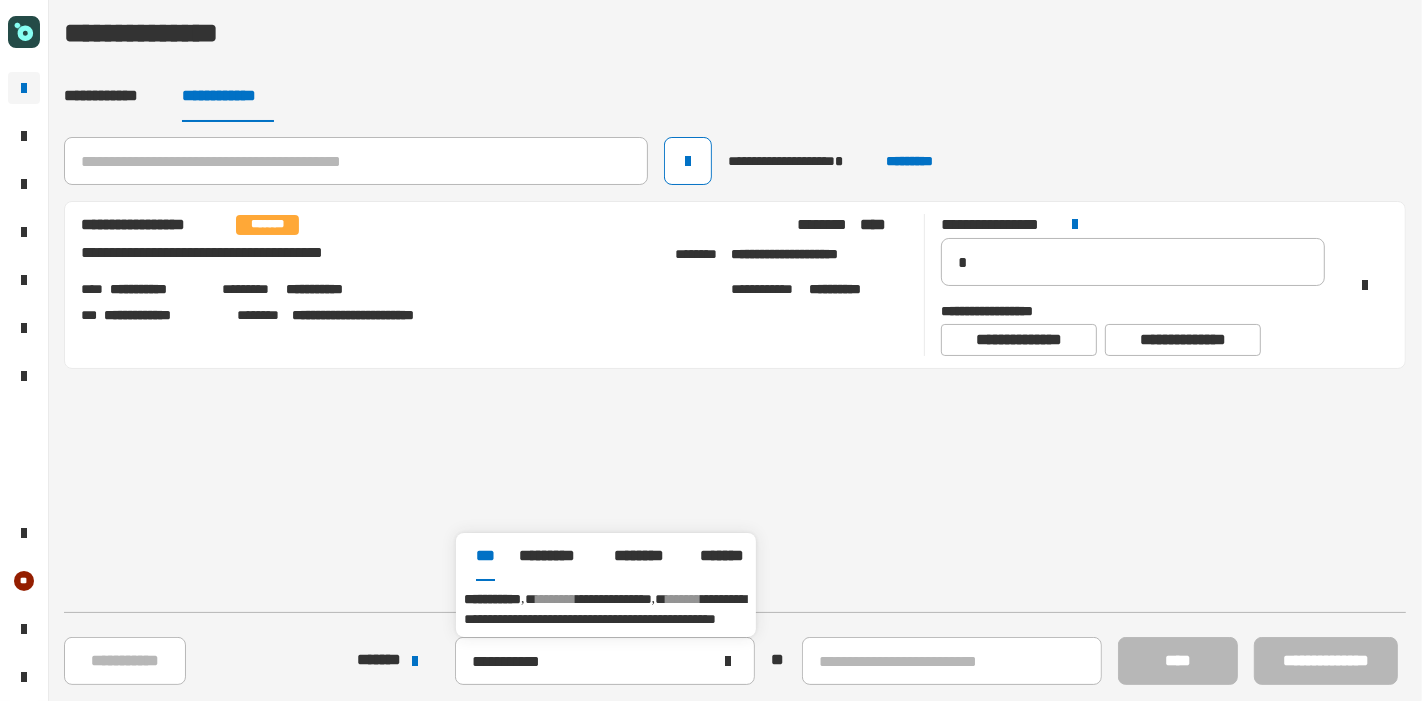 click on "**********" at bounding box center [605, 609] 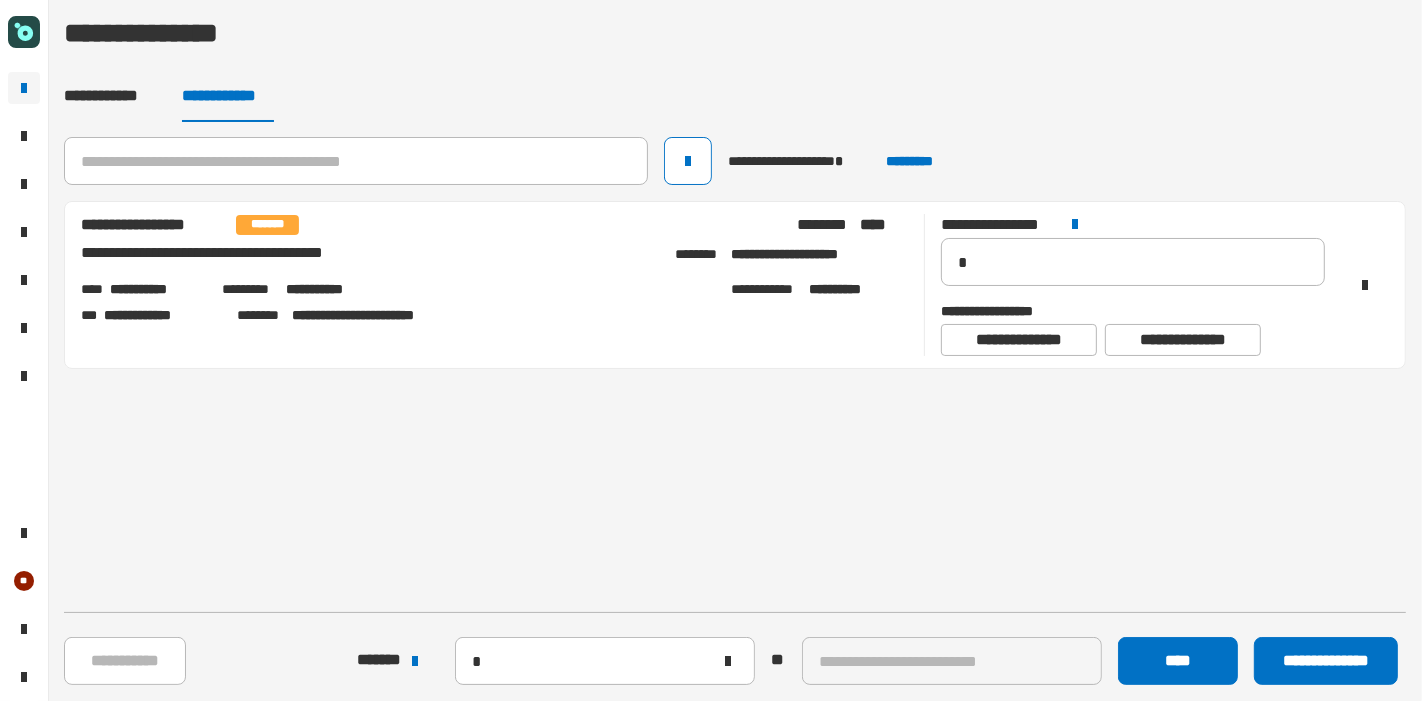 type 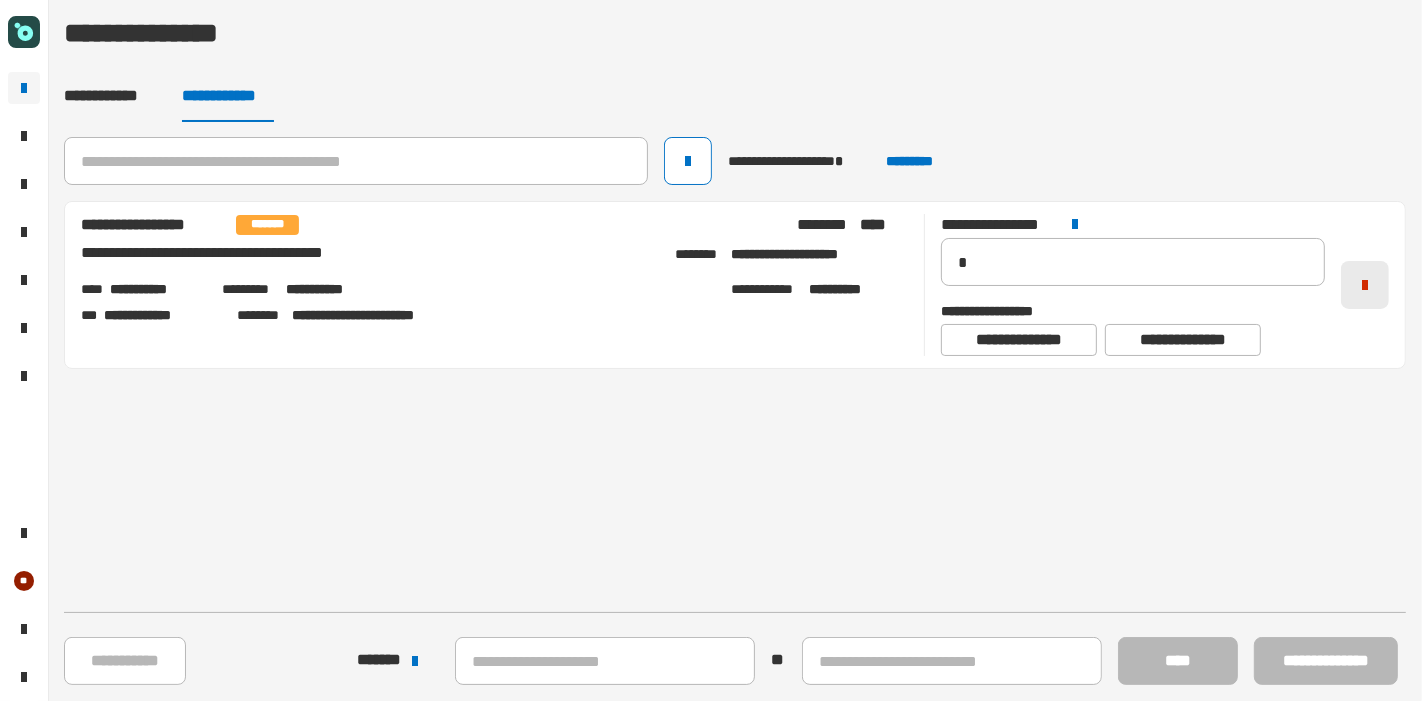 click 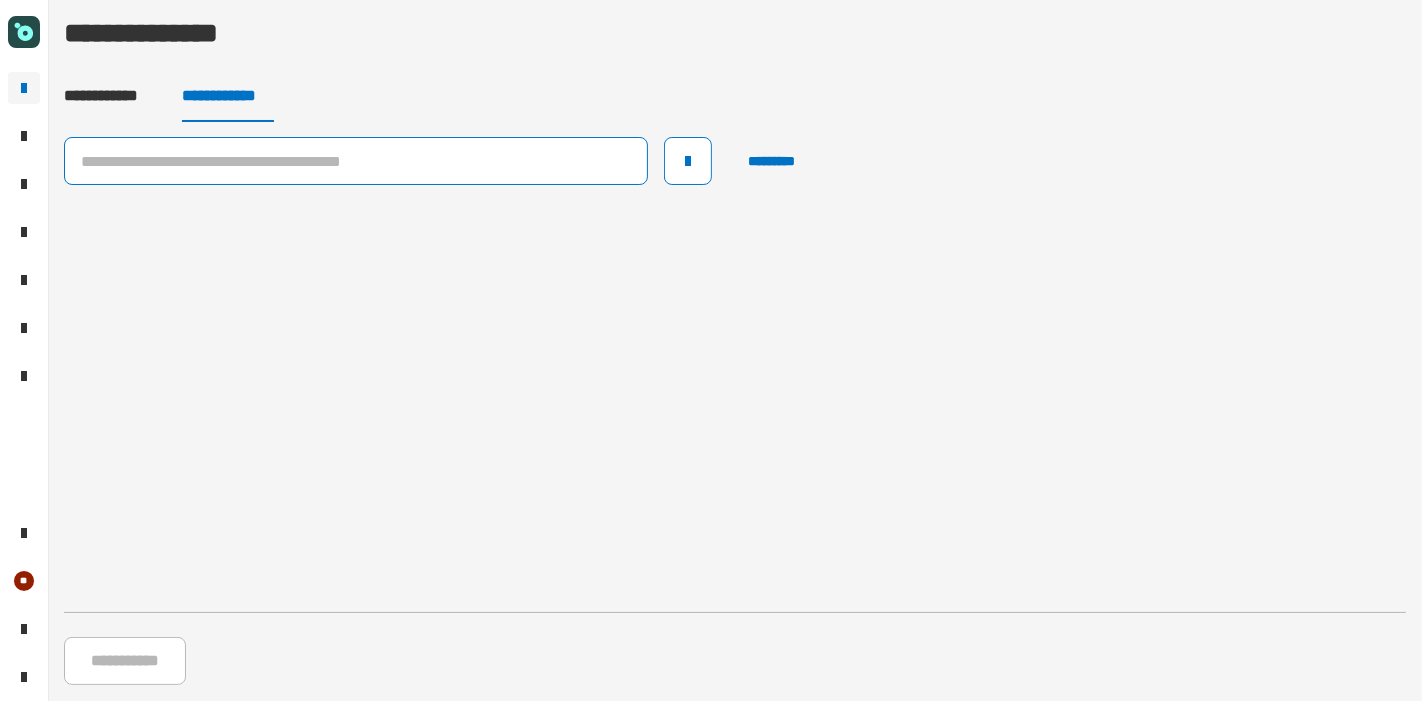 click 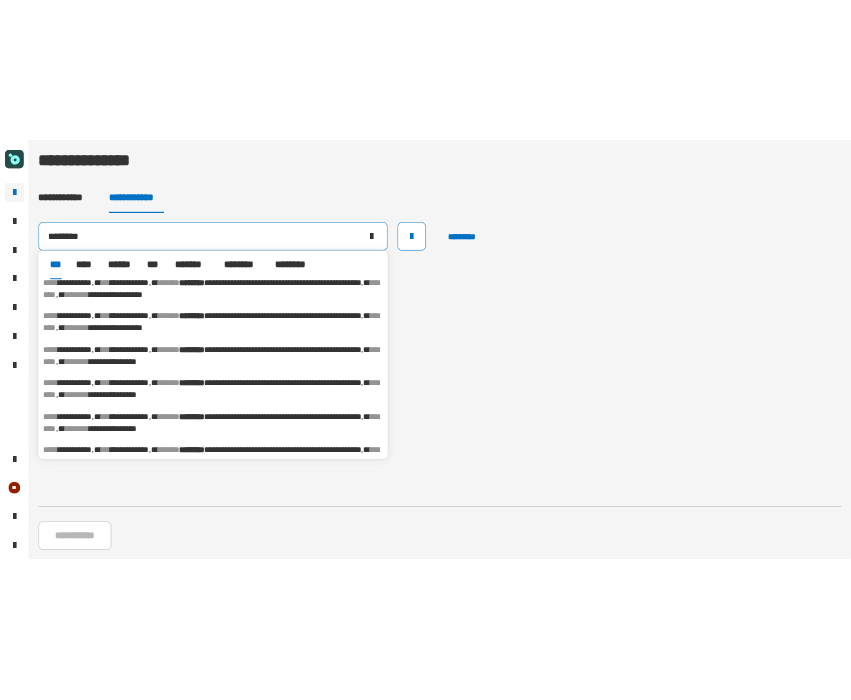 scroll, scrollTop: 260, scrollLeft: 0, axis: vertical 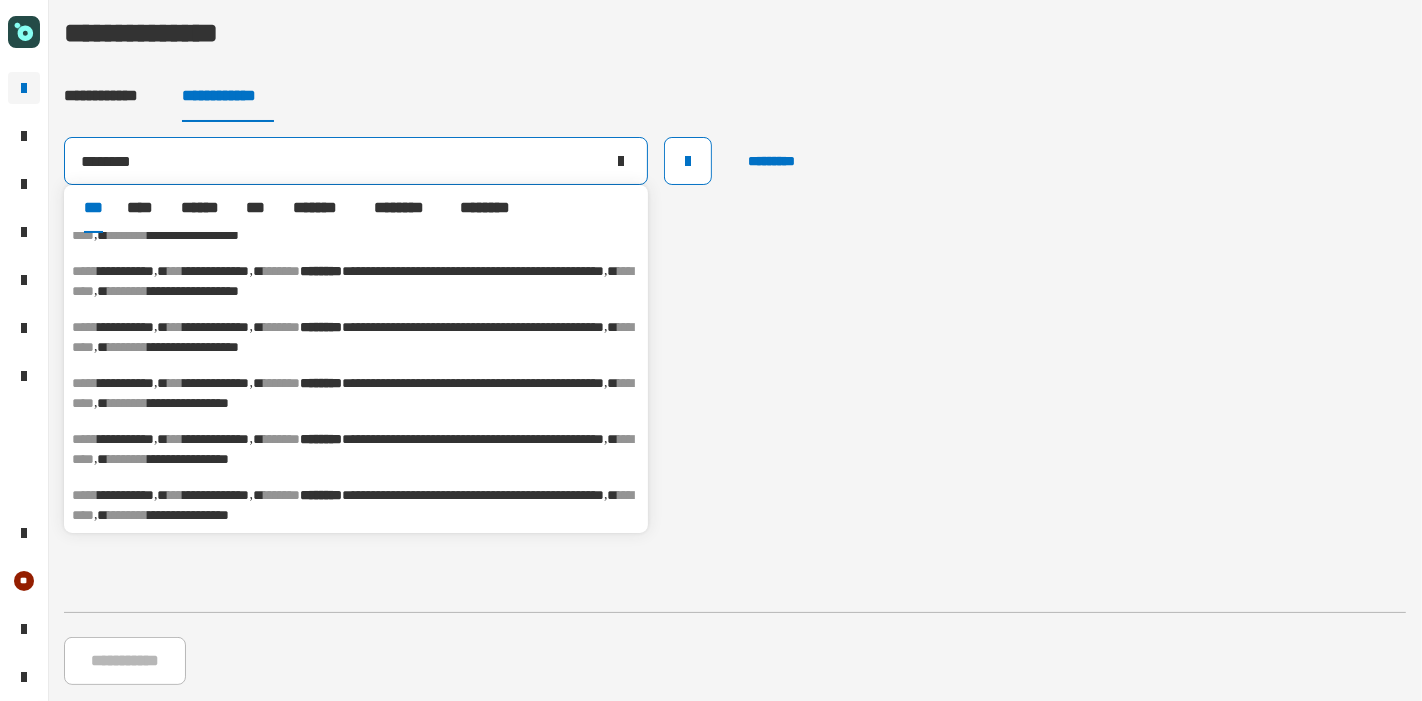type on "********" 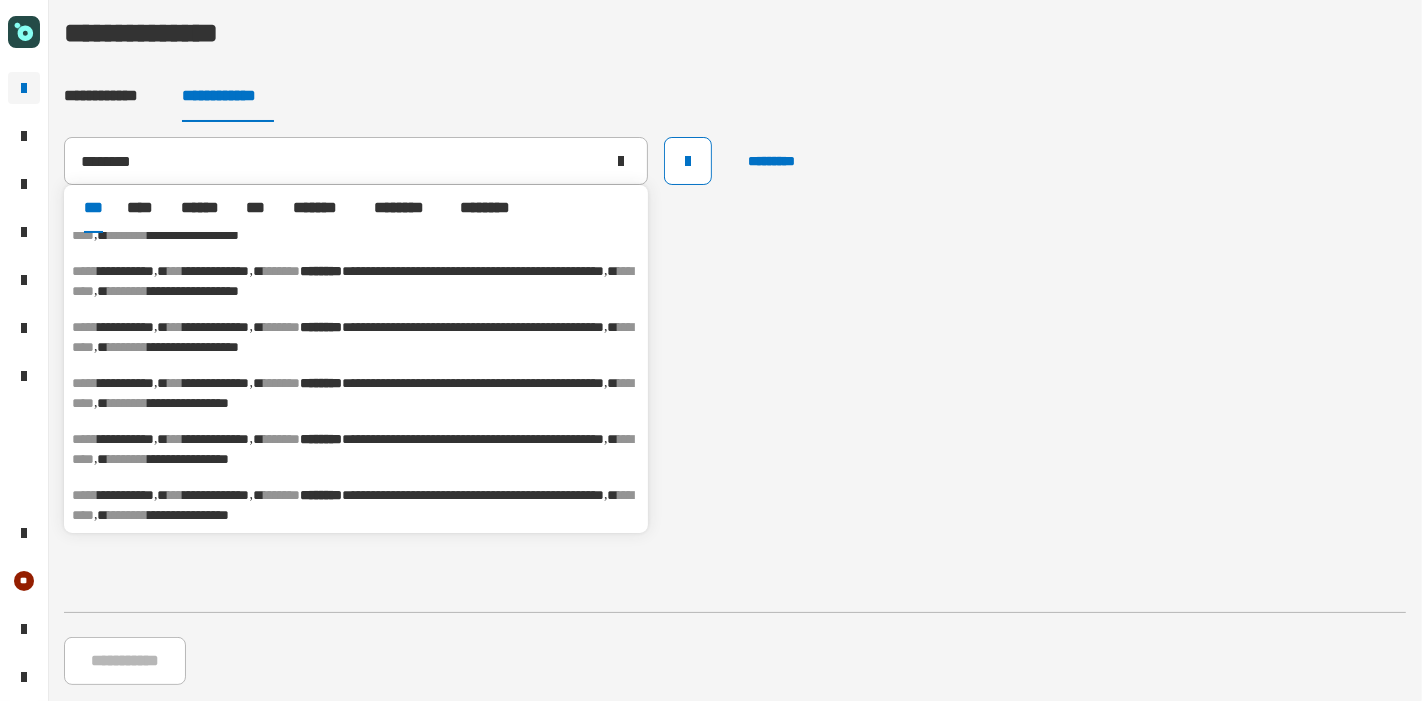 click on "**********" at bounding box center (189, 403) 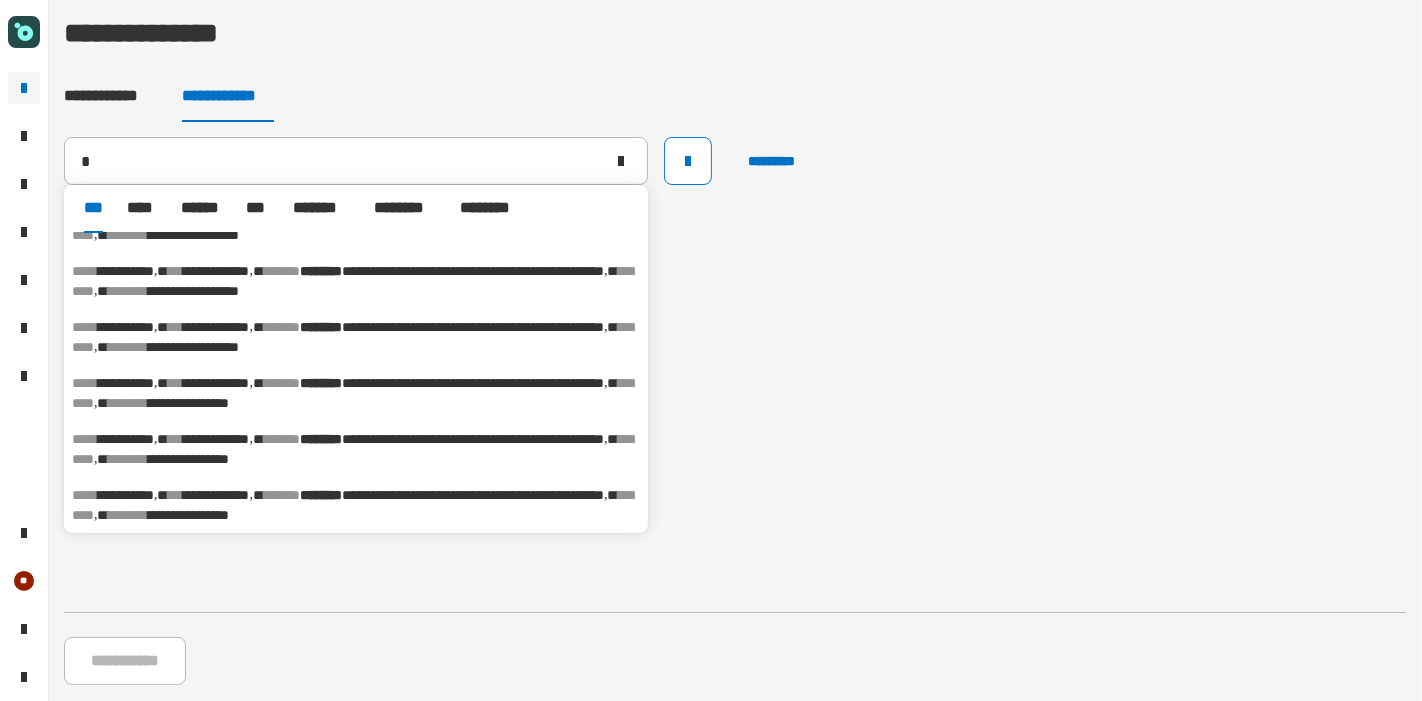 type on "**********" 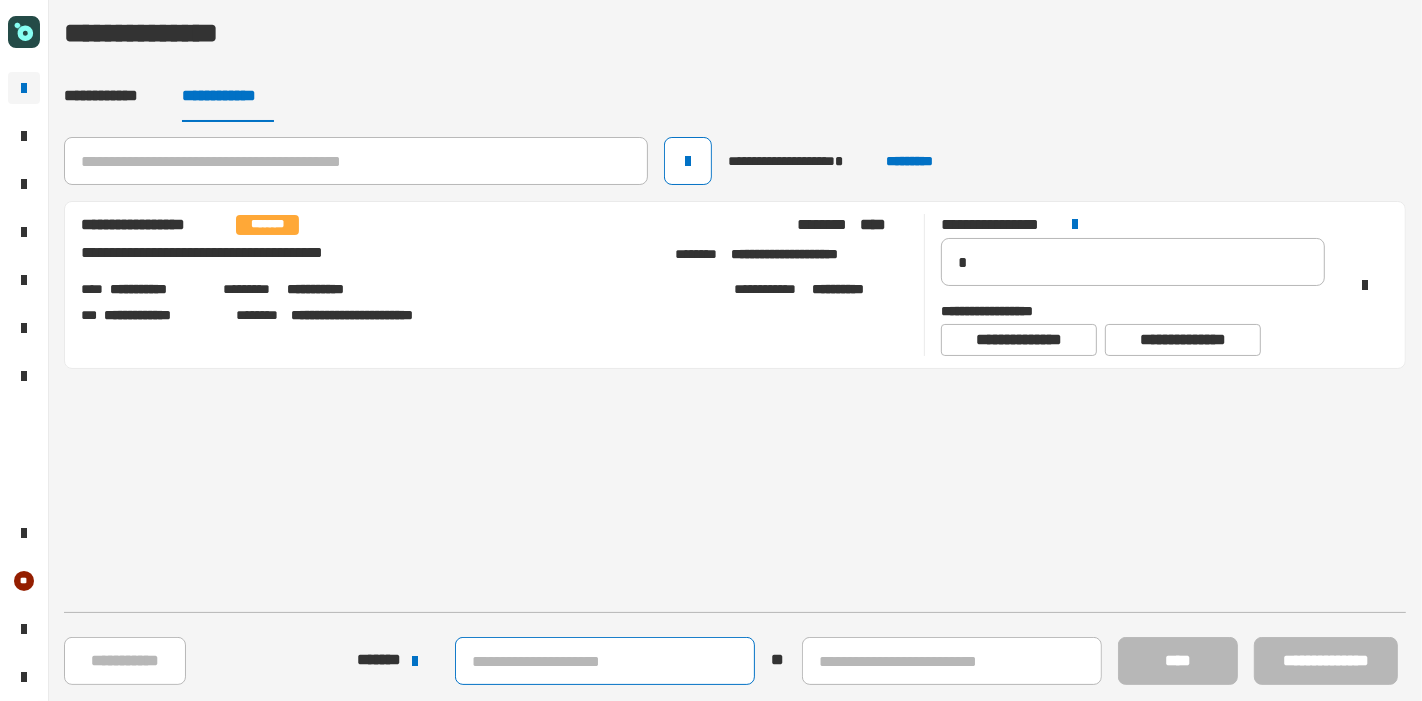 click 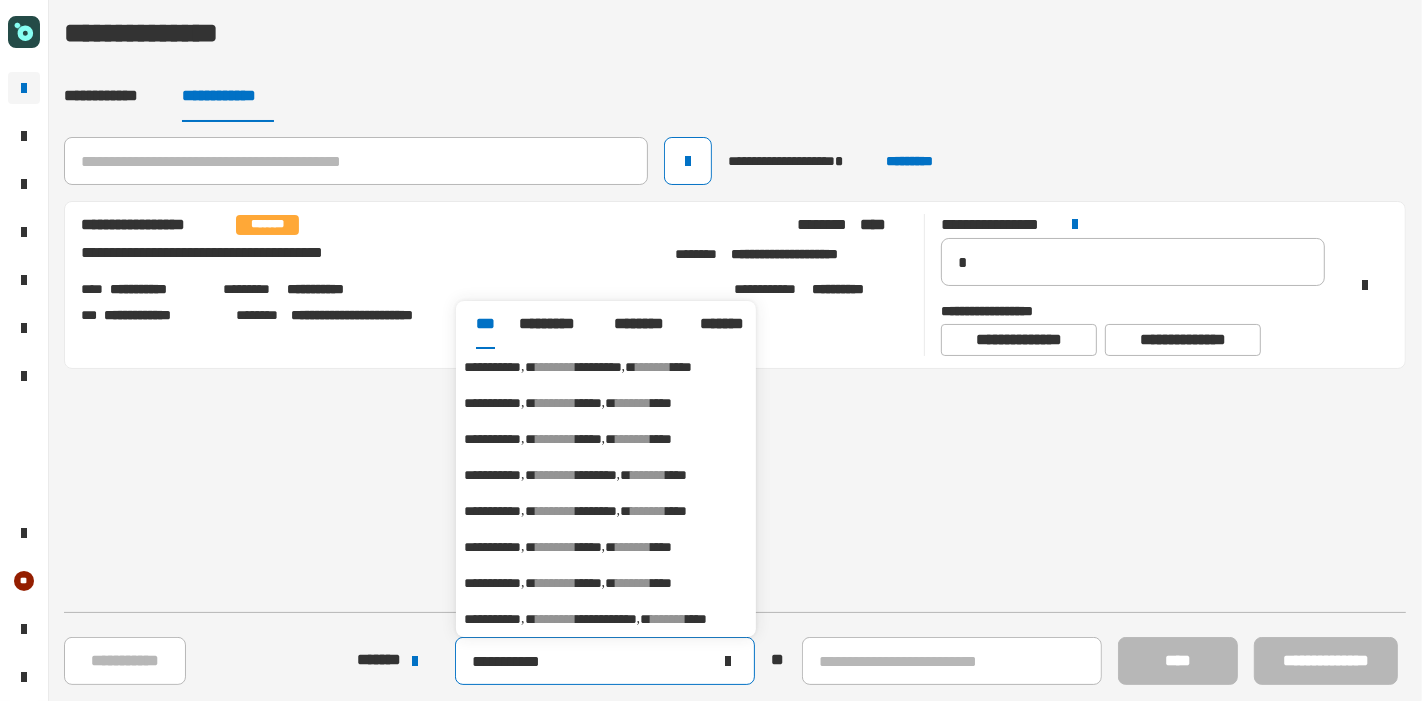 type on "**********" 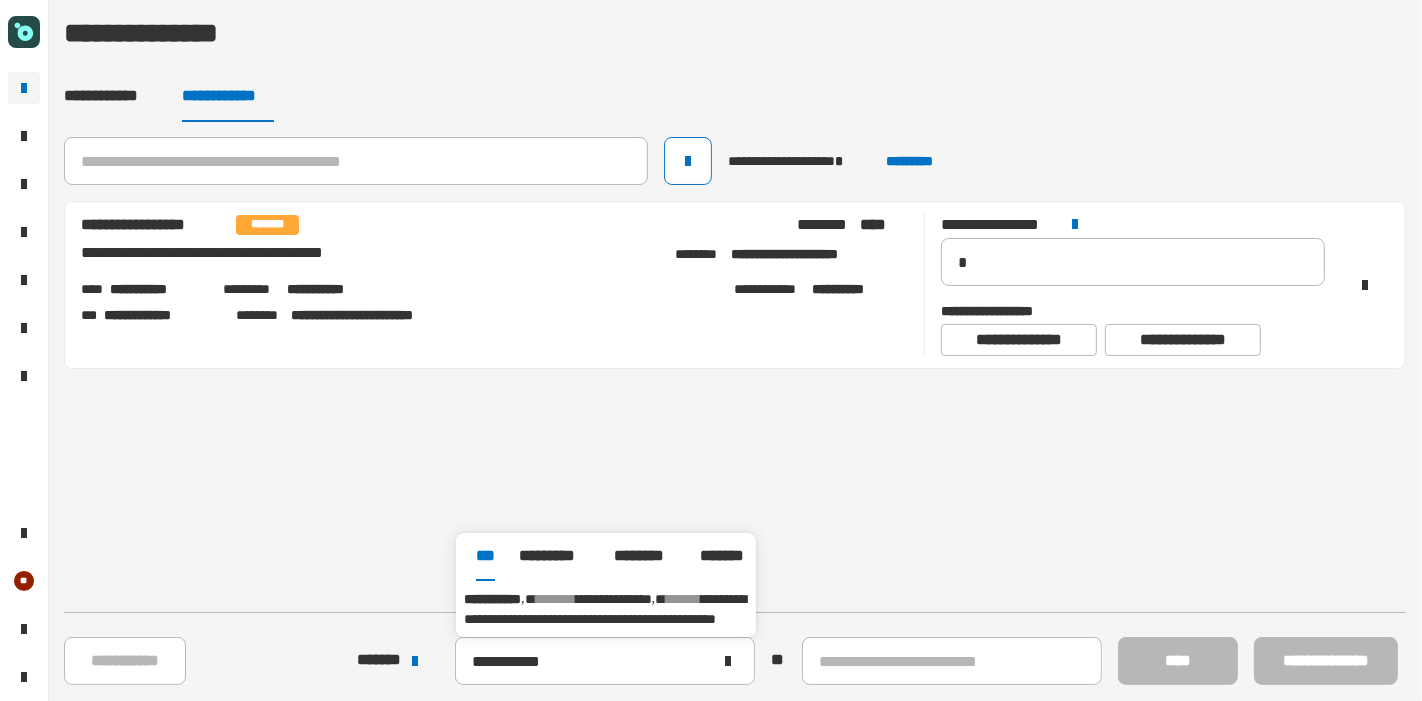 click on "**********" at bounding box center [605, 609] 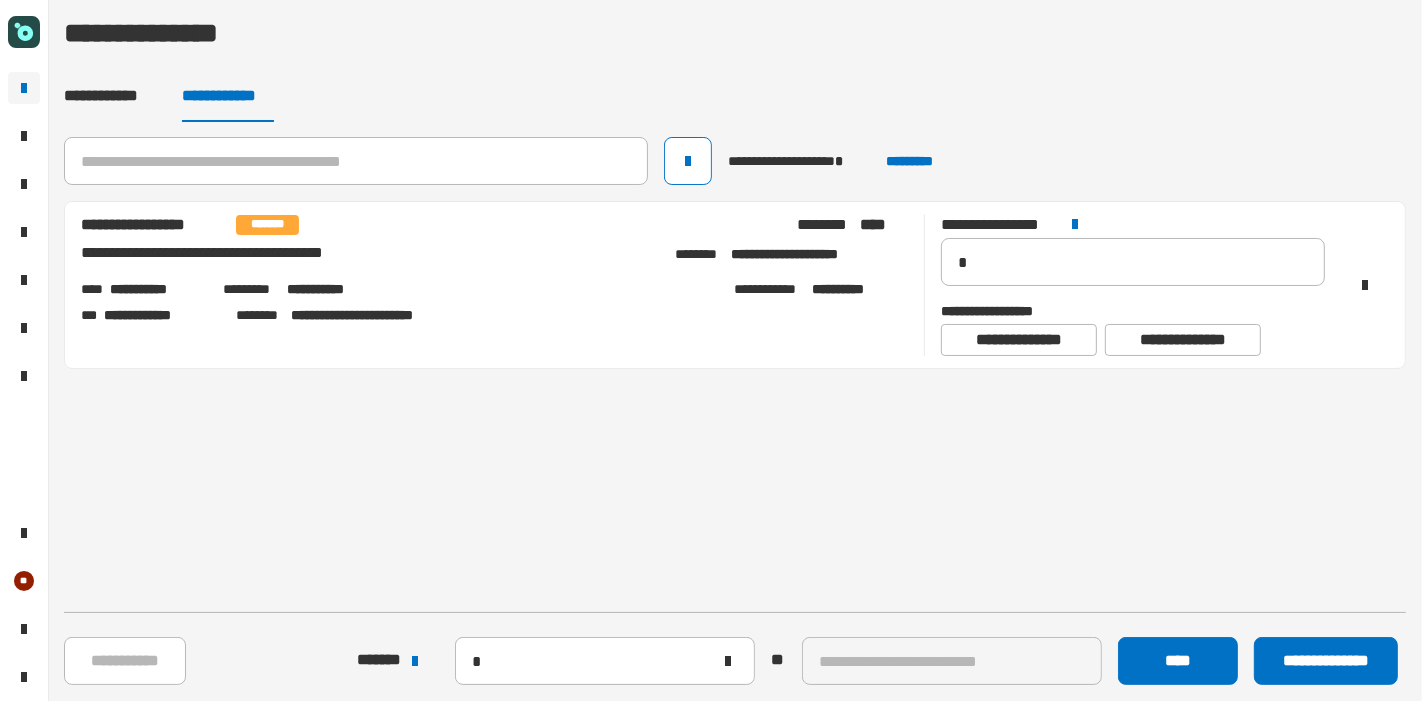 type 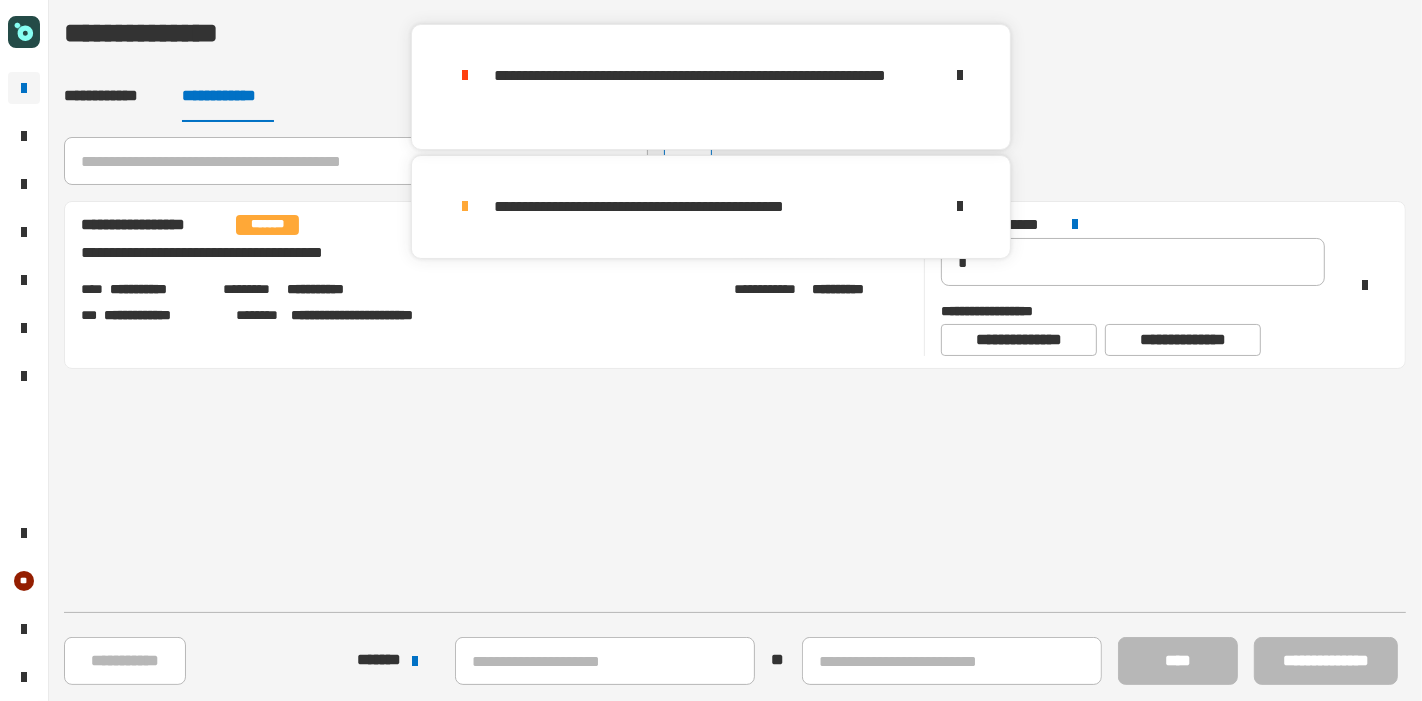 click on "[FIRST] [LAST] [CITY] [STATE] [ZIP] [PHONE] [EMAIL] [SSN] [CREDIT_CARD] [DOB] [ADDRESS] [NAME] [PHONE] [EMAIL] [SSN] [CREDIT_CARD] [DOB] [ADDRESS]" 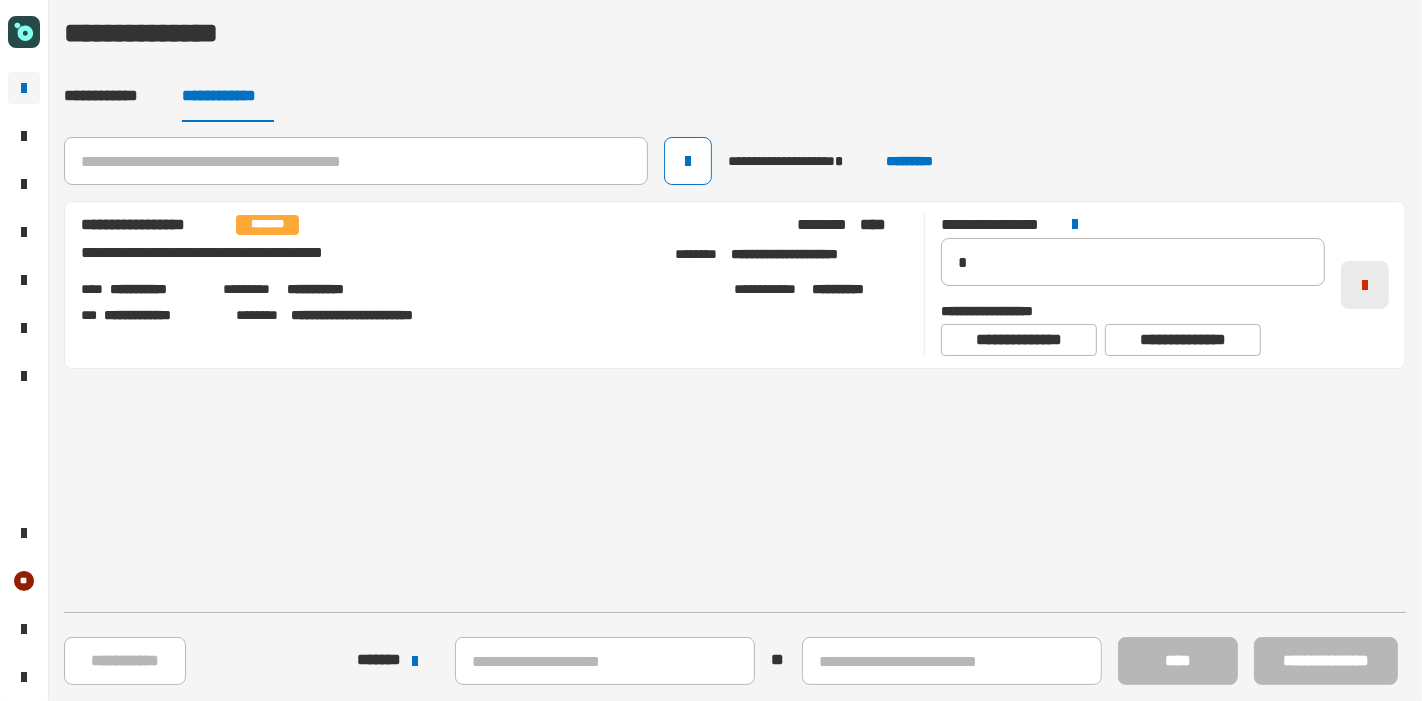 click 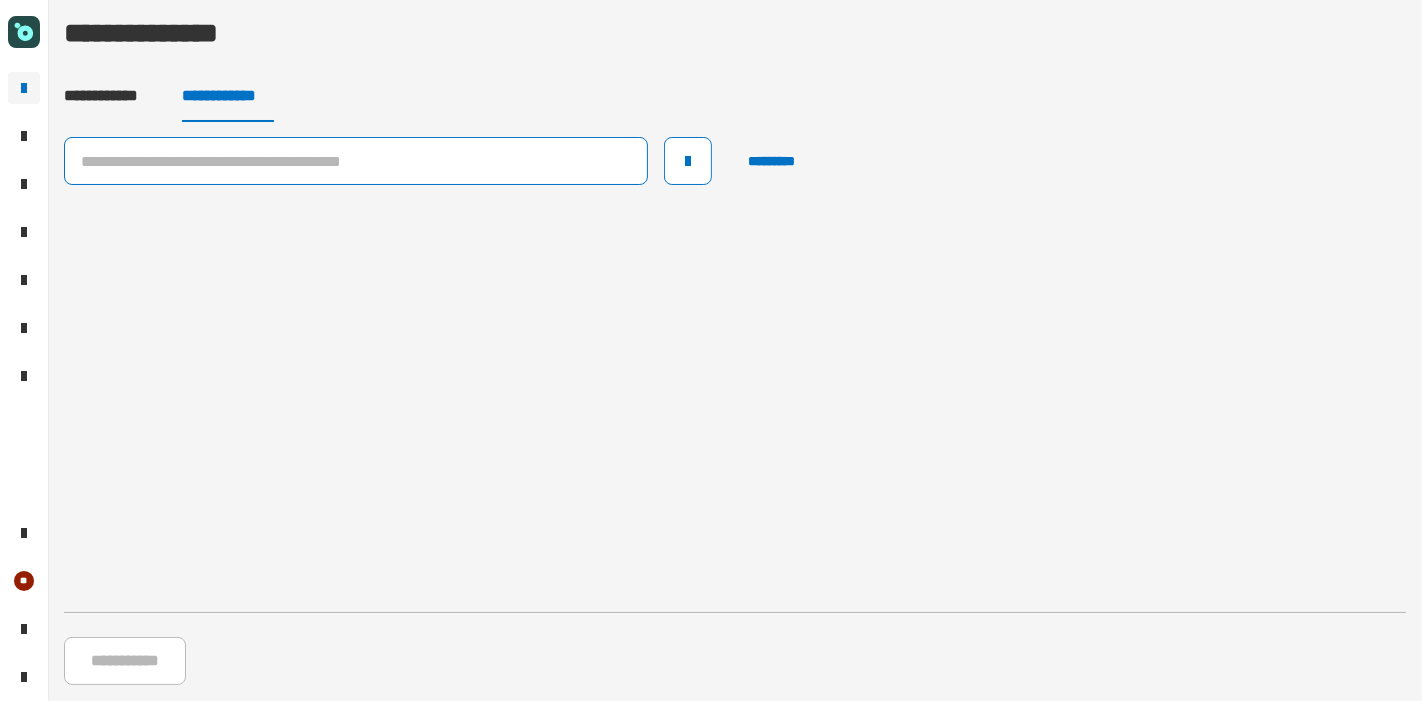 click 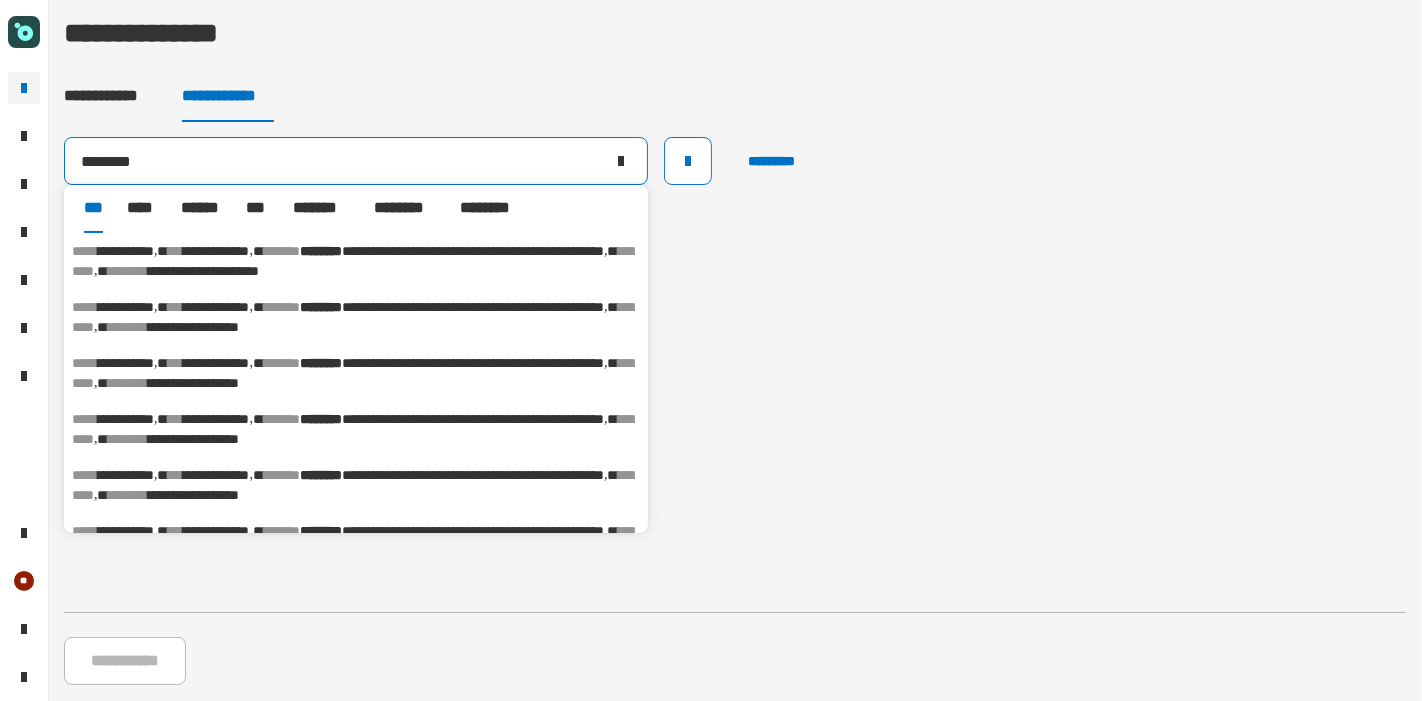 type on "********" 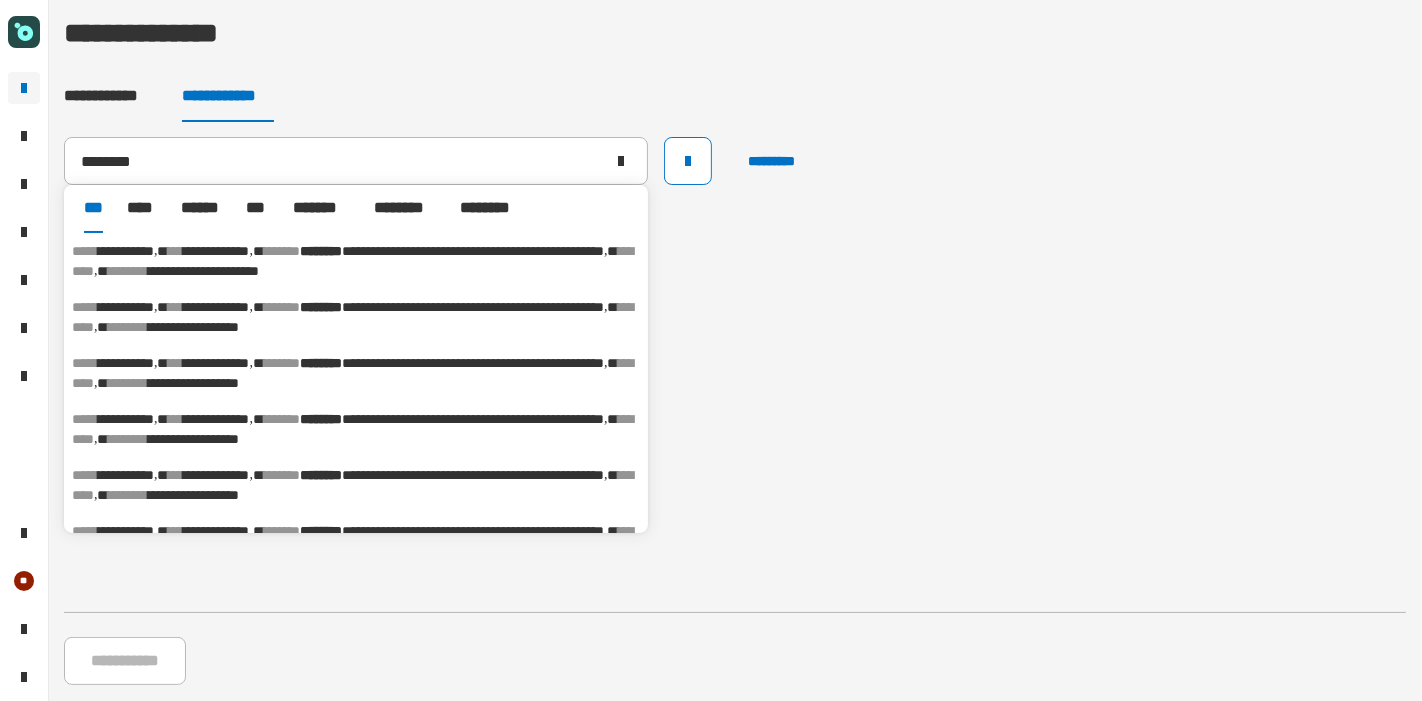 click on "[FIRST] [LAST] [PHONE] [EMAIL] [ADDRESS] [NAME] [PHONE] [CREDIT_CARD]" at bounding box center [356, 373] 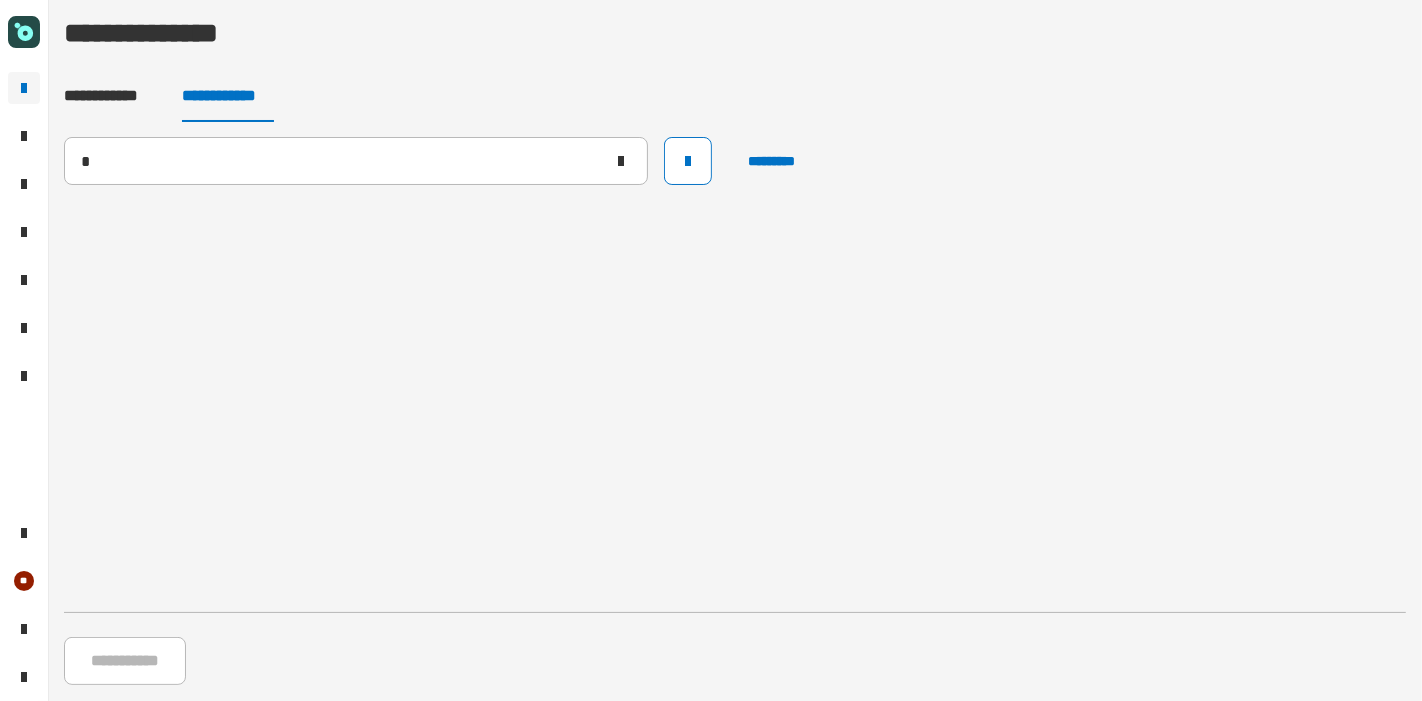 type on "**********" 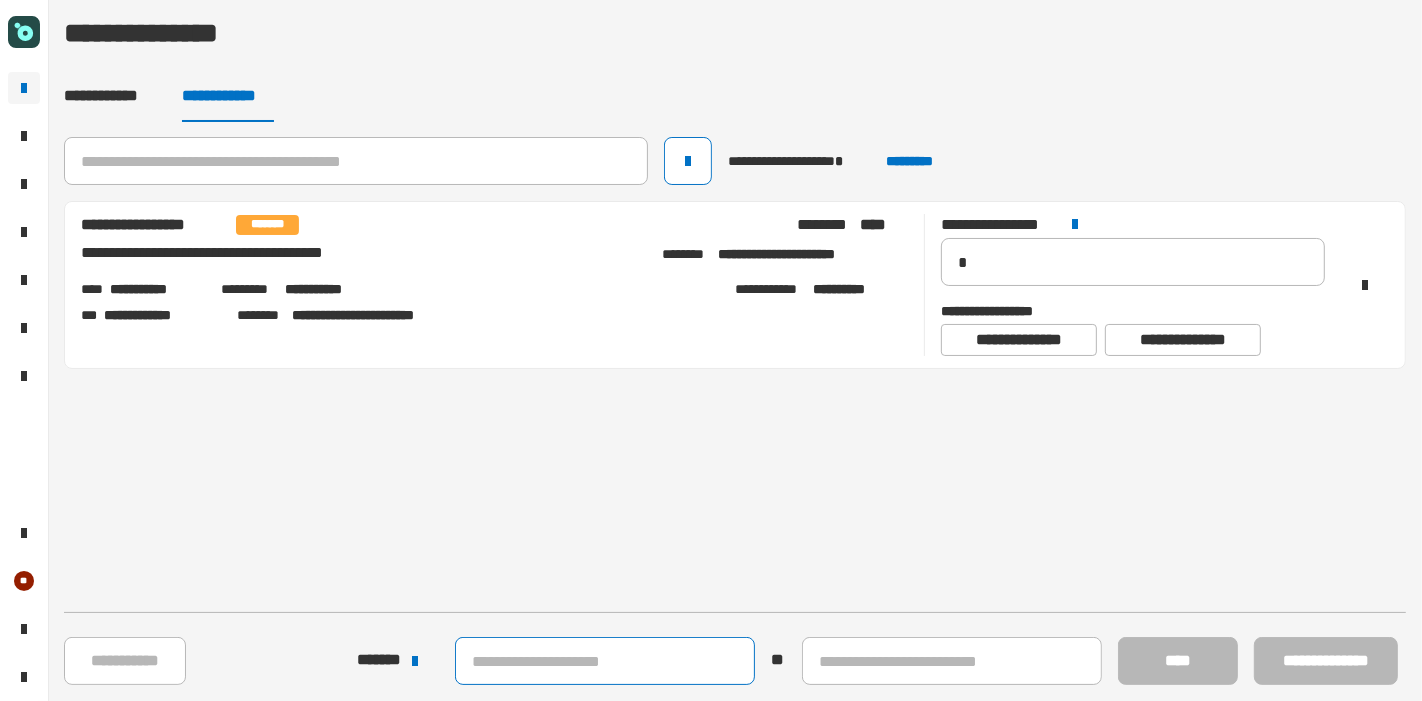 click 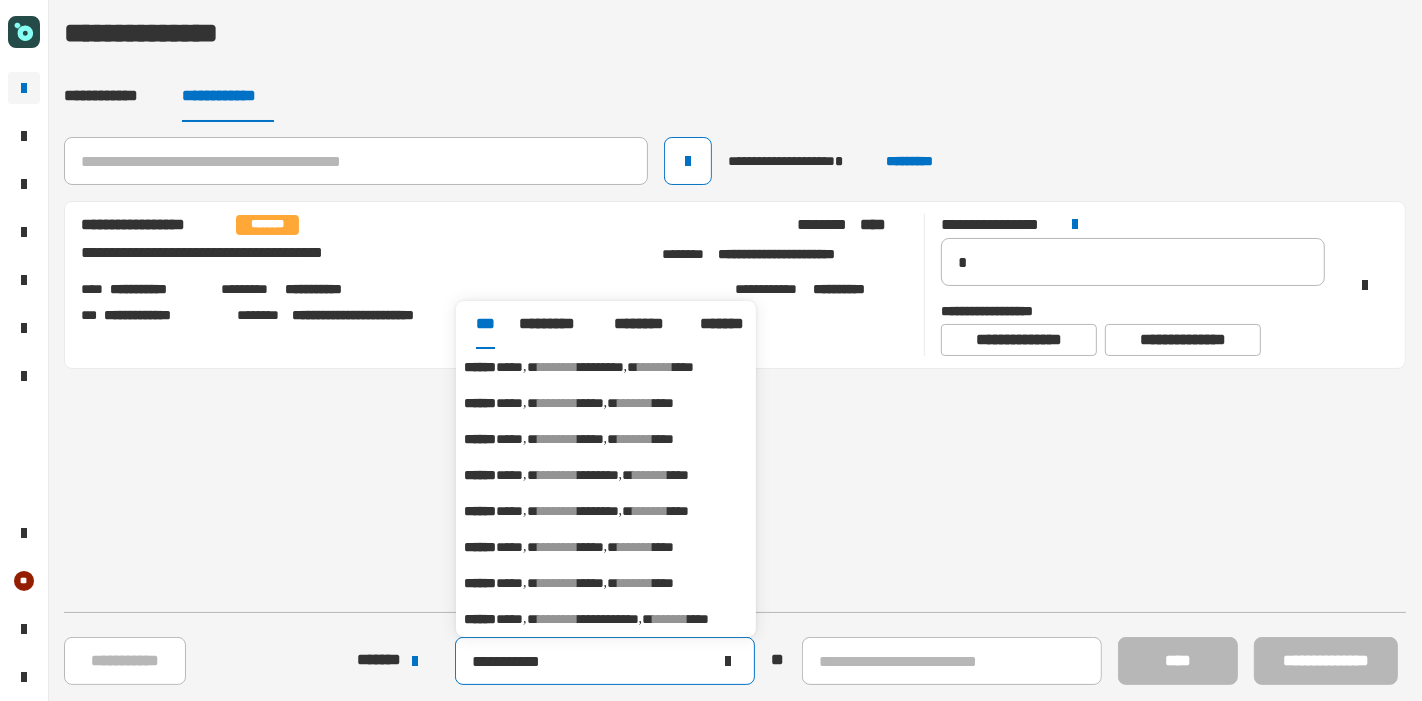 type on "**********" 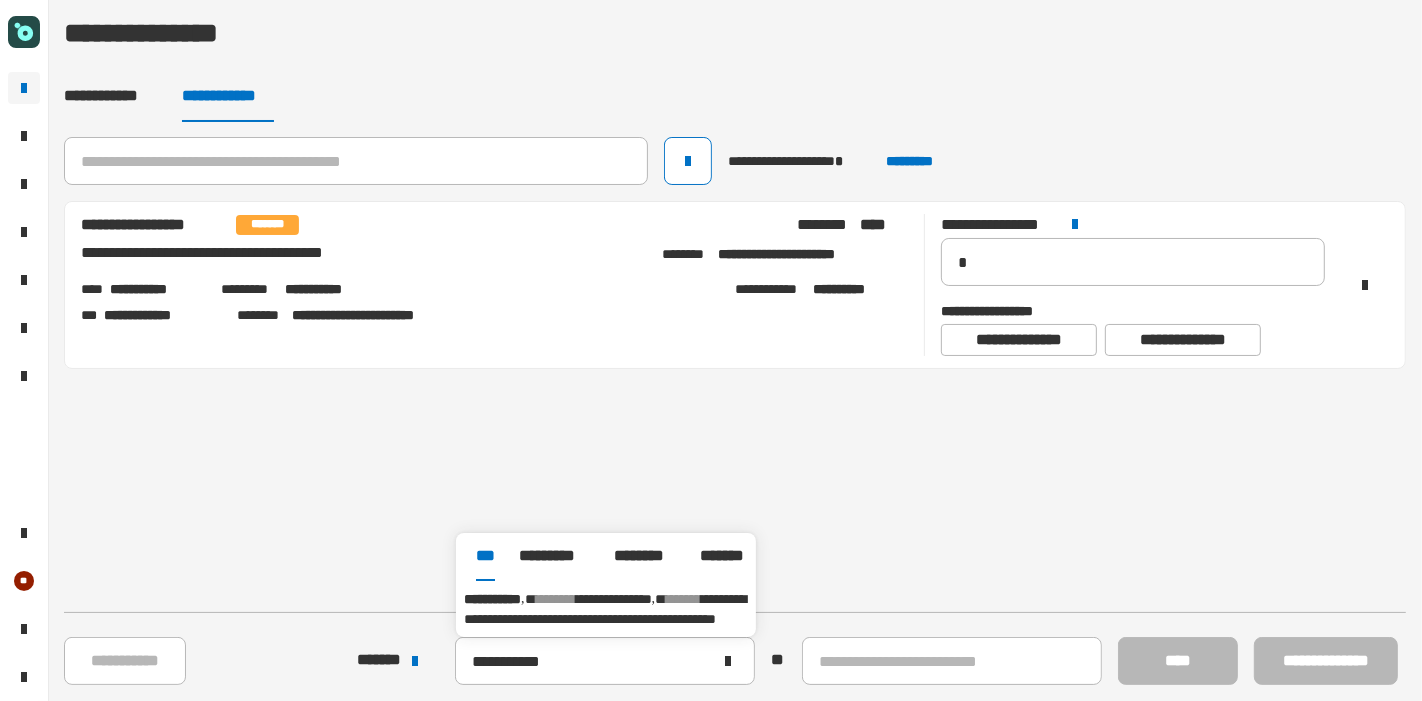 click on "**********" at bounding box center (605, 609) 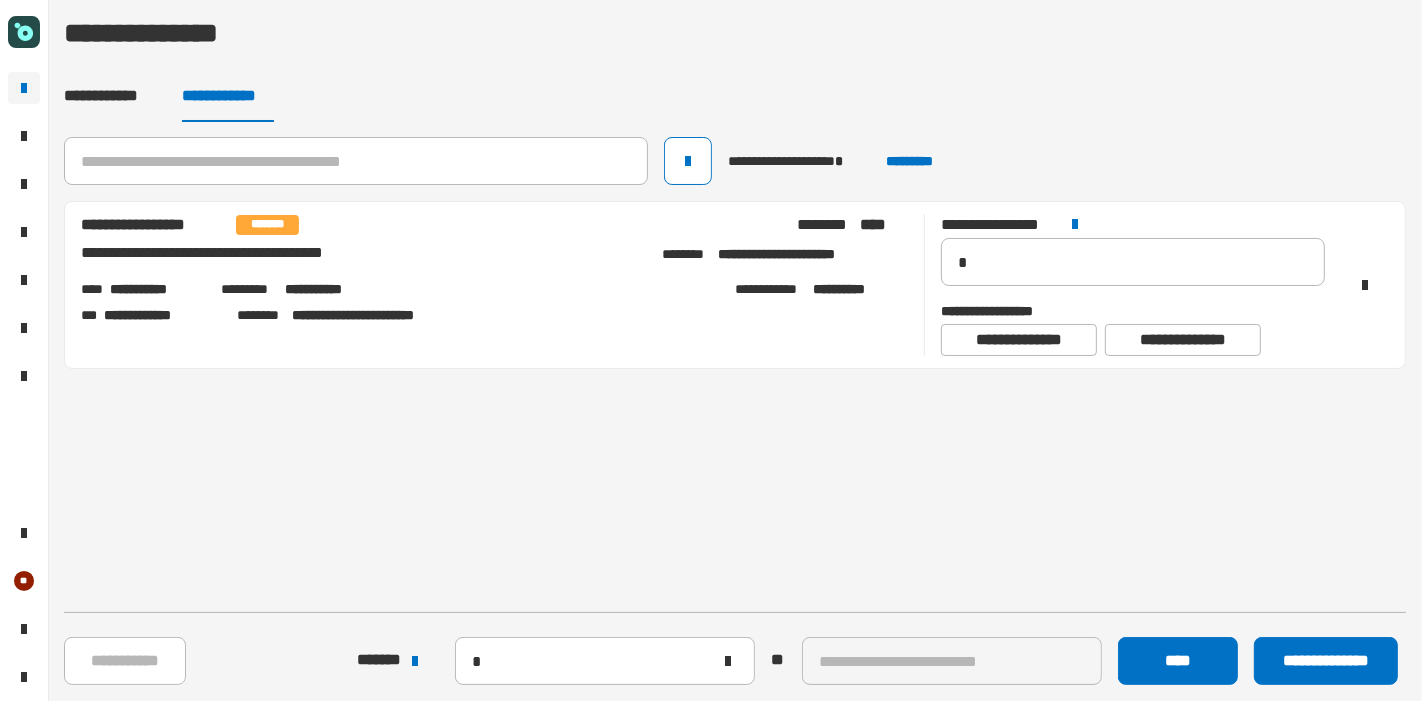 type 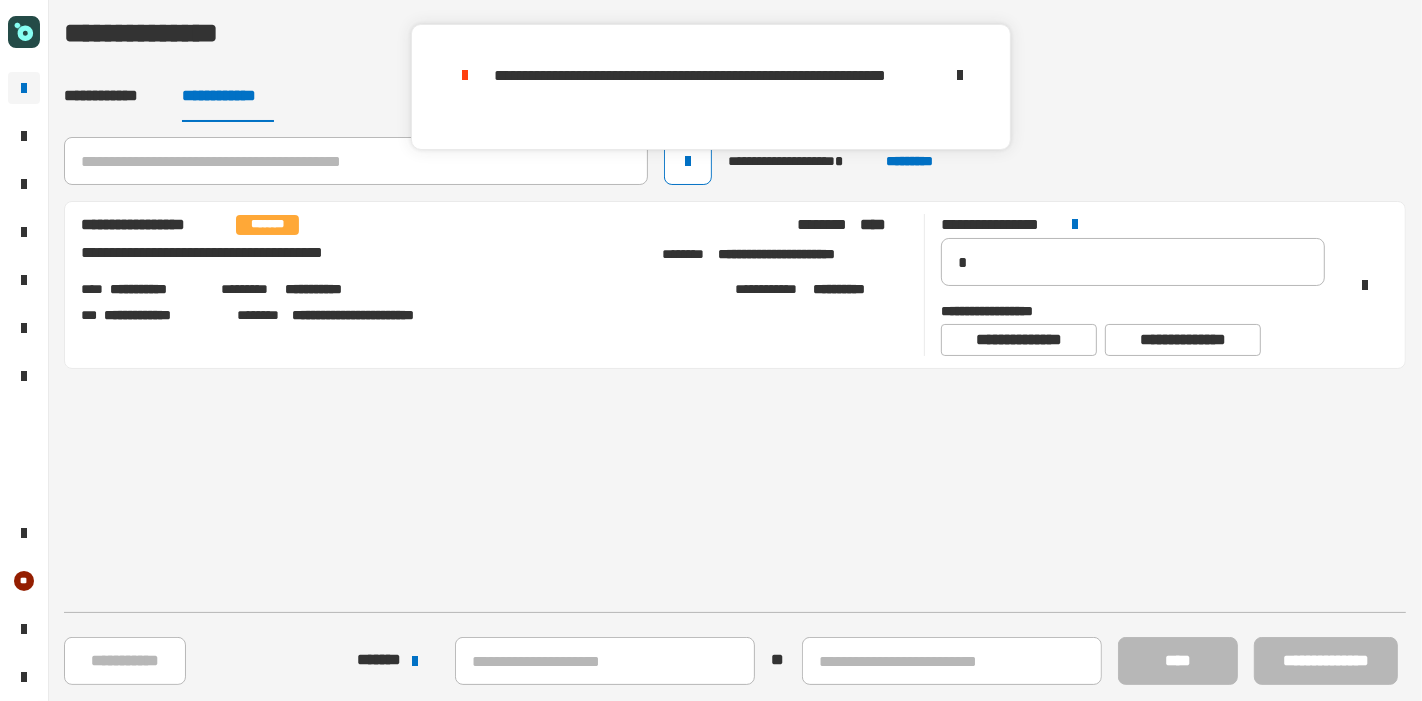 click 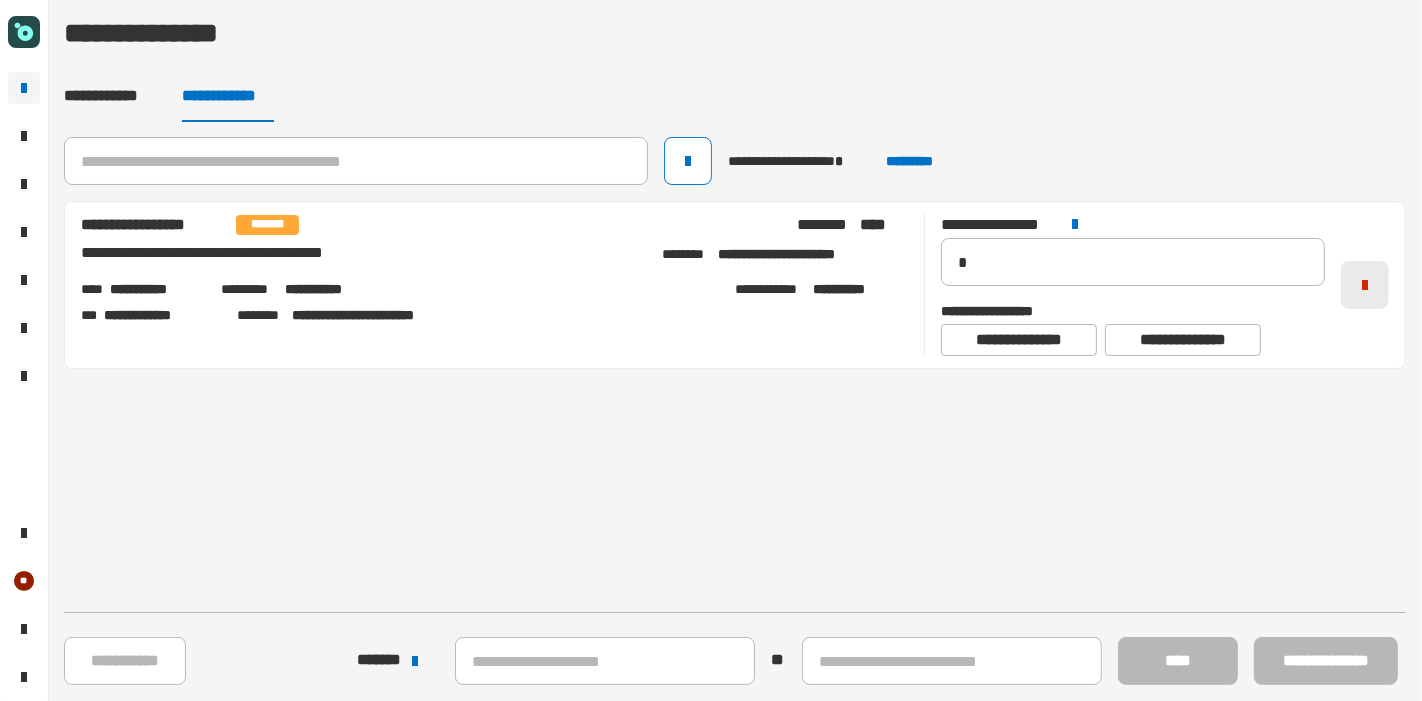 click 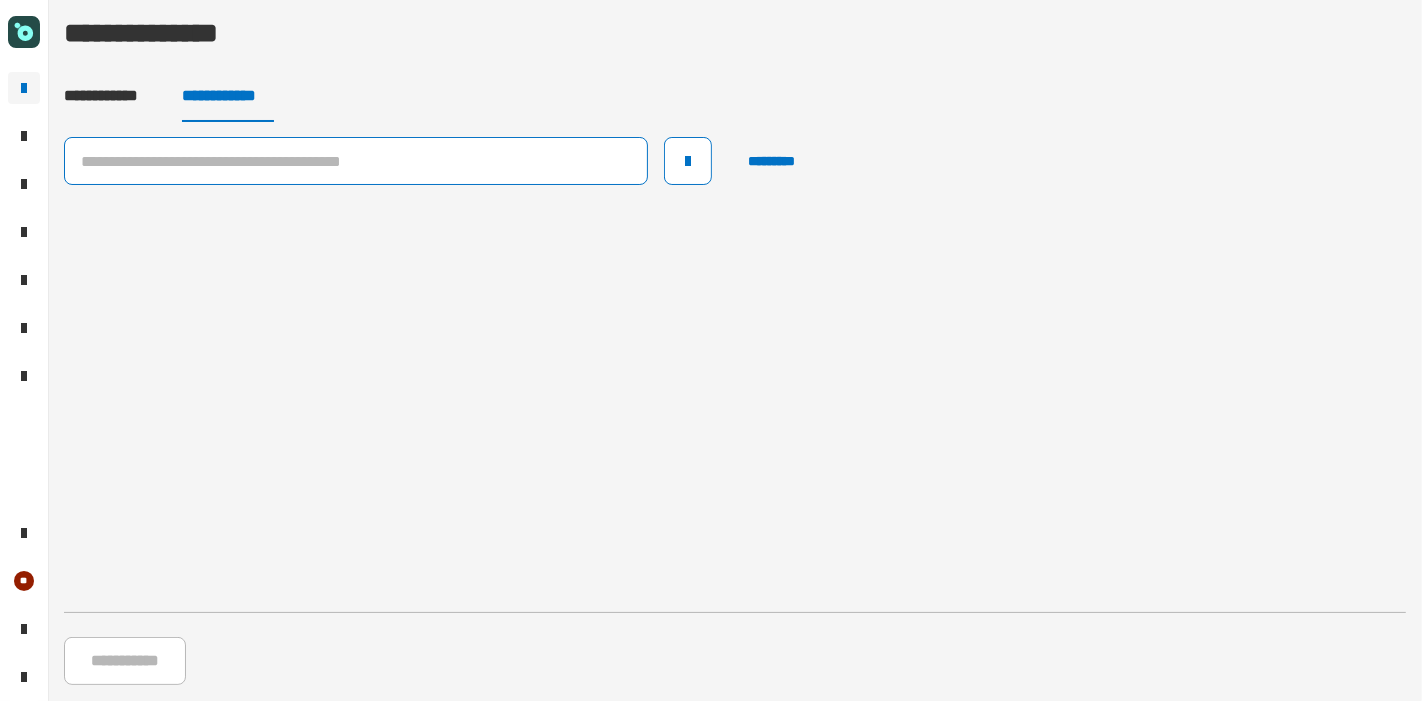 click 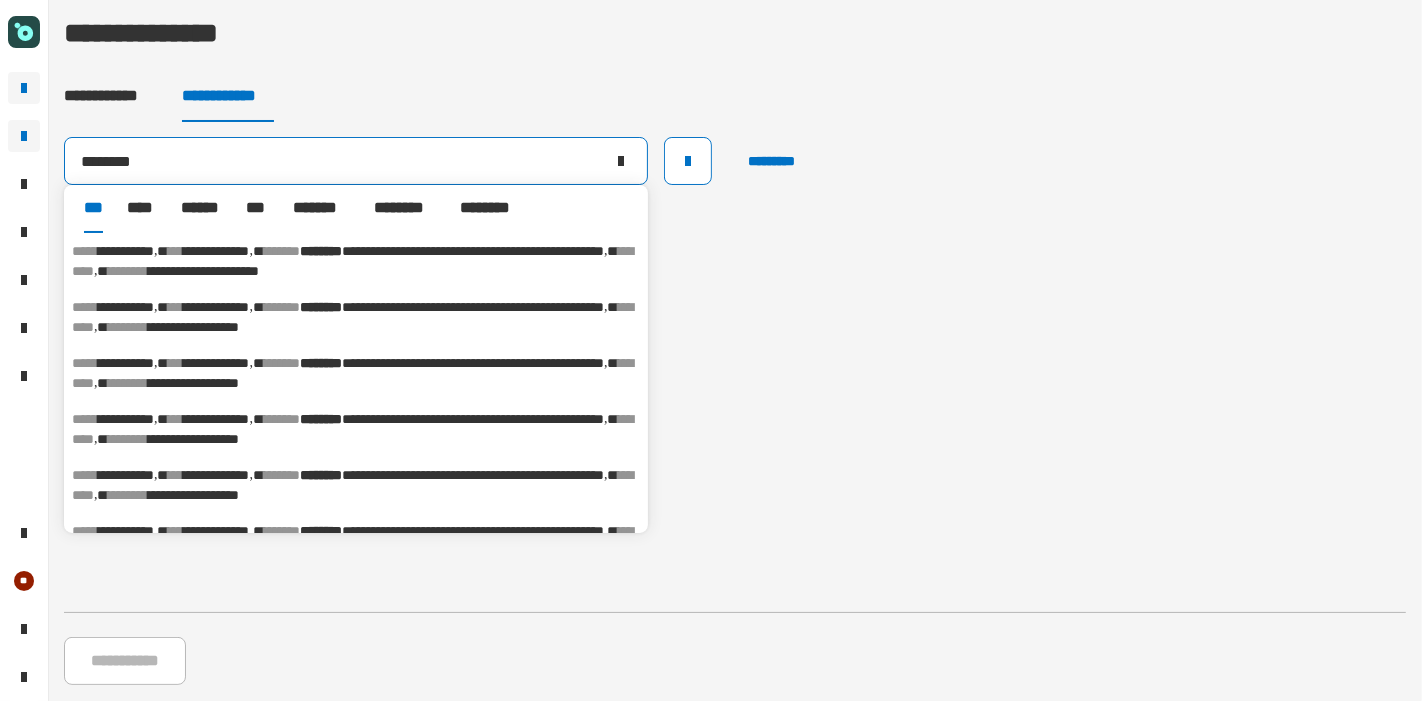 drag, startPoint x: 170, startPoint y: 167, endPoint x: 45, endPoint y: 141, distance: 127.67537 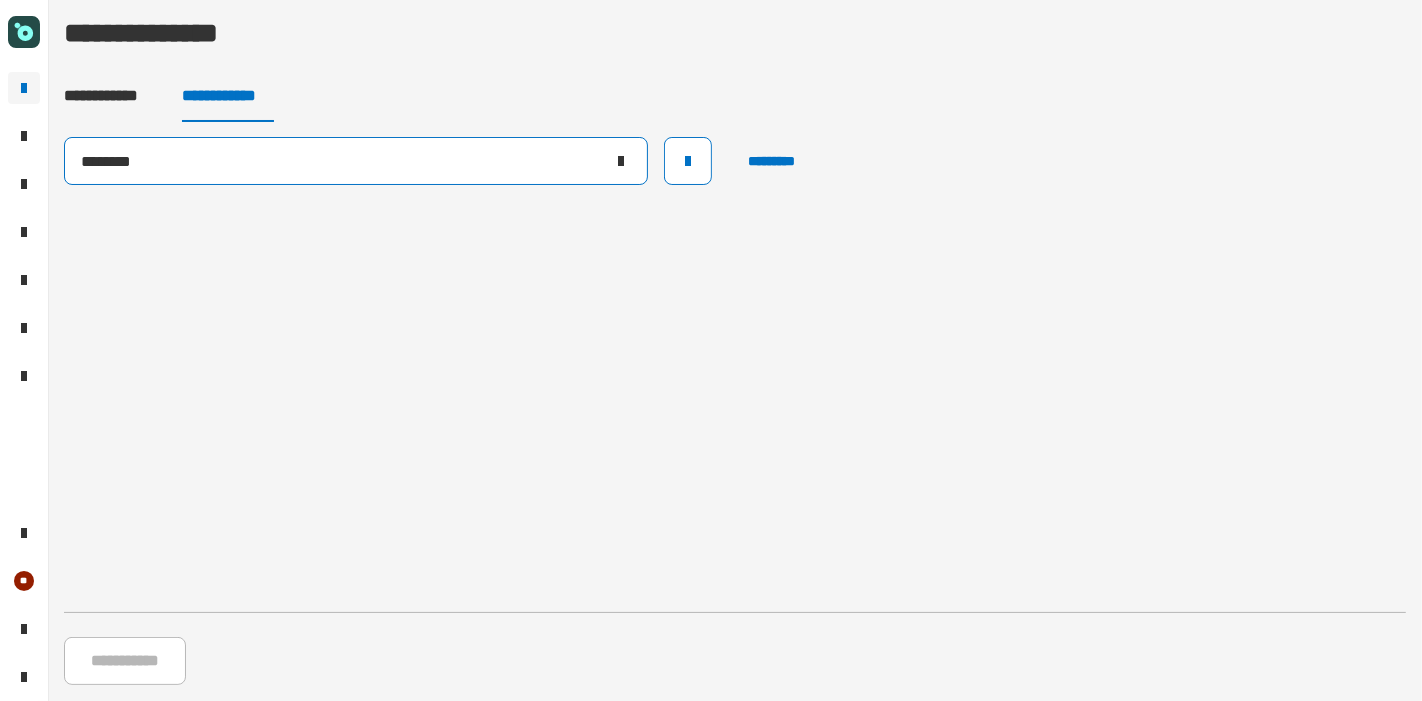 paste on "***" 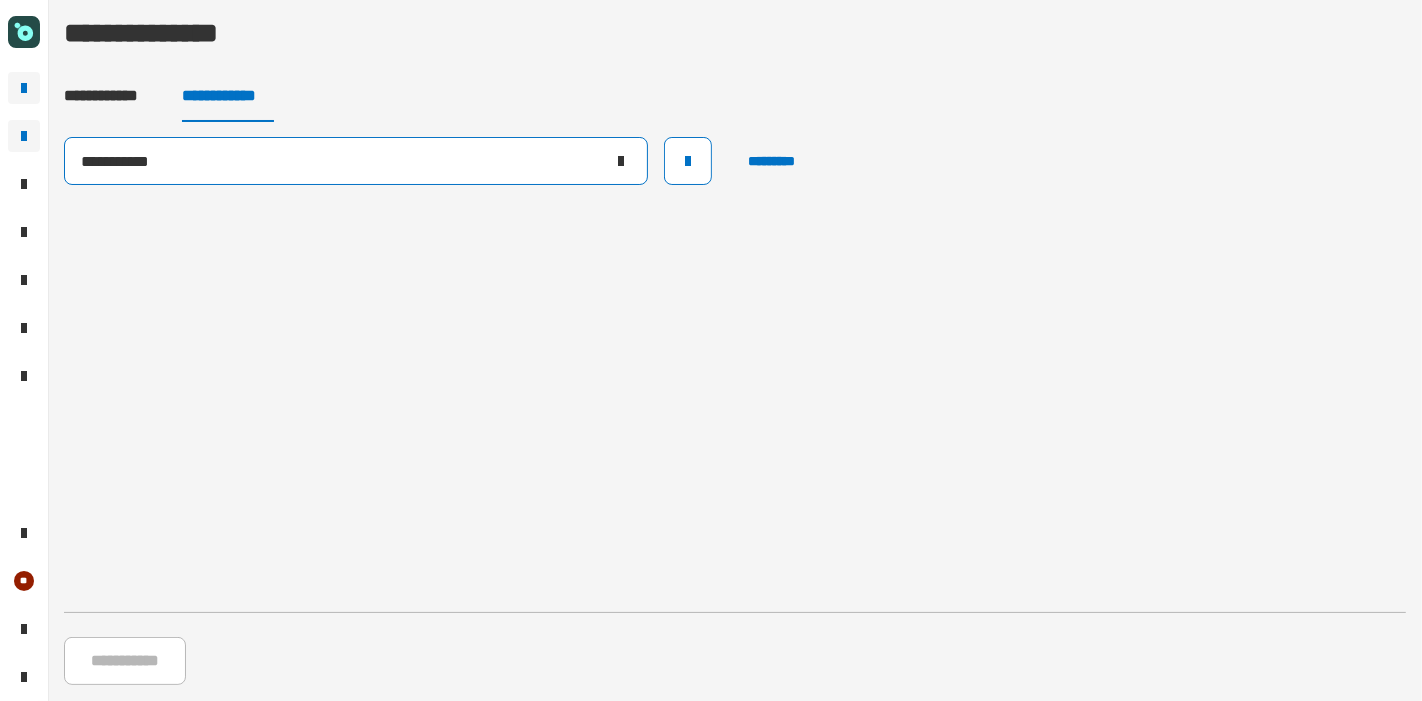 drag, startPoint x: 201, startPoint y: 170, endPoint x: 20, endPoint y: 115, distance: 189.17188 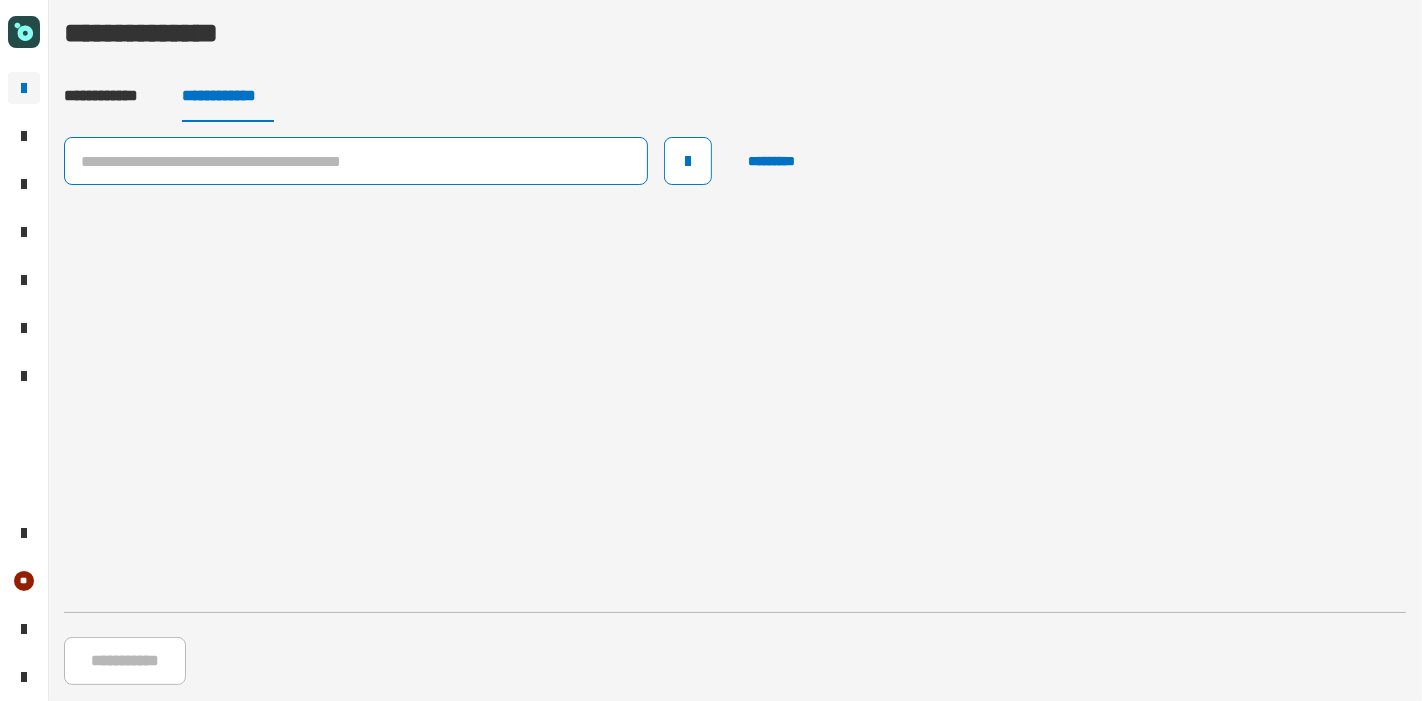 type 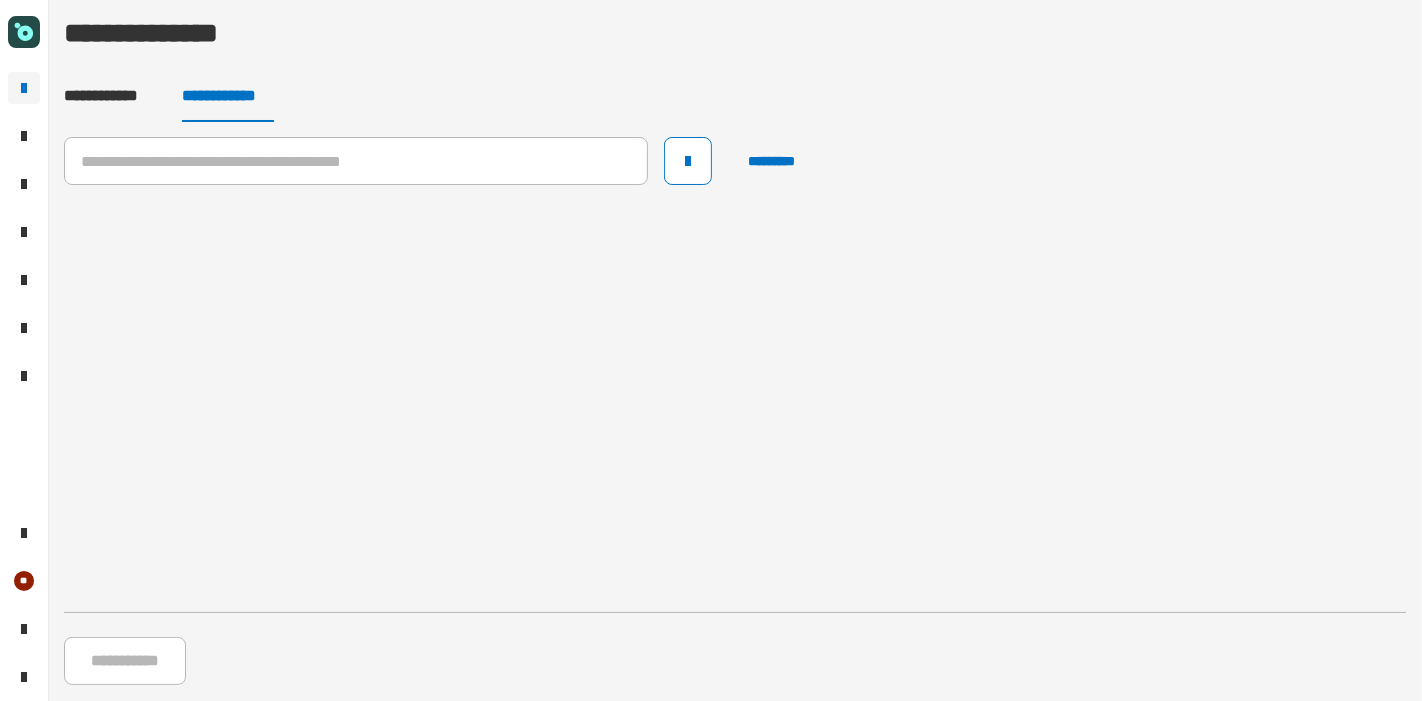 click on "**********" 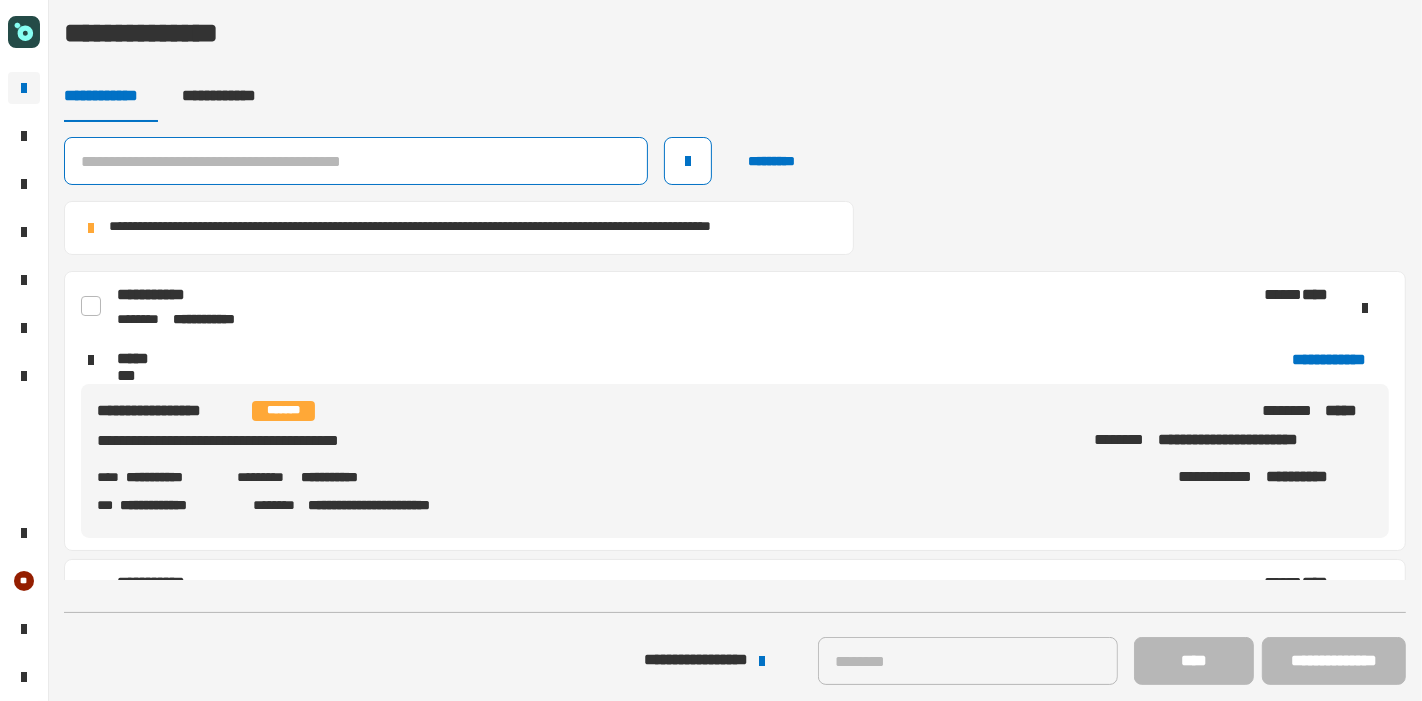 click 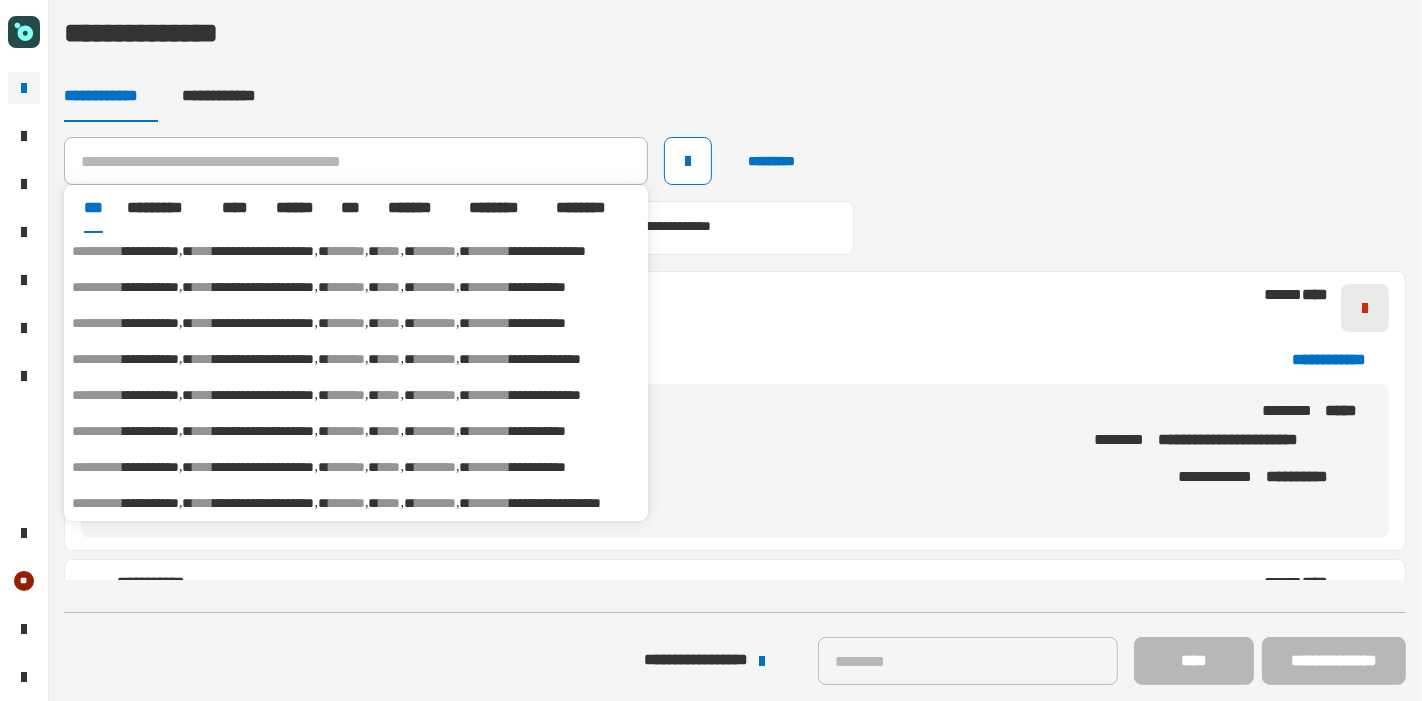 click 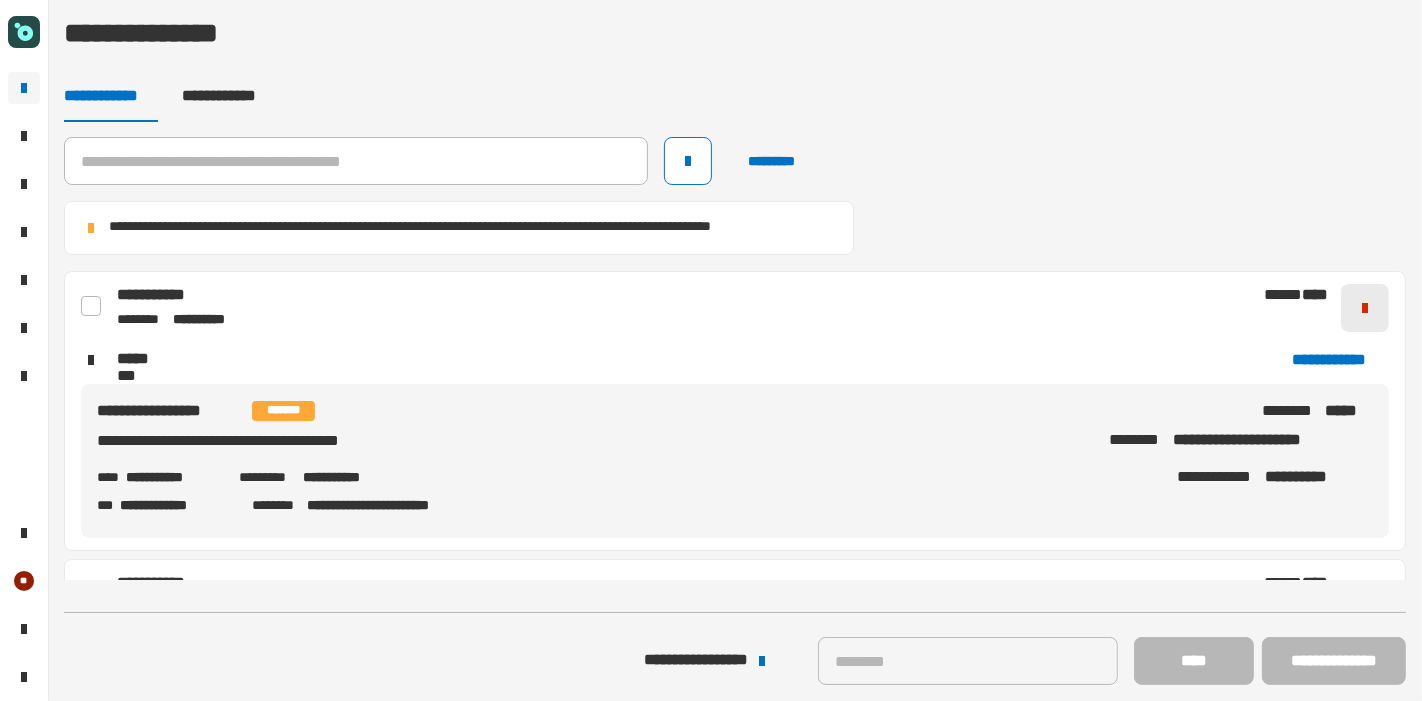 click 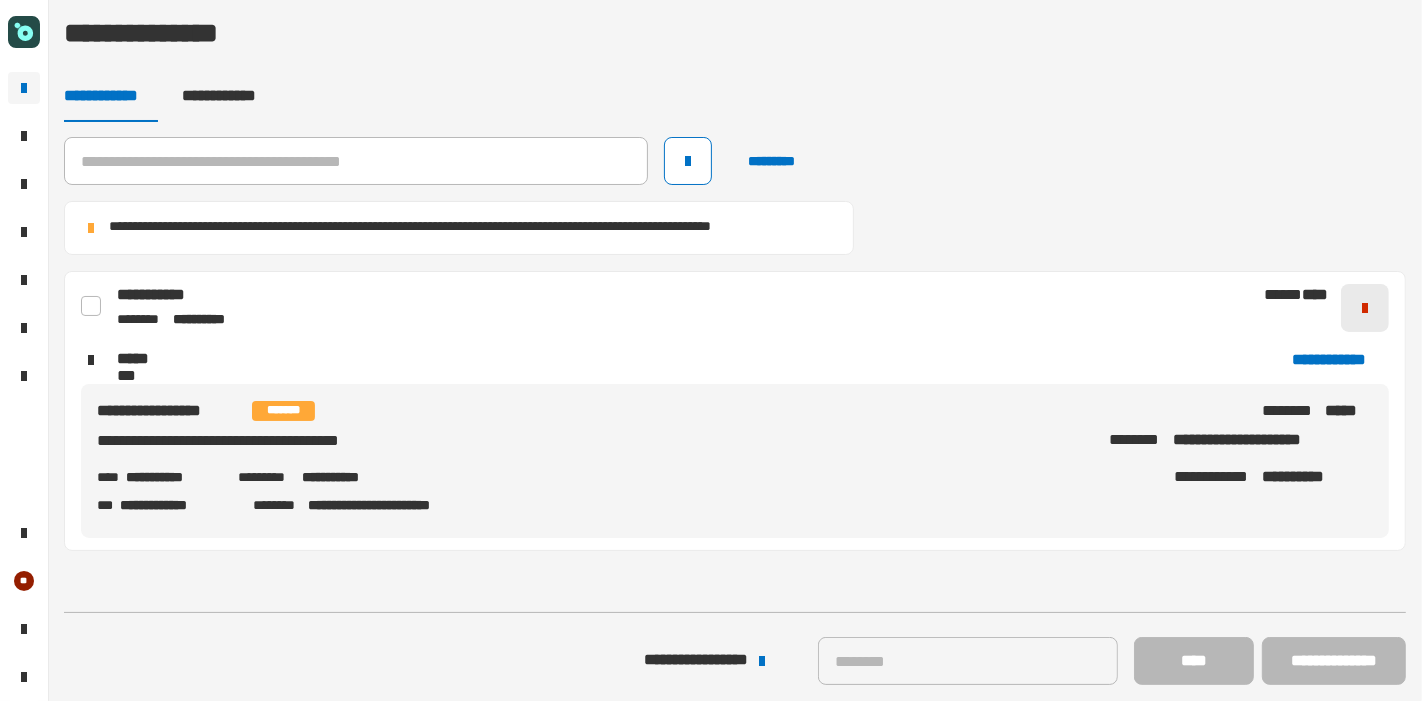 click 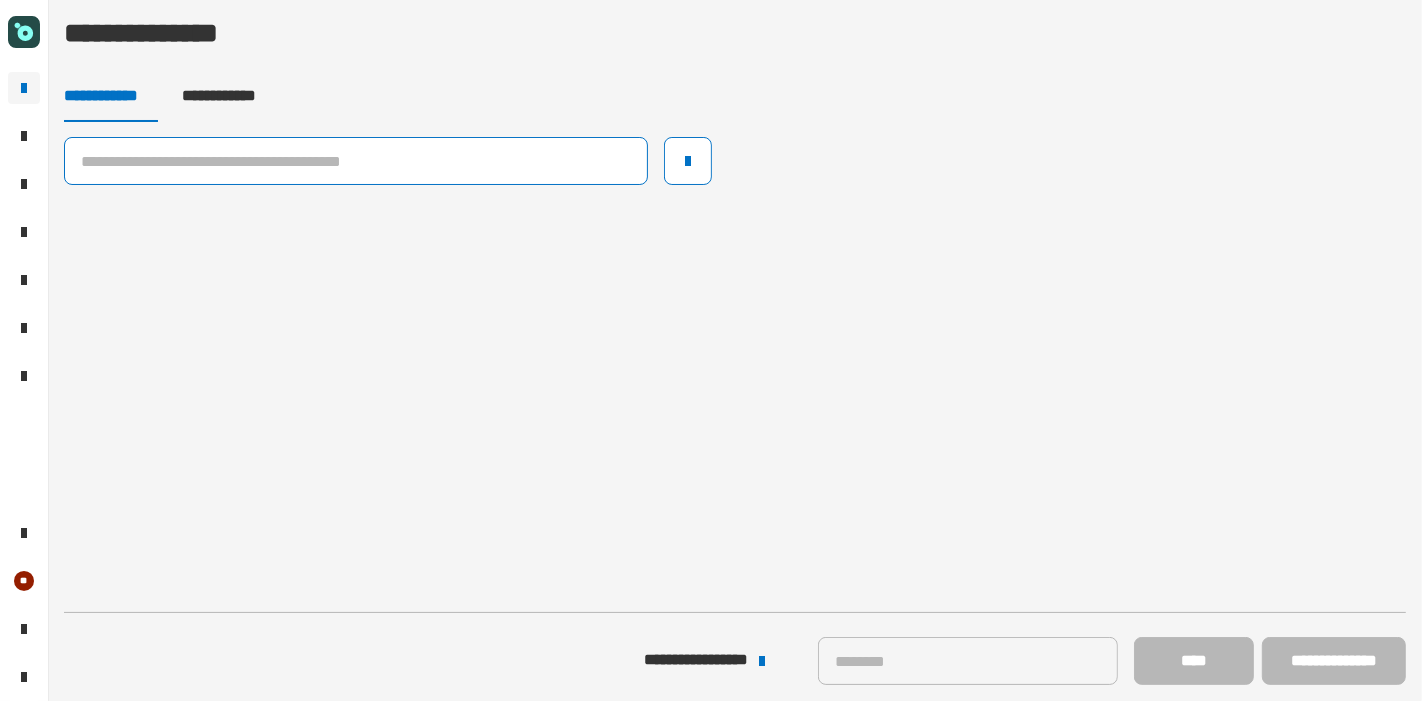 click 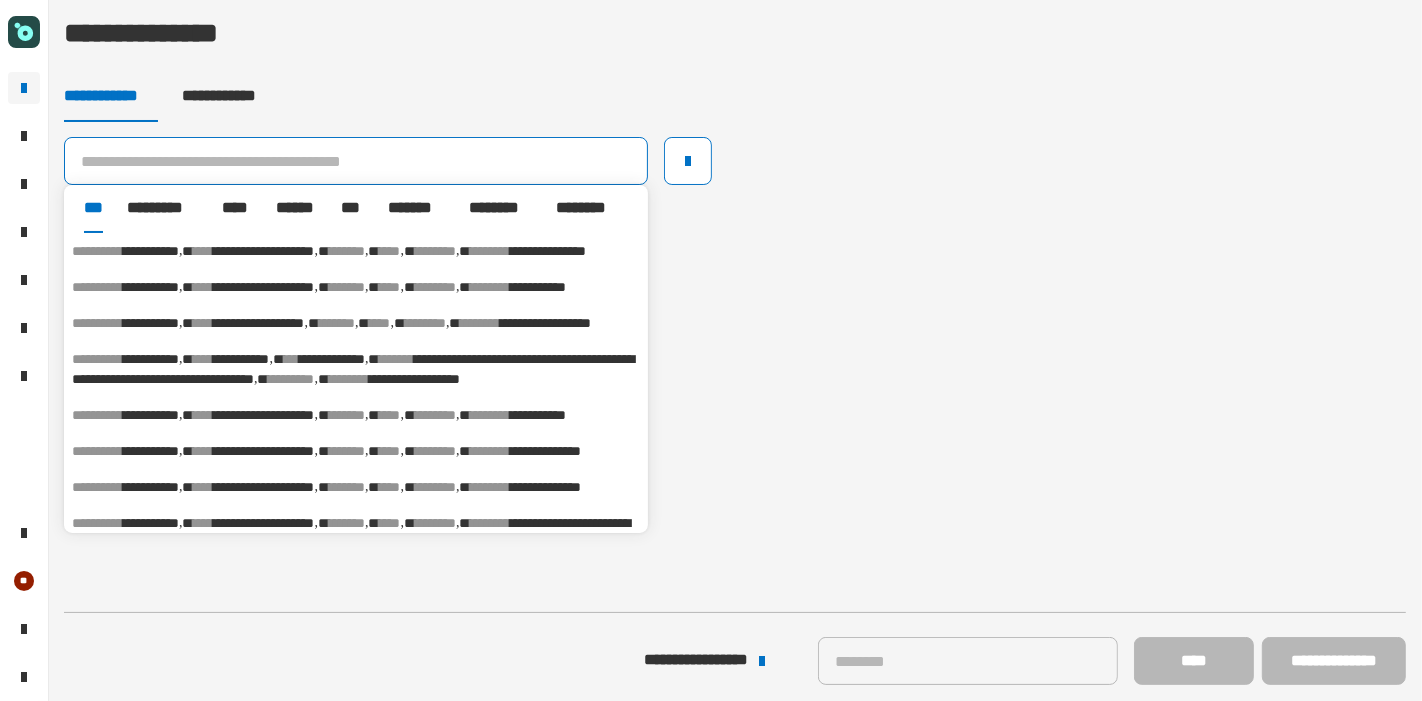 paste on "**********" 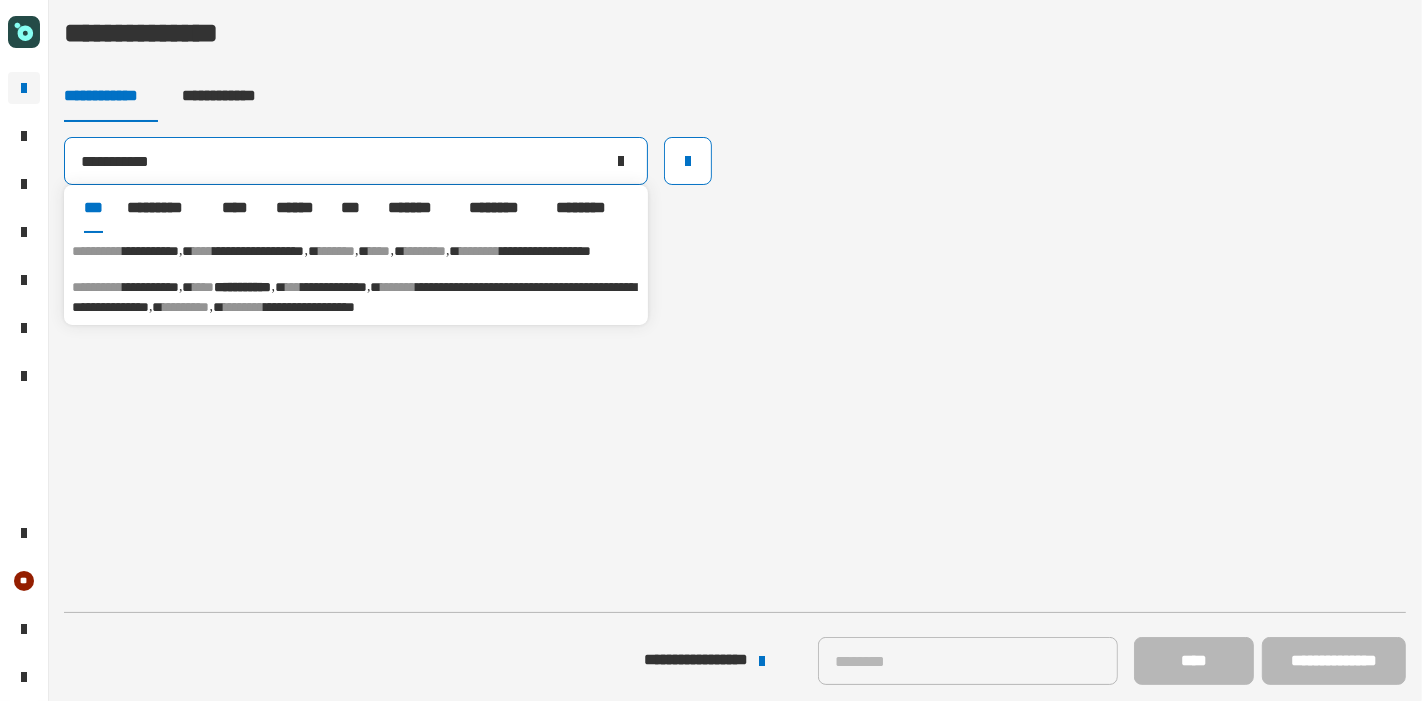 type on "**********" 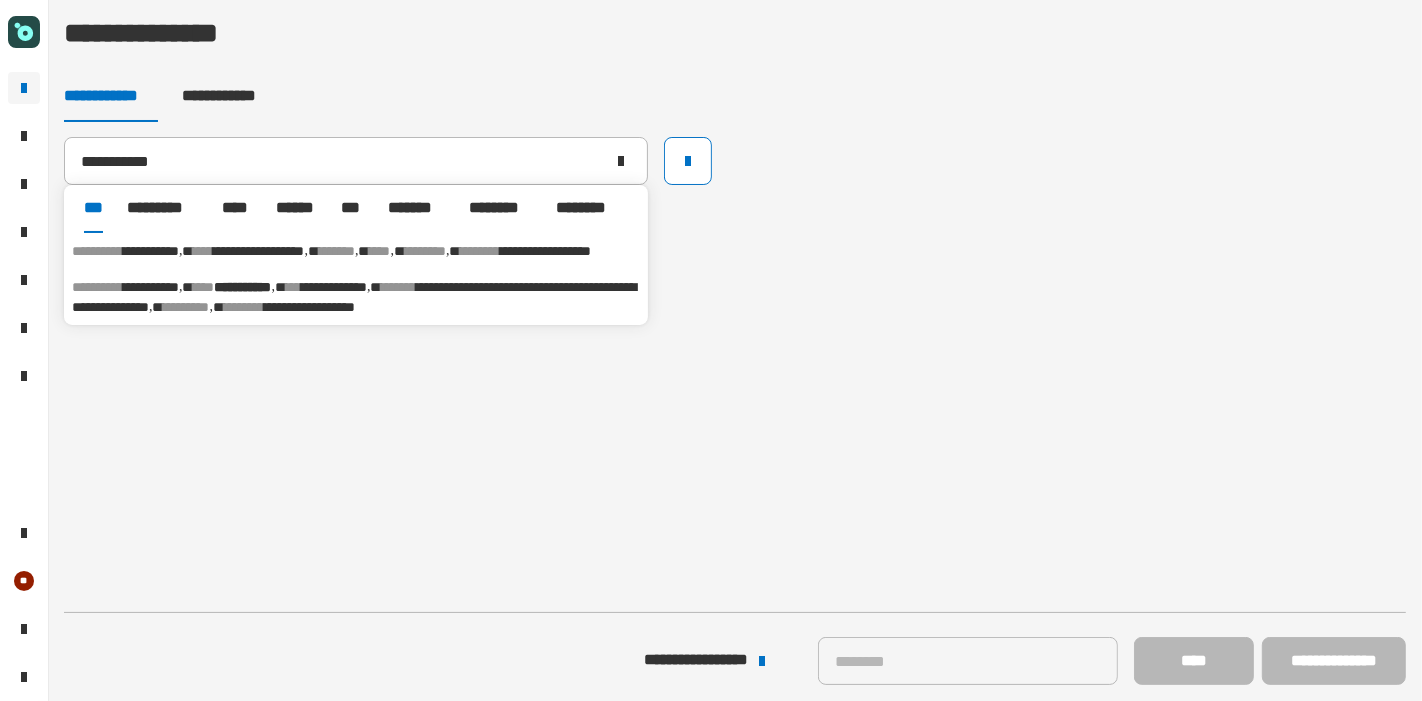 click on "**********" at bounding box center [354, 297] 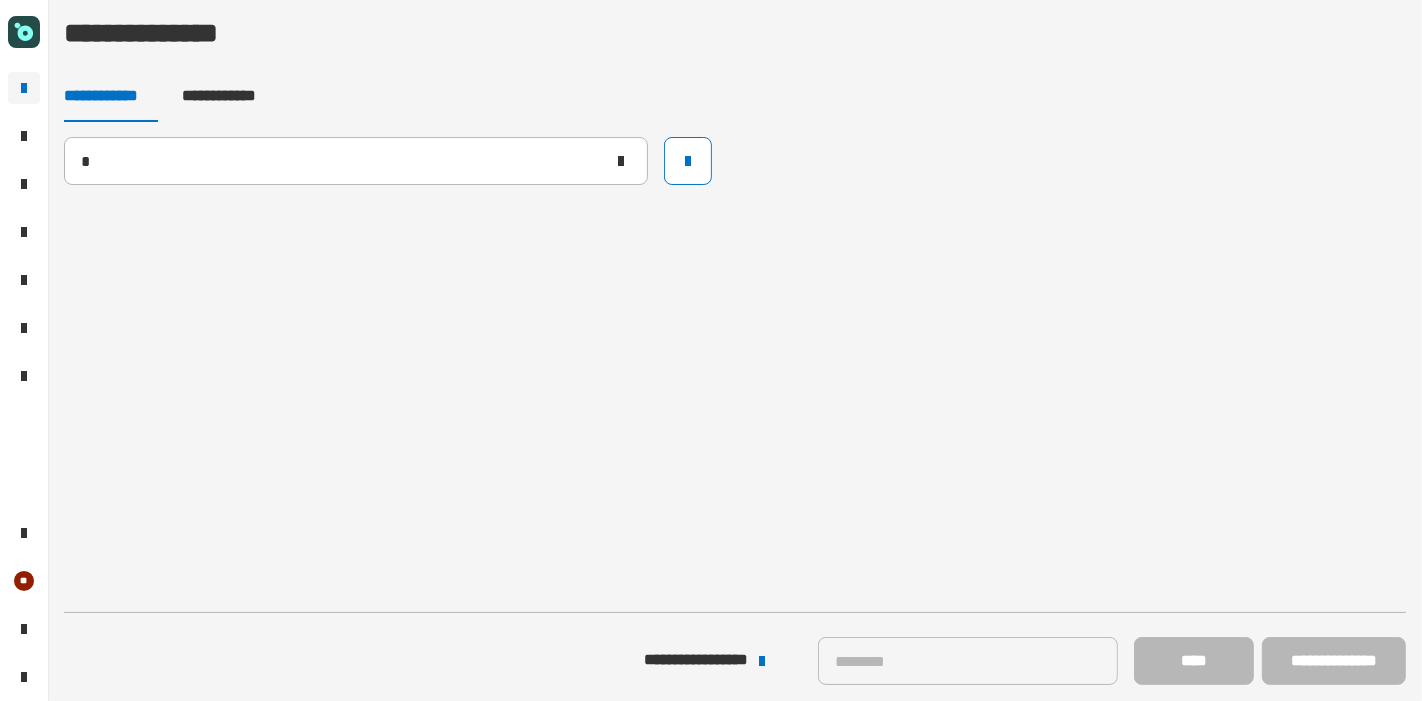 type 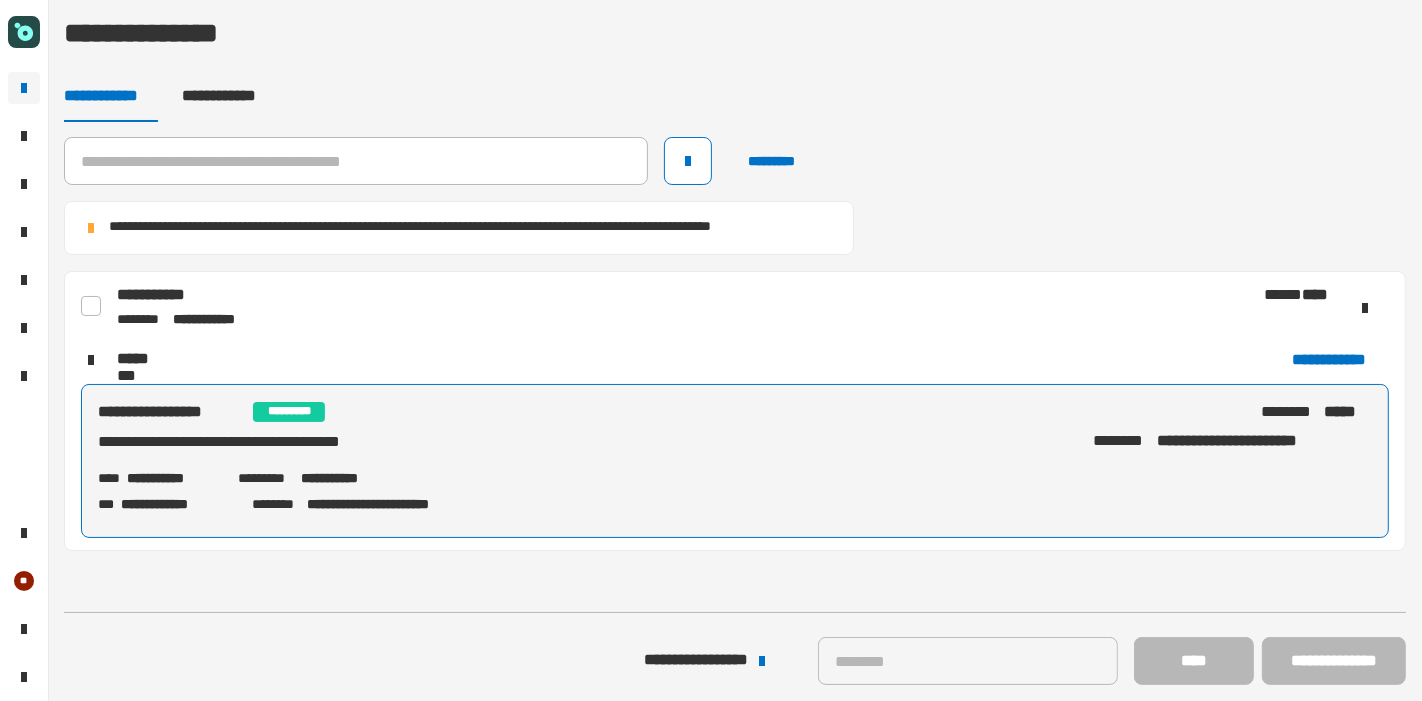 click on "[FIRST] [LAST] [STREET] [CITY], [STATE] [ZIP] [PHONE] [EMAIL] [SSN] [CREDIT_CARD] [DOB] [ADDRESS] [NAME] [PHONE] [EMAIL] [SSN] [CREDIT_CARD] [DOB] [ADDRESS] [NAME] [PHONE] [EMAIL] [SSN] [CREDIT_CARD] [DOB] [ADDRESS] [NAME] [PHONE] [EMAIL] [SSN] [CREDIT_CARD] [DOB] [ADDRESS]" 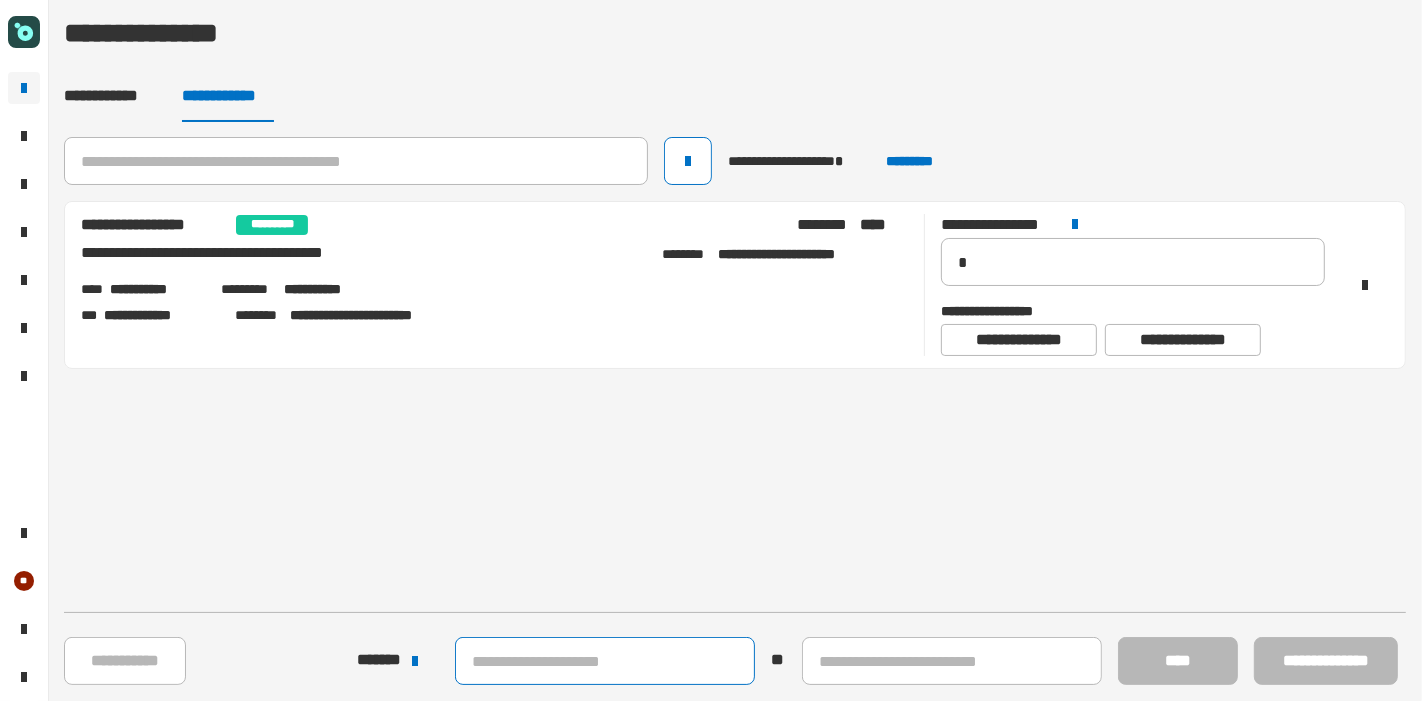 click 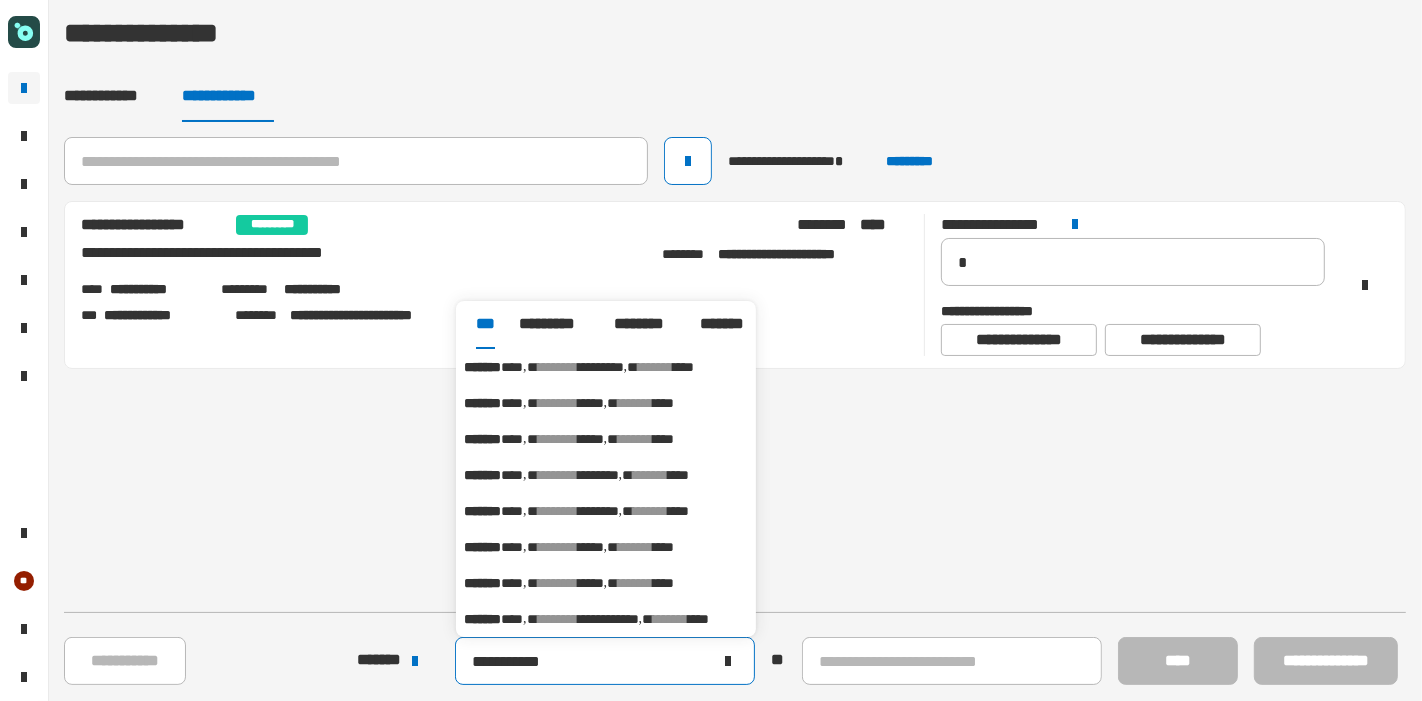 type on "**********" 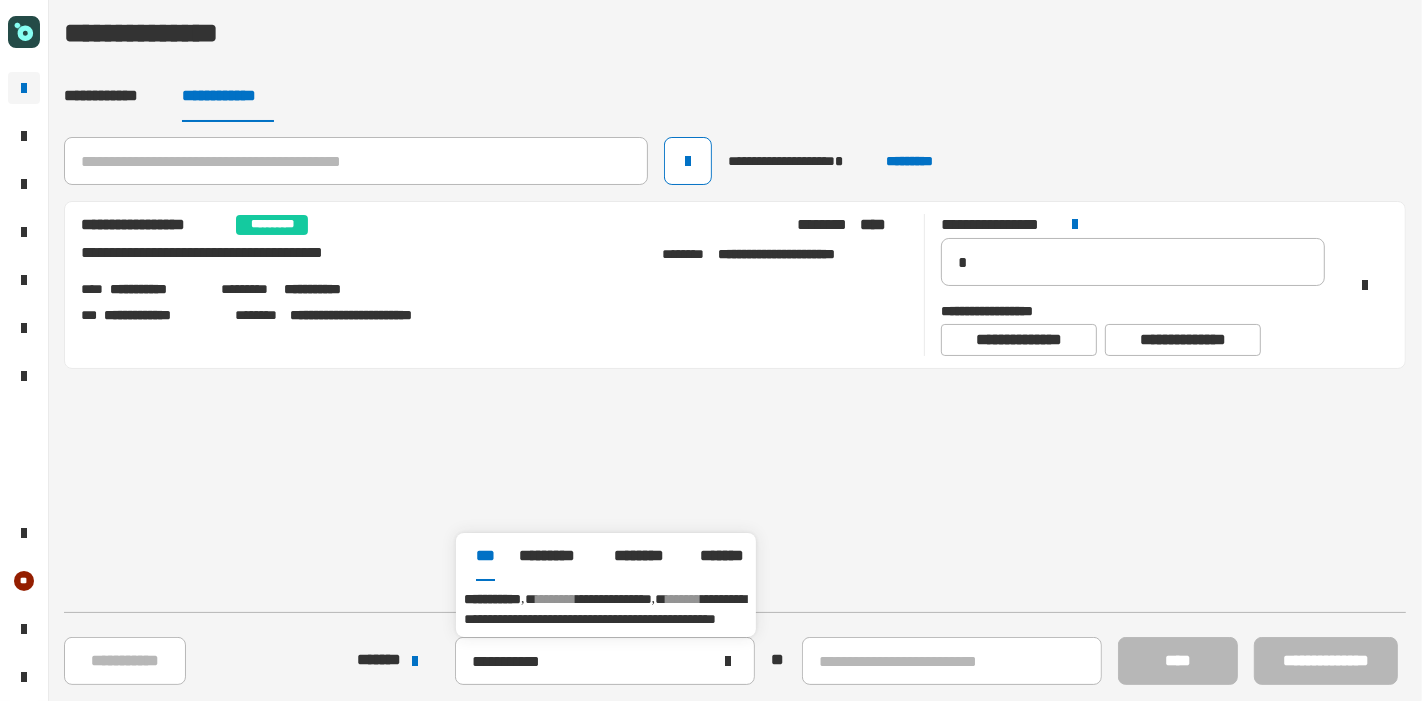 click on "[FIRST] [LAST] [CITY] [STATE] [ZIP]" at bounding box center [606, 609] 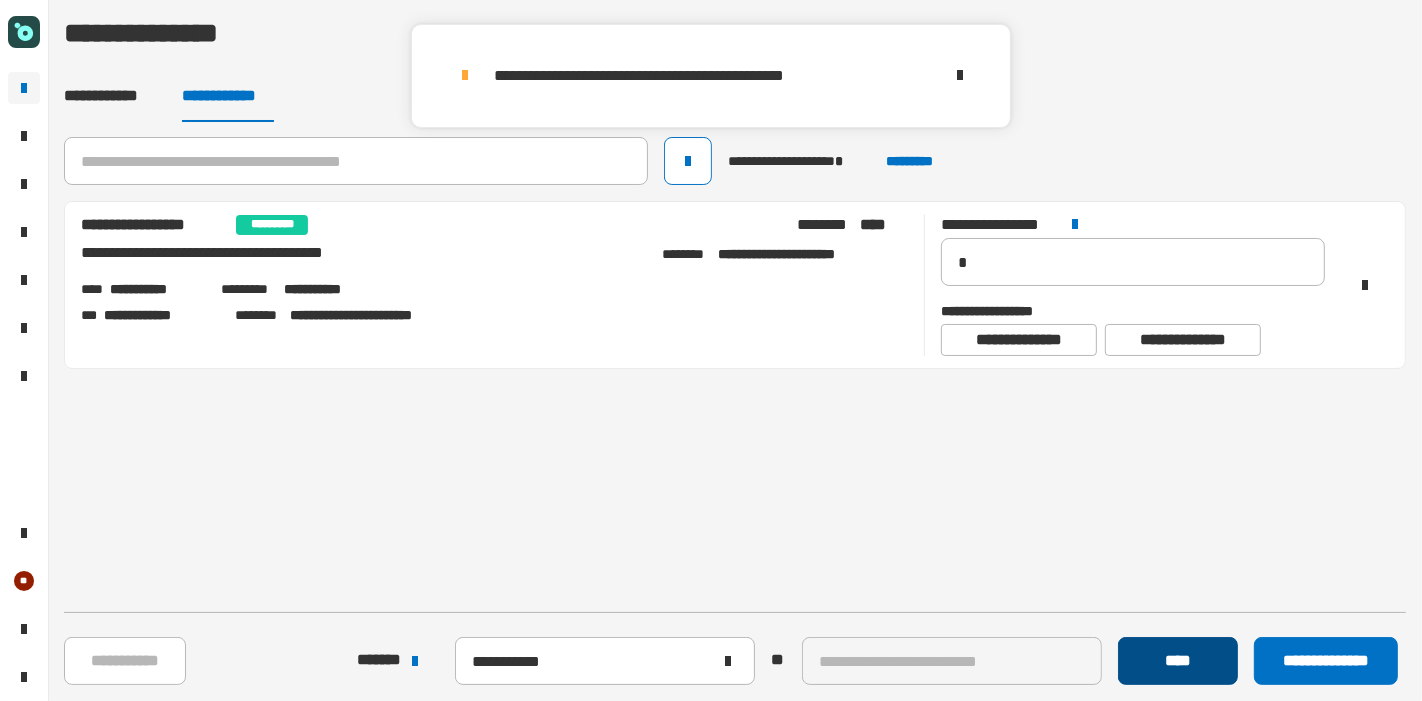 click on "****" 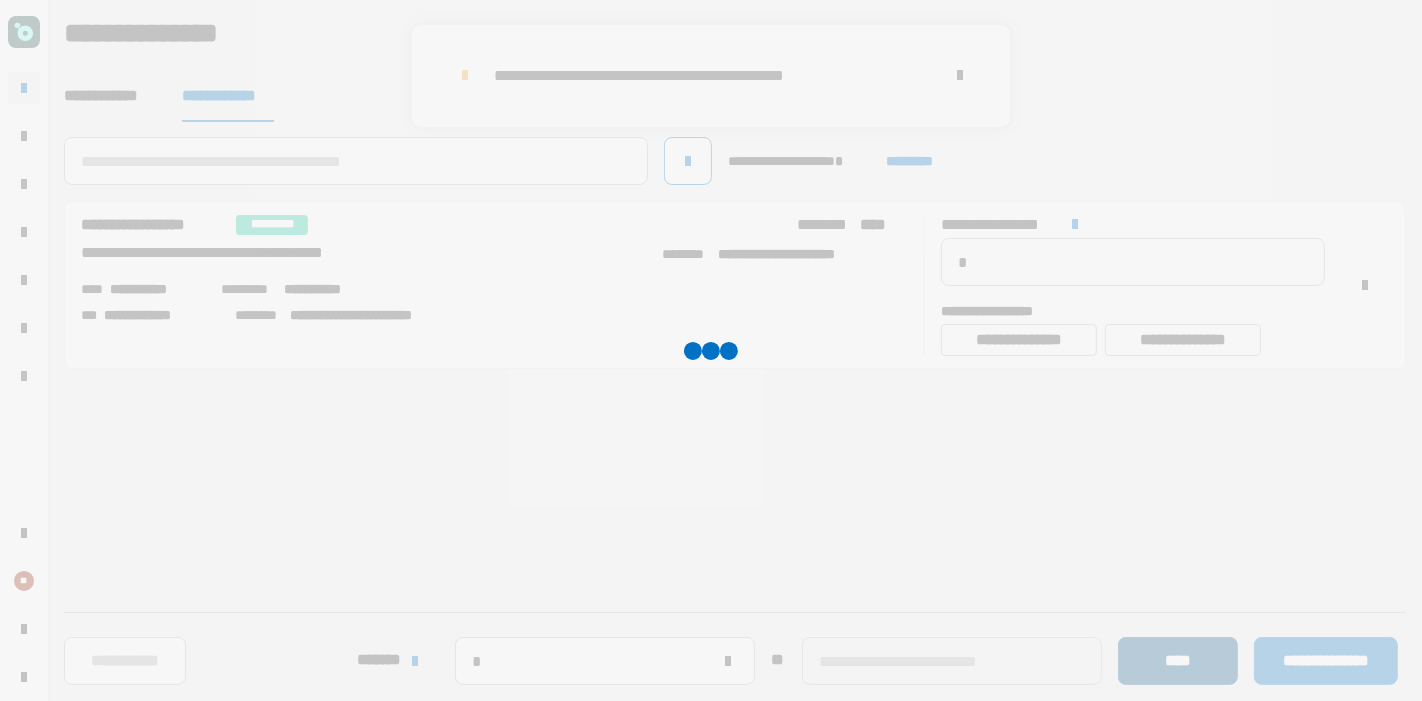 type 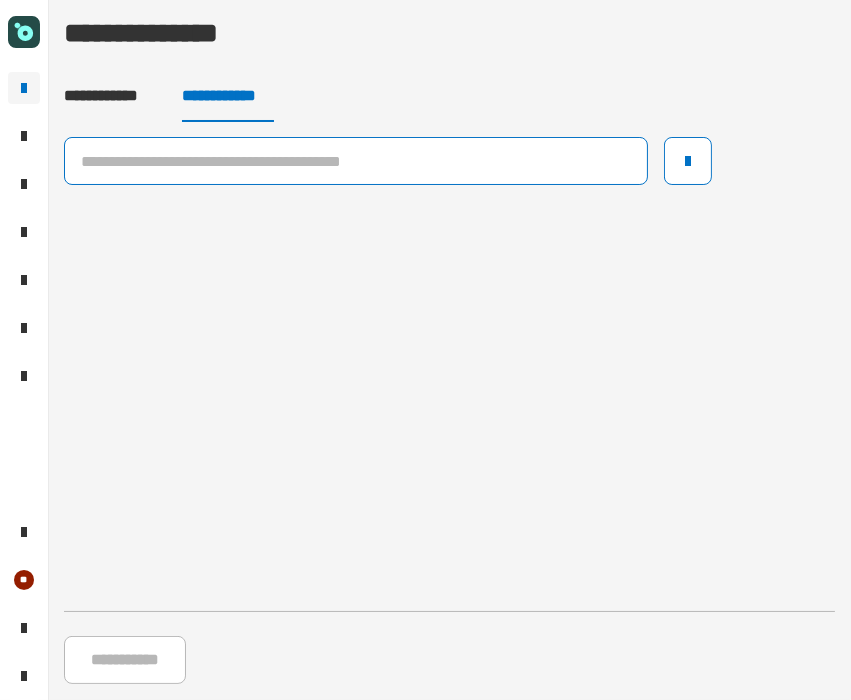 click 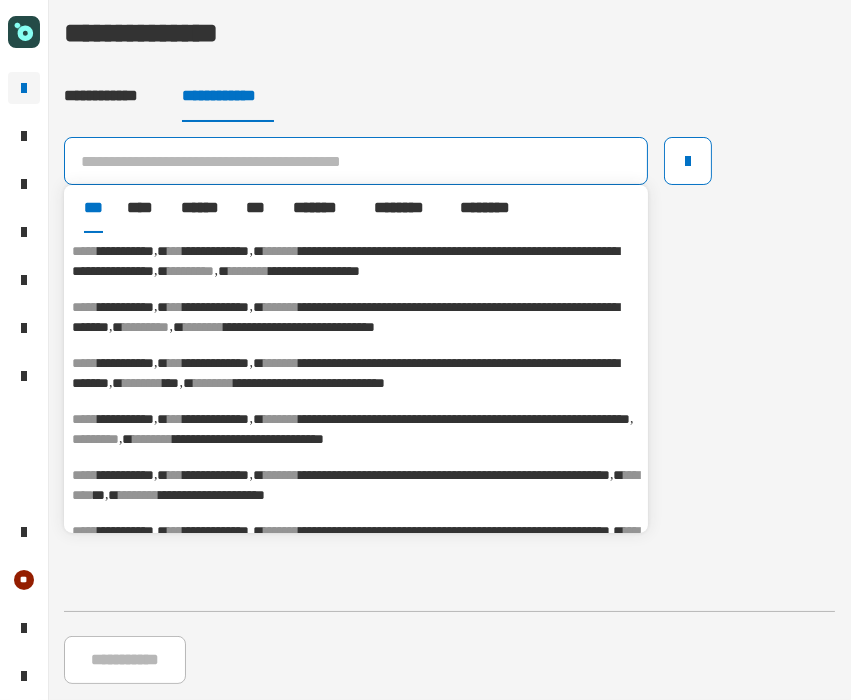 click 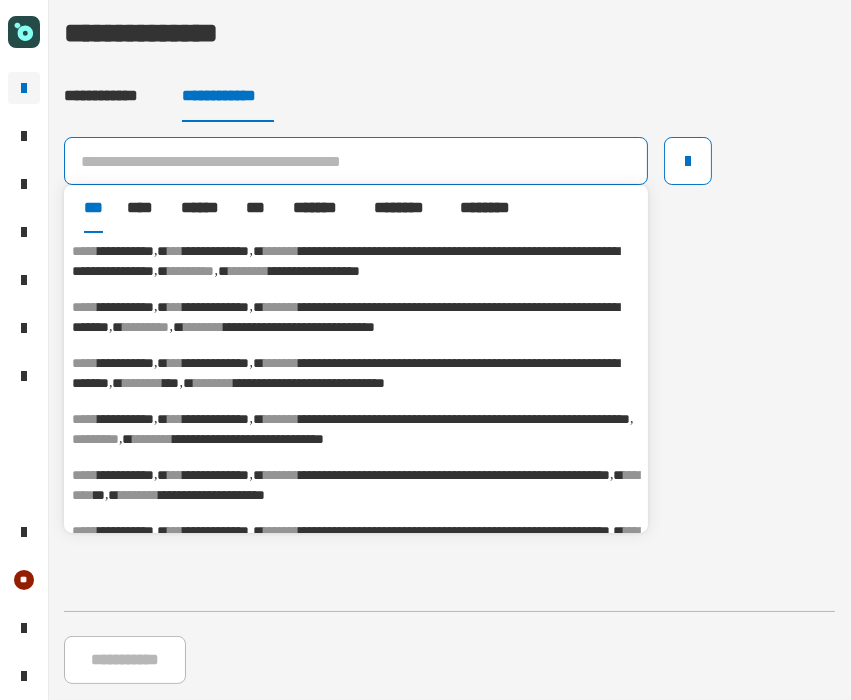 click 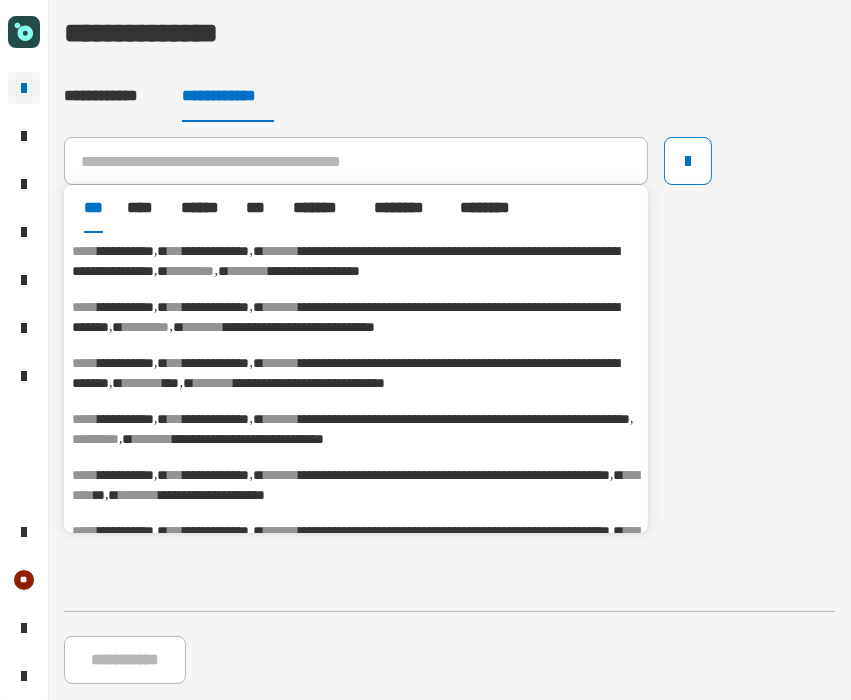 click 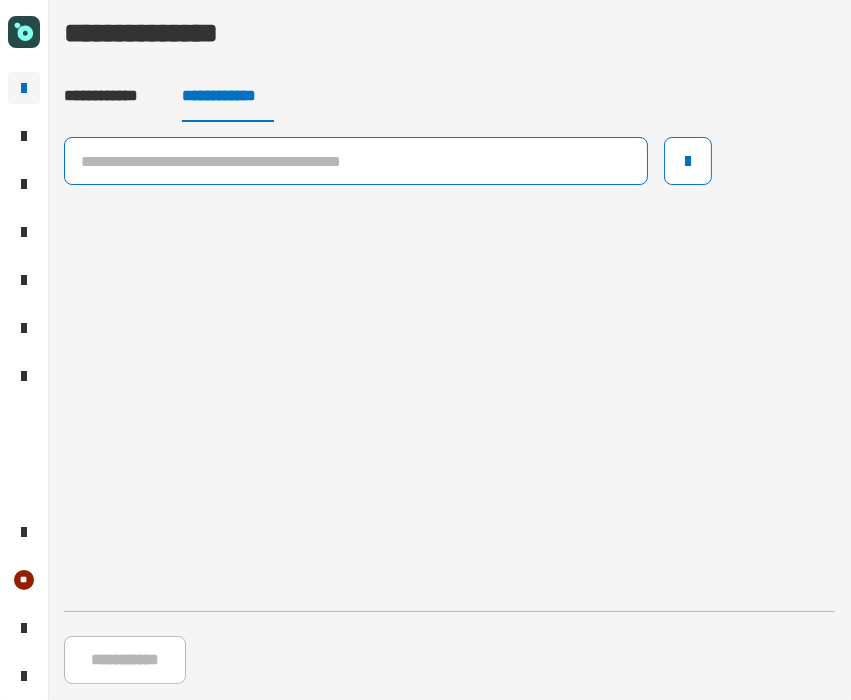 click 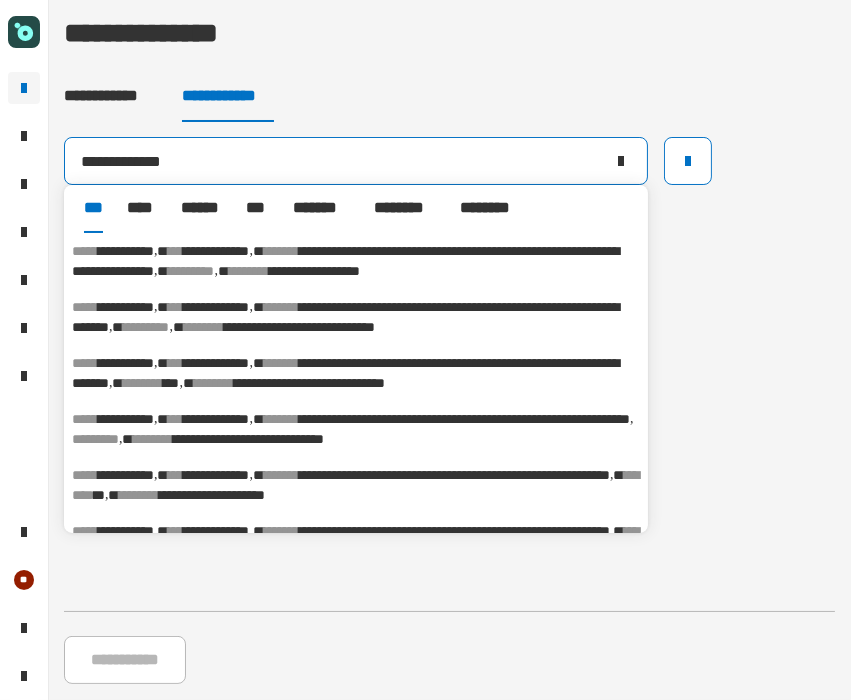 type on "**********" 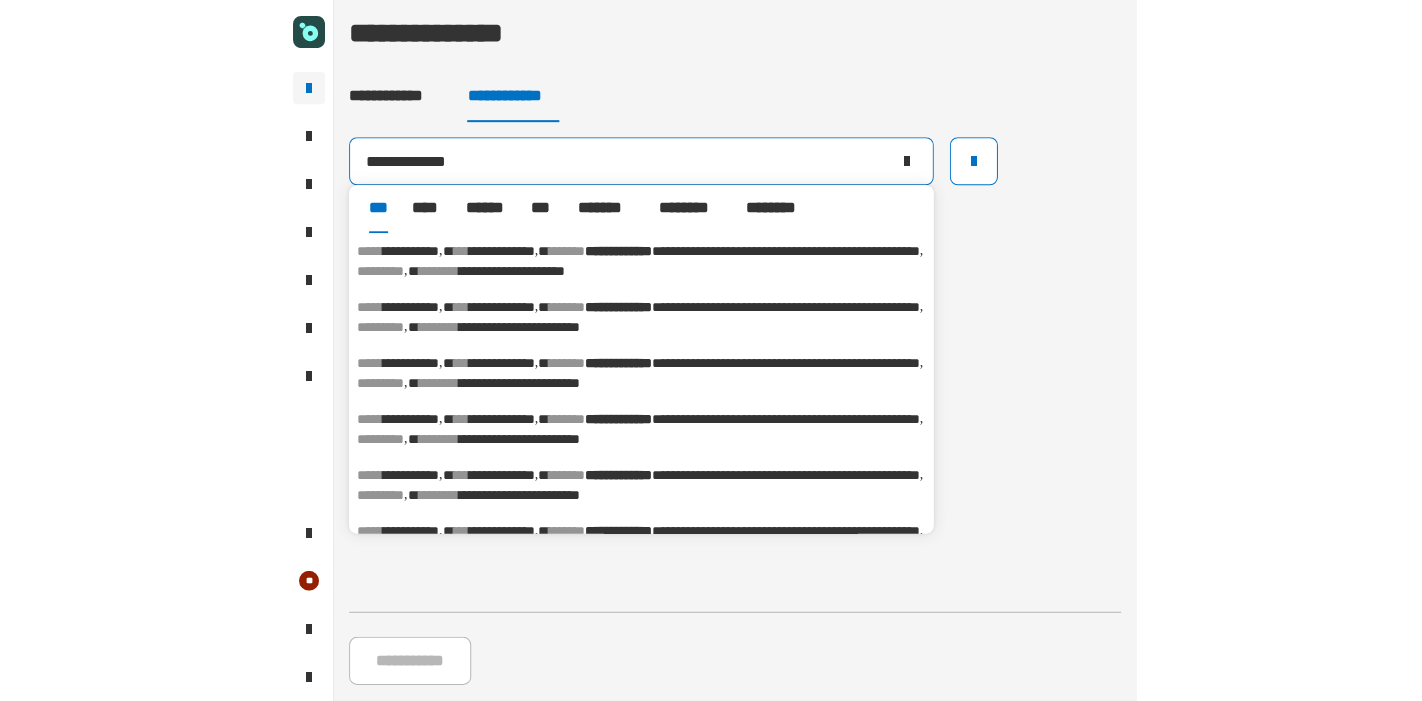 scroll, scrollTop: 111, scrollLeft: 0, axis: vertical 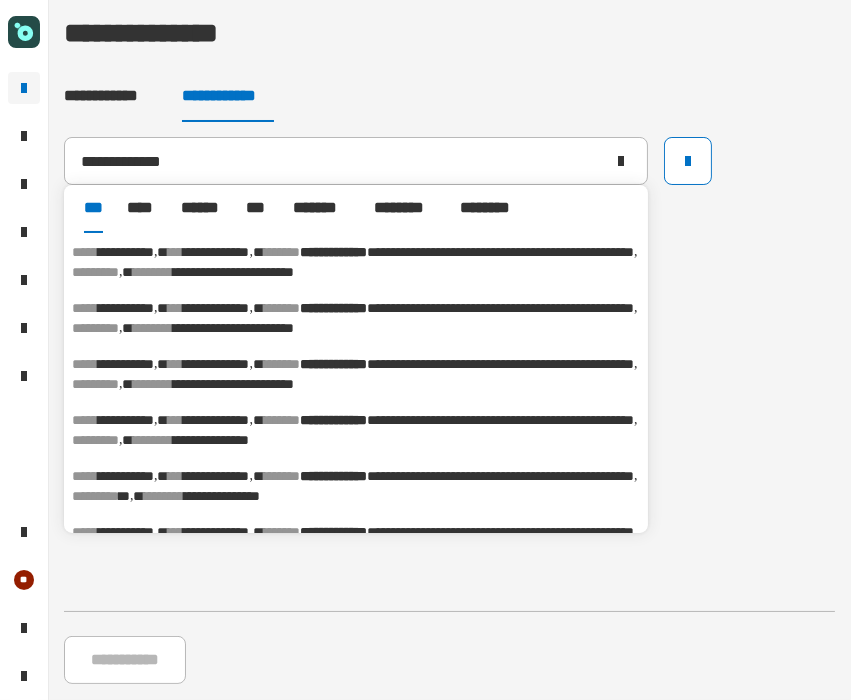 click on "**********" at bounding box center [217, 420] 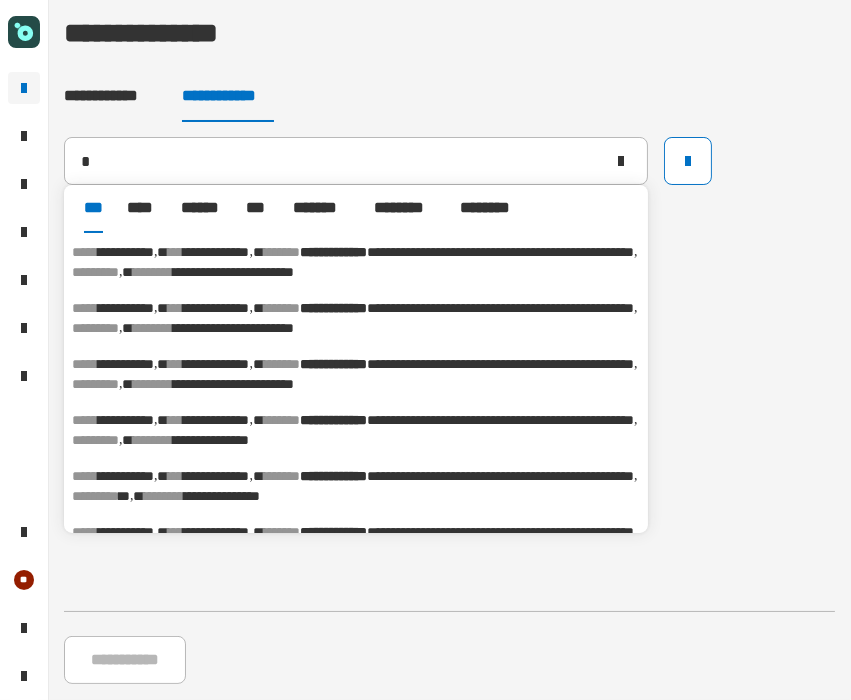 type on "**********" 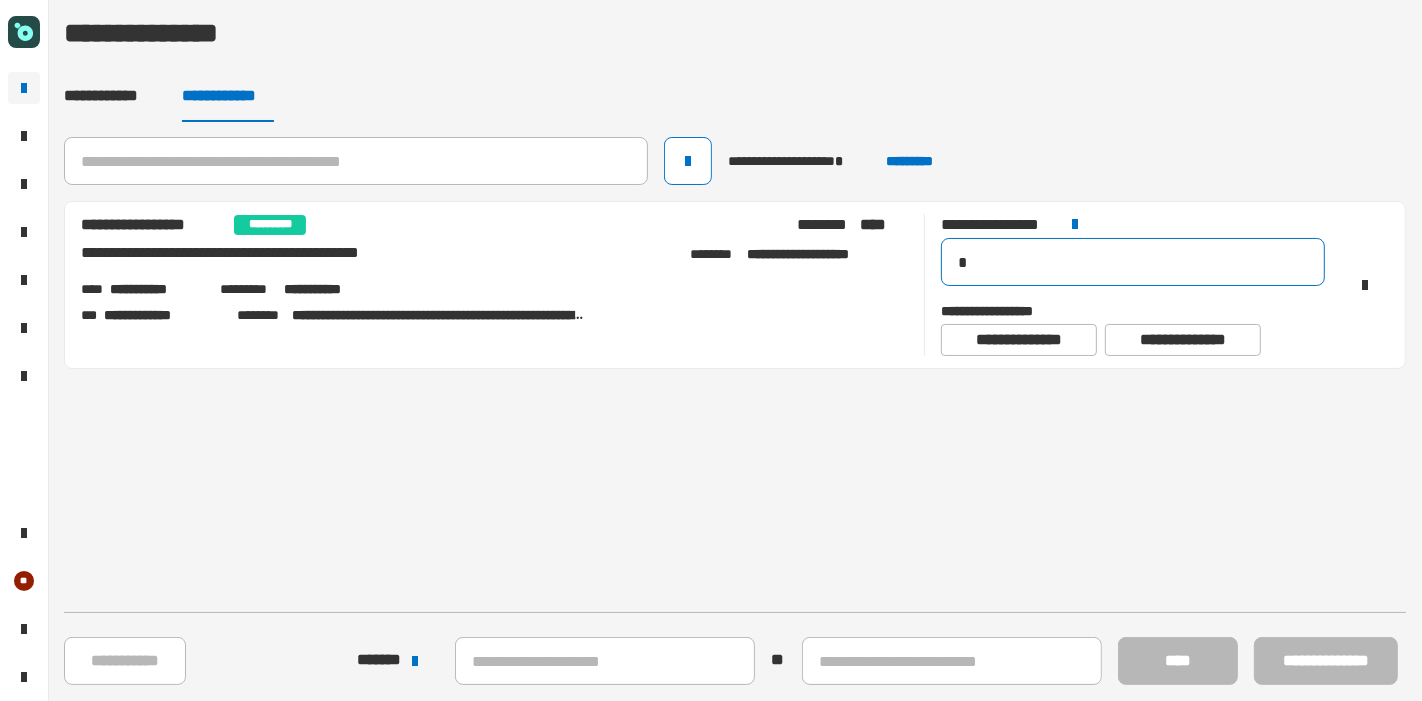 drag, startPoint x: 980, startPoint y: 267, endPoint x: 839, endPoint y: 203, distance: 154.84508 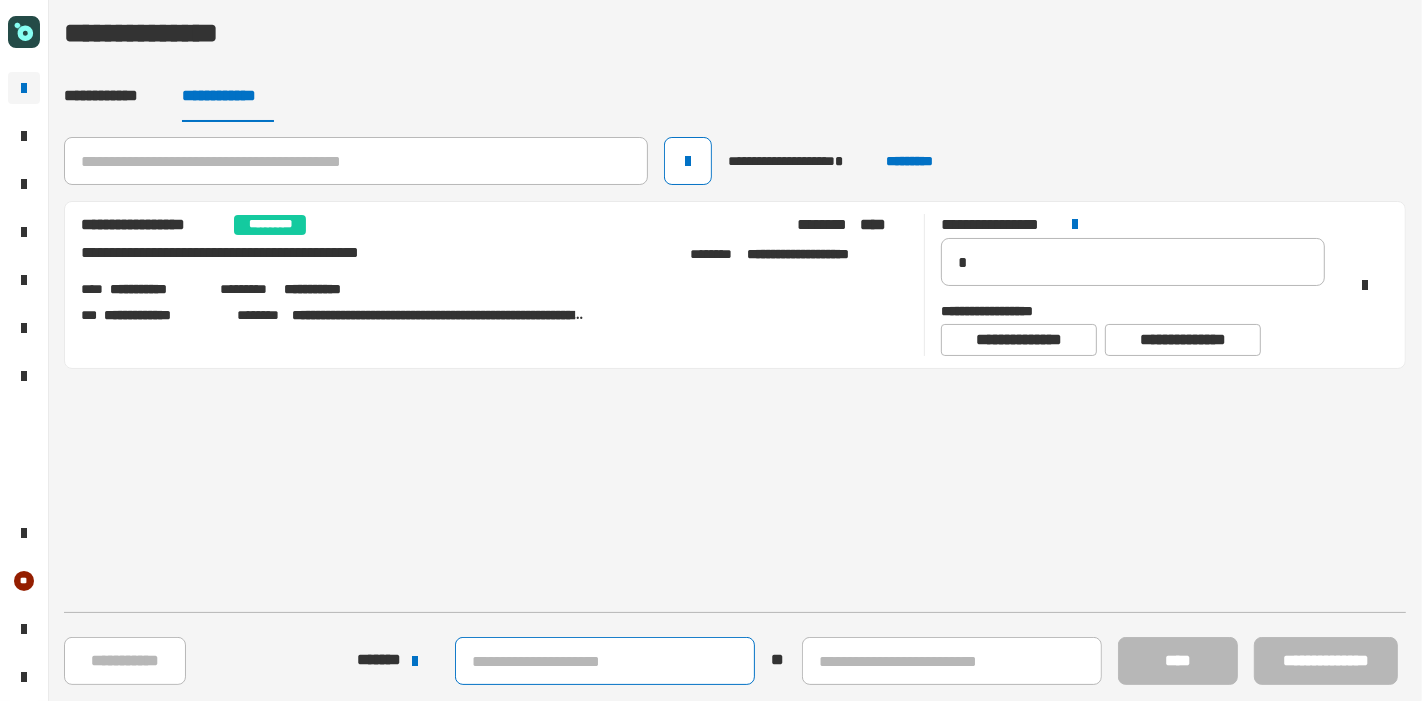 click 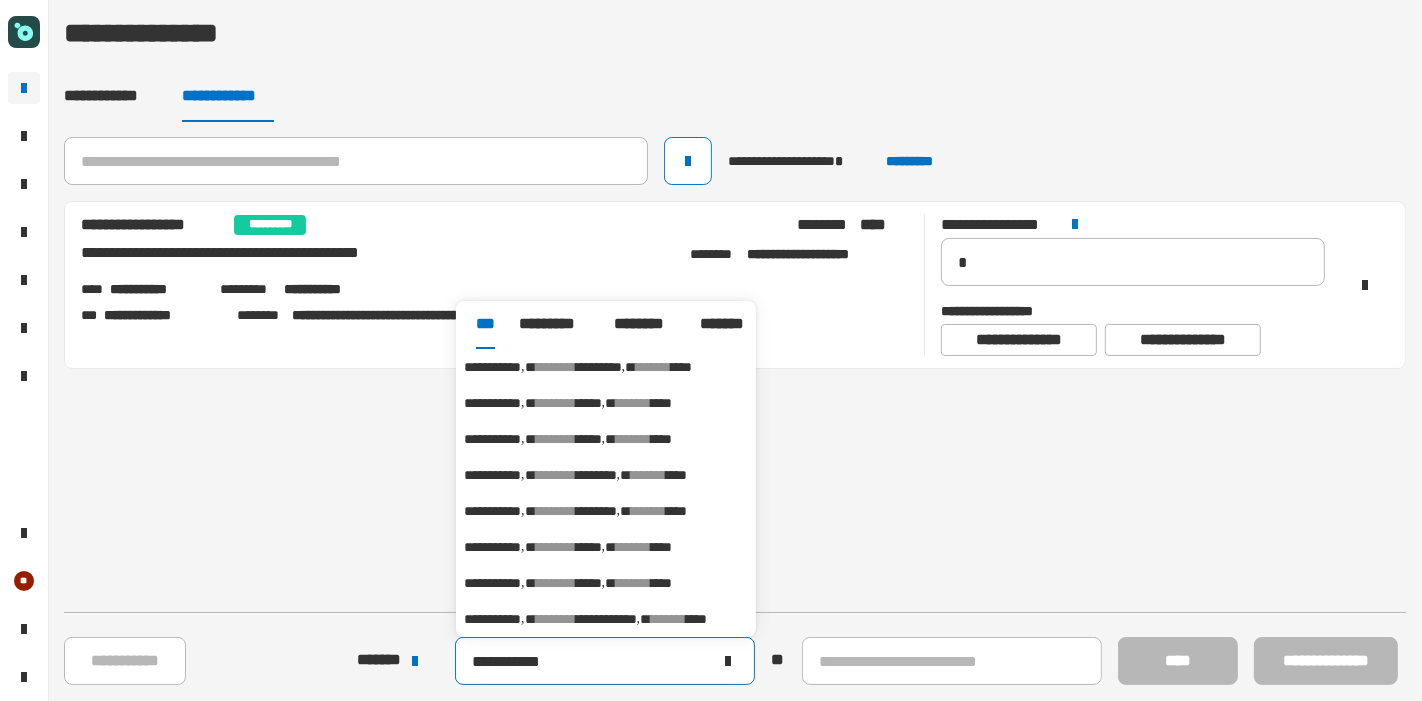 type on "**********" 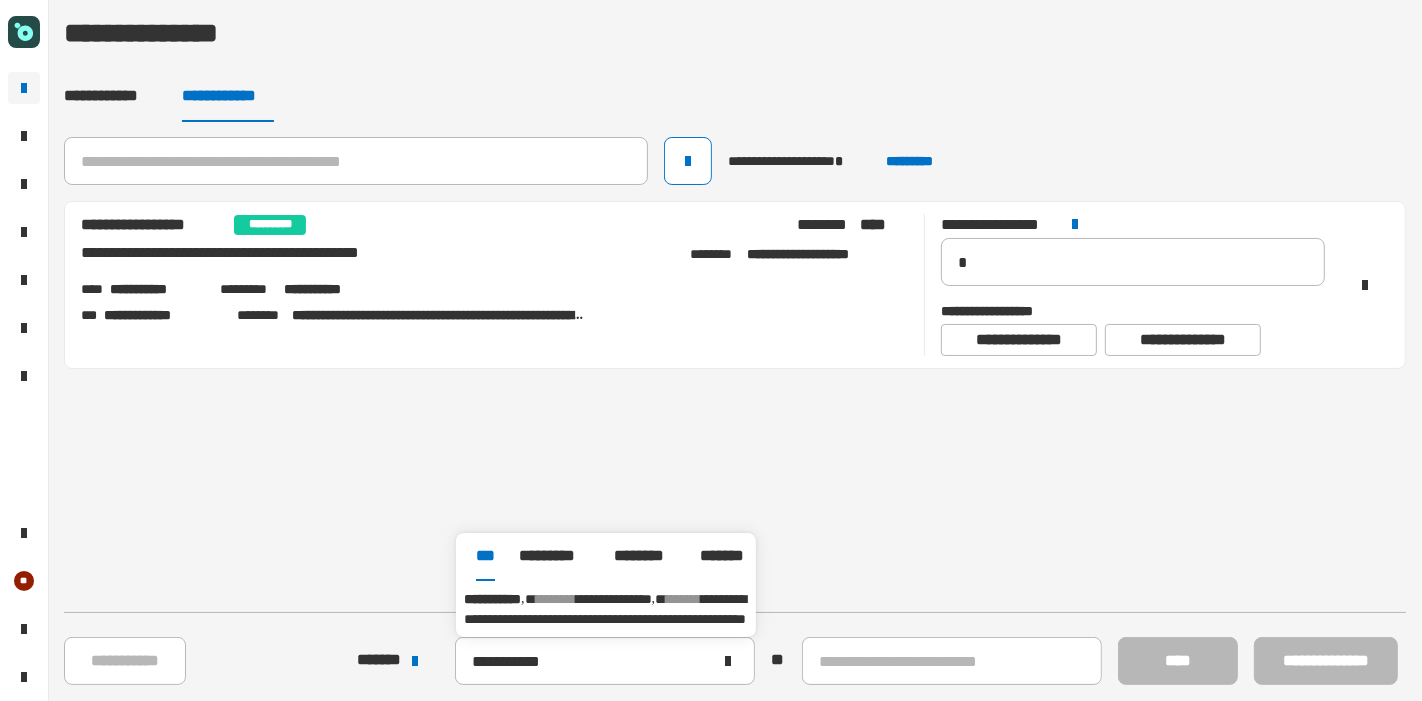click on "**********" at bounding box center [605, 609] 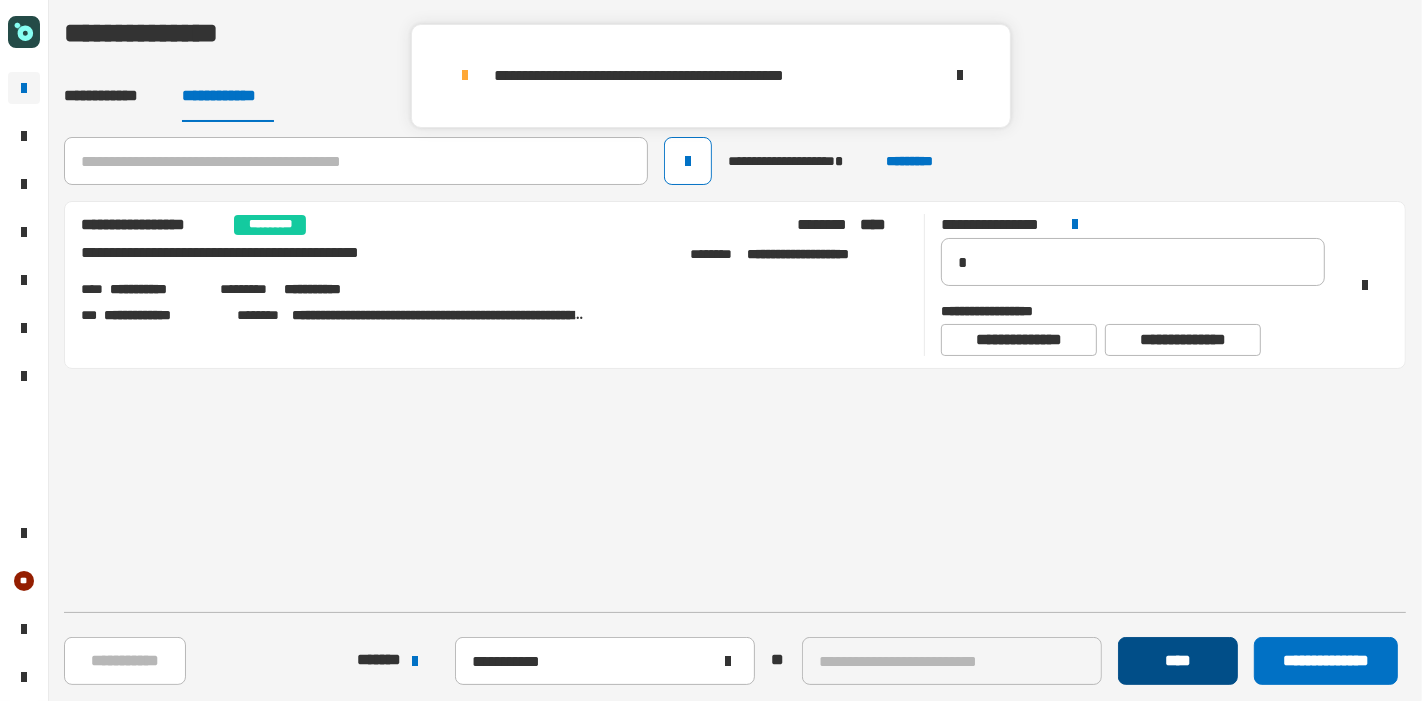 click on "****" 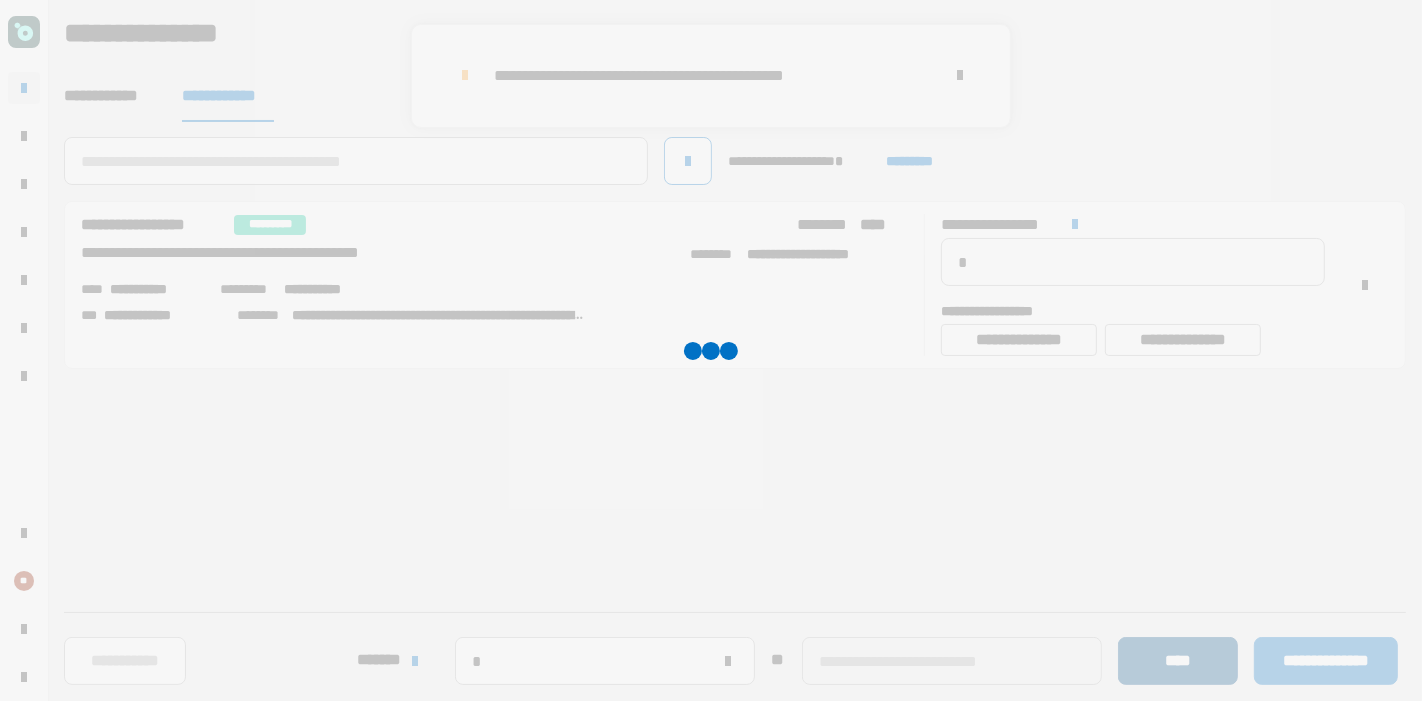 type 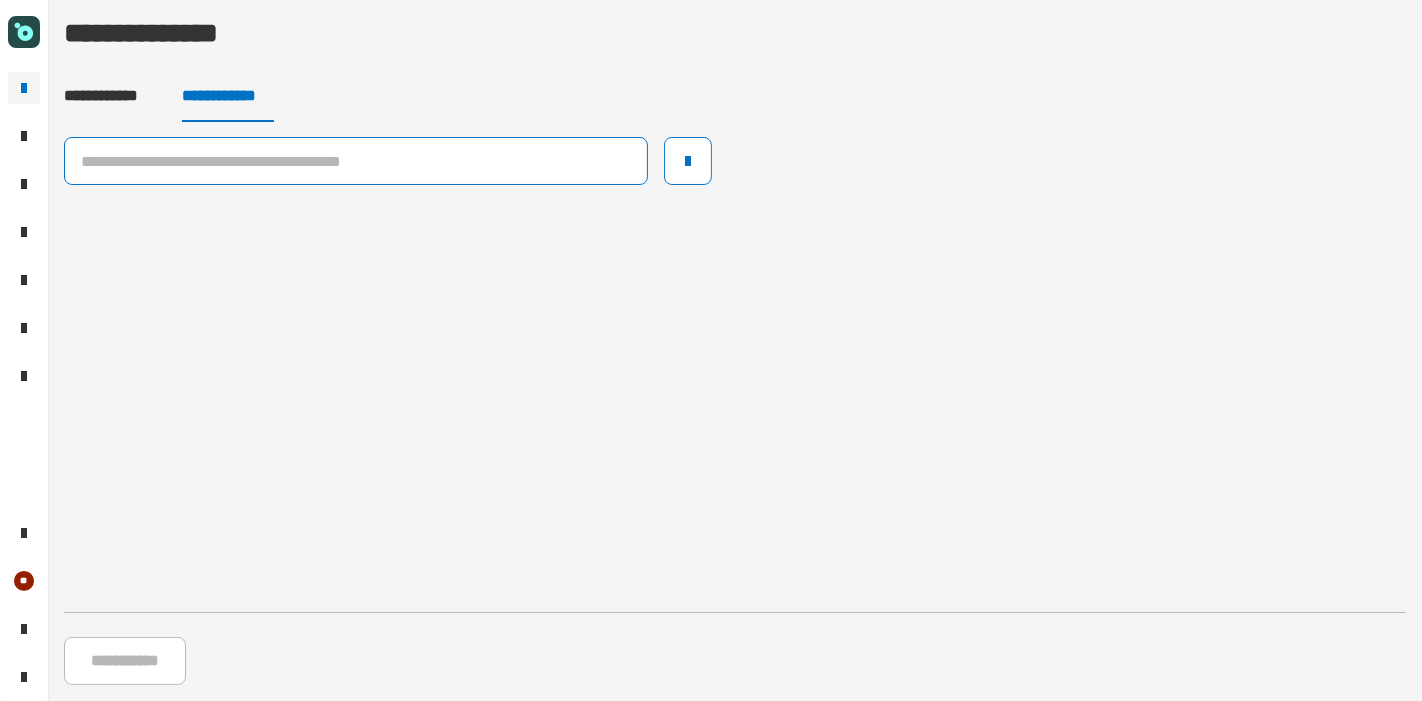 click 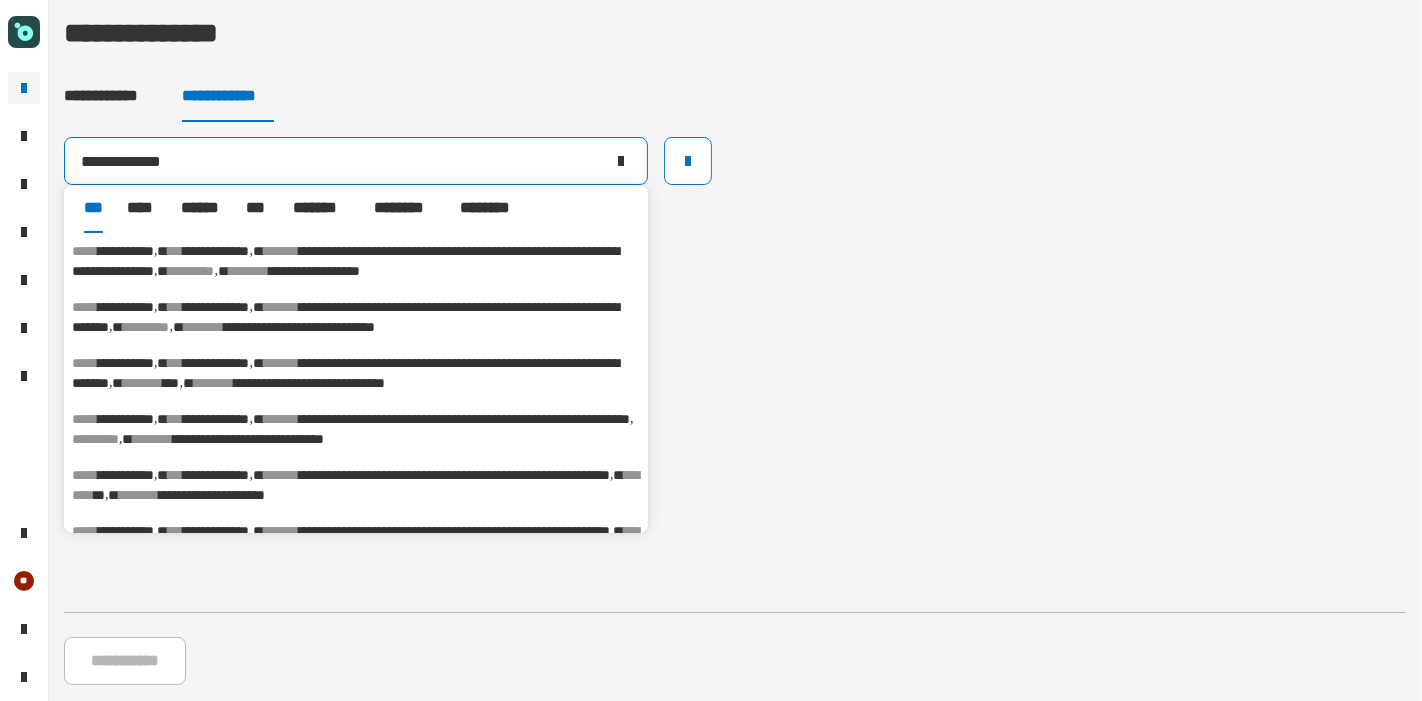 type on "**********" 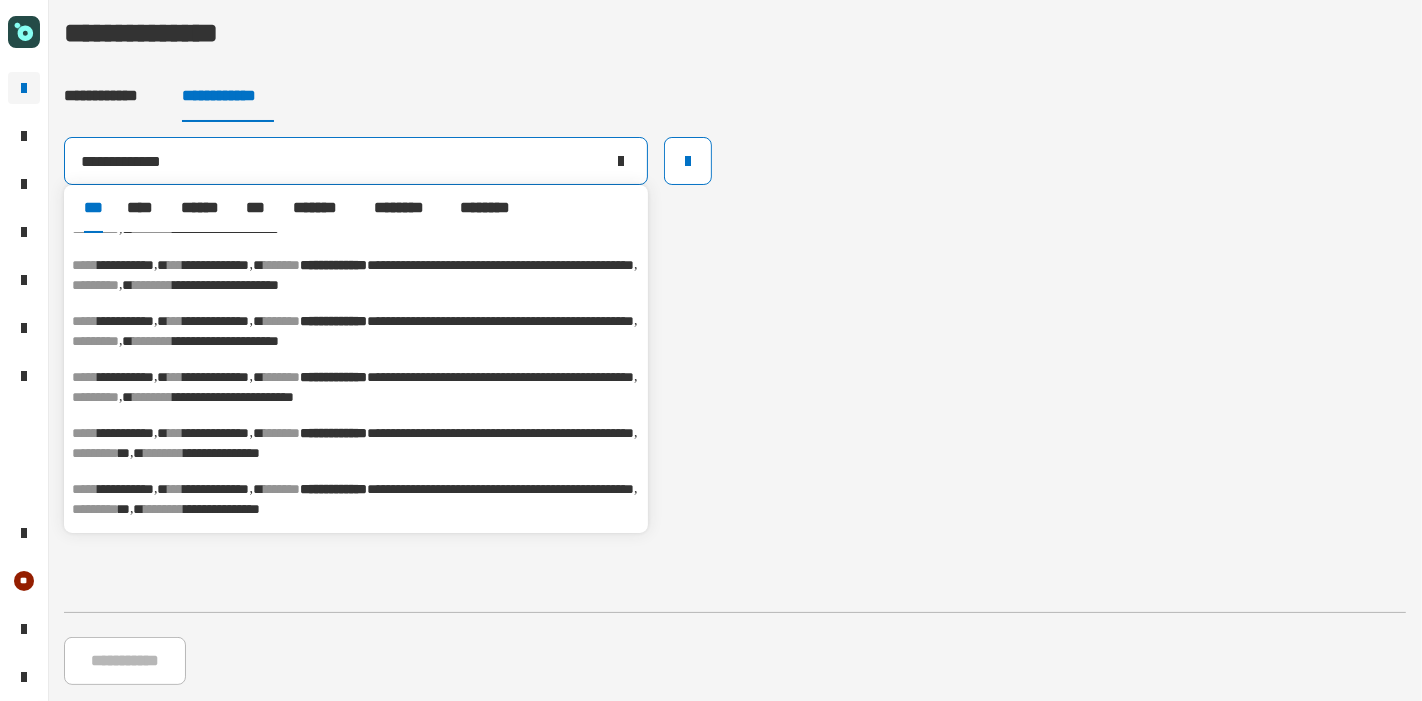 scroll, scrollTop: 201, scrollLeft: 0, axis: vertical 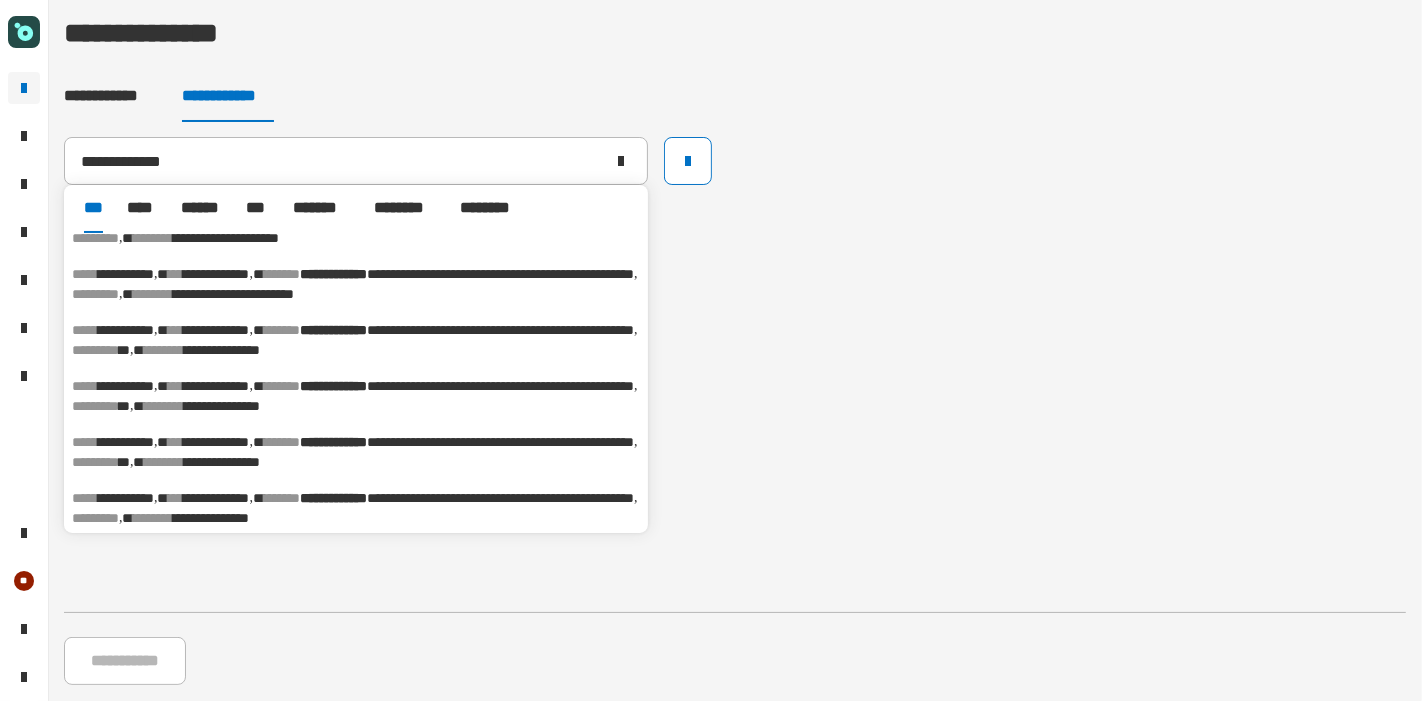 click on "**********" at bounding box center (500, 330) 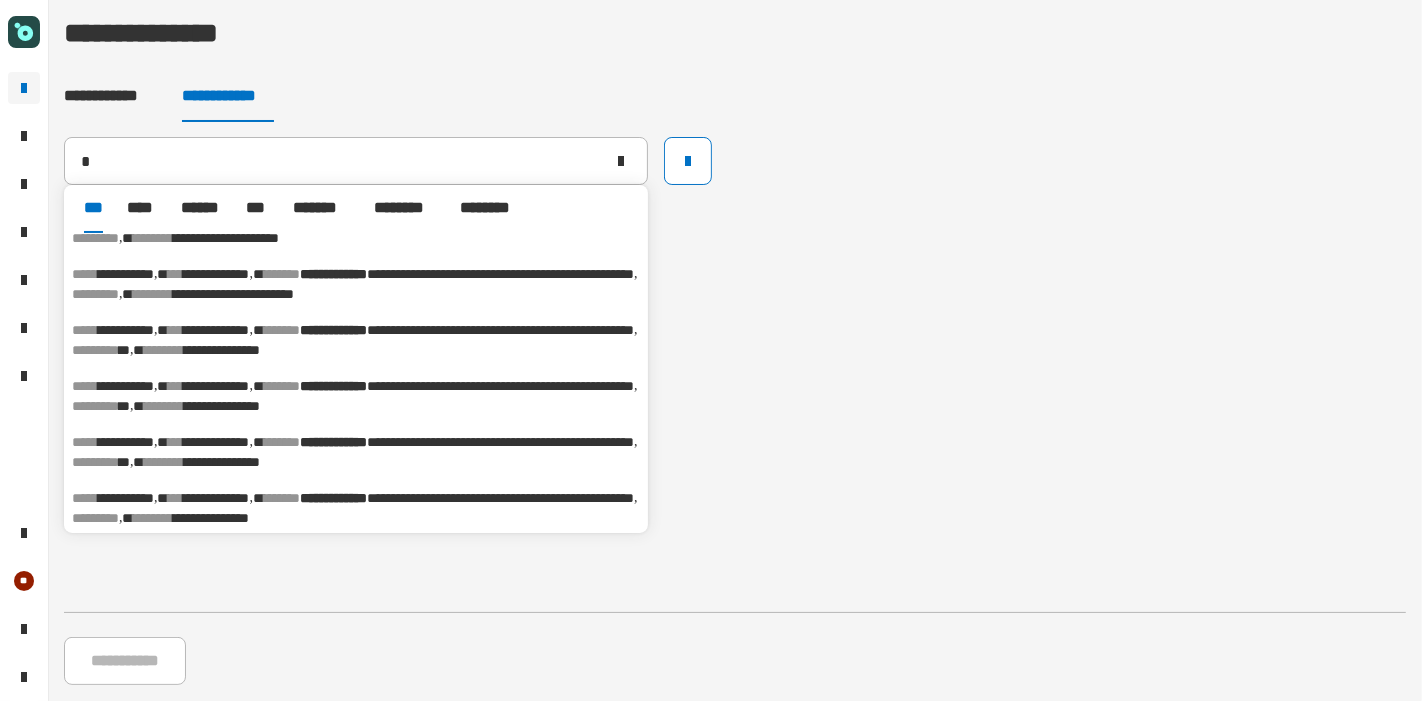 type on "**********" 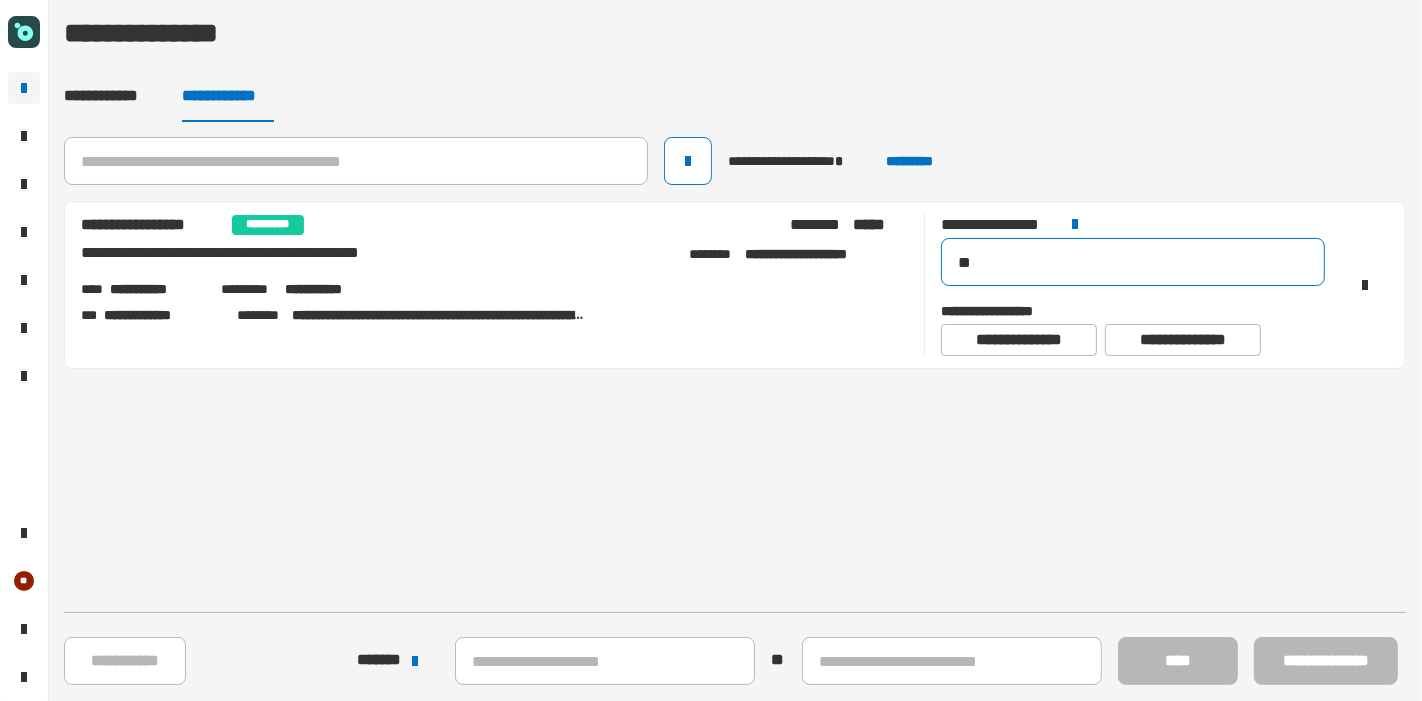 drag, startPoint x: 988, startPoint y: 272, endPoint x: 914, endPoint y: 246, distance: 78.434685 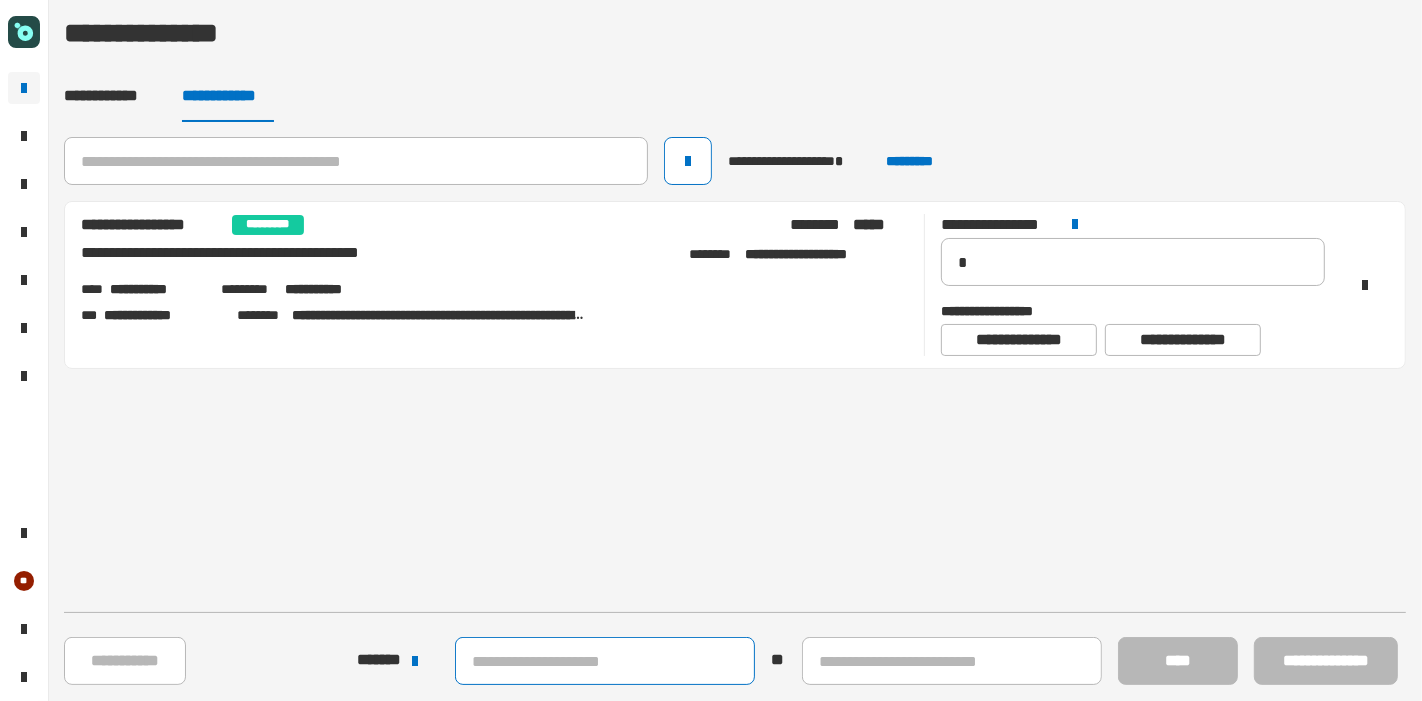 click 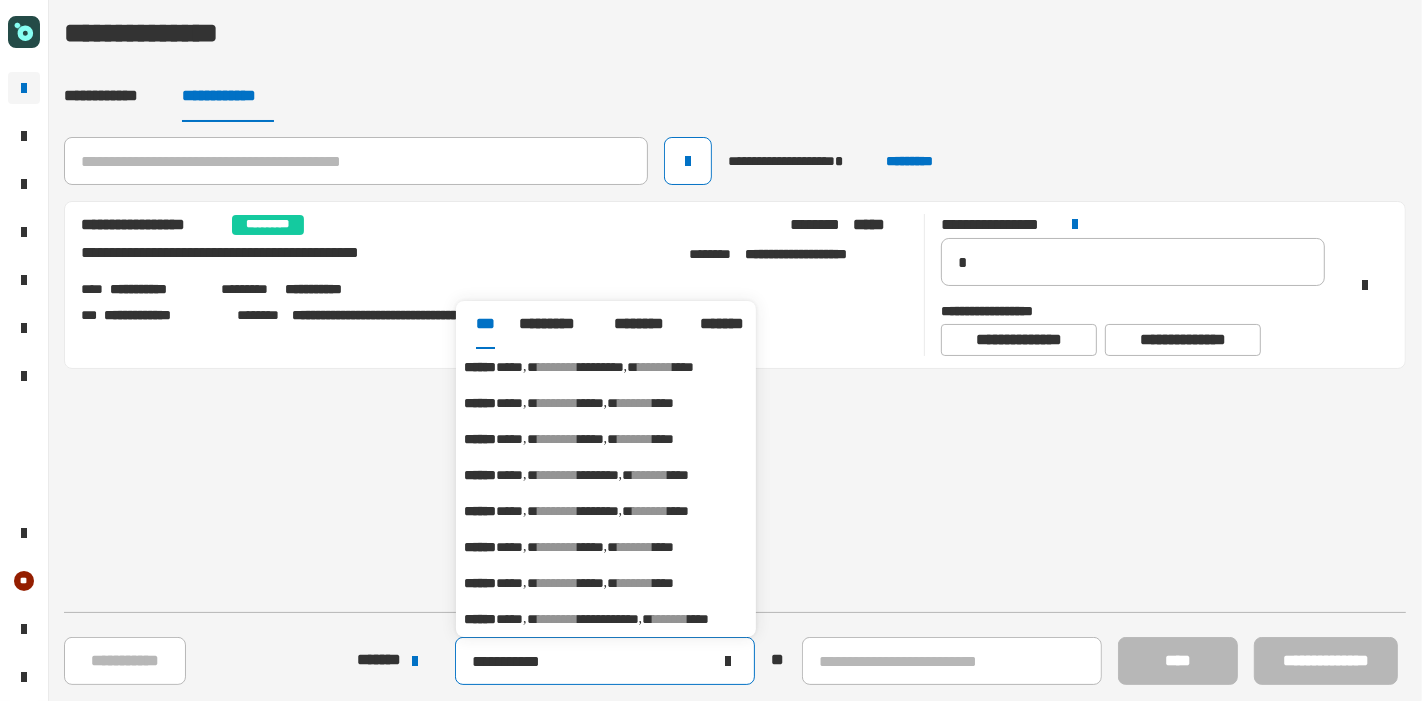 type on "**********" 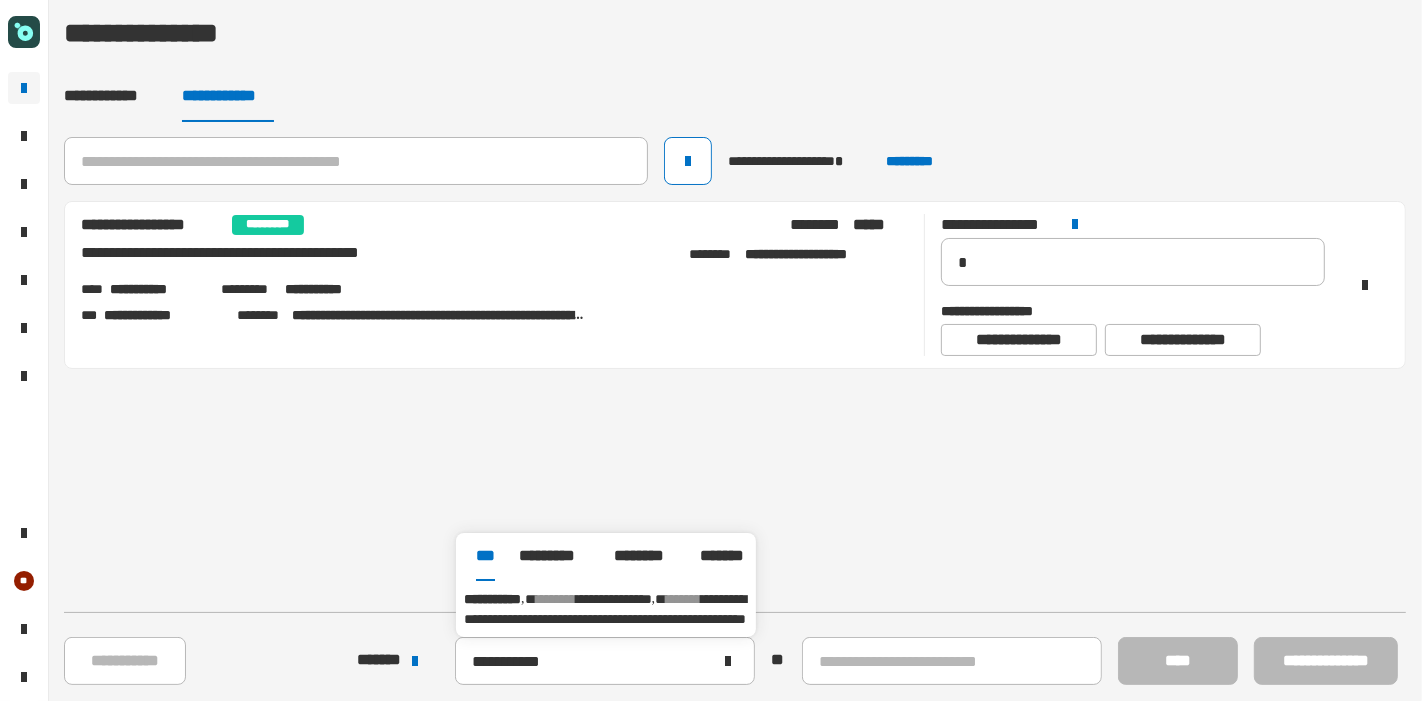 click on "**********" at bounding box center (605, 609) 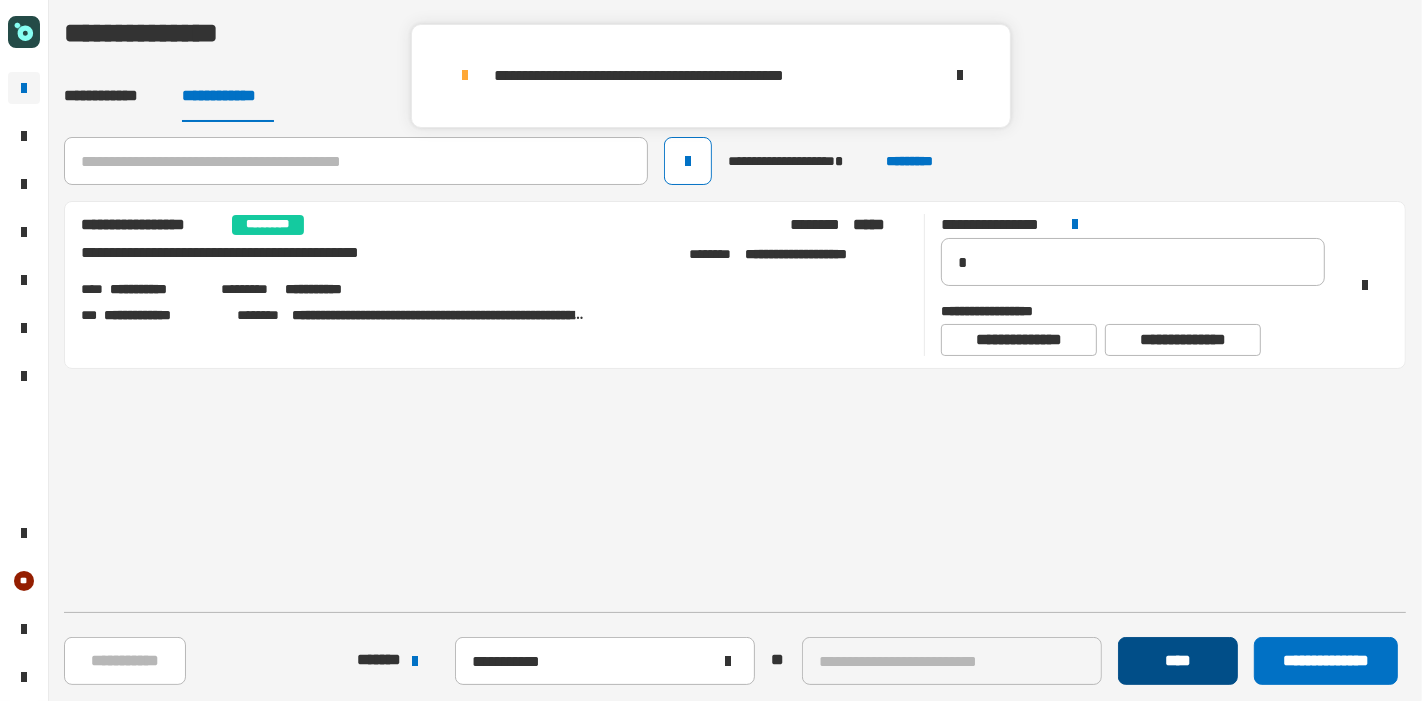 click on "****" 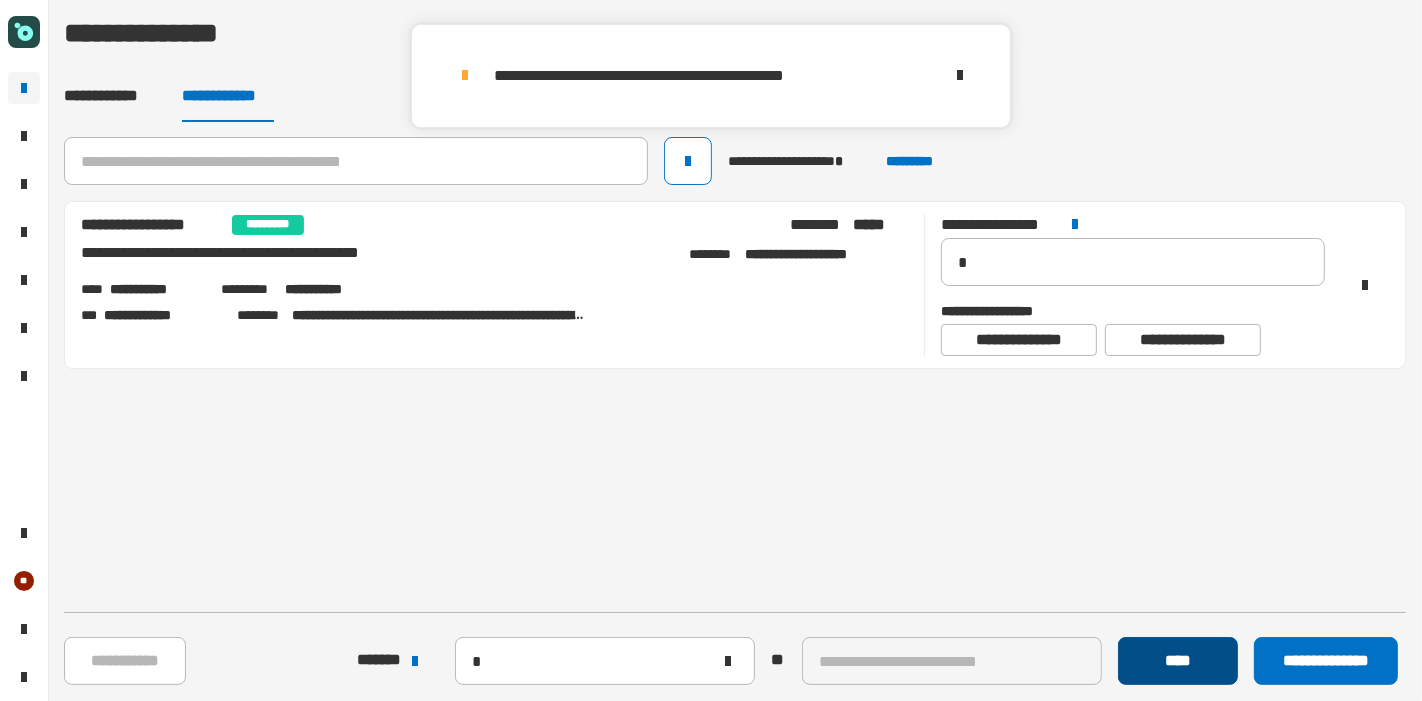 type 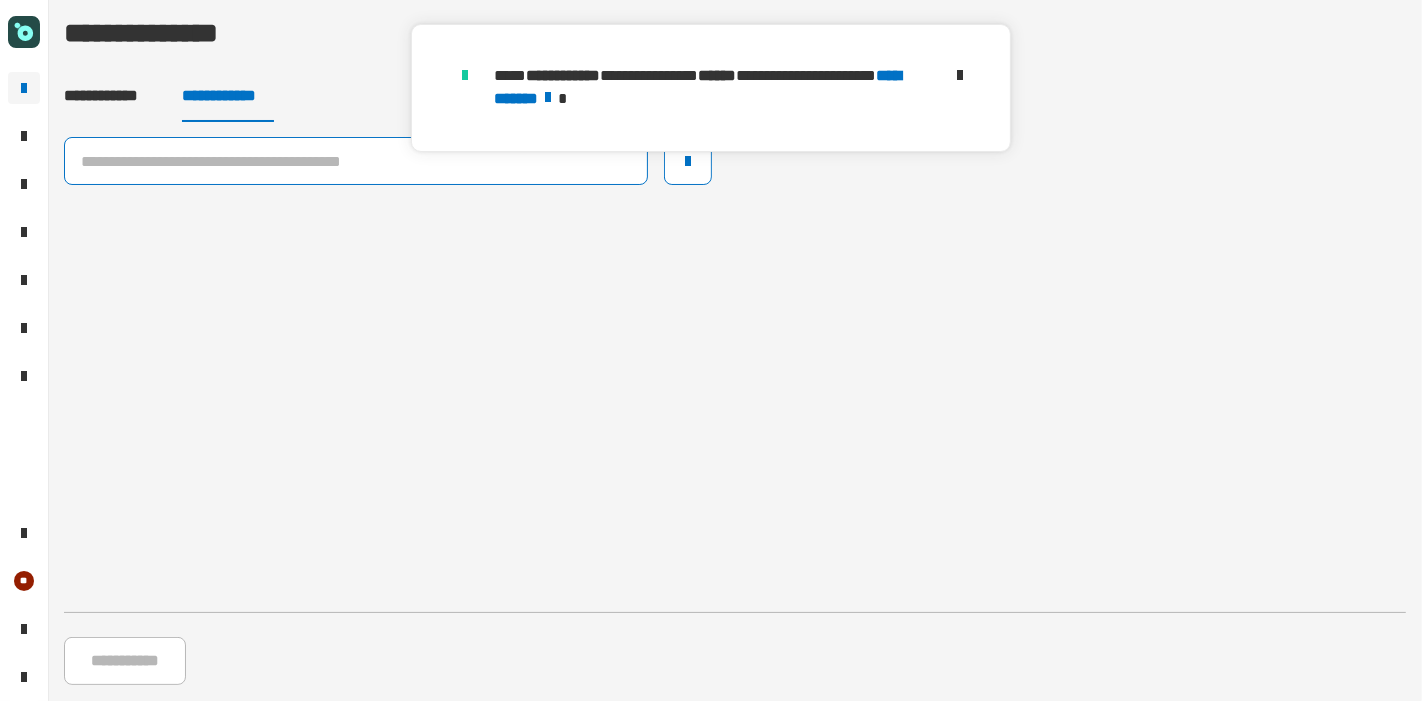 click 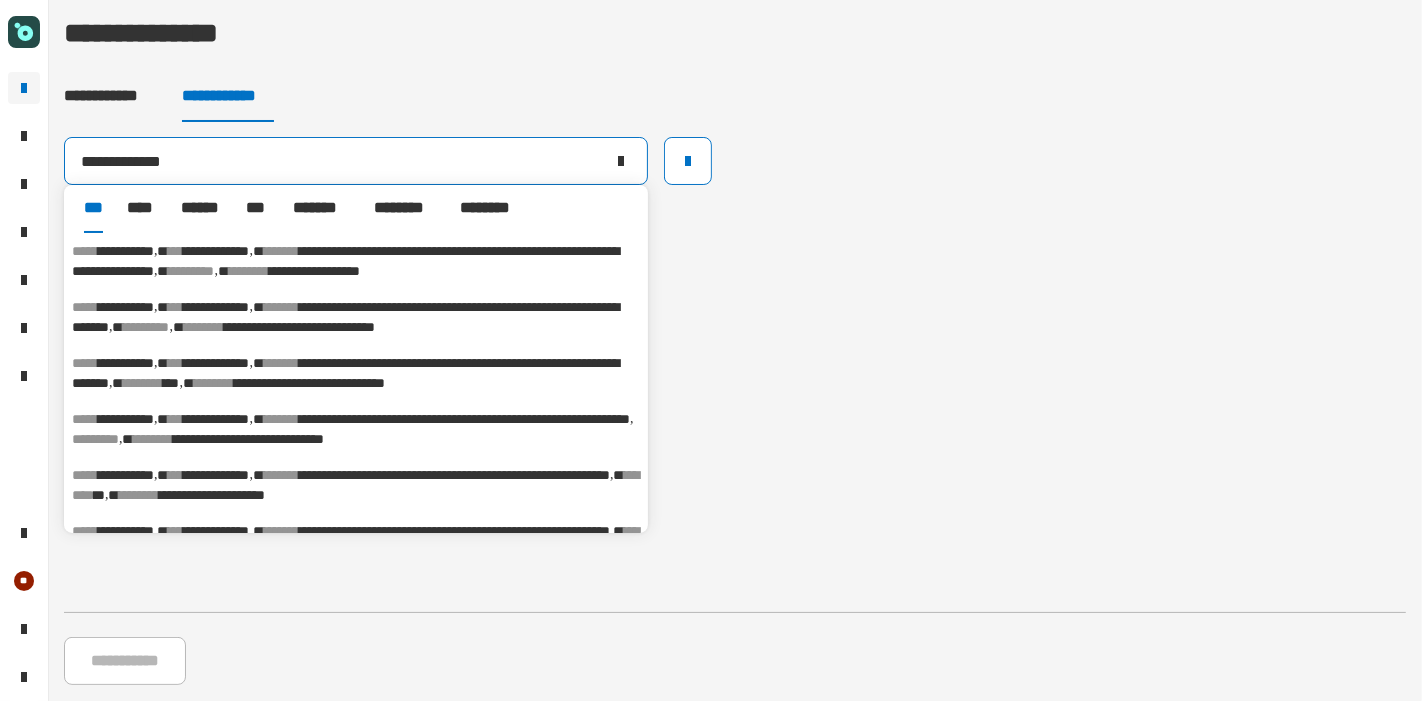 type on "**********" 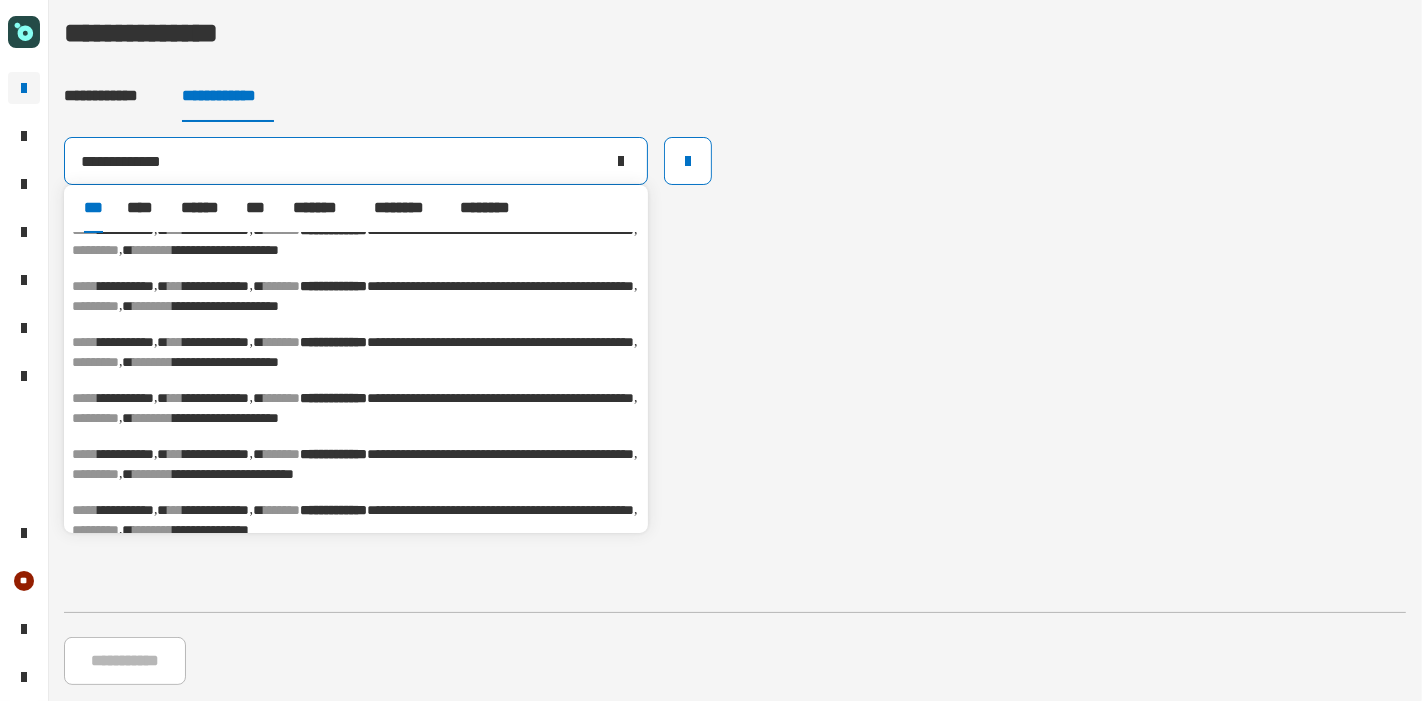scroll, scrollTop: 111, scrollLeft: 0, axis: vertical 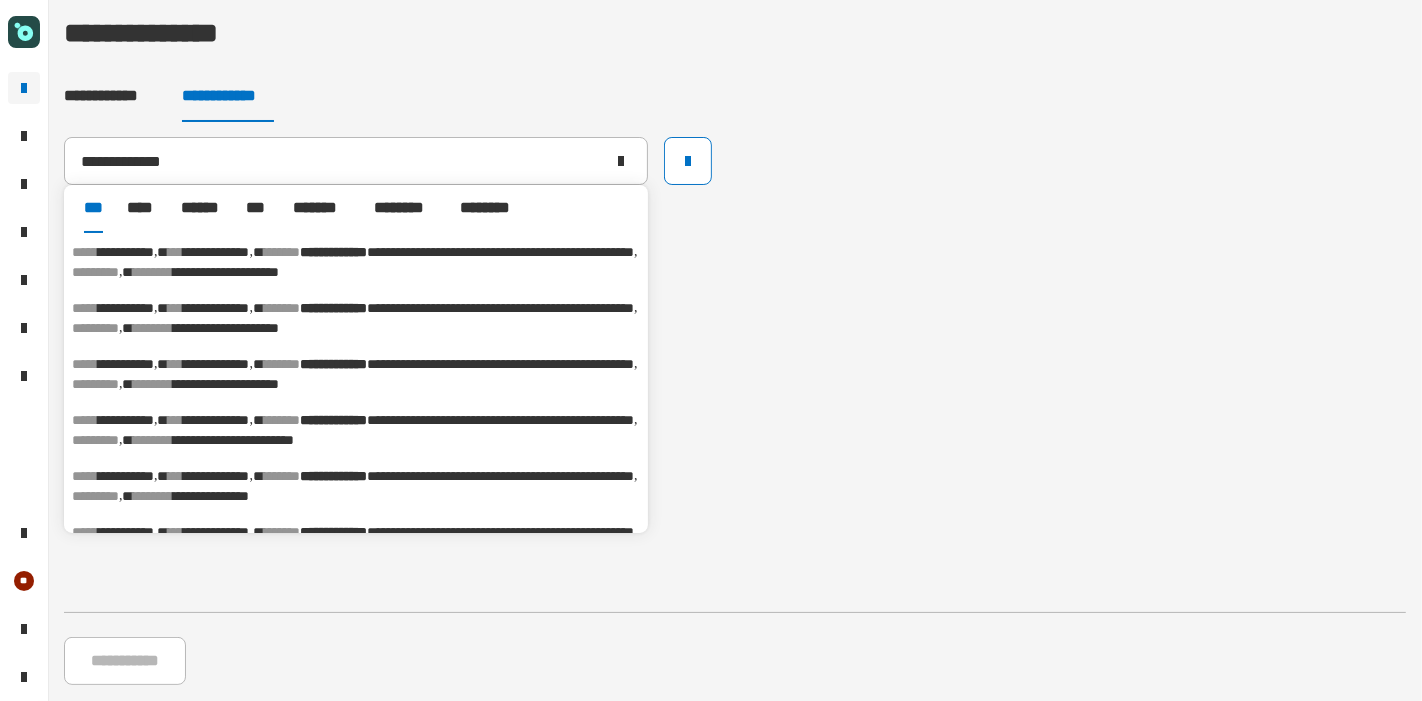 click on "[FIRST] [LAST] [PHONE] [EMAIL] [ADDRESS] [NAME] [PHONE] [EMAIL] [CREDIT_CARD]" at bounding box center [356, 486] 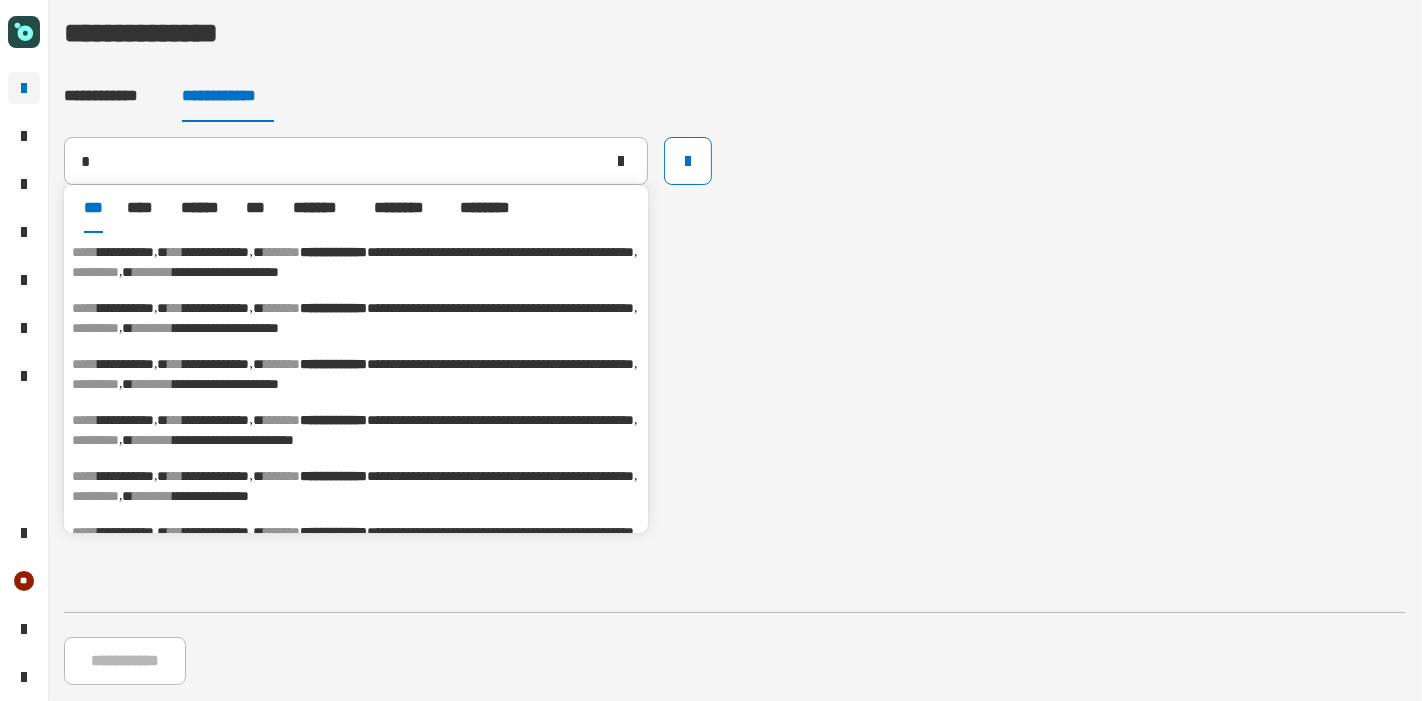 type 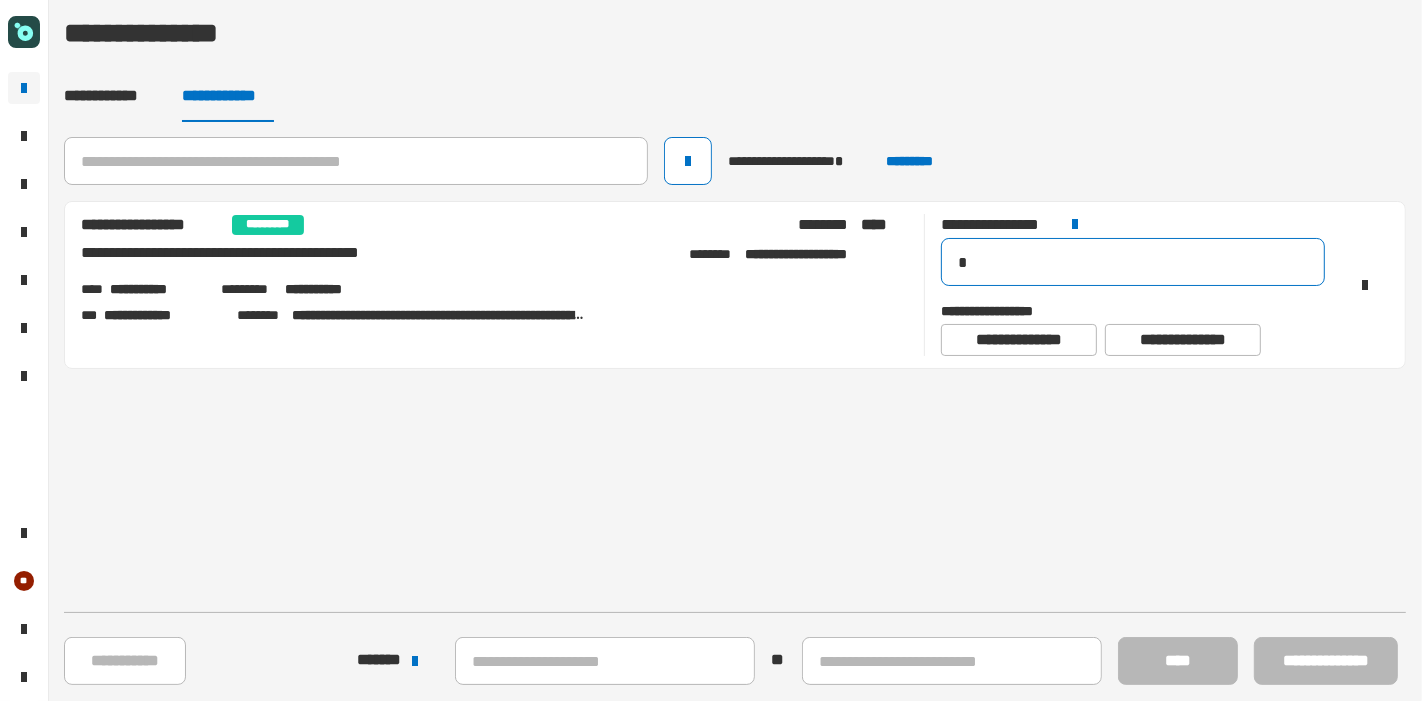 drag, startPoint x: 1027, startPoint y: 267, endPoint x: 918, endPoint y: 255, distance: 109.65856 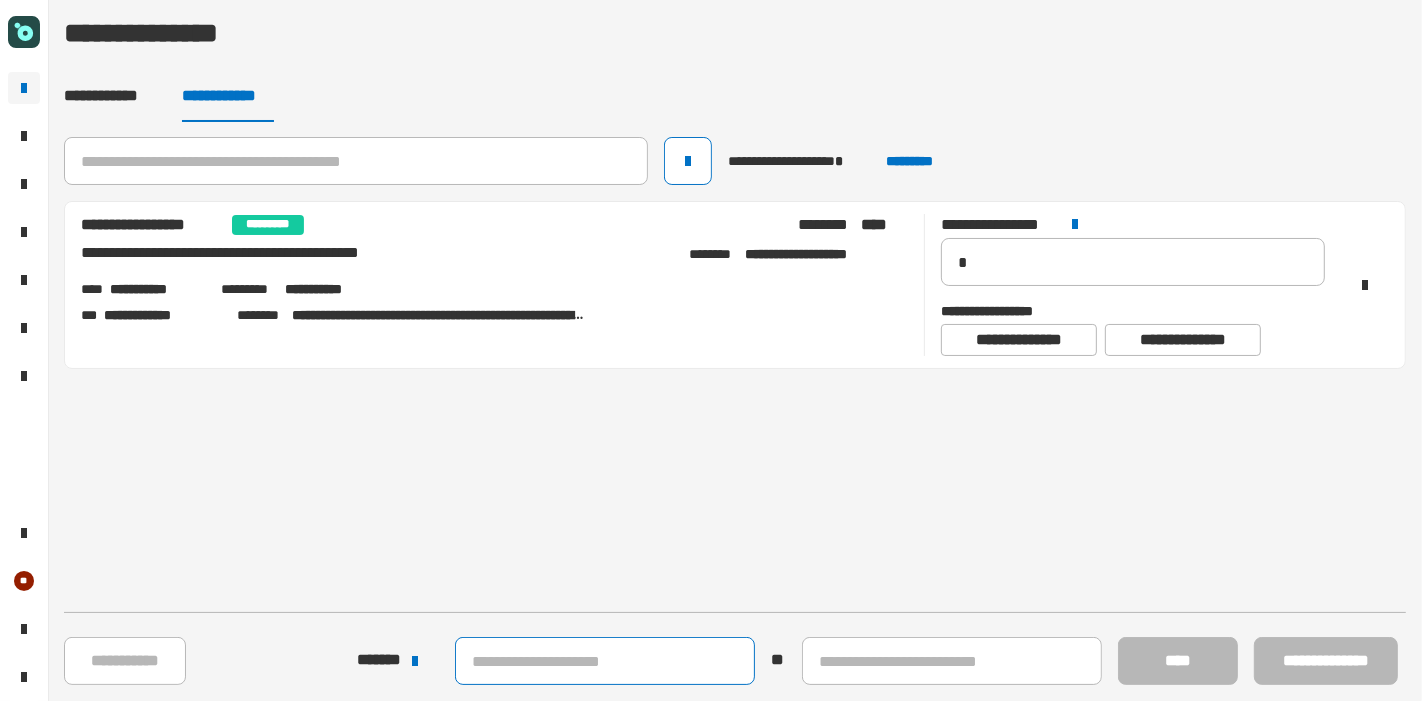 click 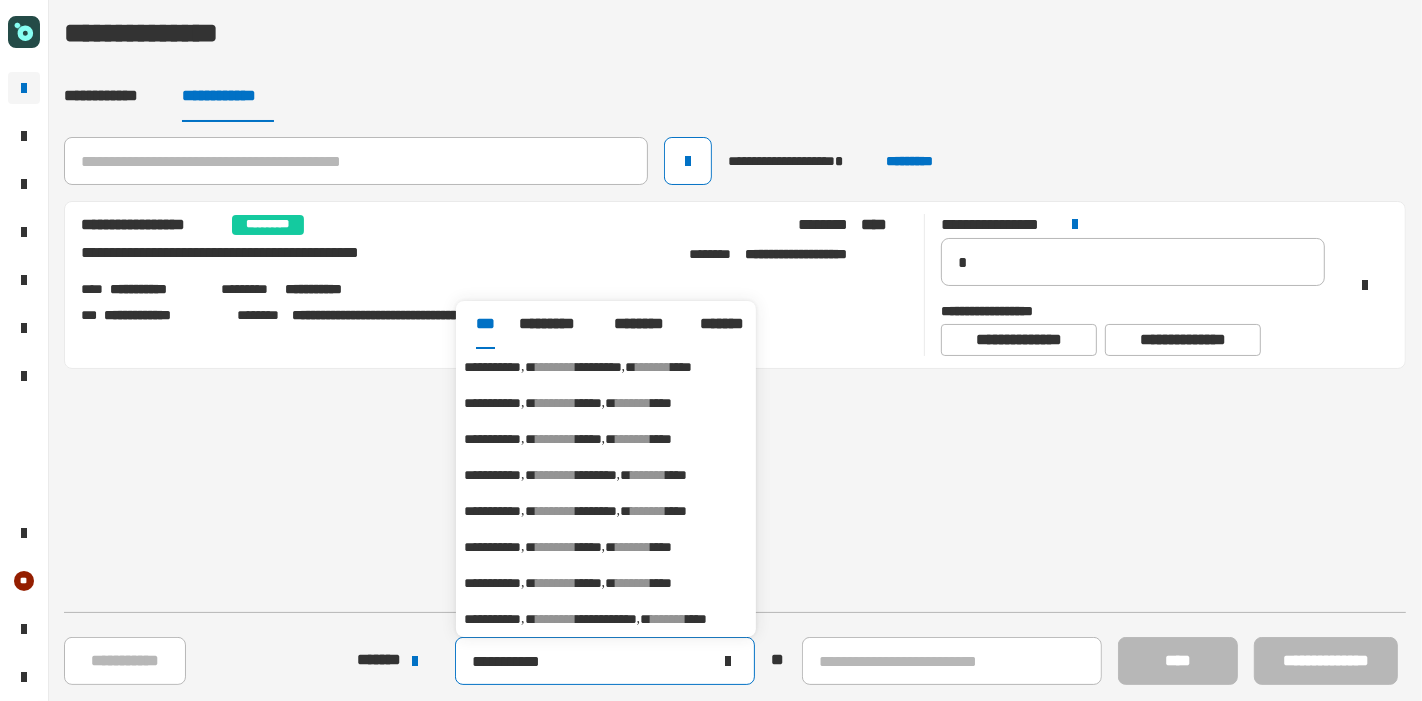 type on "**********" 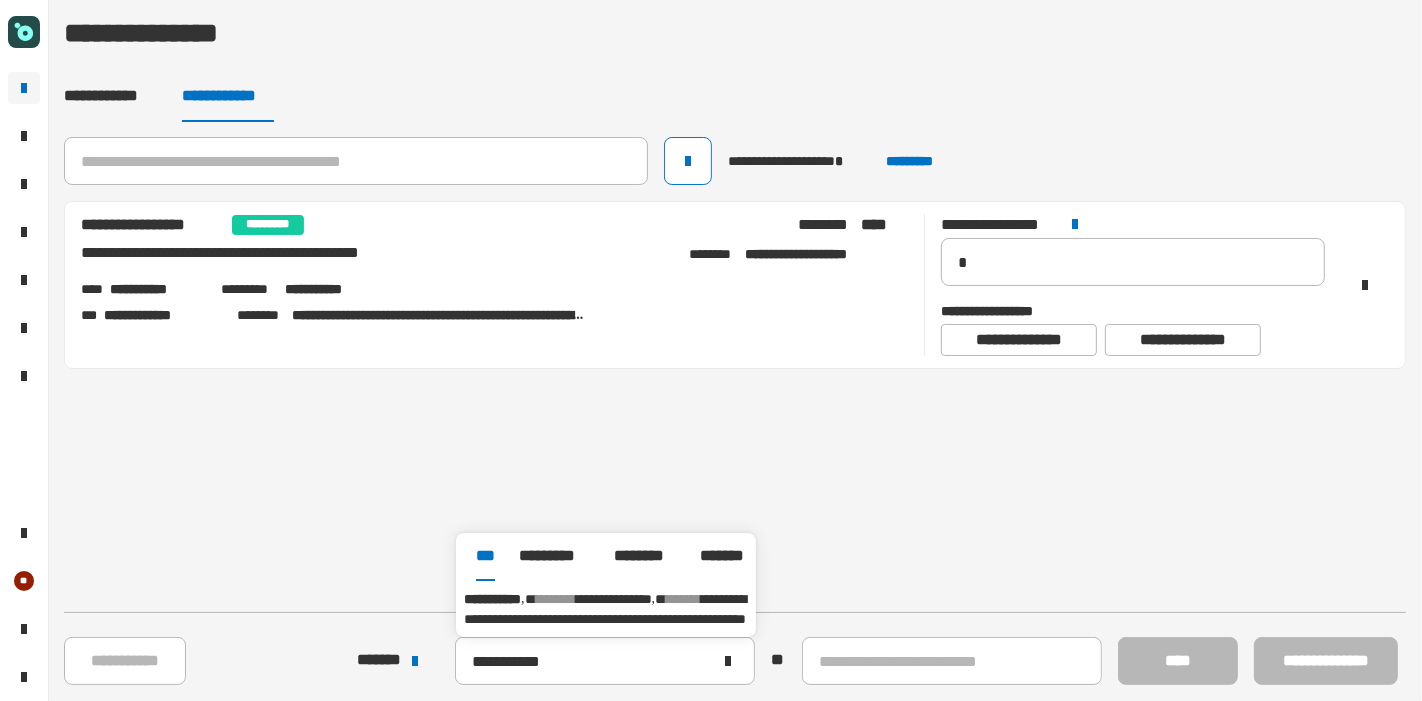 click on "**********" at bounding box center (605, 609) 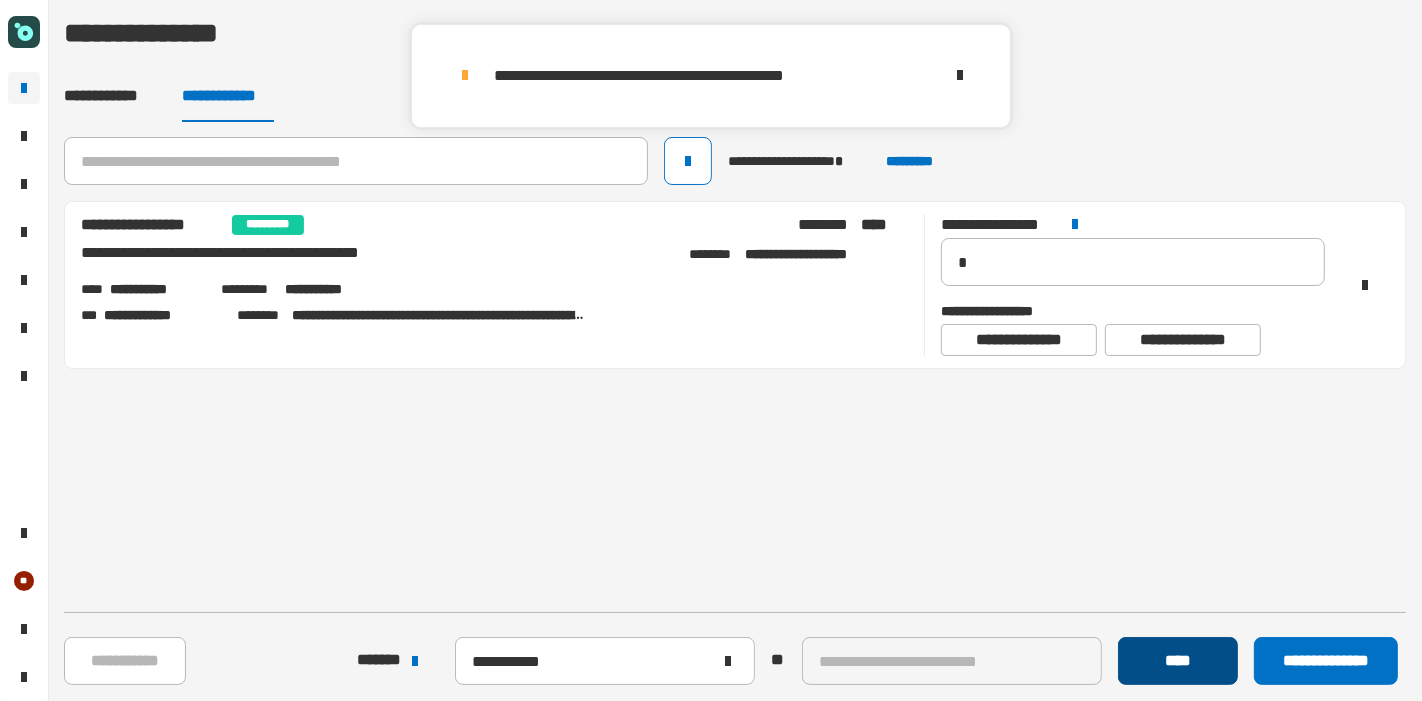 click on "****" 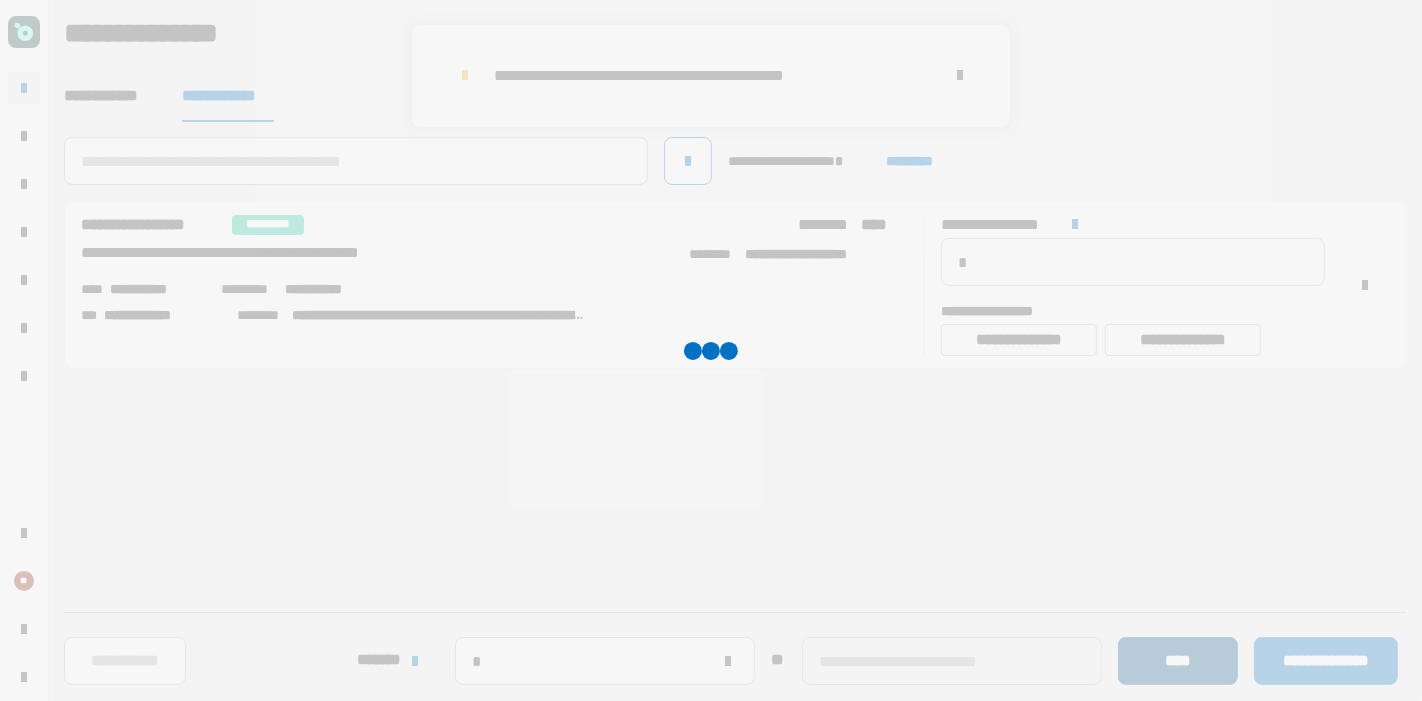 type 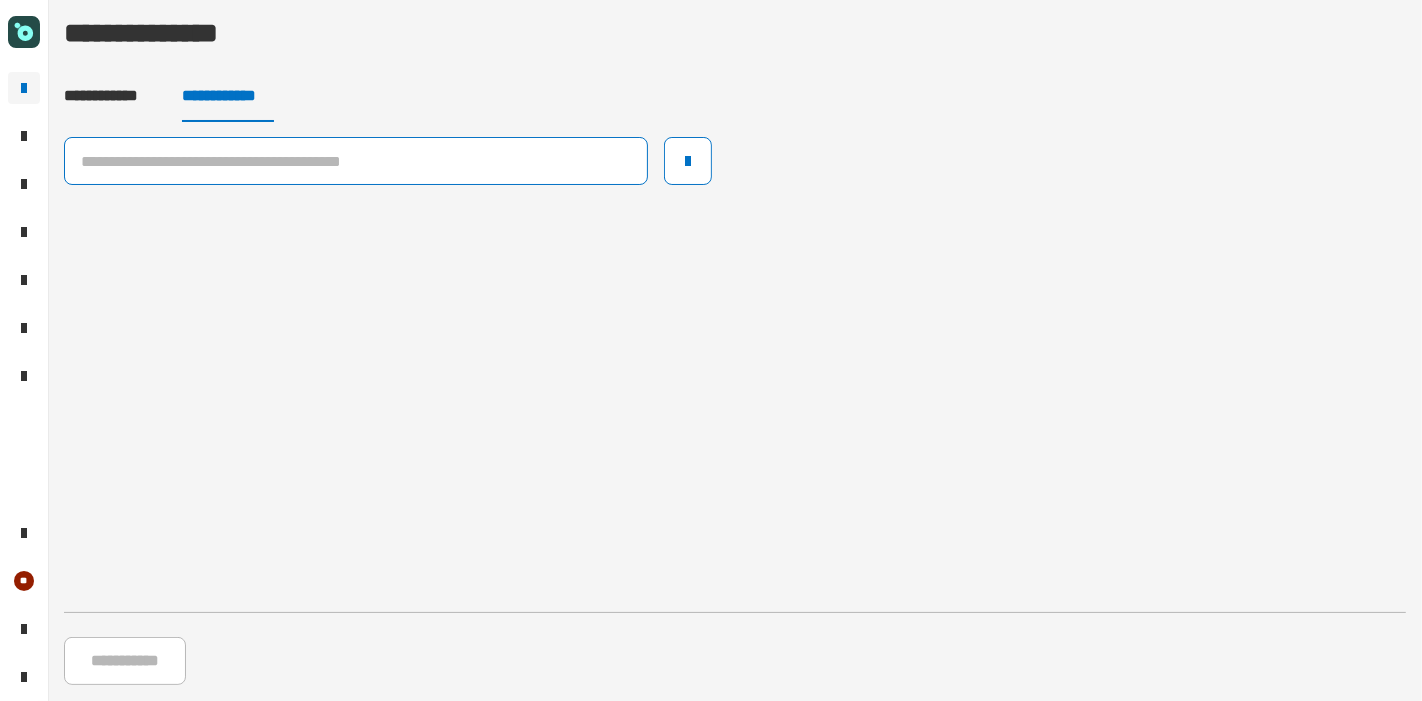 click 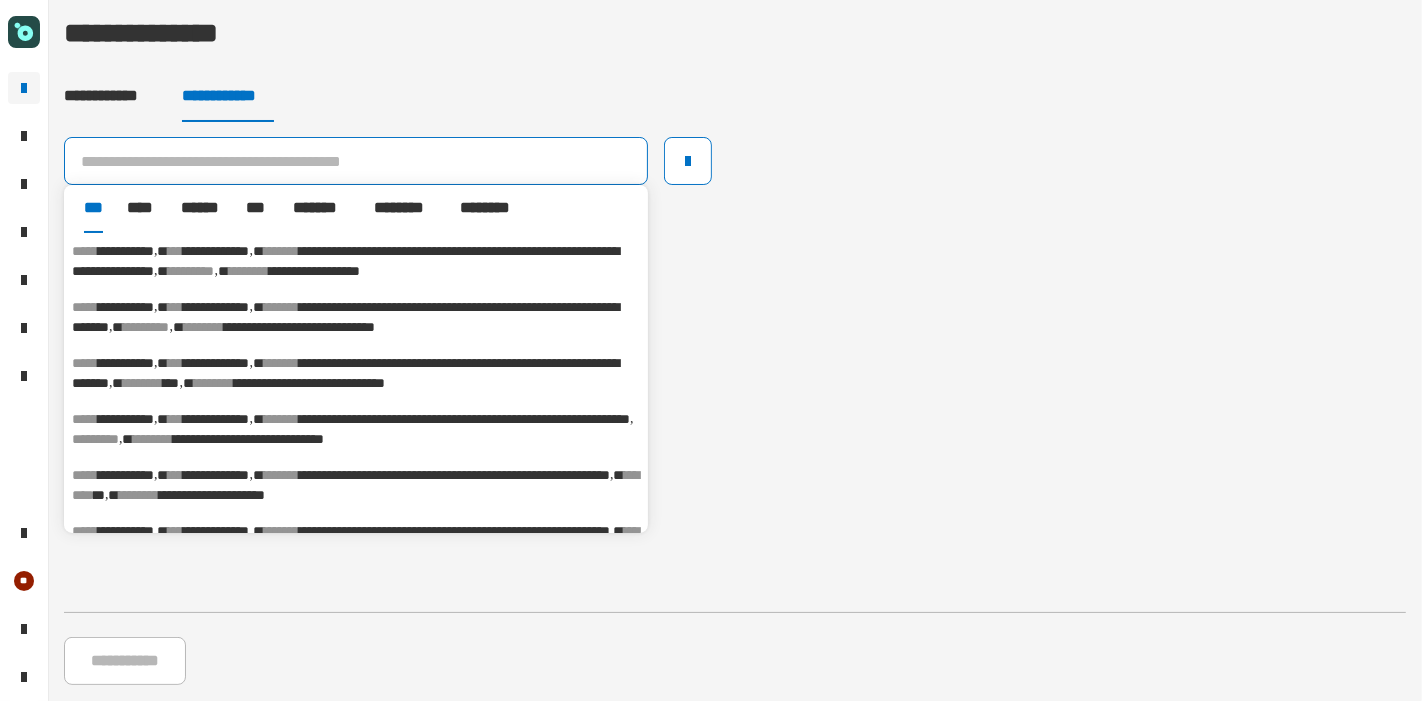 click 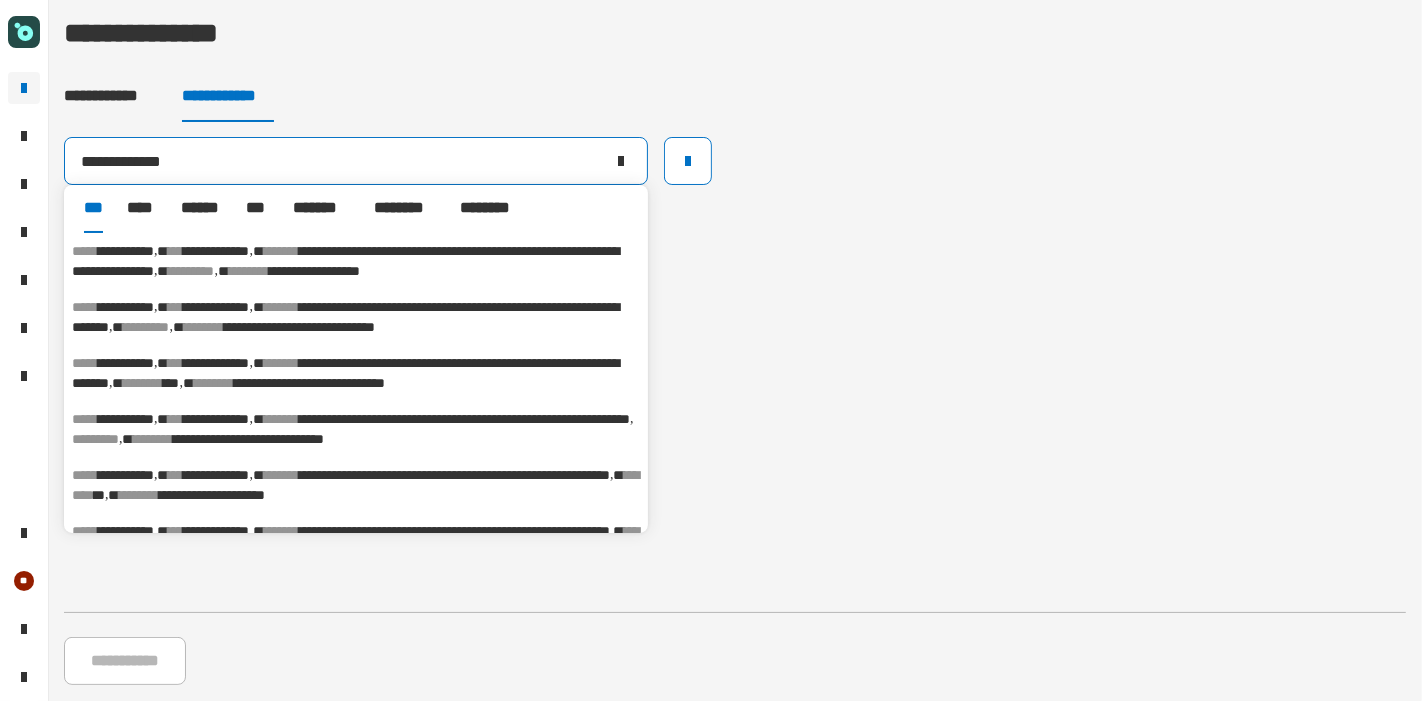 type on "**********" 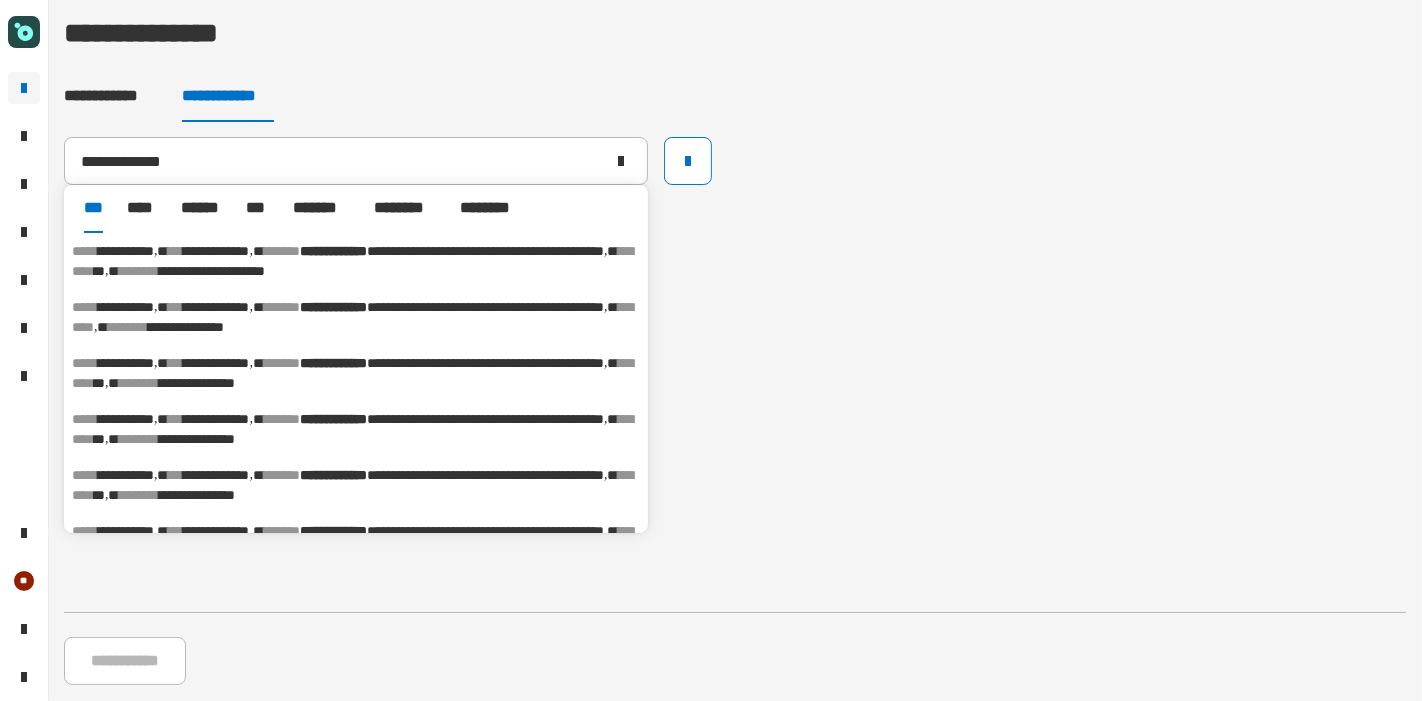 click on "********" at bounding box center (353, 373) 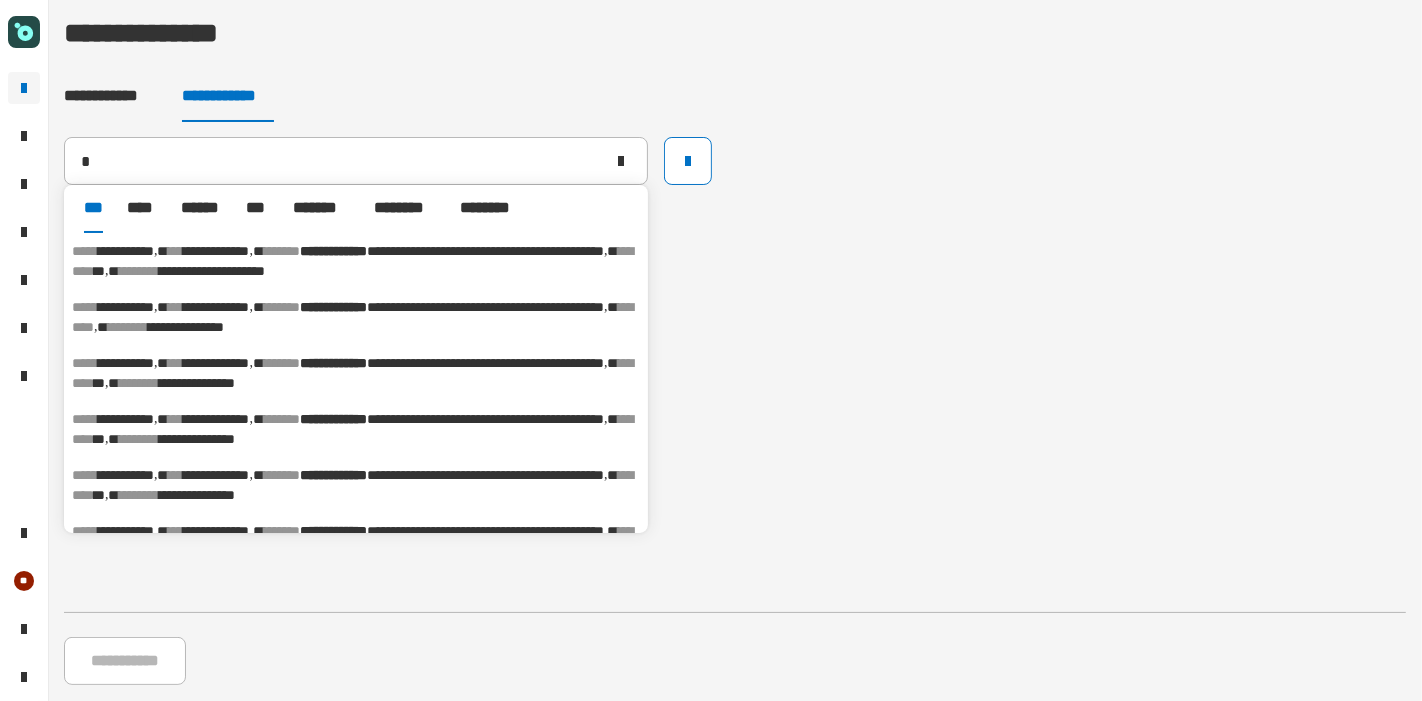 type on "**********" 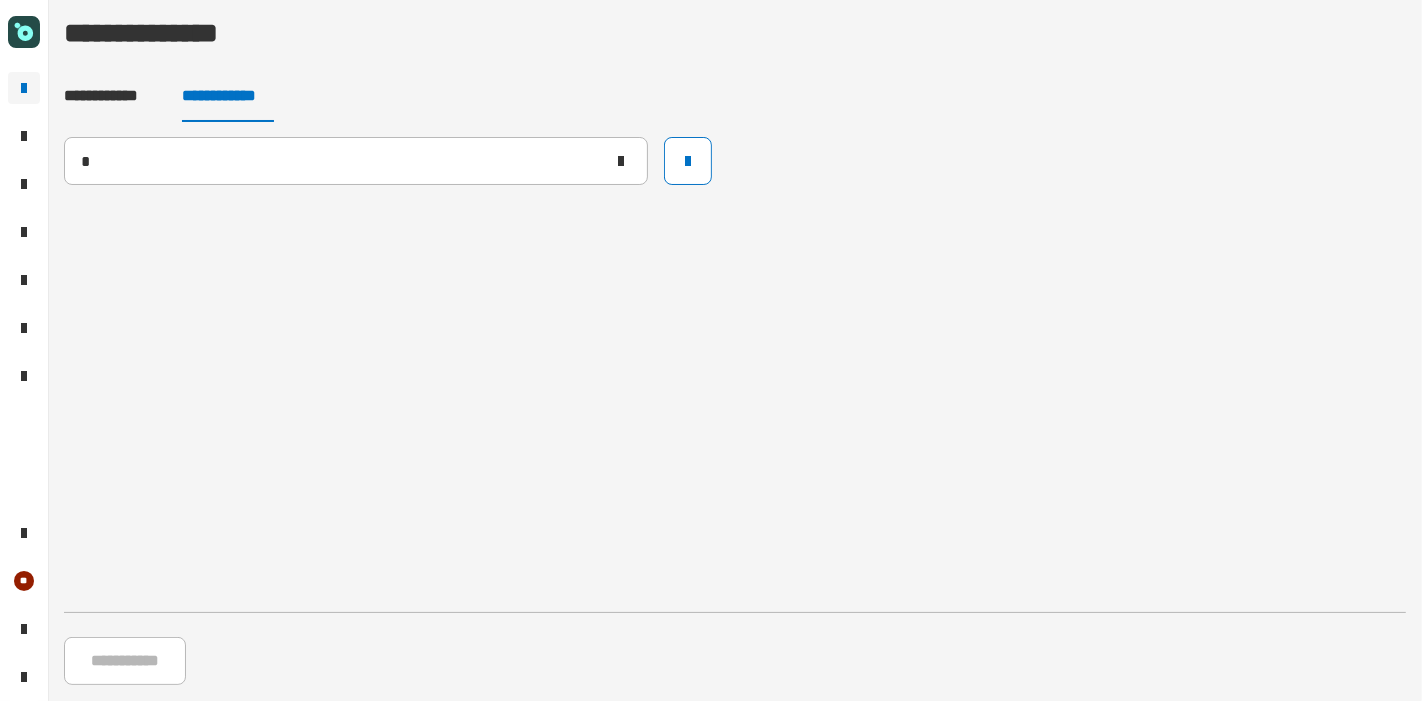 type 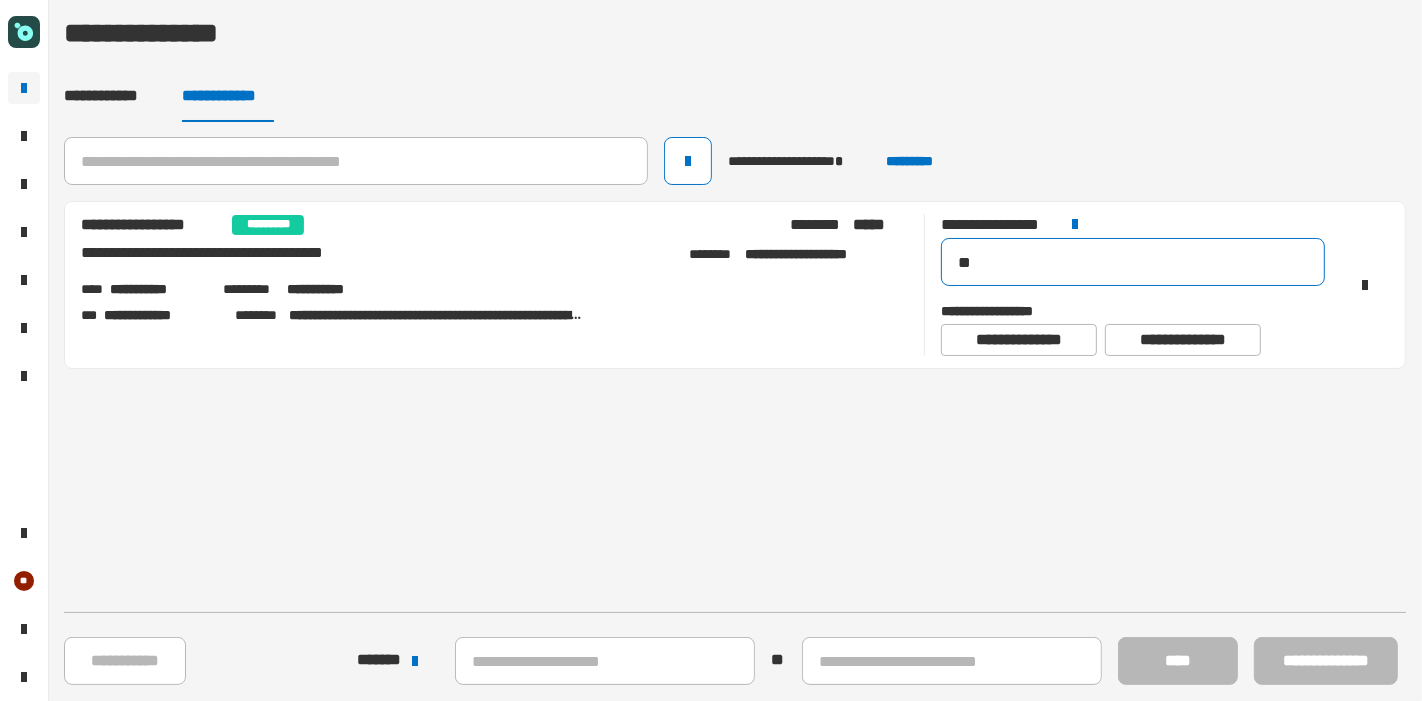 drag, startPoint x: 993, startPoint y: 268, endPoint x: 894, endPoint y: 241, distance: 102.61579 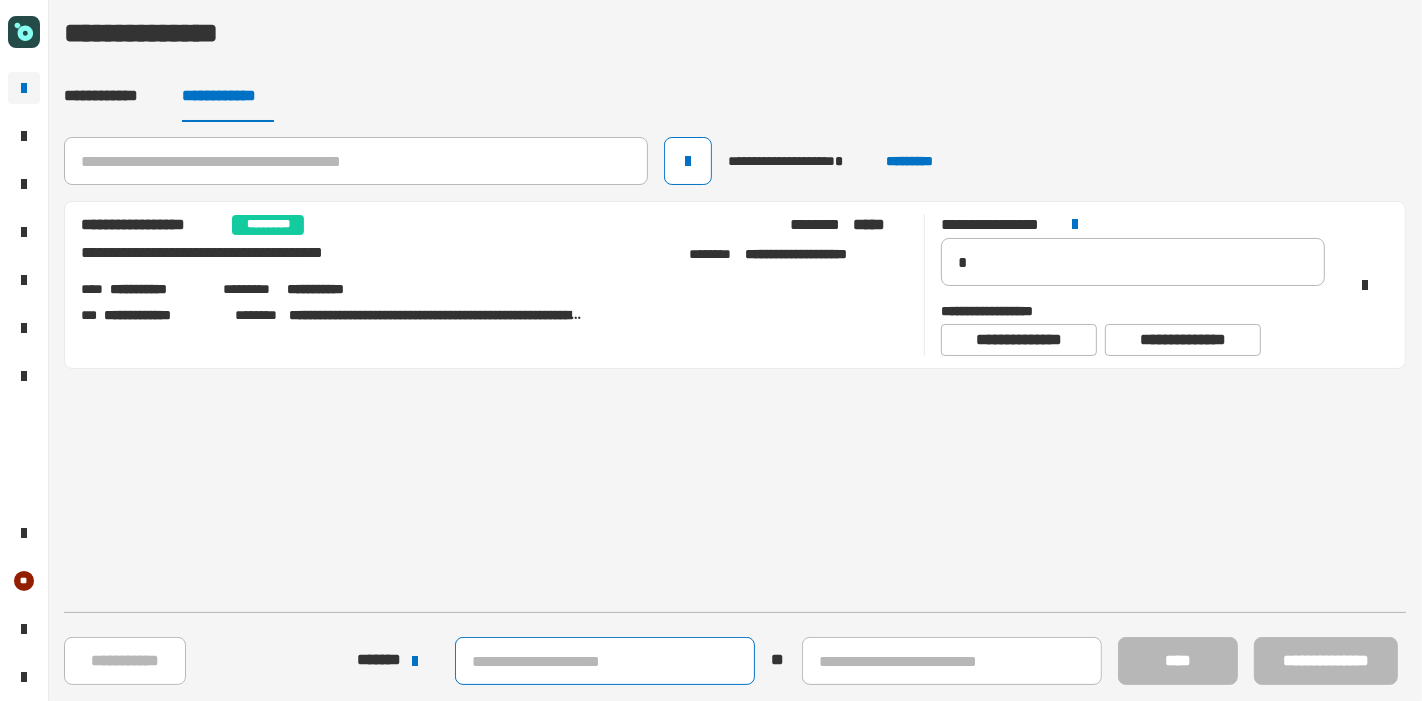 click 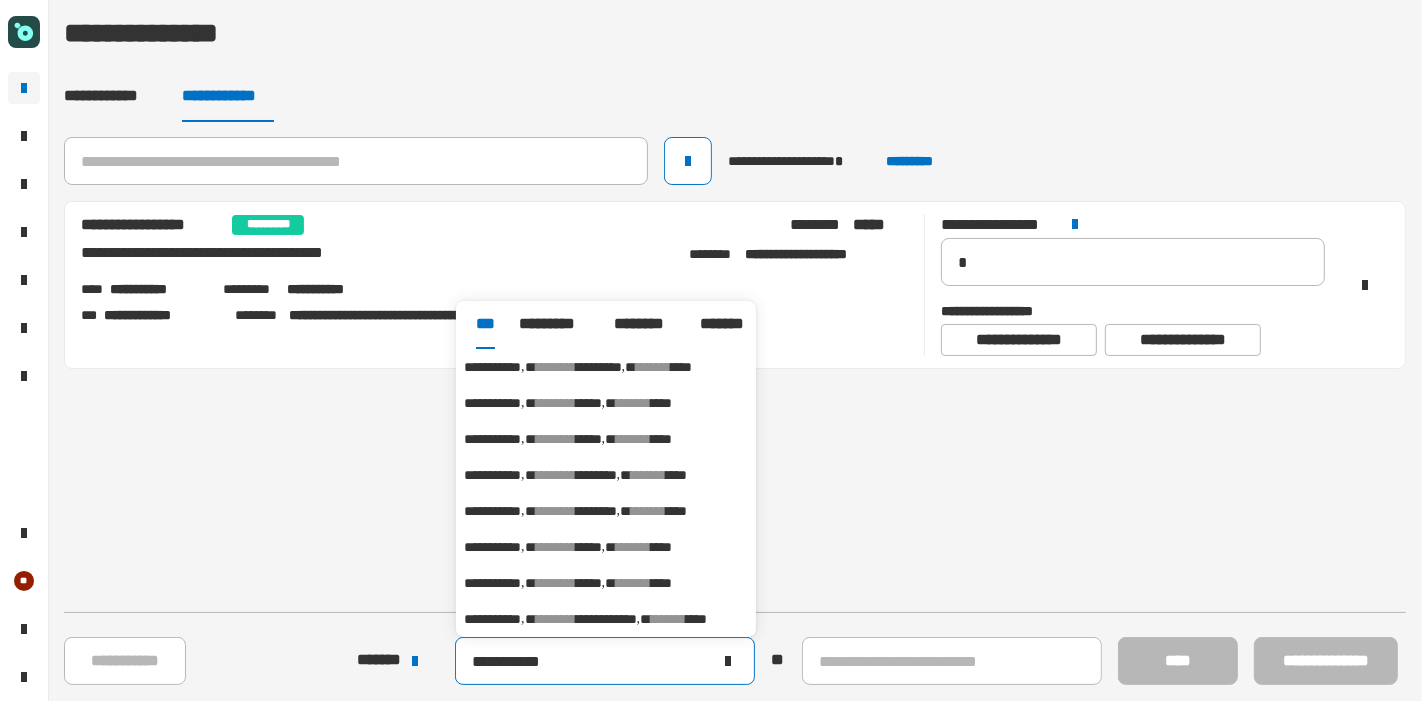 type on "**********" 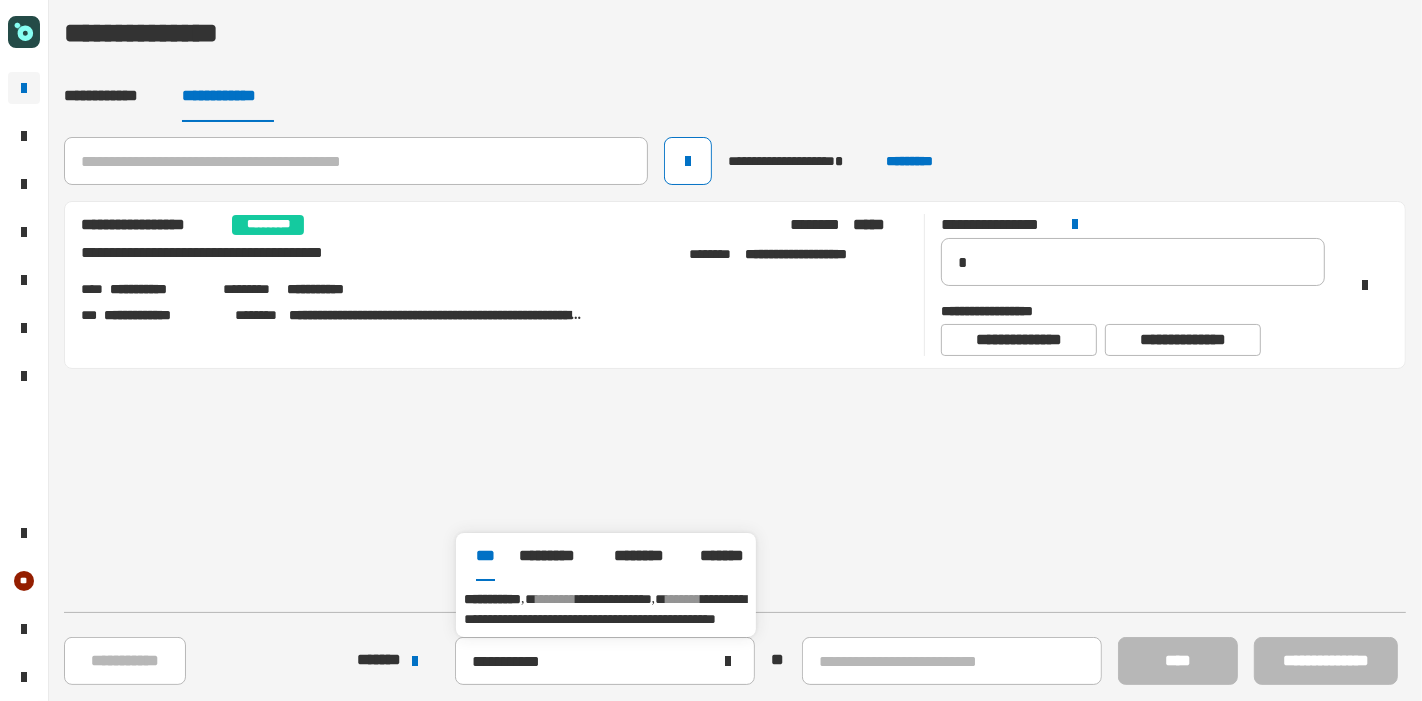 click on "**********" at bounding box center (605, 609) 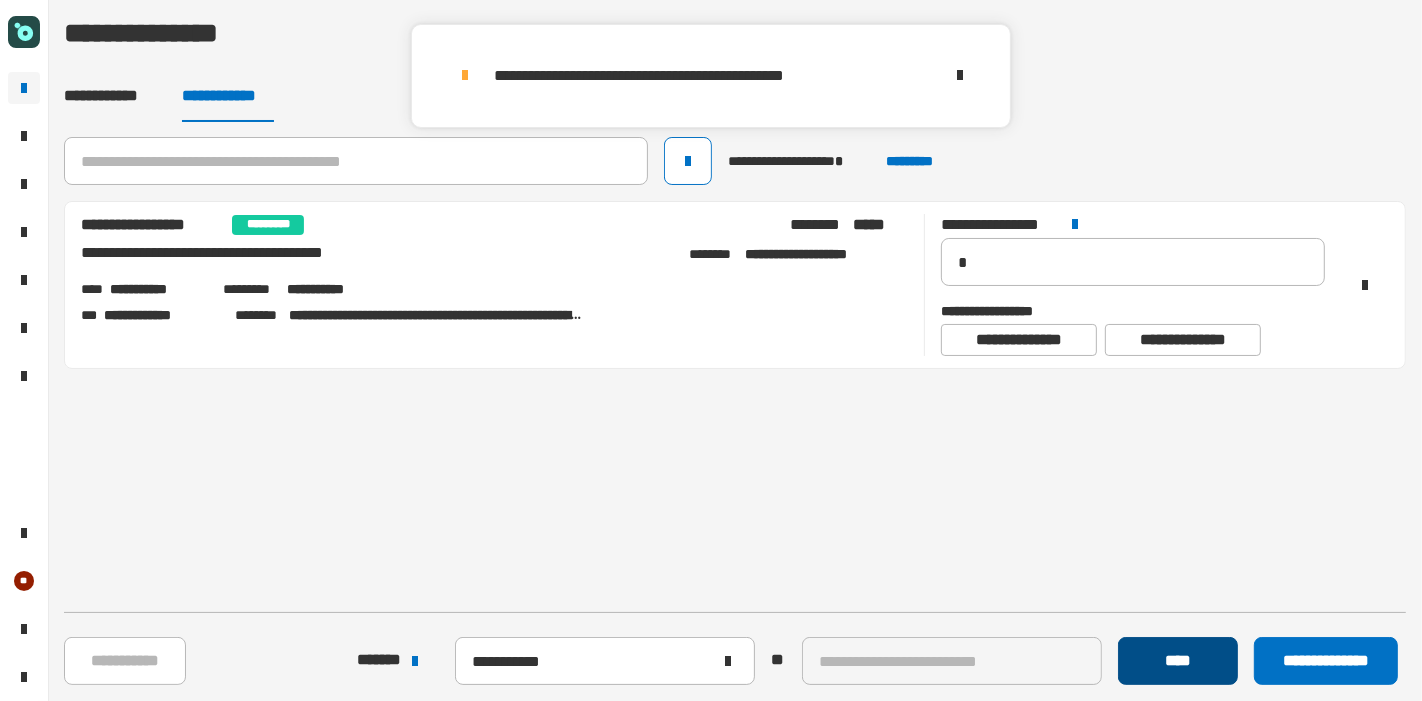 click on "****" 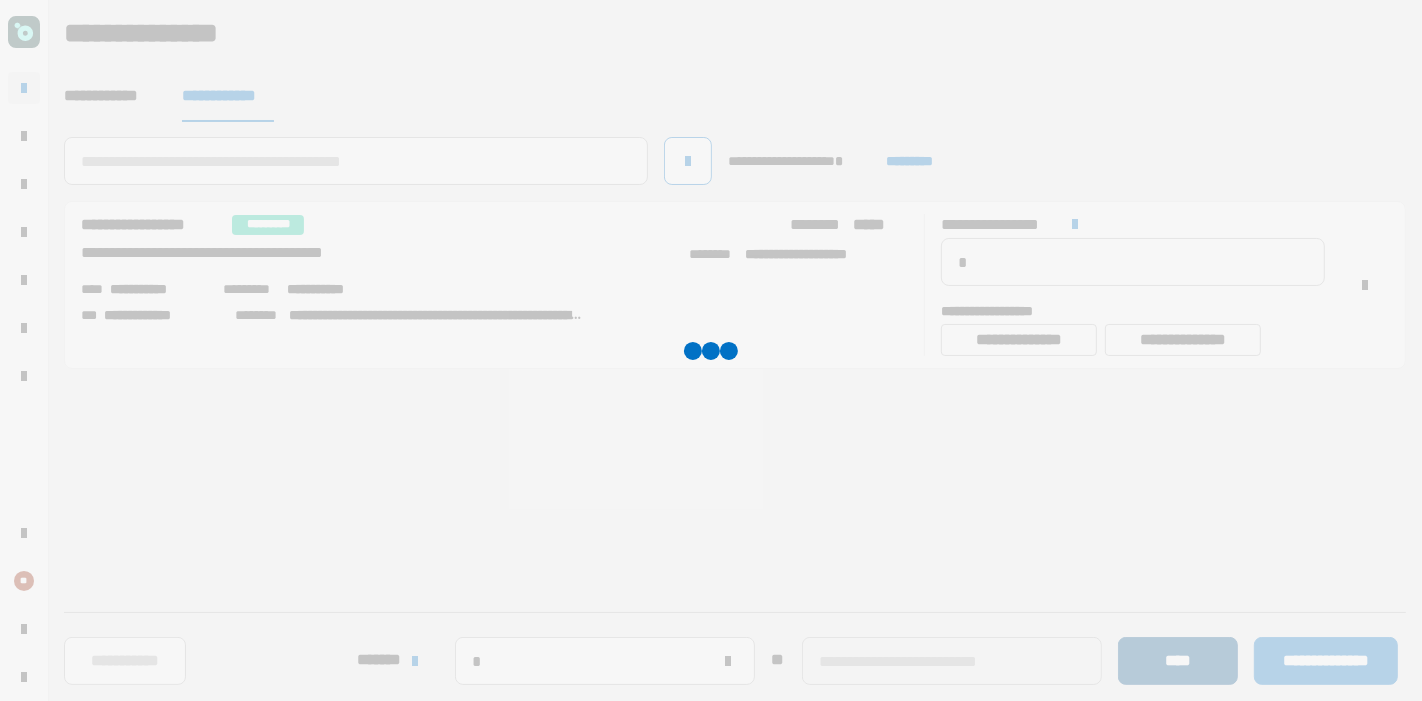 type 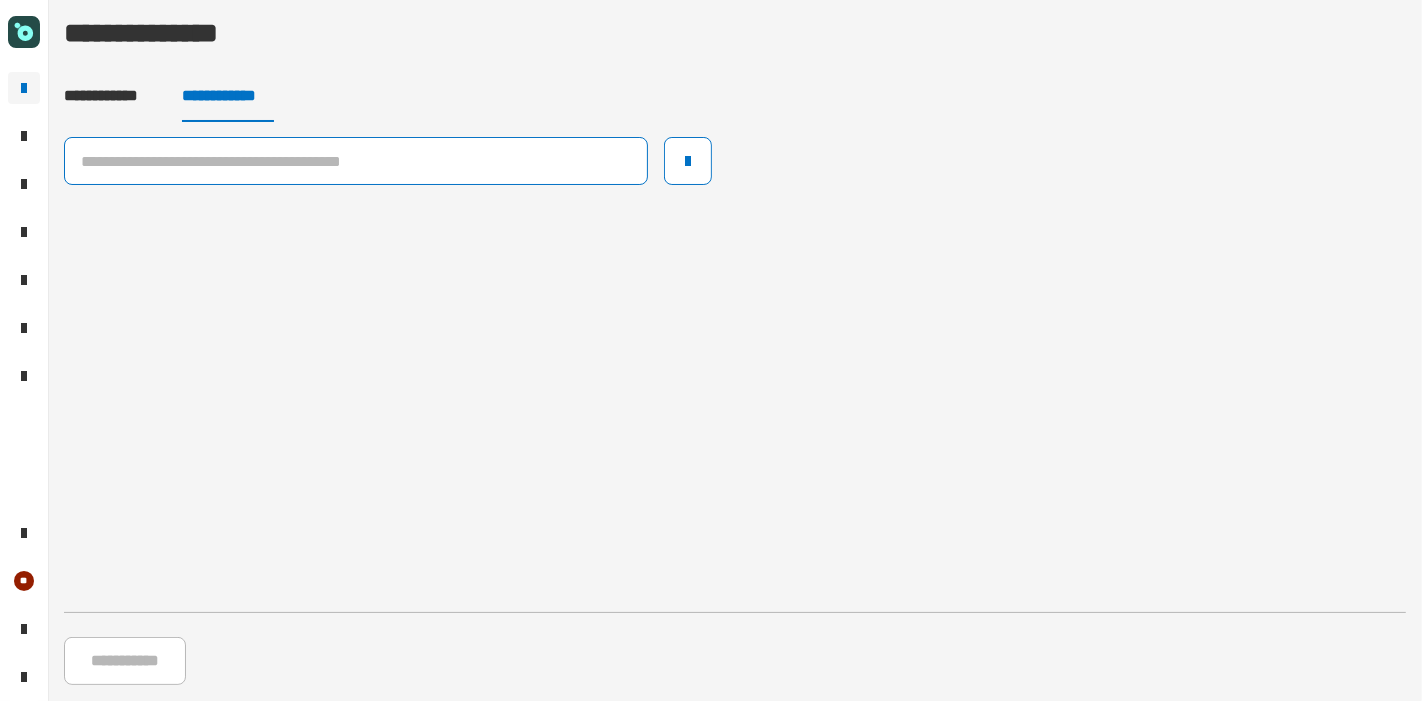 click 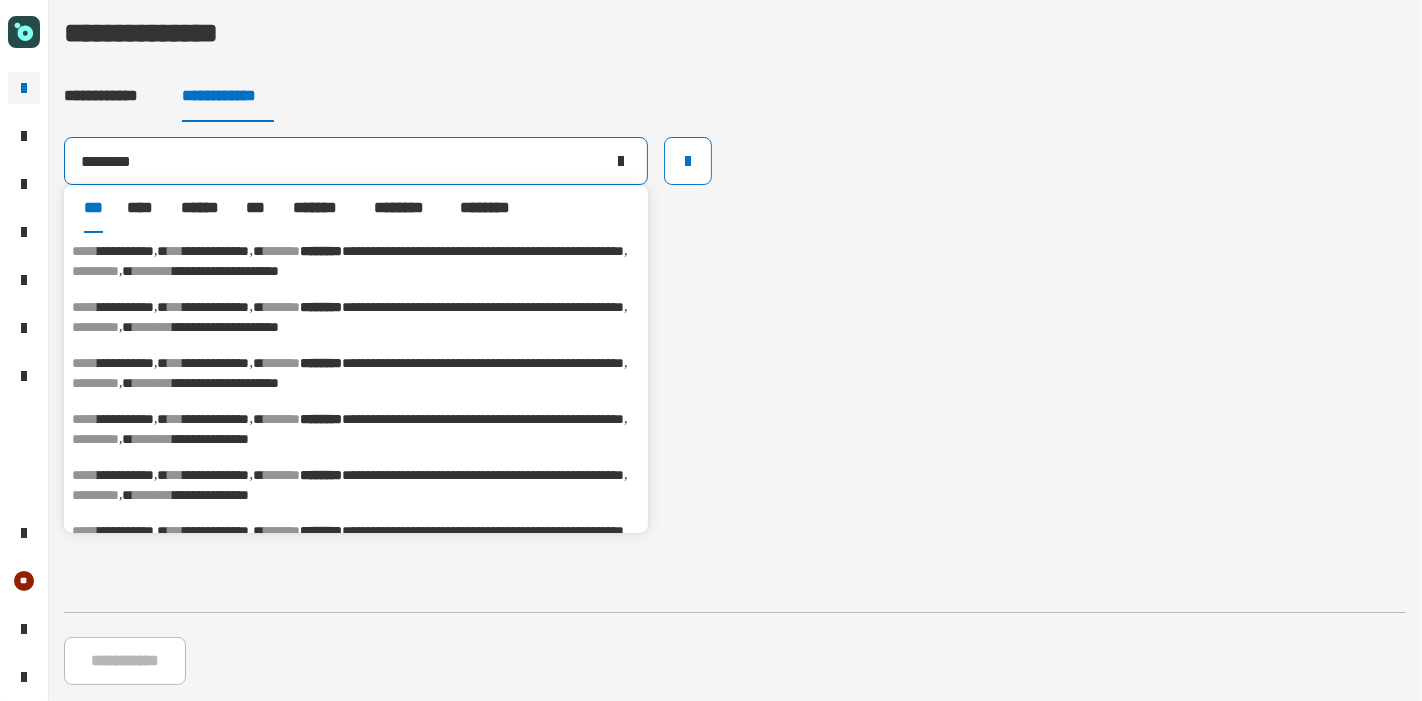scroll, scrollTop: 111, scrollLeft: 0, axis: vertical 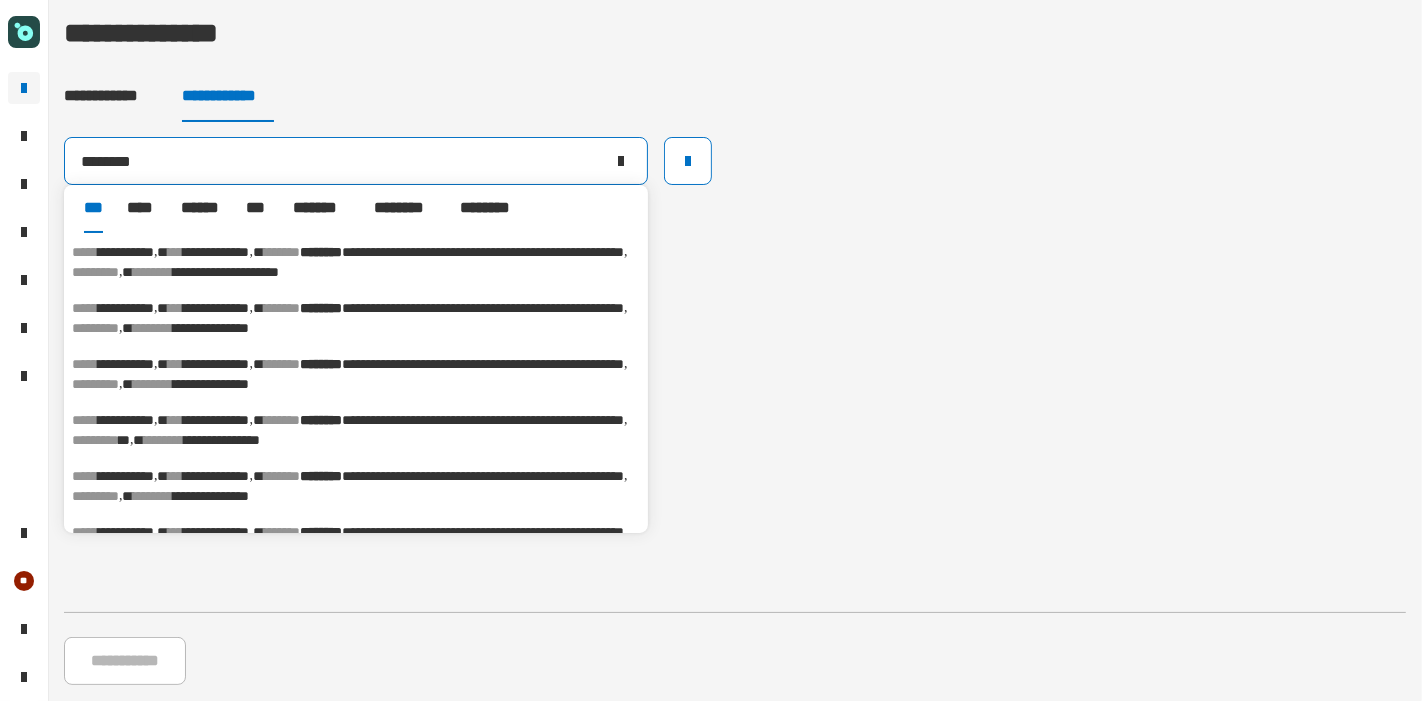 type on "********" 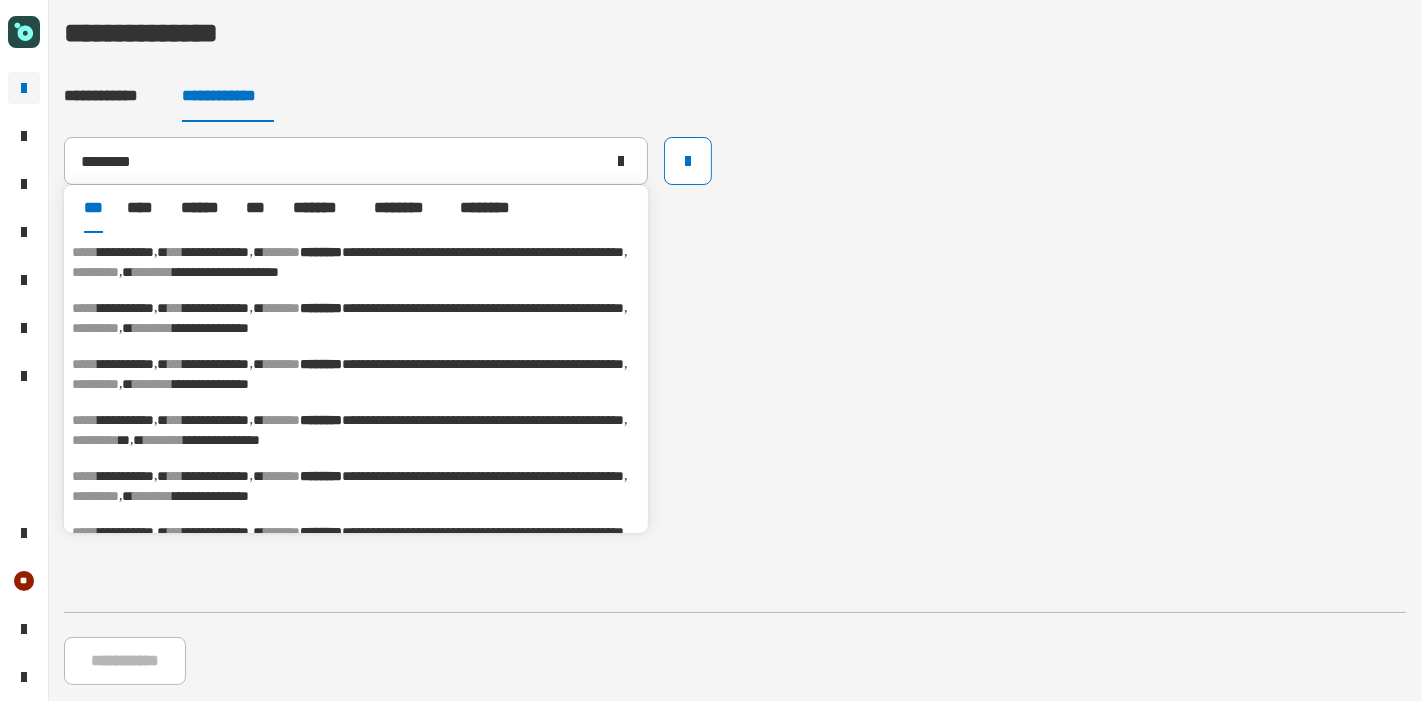 click on "********" at bounding box center (95, 440) 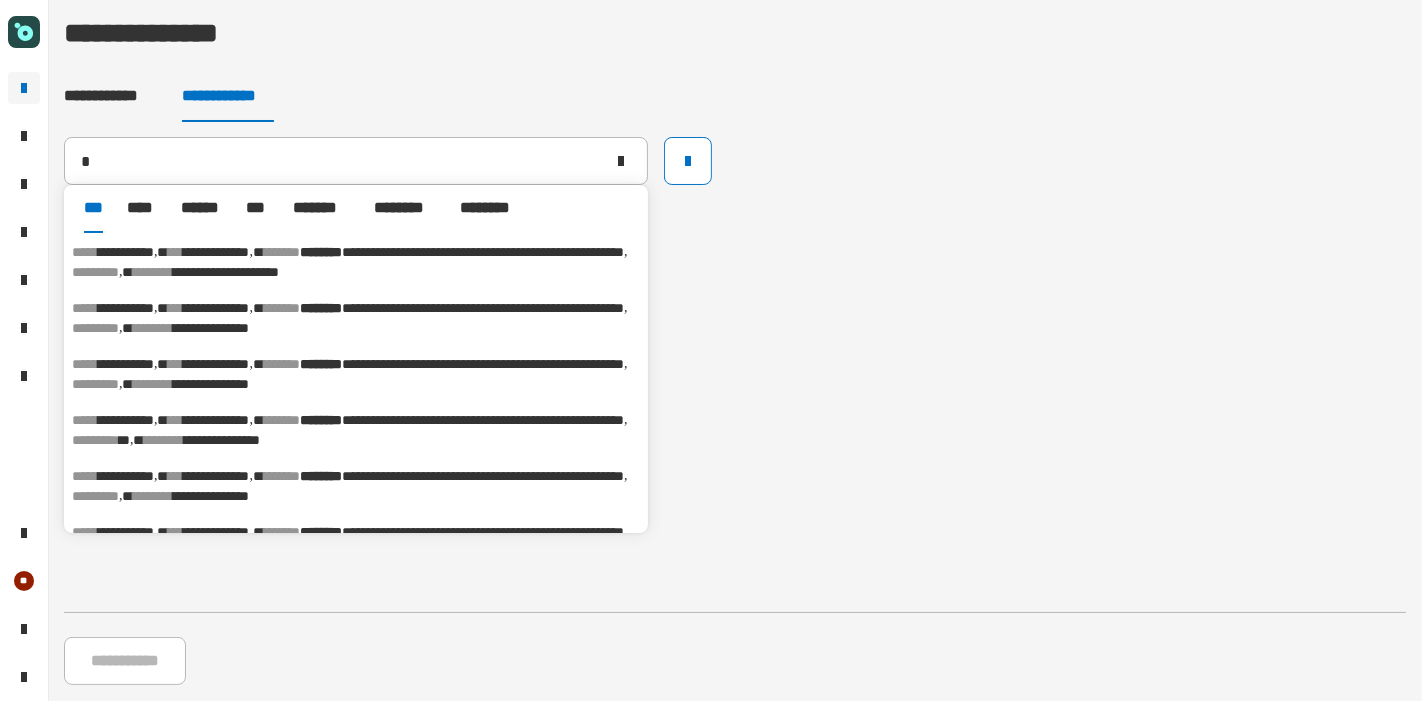 type on "**********" 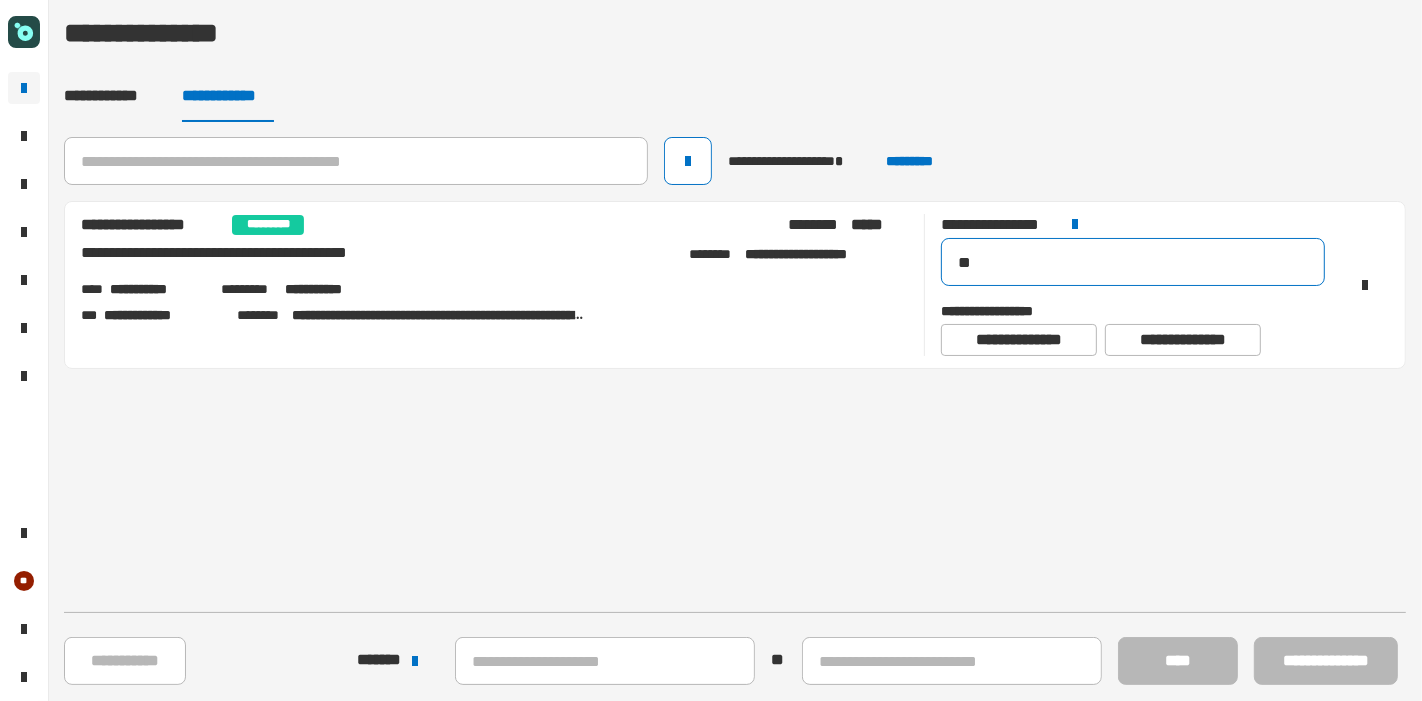 drag, startPoint x: 999, startPoint y: 276, endPoint x: 823, endPoint y: 264, distance: 176.40862 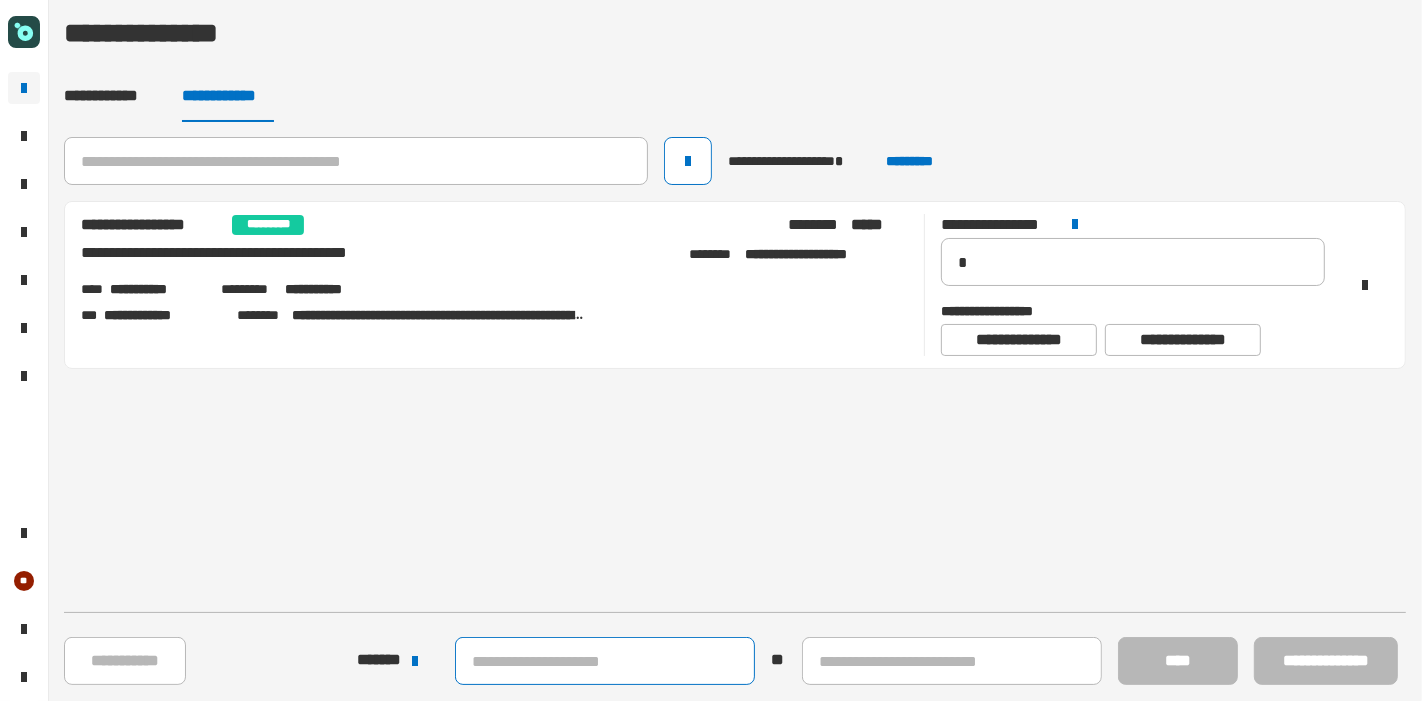 click 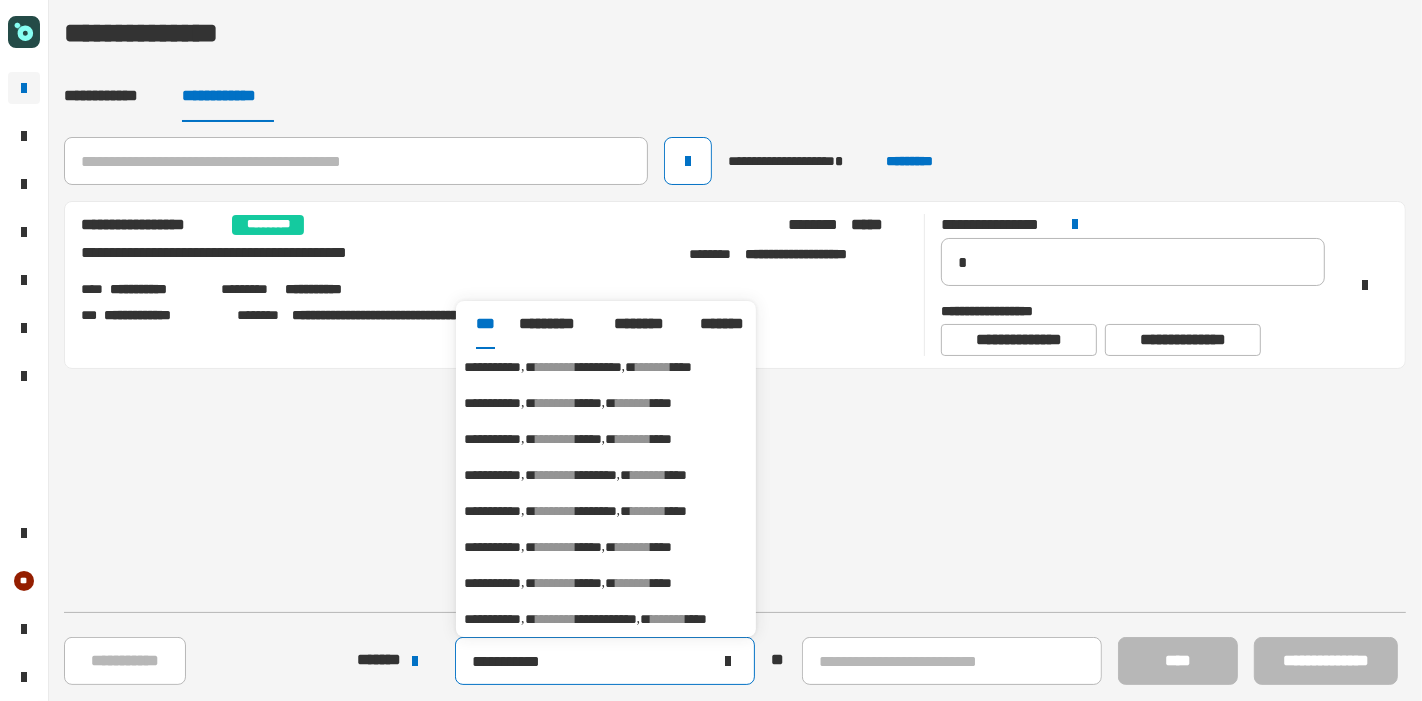 type on "**********" 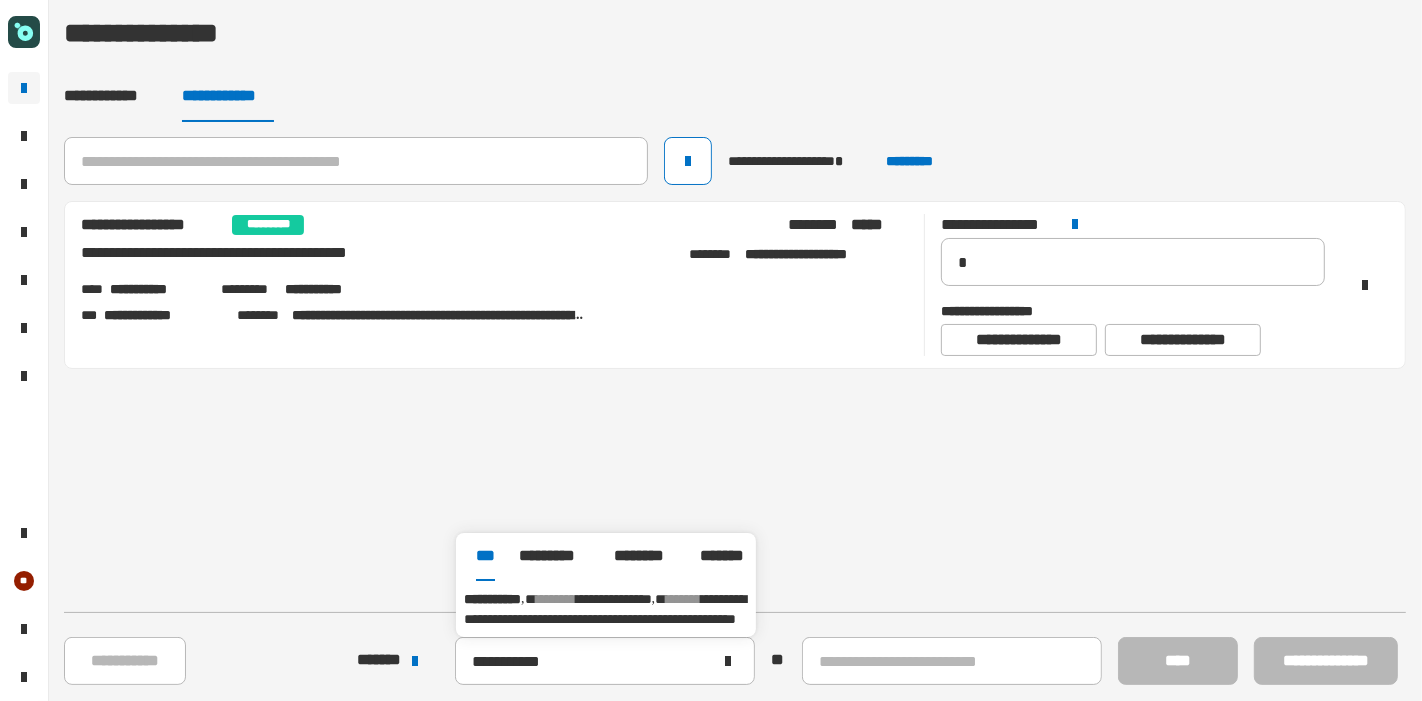 click on "**********" at bounding box center [605, 609] 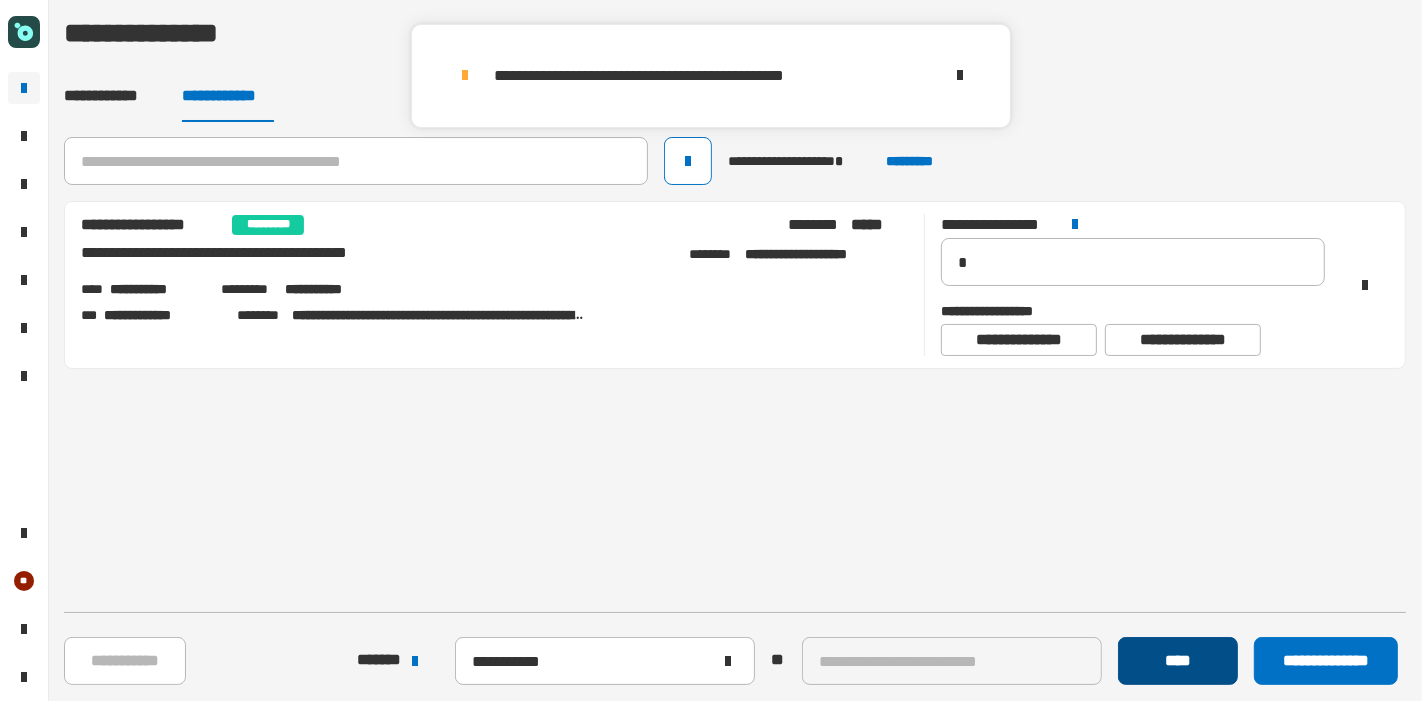 click on "****" 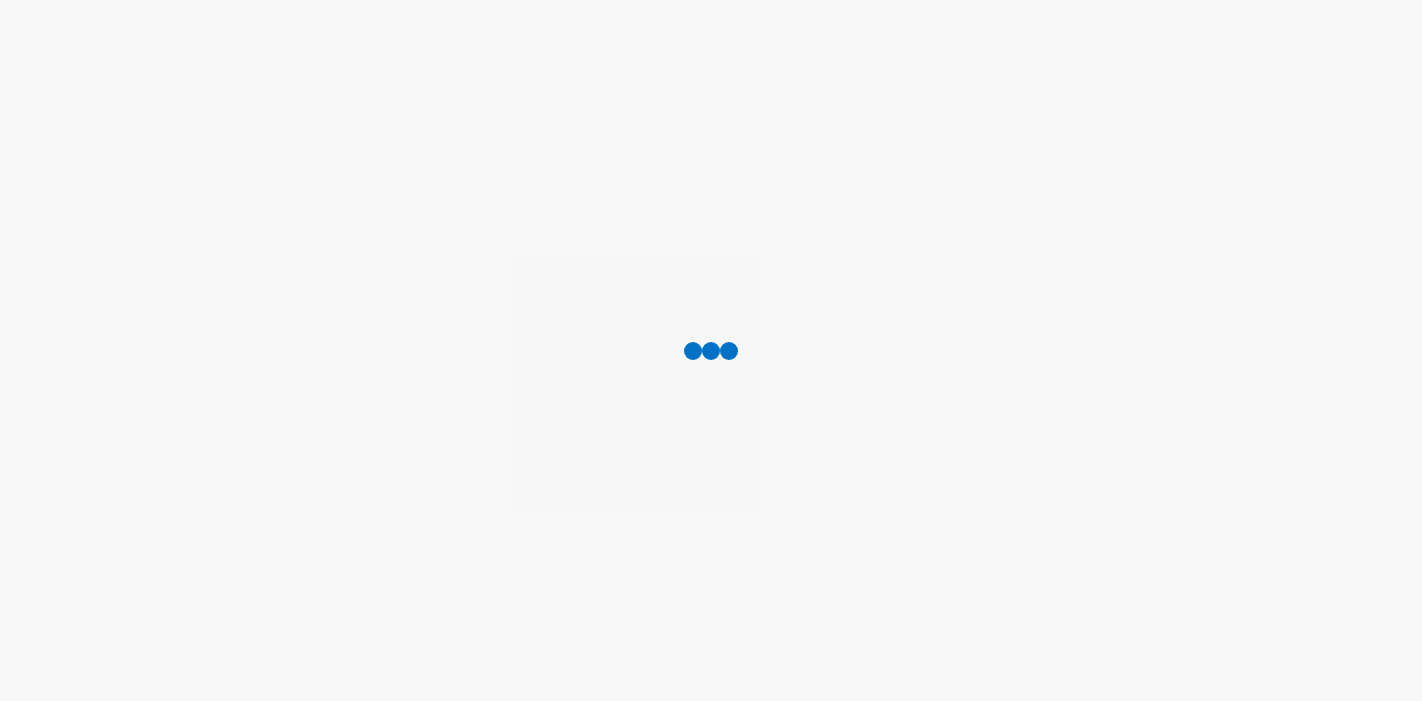 scroll, scrollTop: 0, scrollLeft: 0, axis: both 